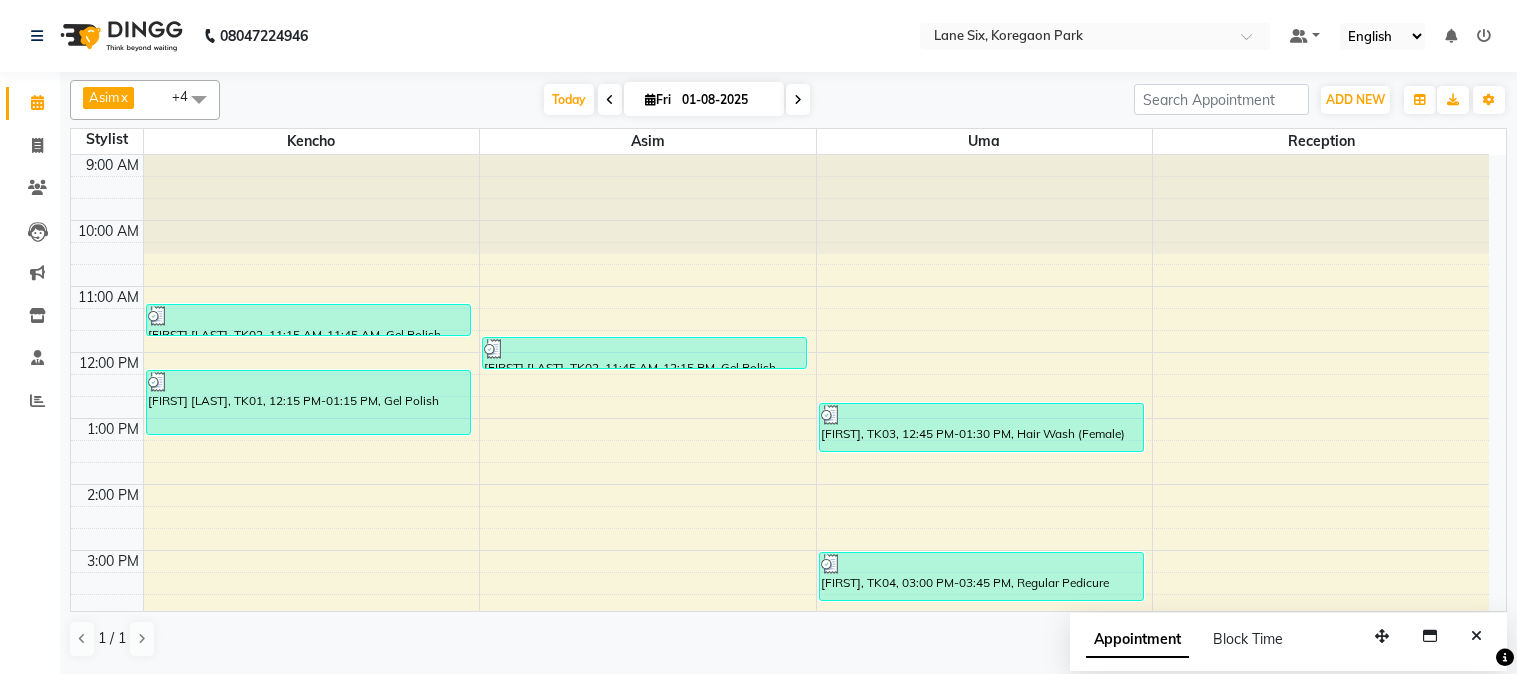 scroll, scrollTop: 0, scrollLeft: 0, axis: both 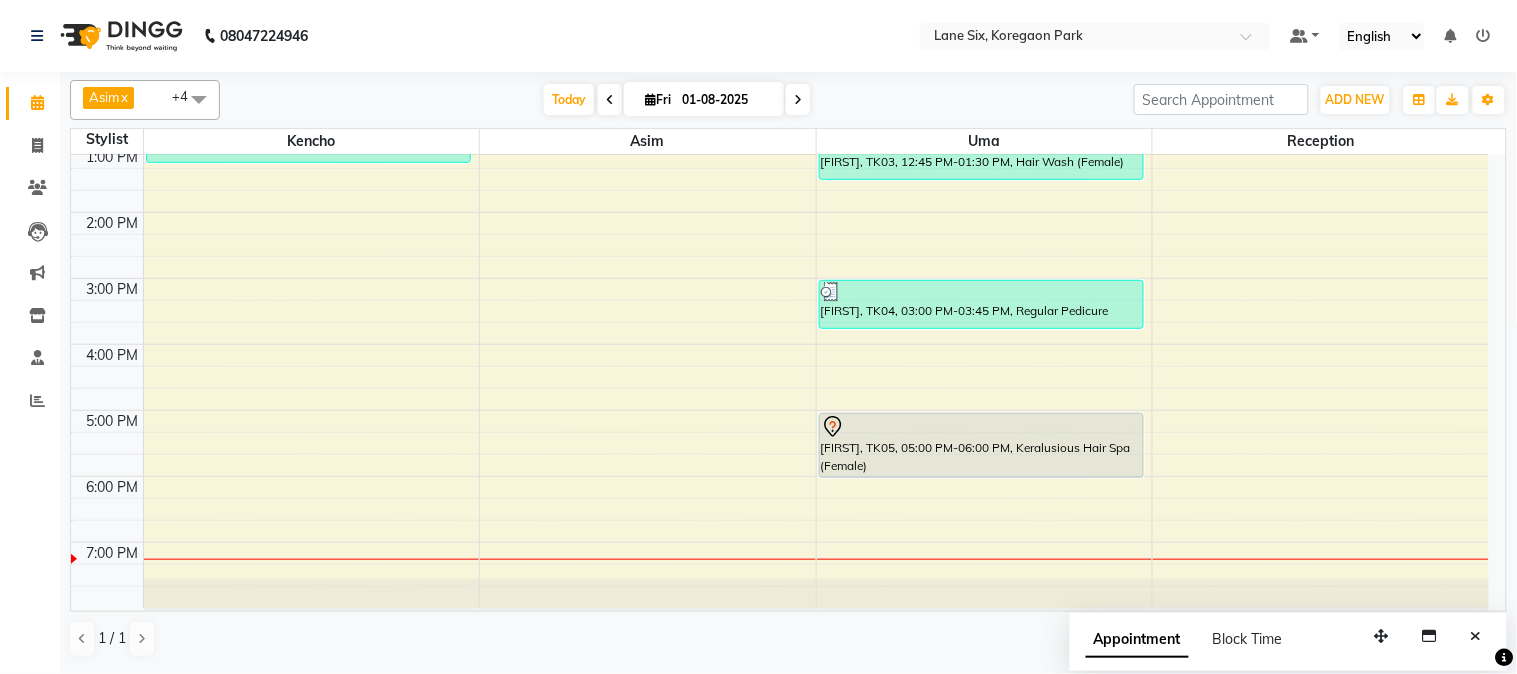 click at bounding box center [650, 99] 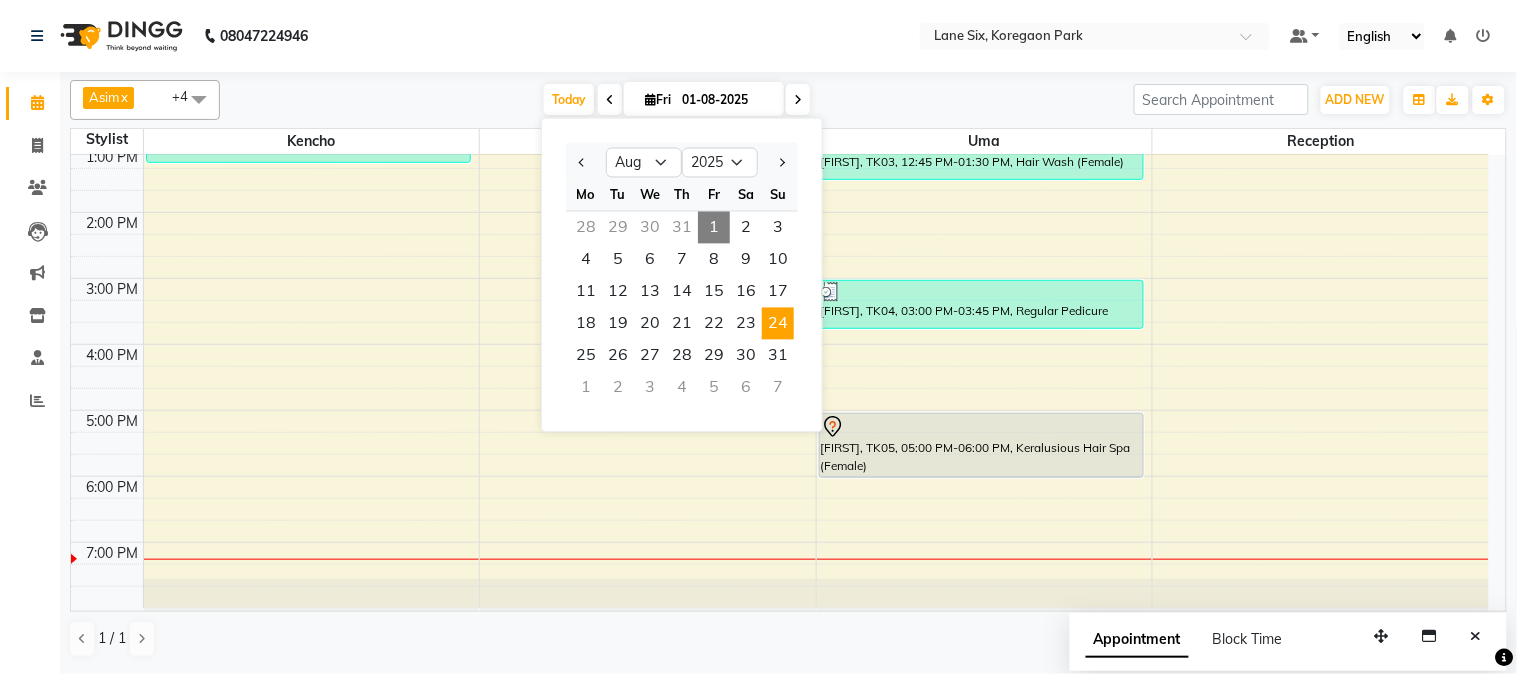 click on "24" at bounding box center (778, 324) 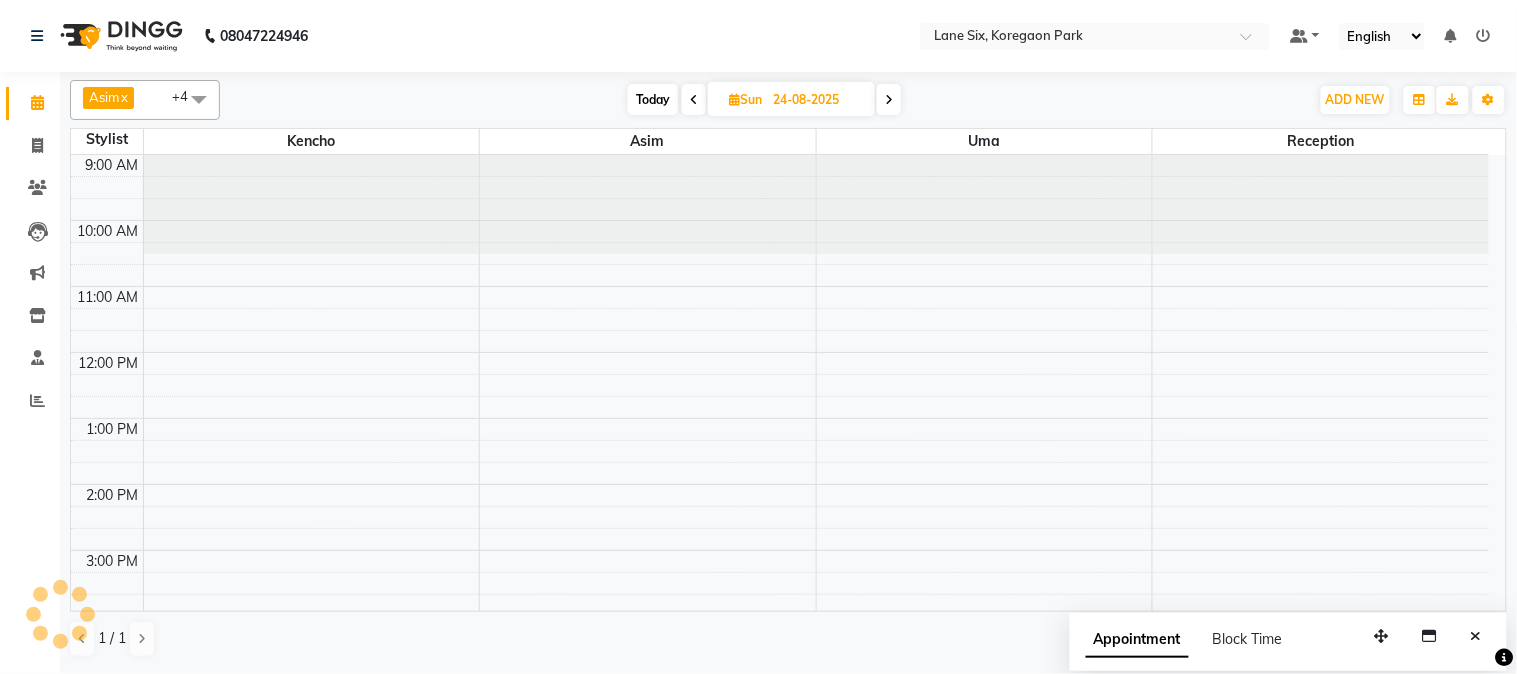scroll, scrollTop: 272, scrollLeft: 0, axis: vertical 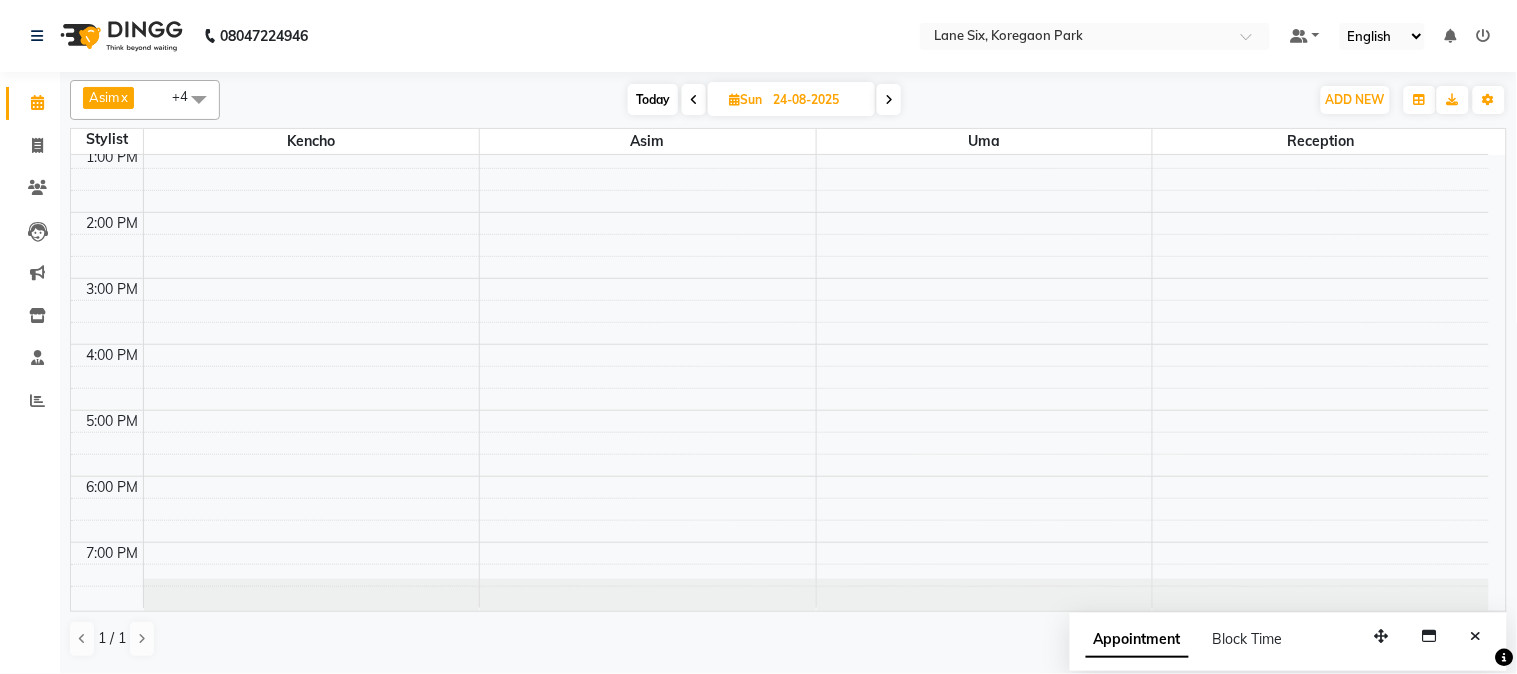 click at bounding box center [734, 99] 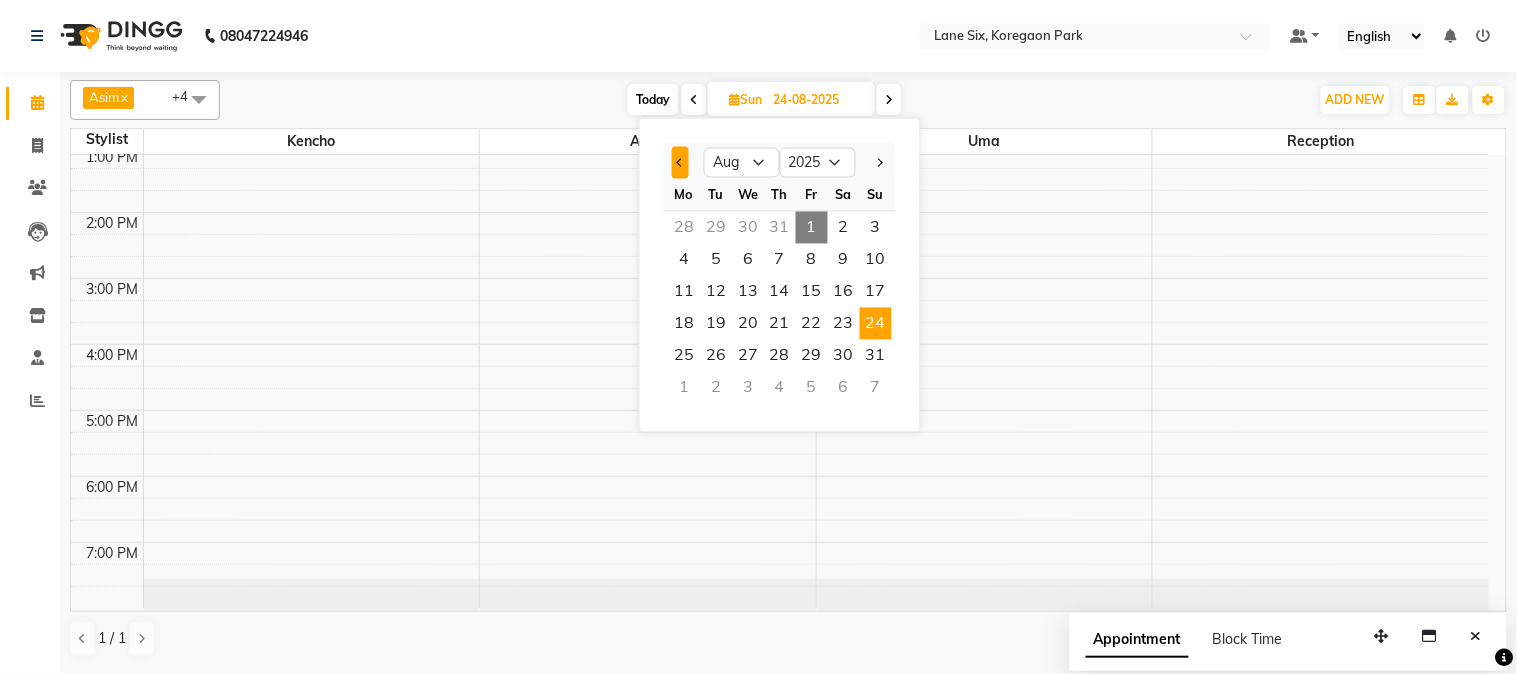 click at bounding box center [680, 163] 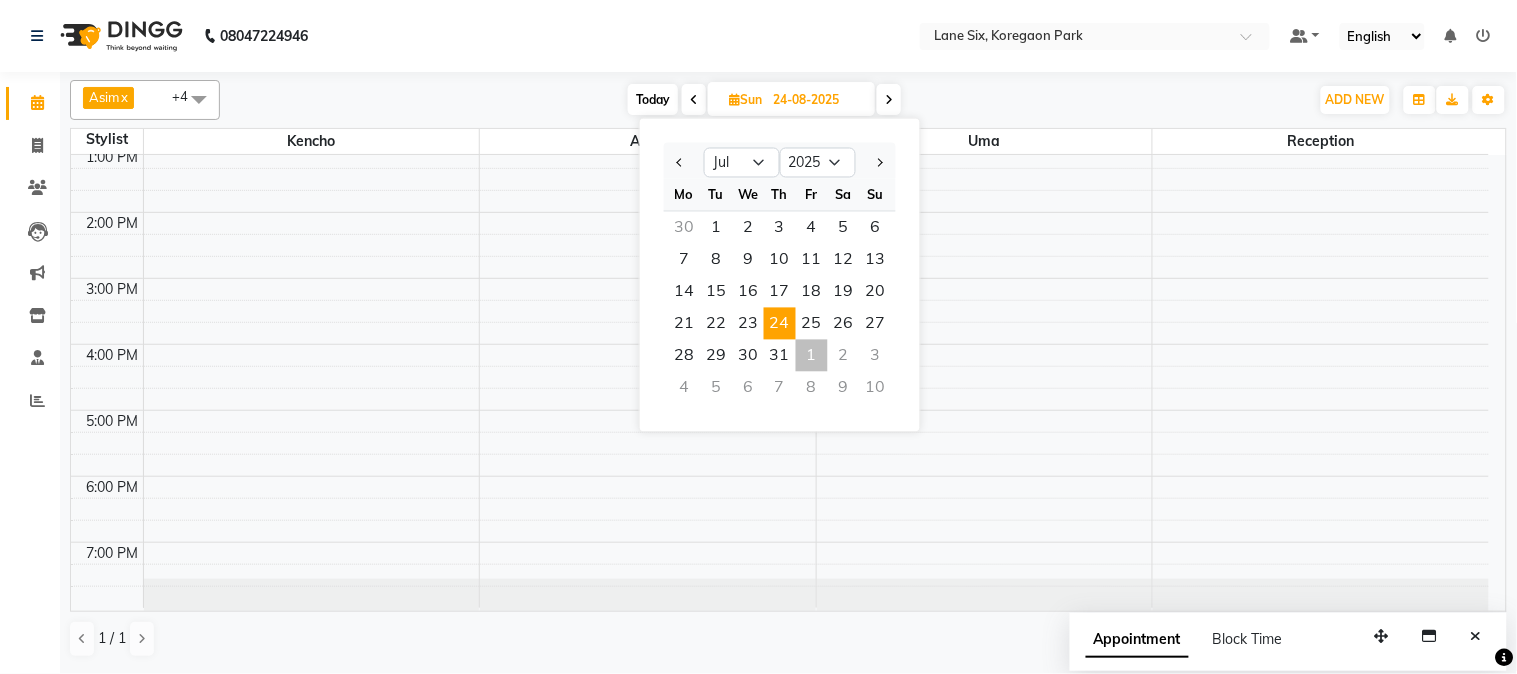 click on "24" at bounding box center (780, 324) 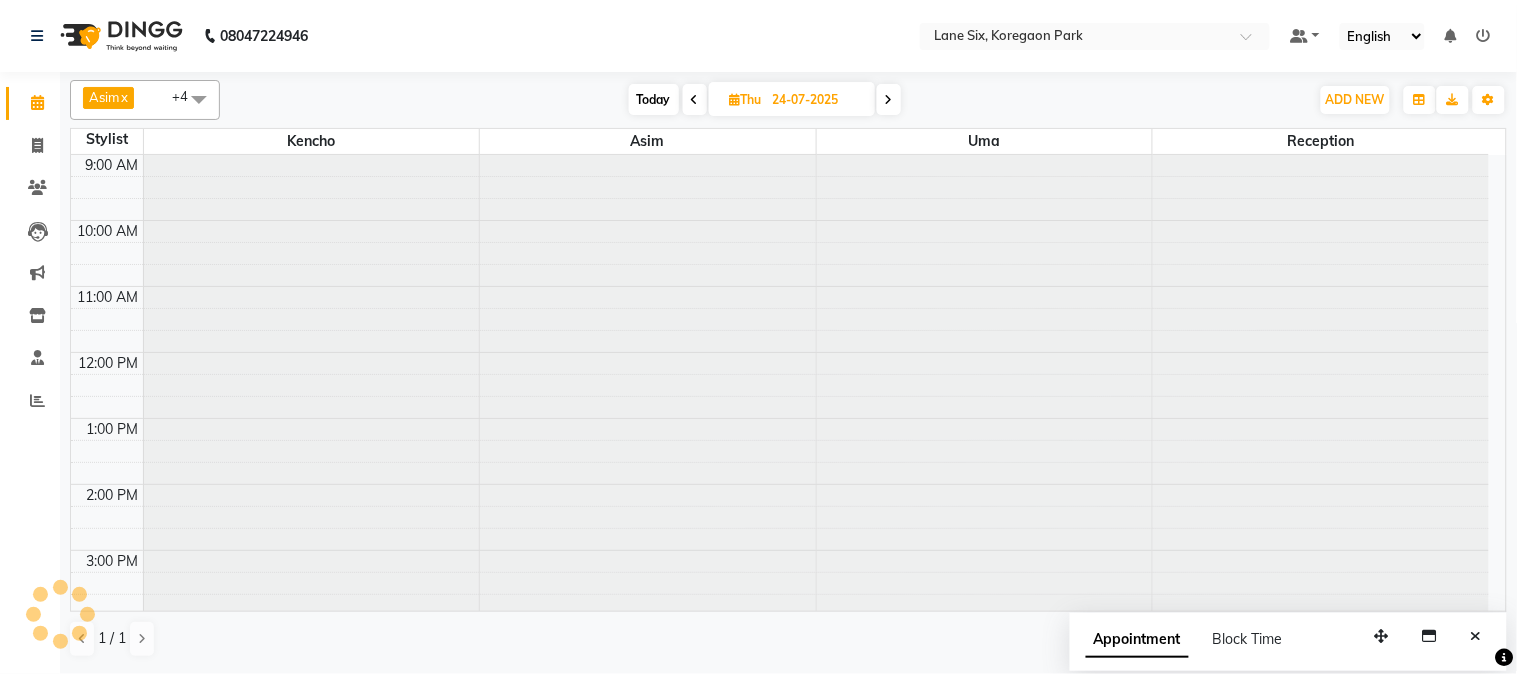 scroll, scrollTop: 272, scrollLeft: 0, axis: vertical 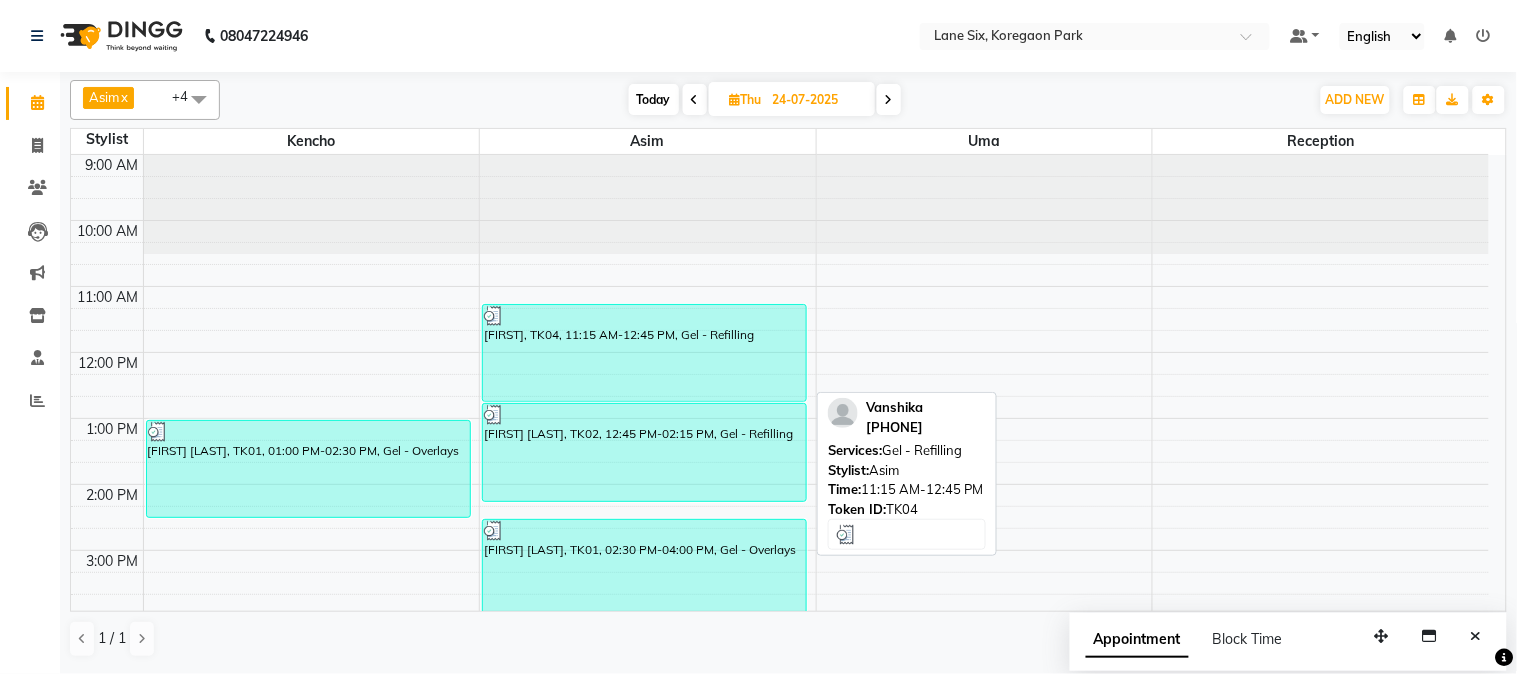 click on "[FIRST], TK04, 11:15 AM-12:45 PM, Gel - Refilling" at bounding box center (644, 353) 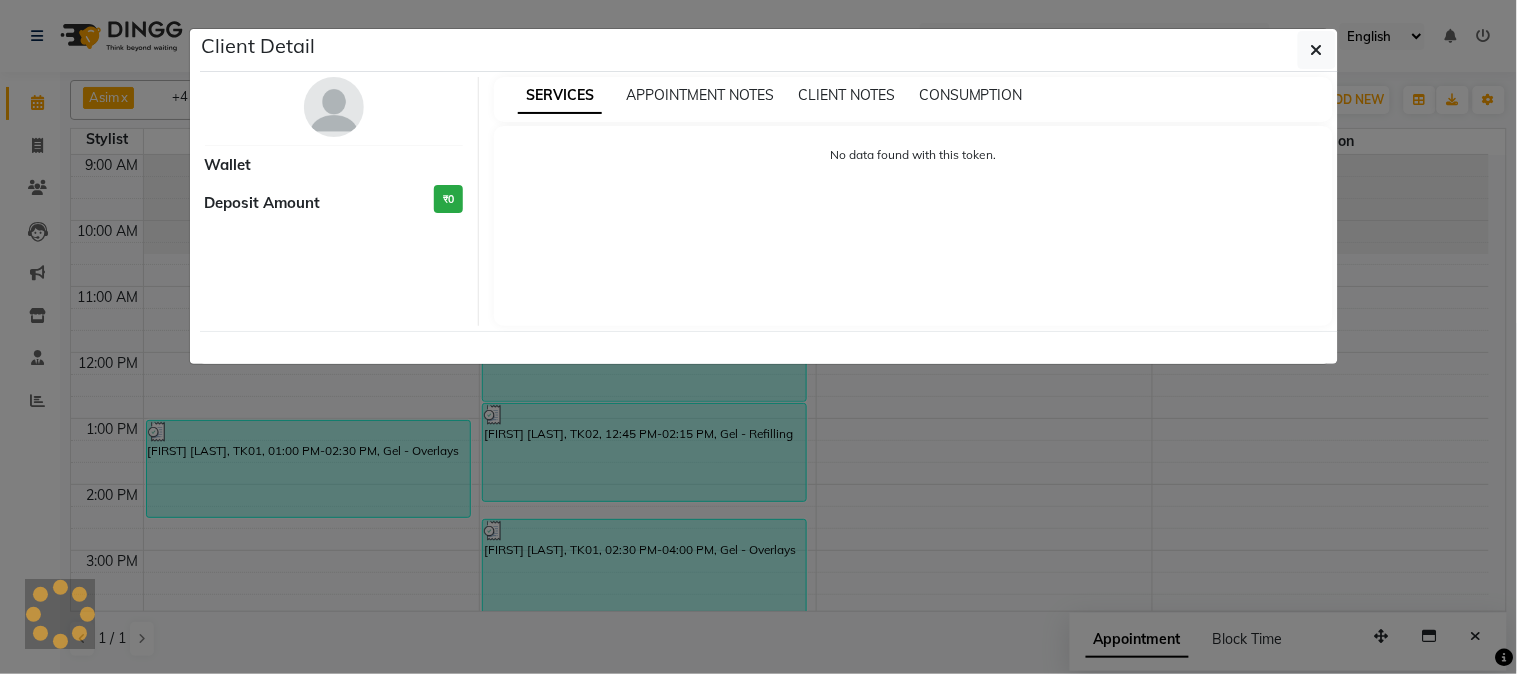 select on "3" 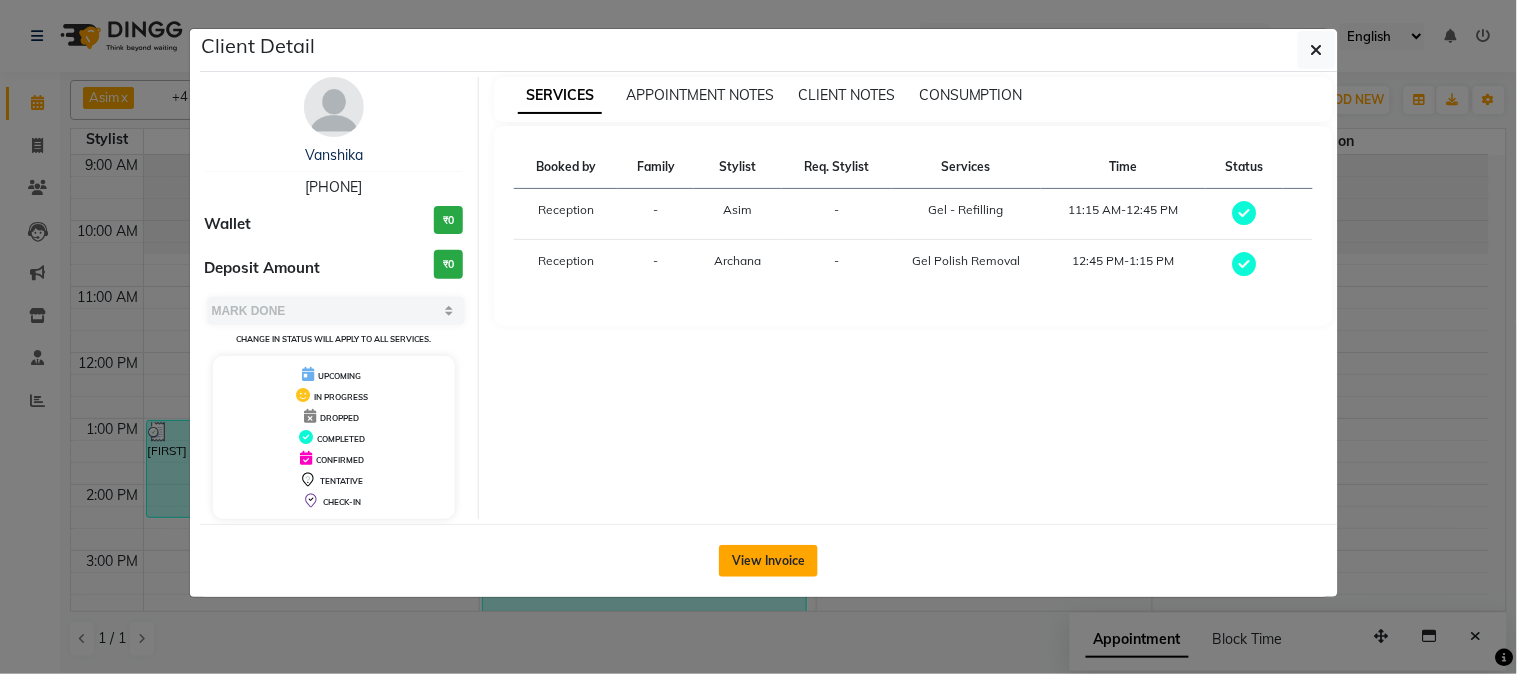 click on "View Invoice" 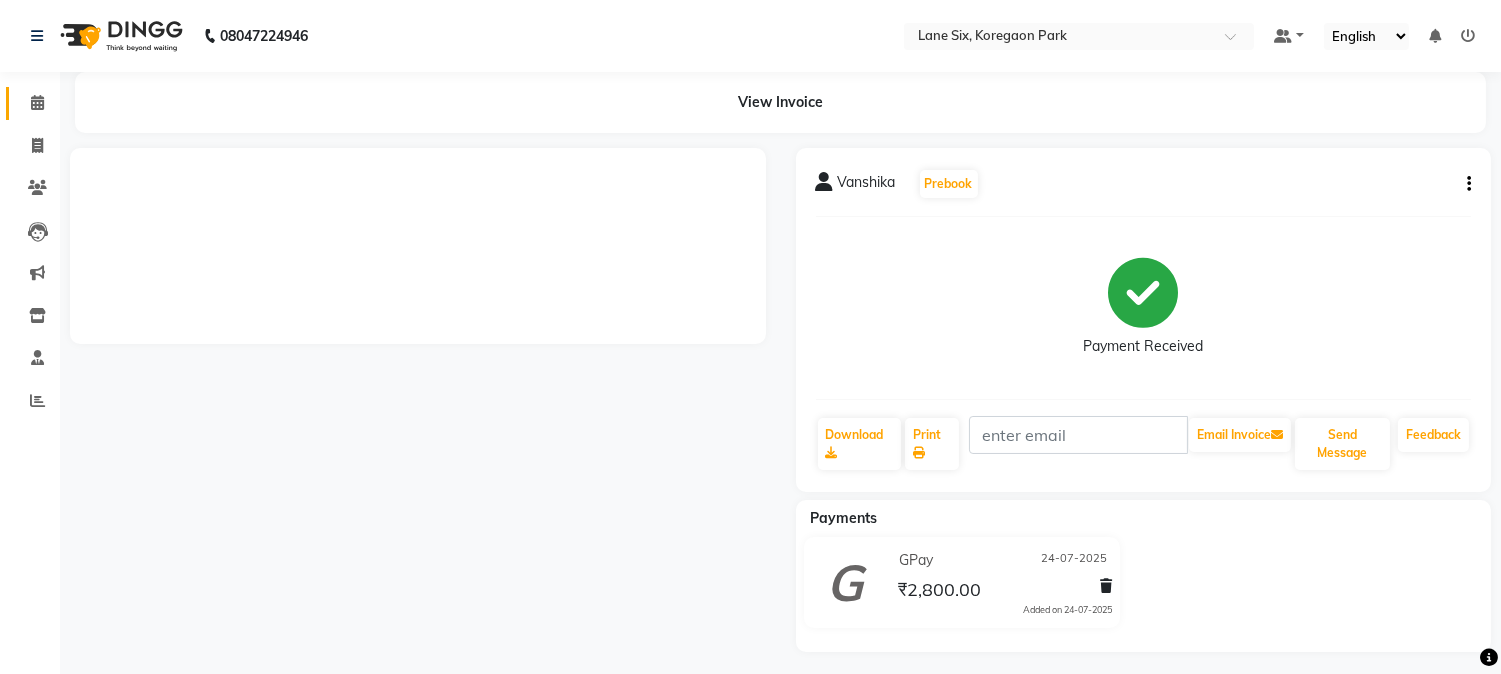 click 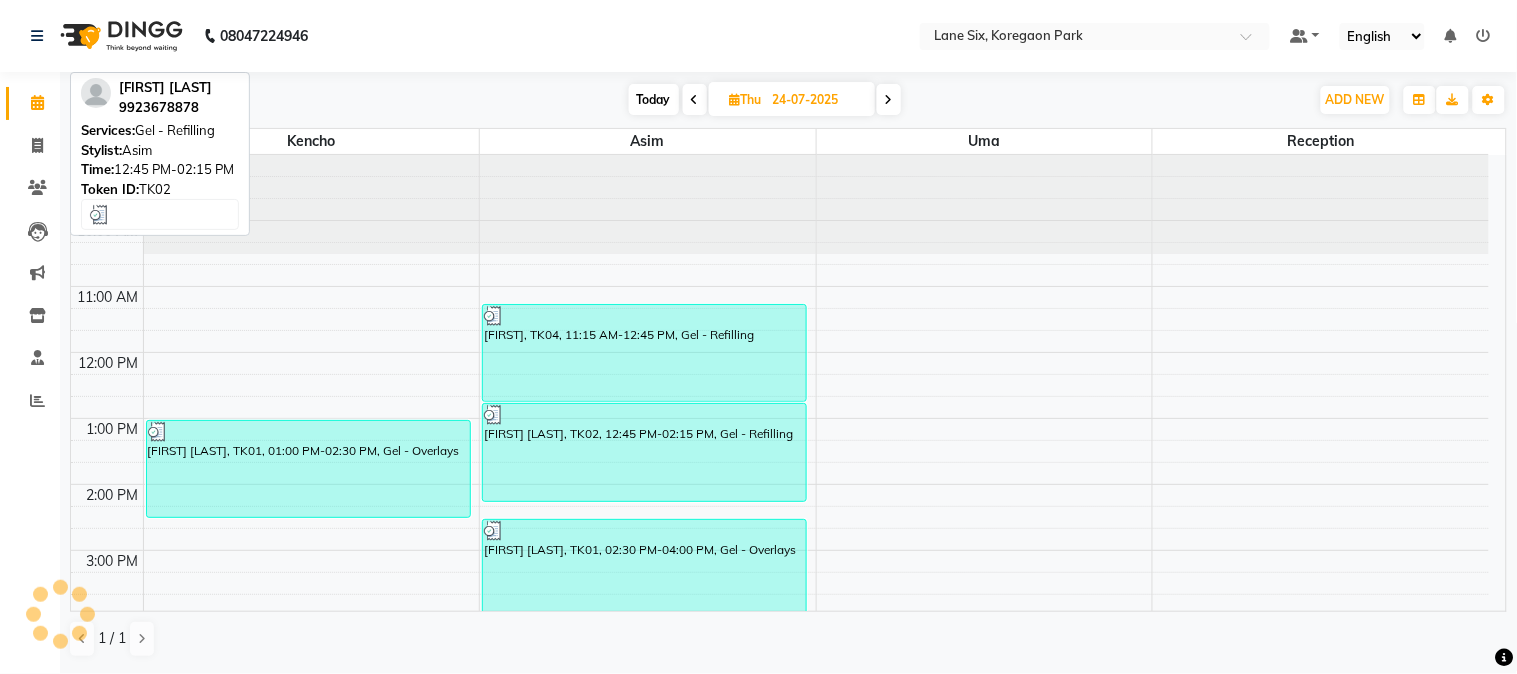 scroll, scrollTop: 0, scrollLeft: 0, axis: both 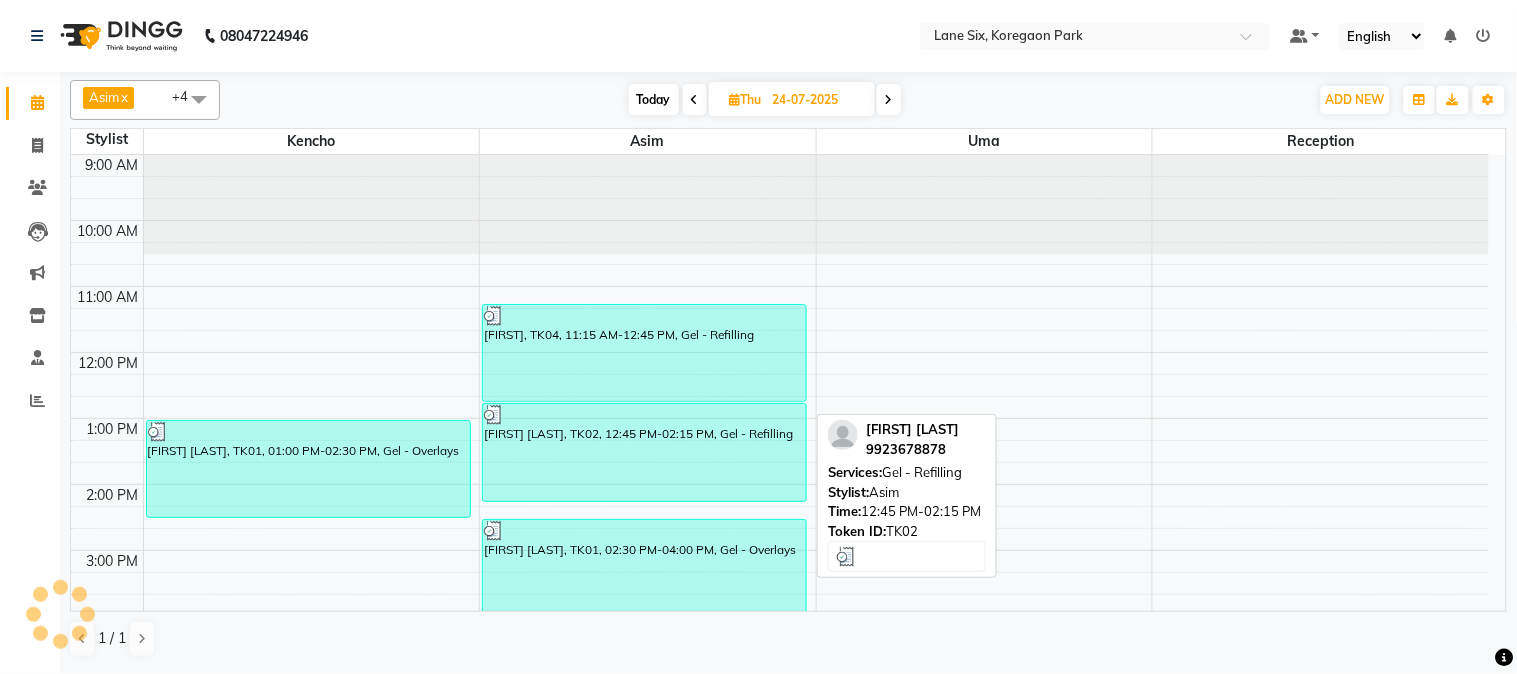 click on "[FIRST] [LAST], TK02, 12:45 PM-02:15 PM, Gel - Refilling" at bounding box center (644, 452) 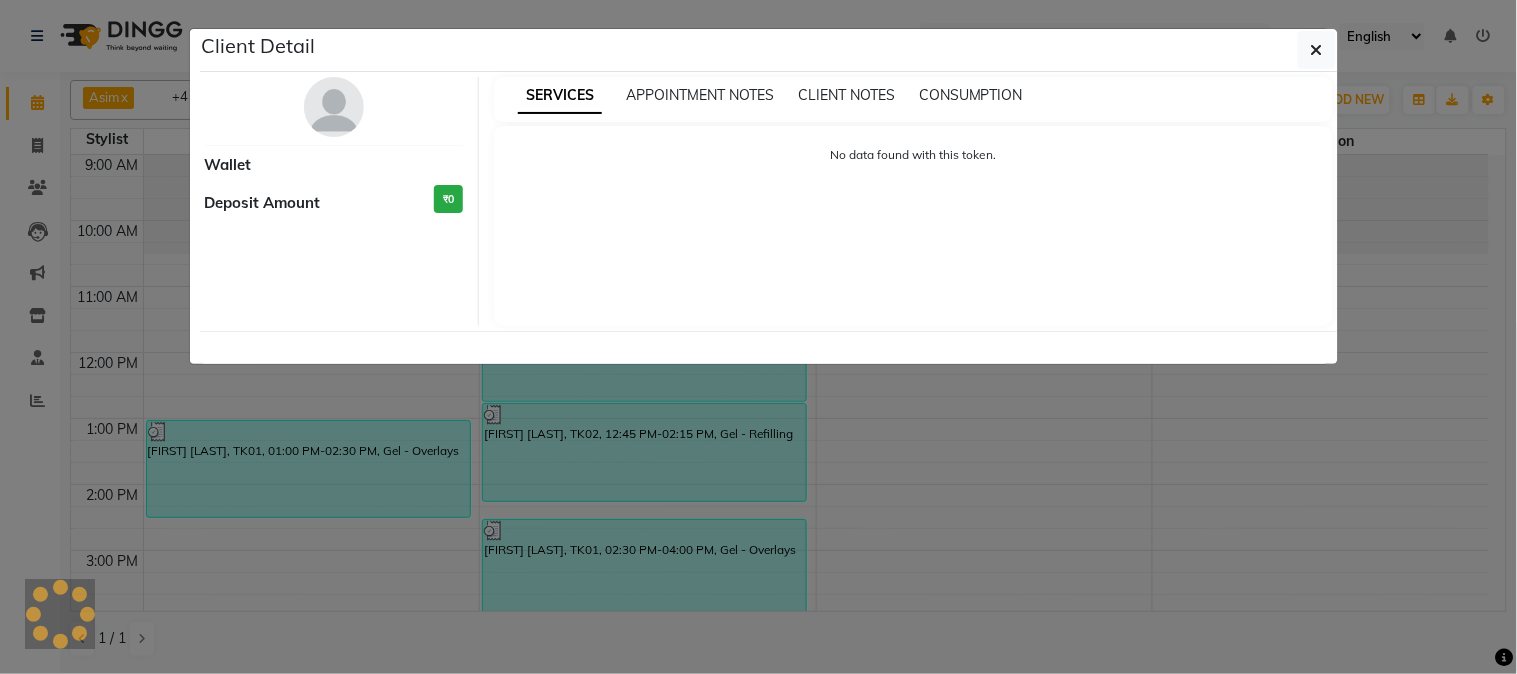 select on "3" 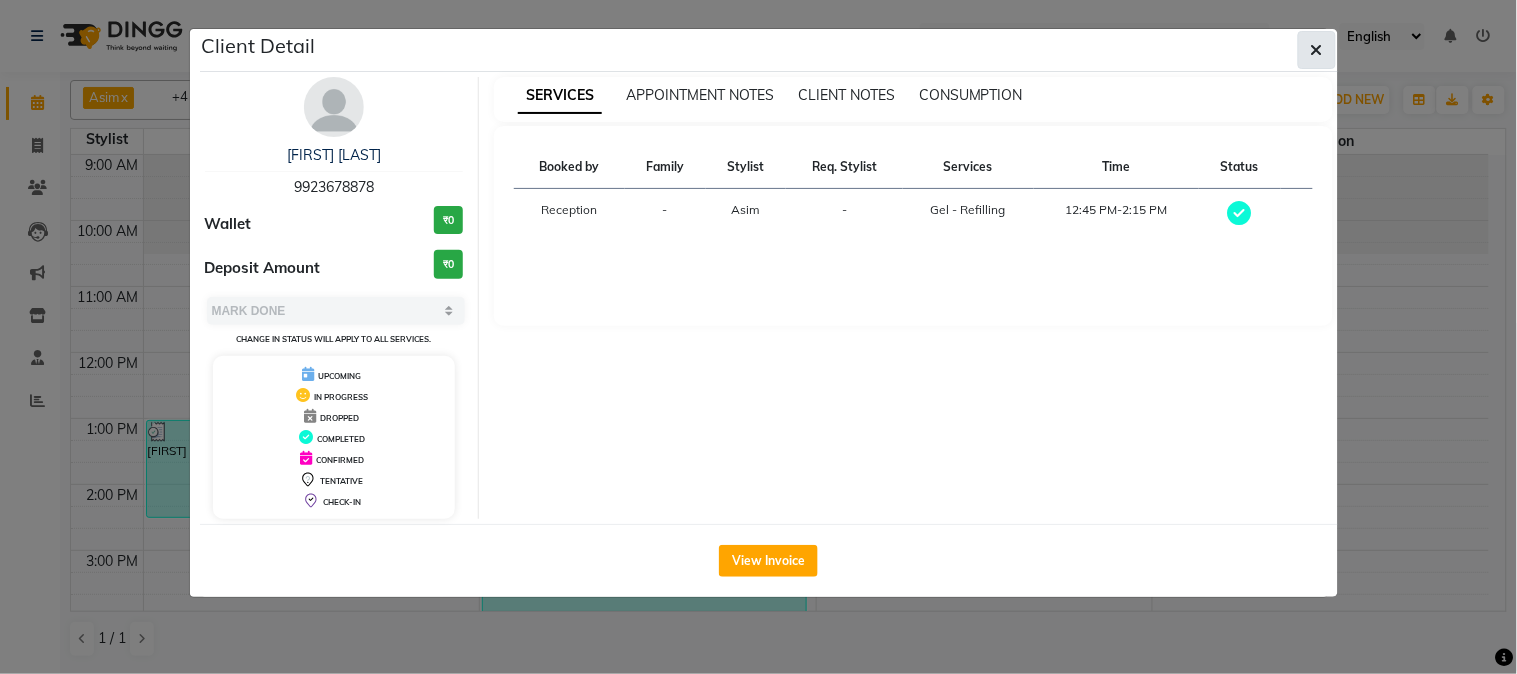 click 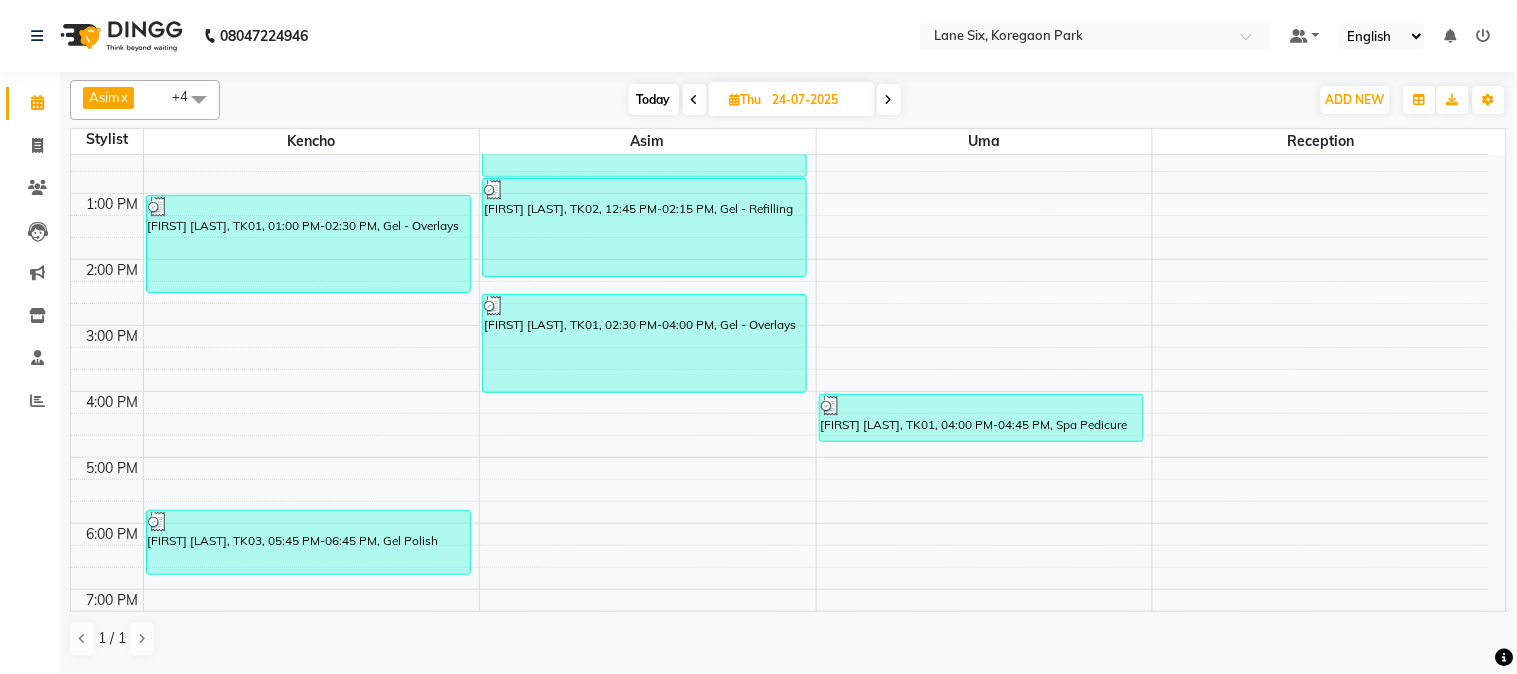 scroll, scrollTop: 272, scrollLeft: 0, axis: vertical 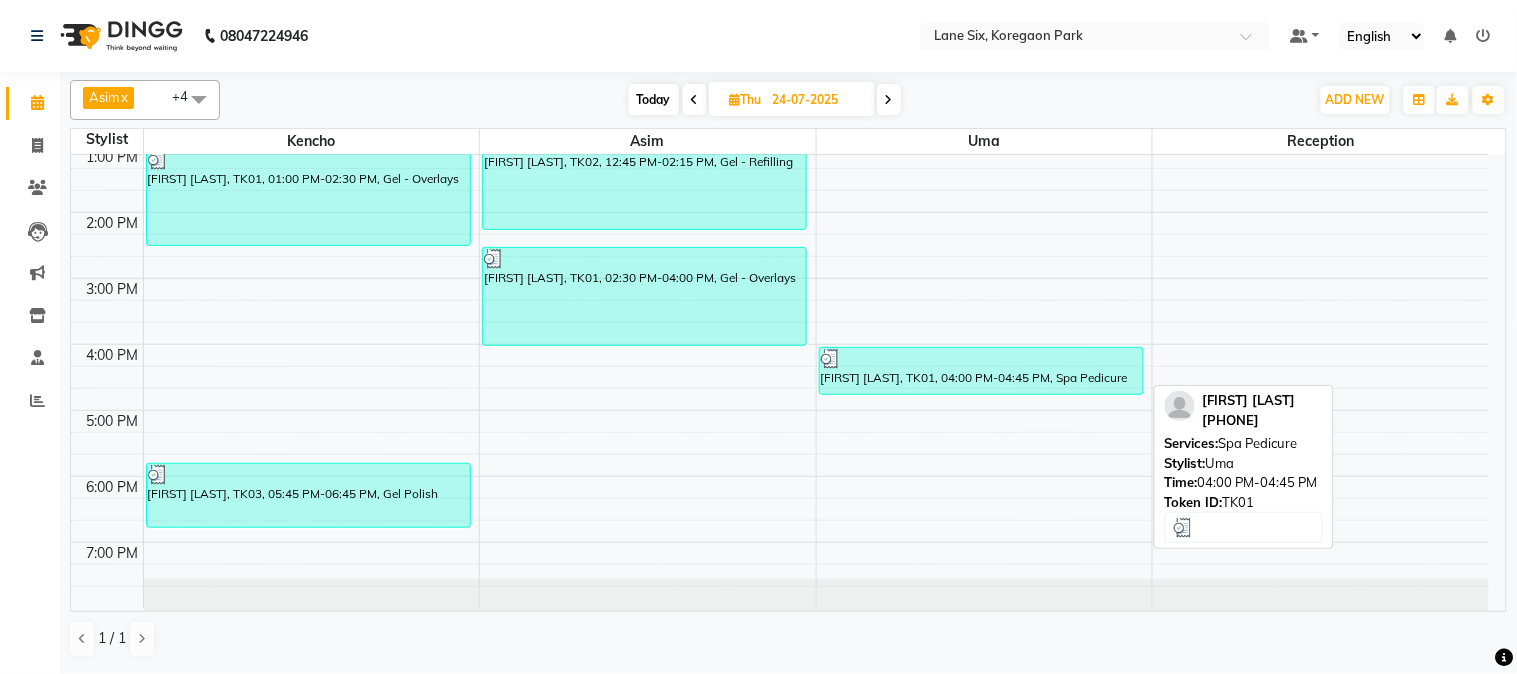 click on "[FIRST] [LAST], TK01, 04:00 PM-04:45 PM, Spa Pedicure" at bounding box center [981, 371] 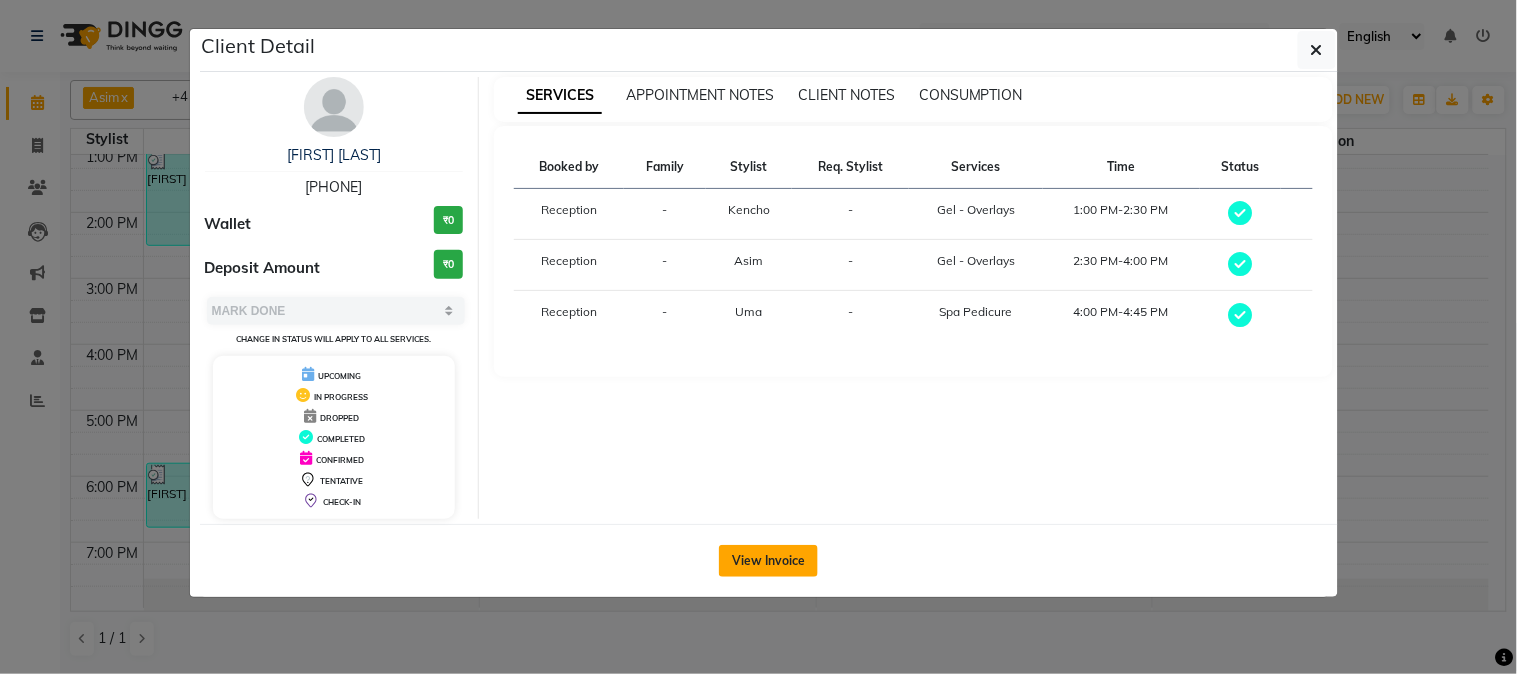 click on "View Invoice" 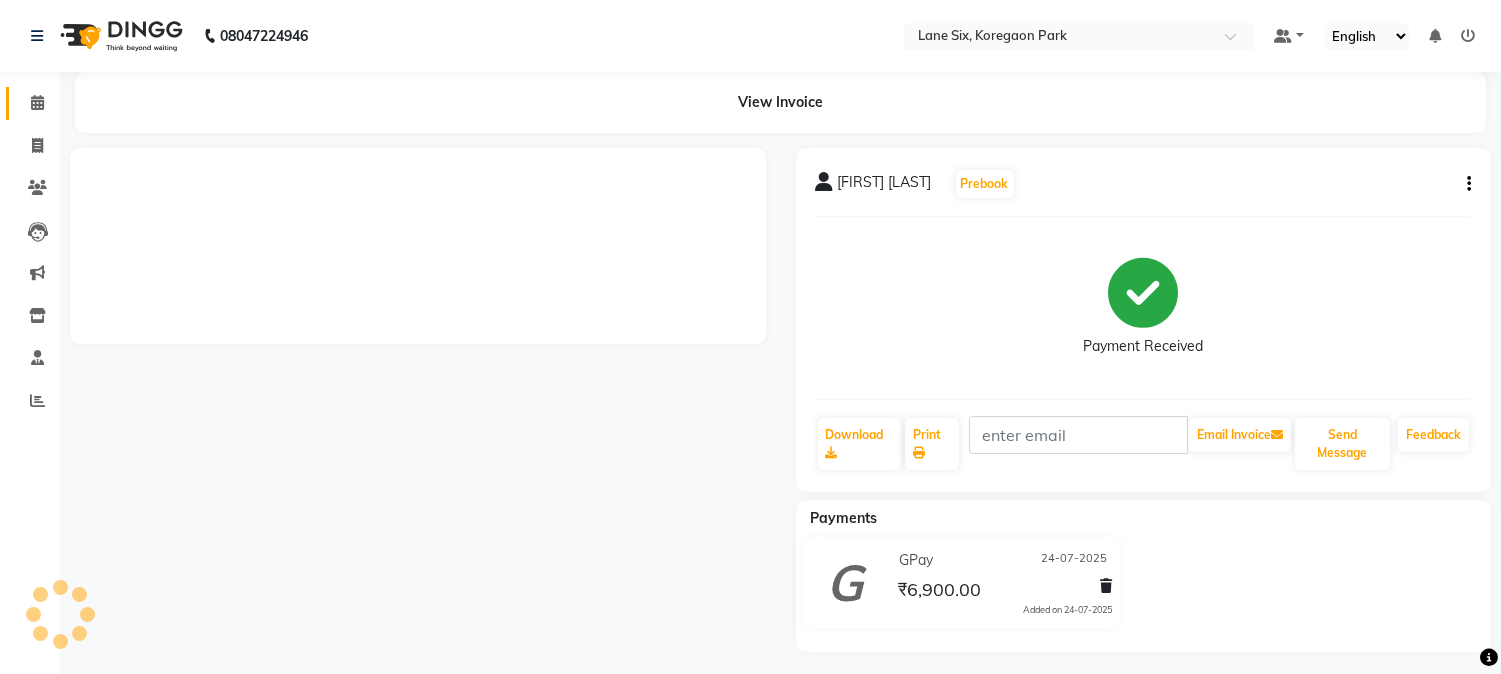 click 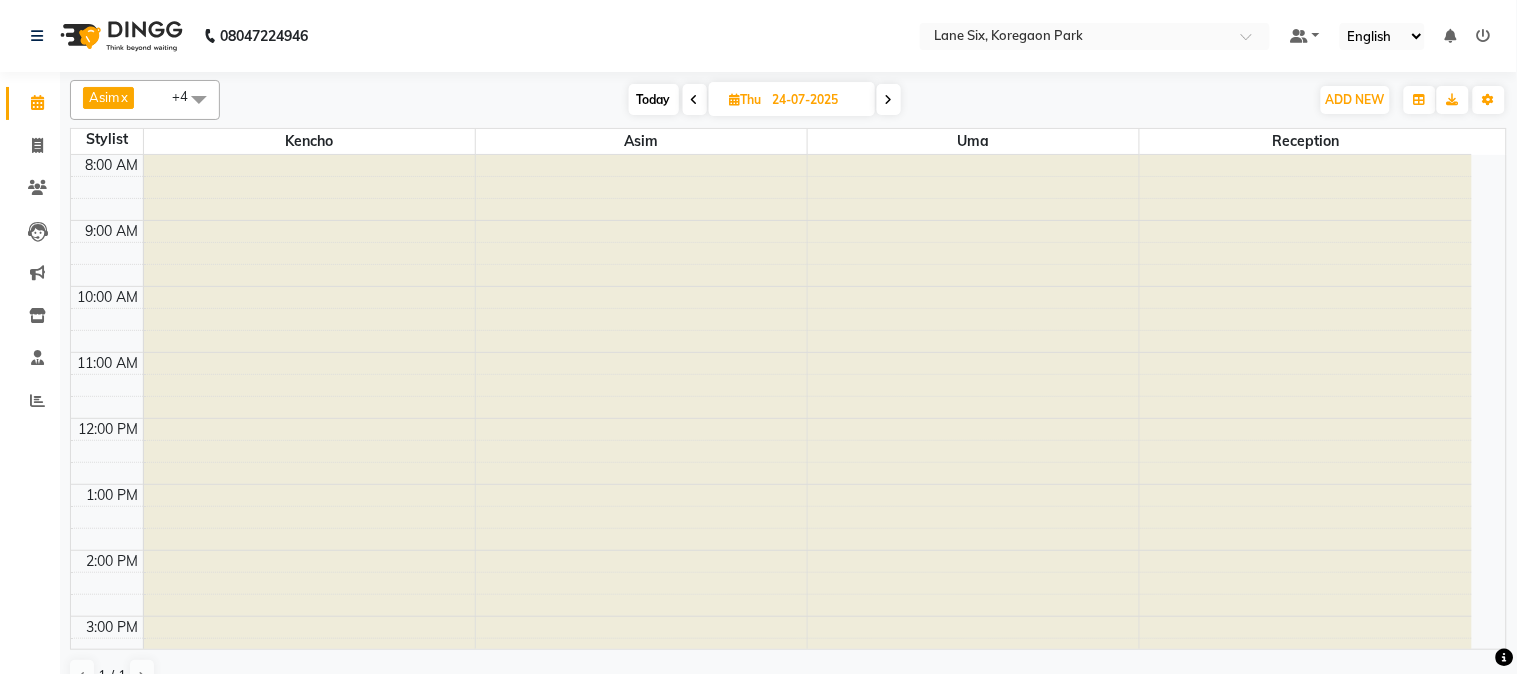 scroll, scrollTop: 0, scrollLeft: 0, axis: both 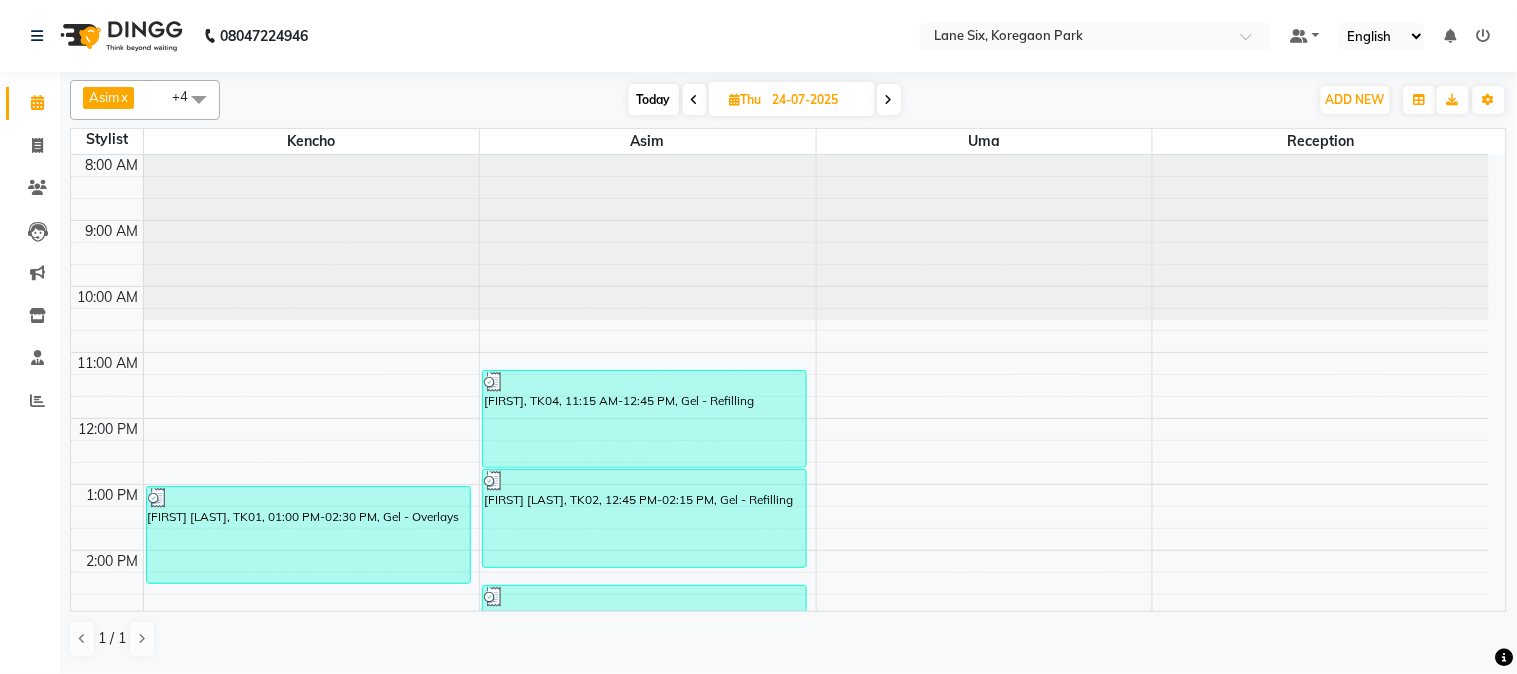 click on "Thu 24-07-2025" at bounding box center (792, 99) 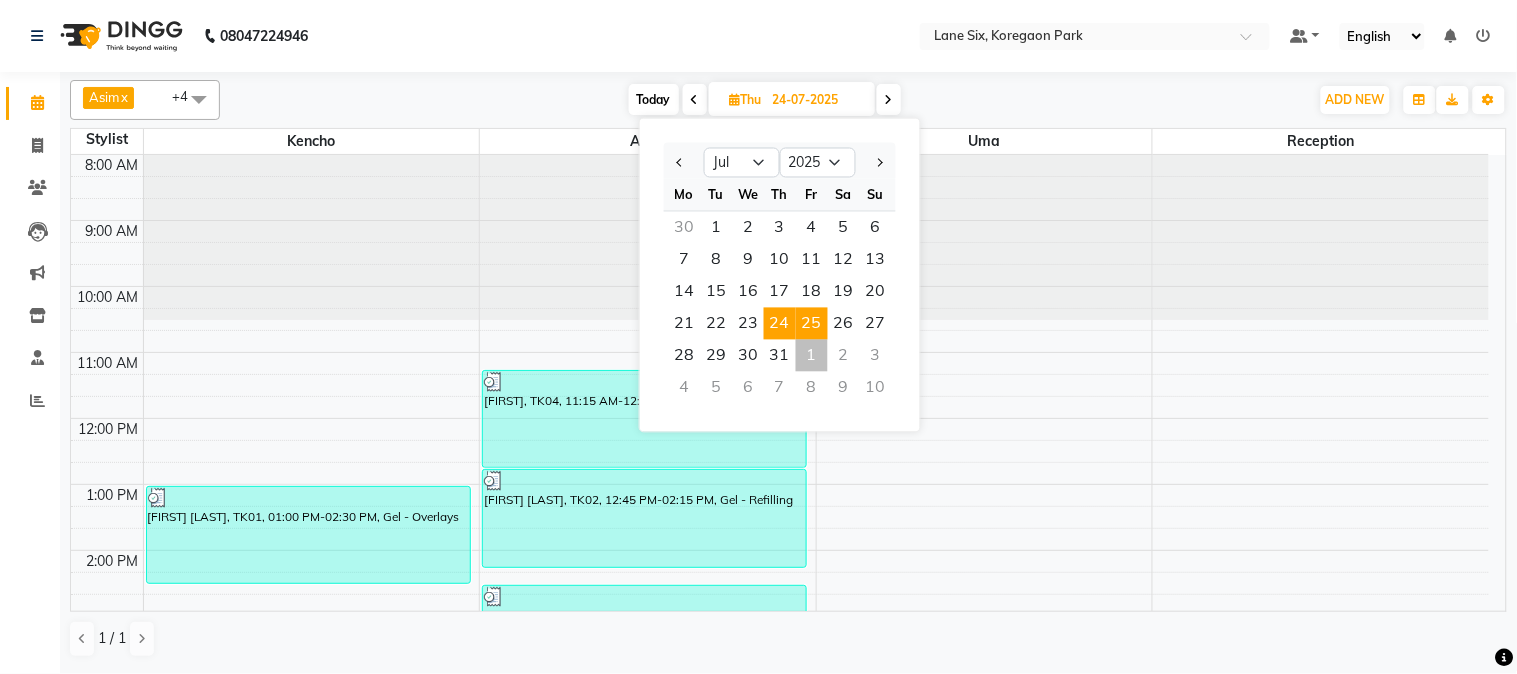 click on "25" at bounding box center [812, 324] 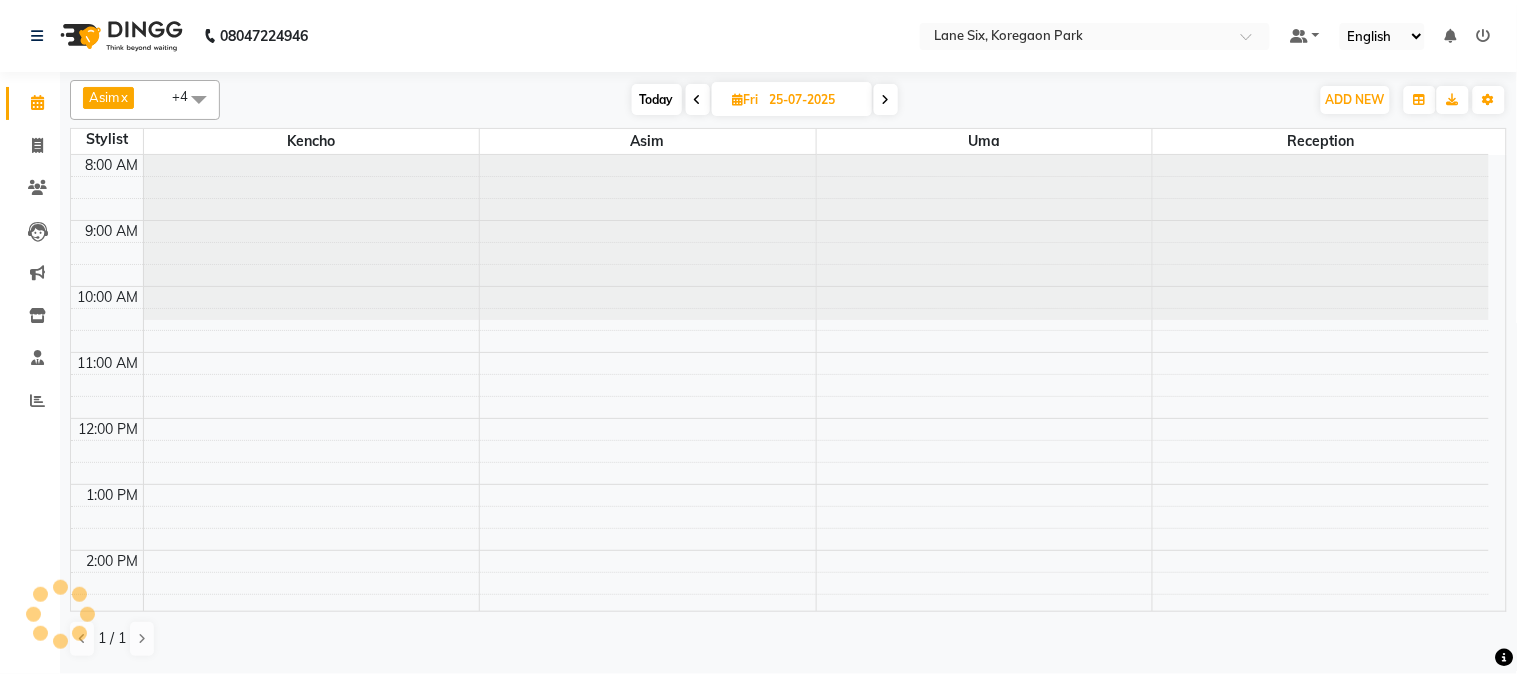 scroll, scrollTop: 340, scrollLeft: 0, axis: vertical 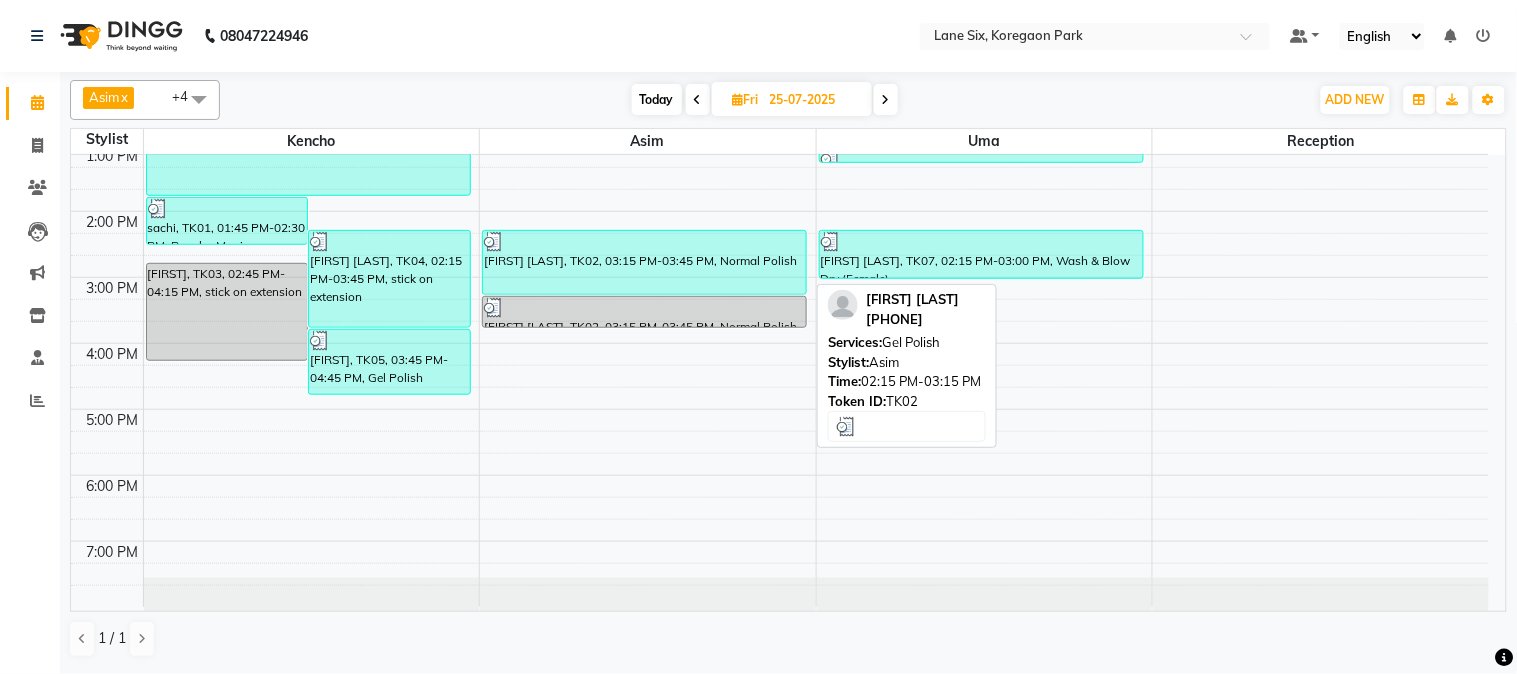 click on "[FIRST] [LAST], TK02, 03:15 PM-03:45 PM, Normal Polish" at bounding box center (644, 262) 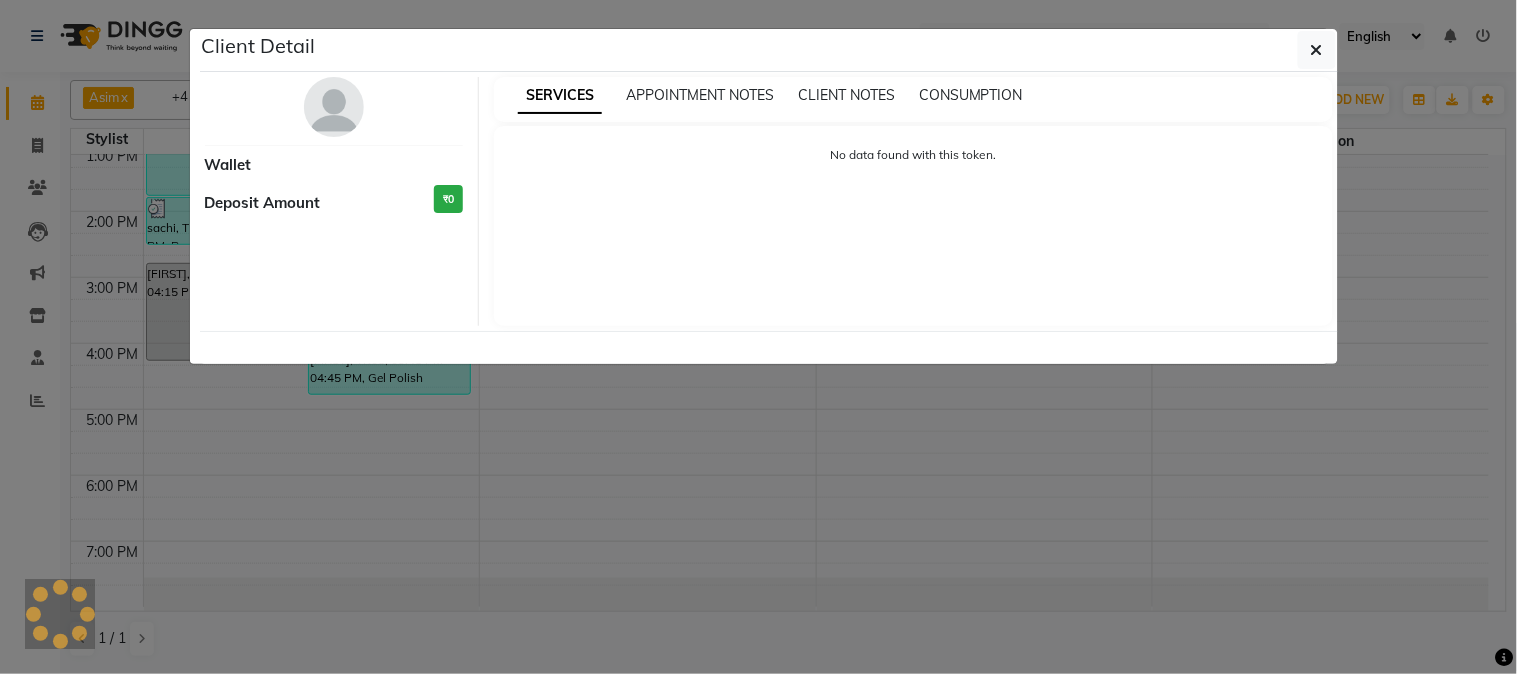 select on "3" 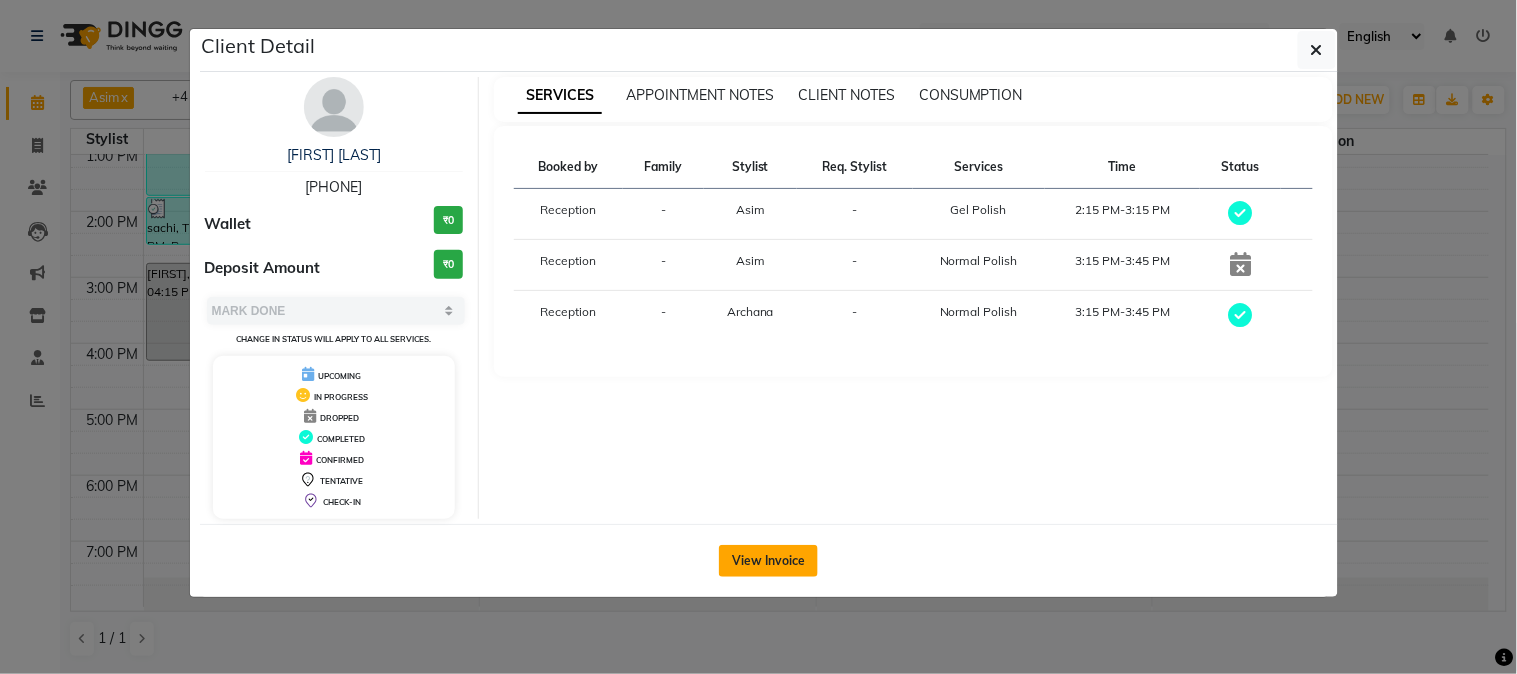 click on "View Invoice" 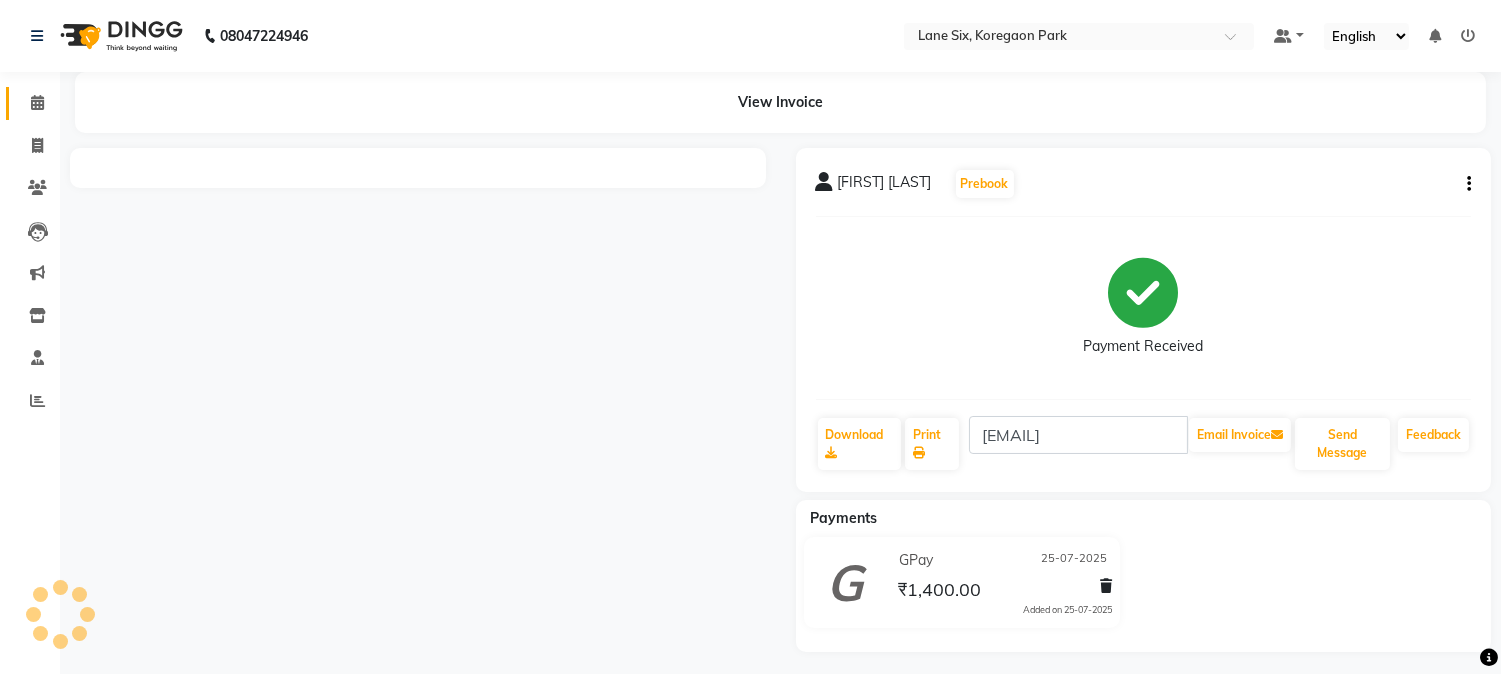 click 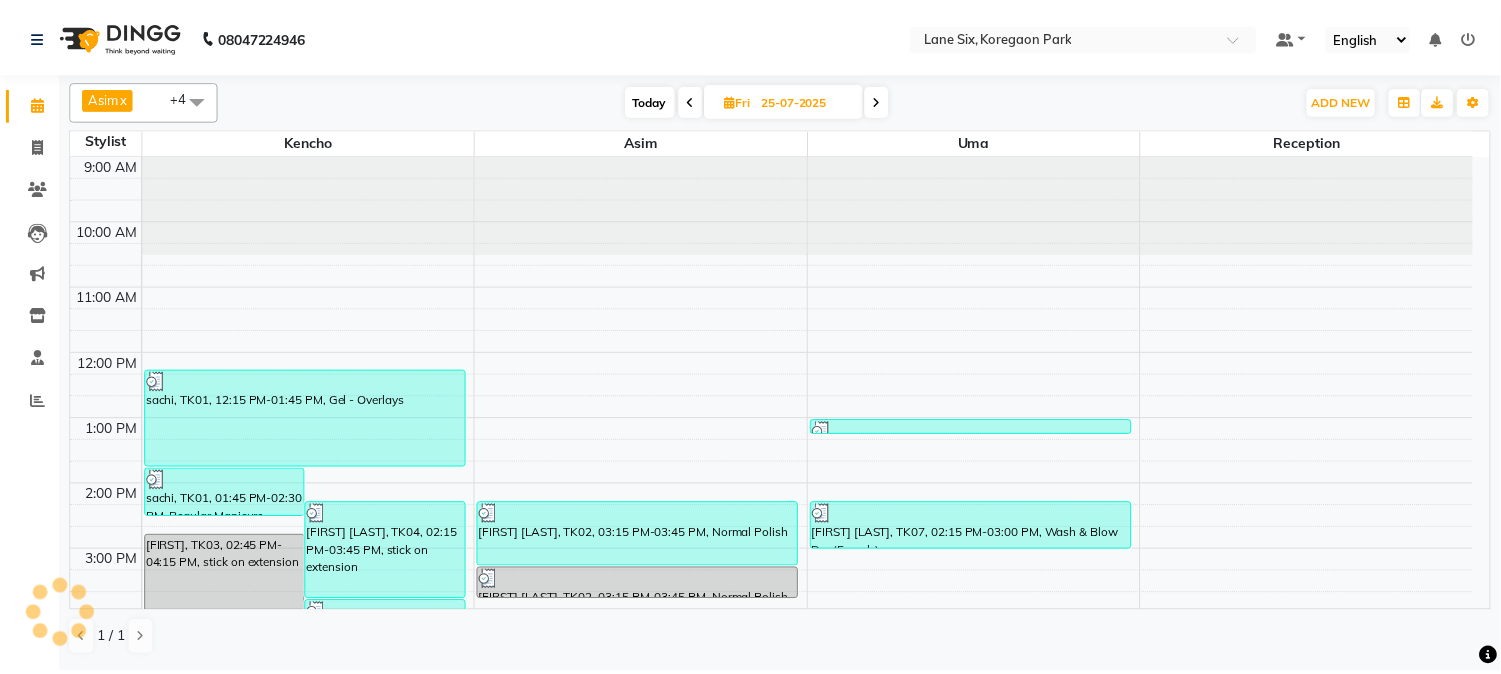 scroll, scrollTop: 0, scrollLeft: 0, axis: both 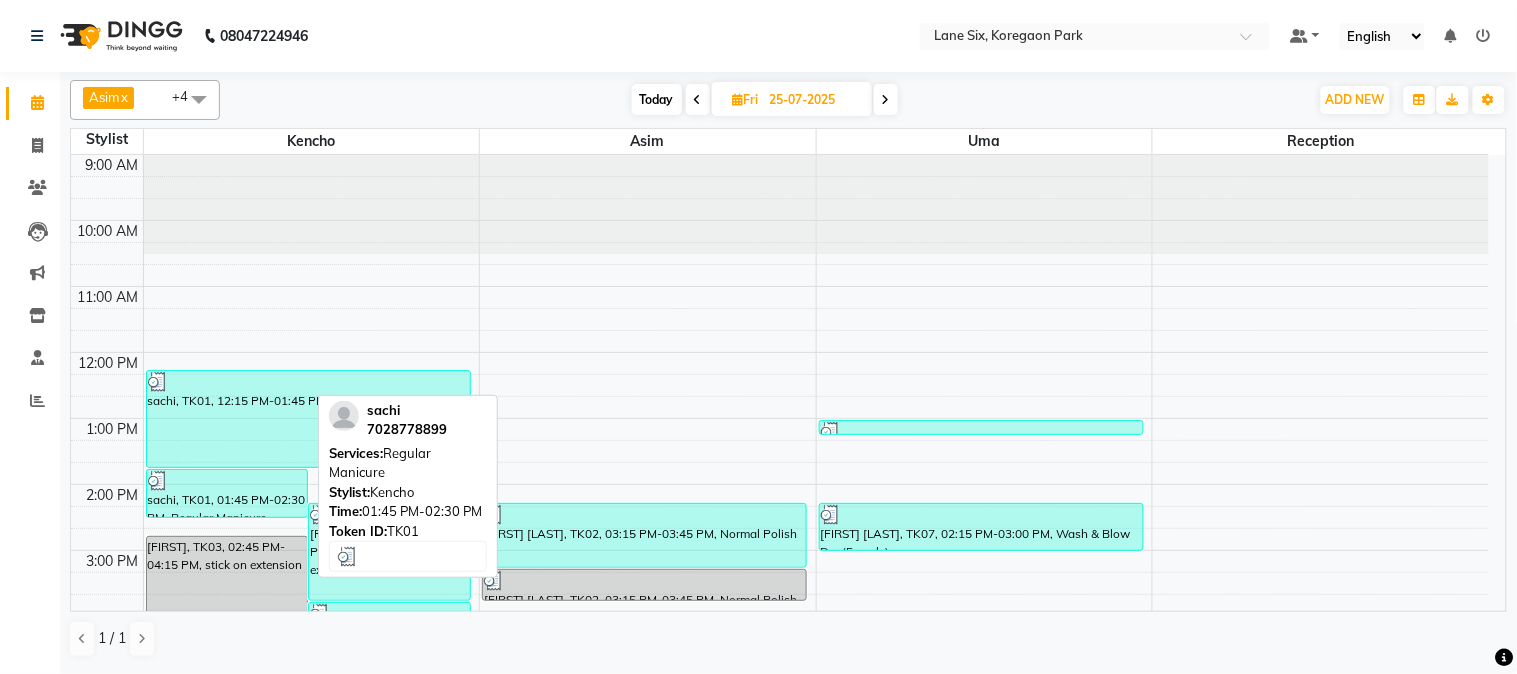 click on "sachi, TK01, 01:45 PM-02:30 PM, Regular Manicure" at bounding box center (227, 493) 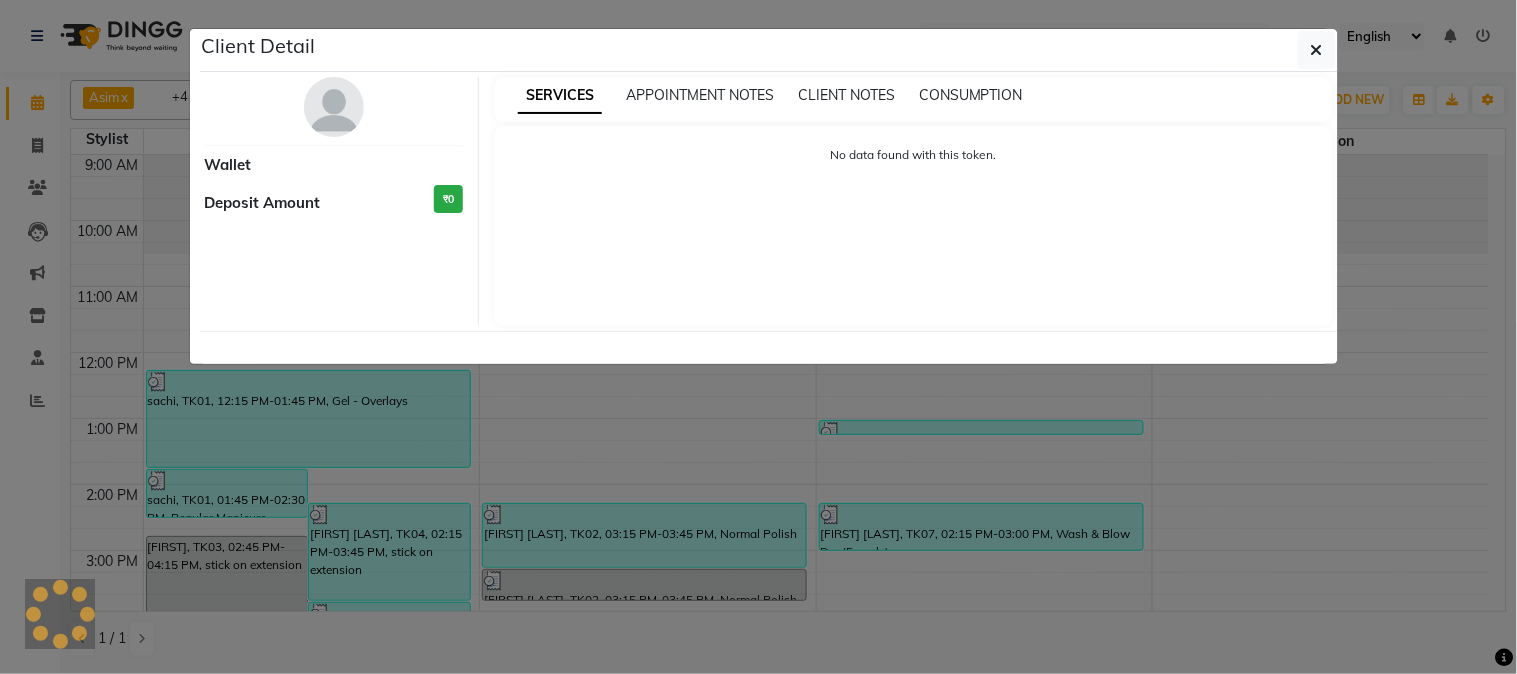 select on "3" 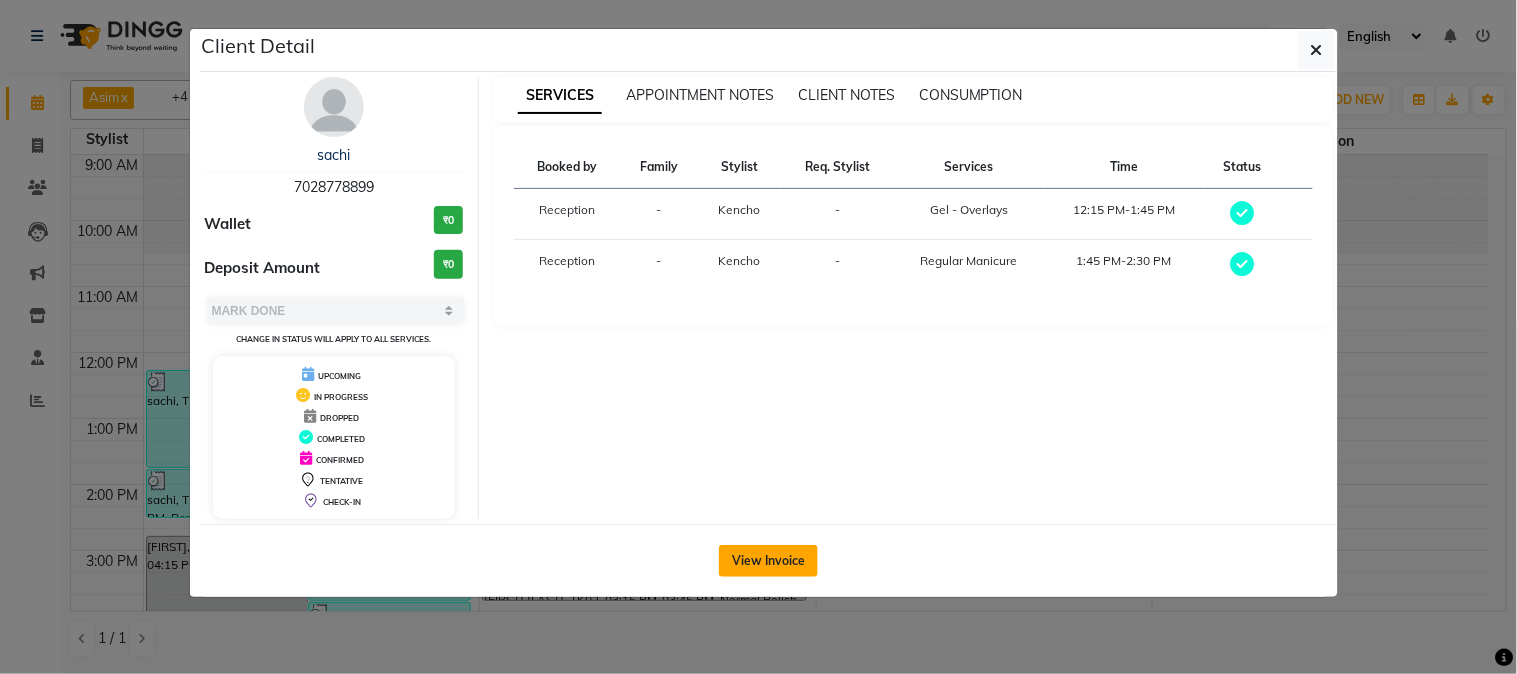 click on "View Invoice" 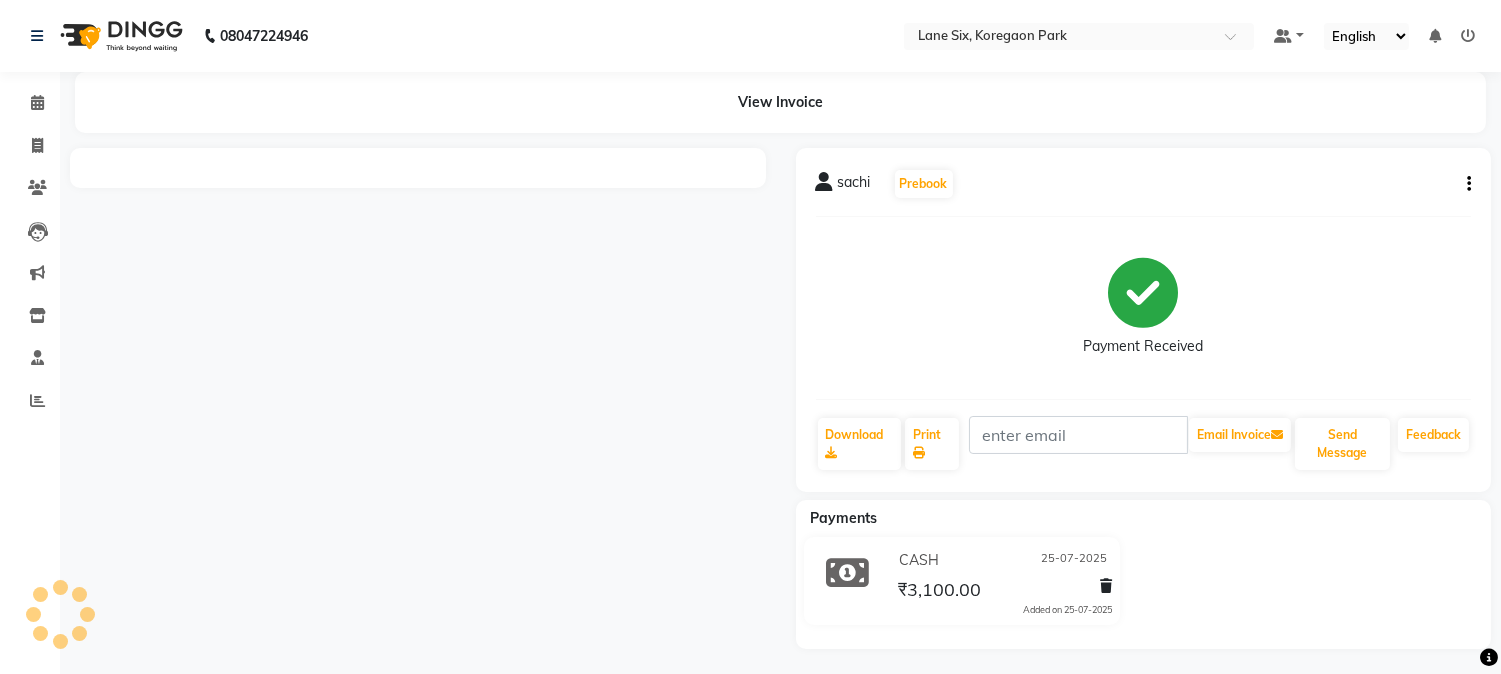 click 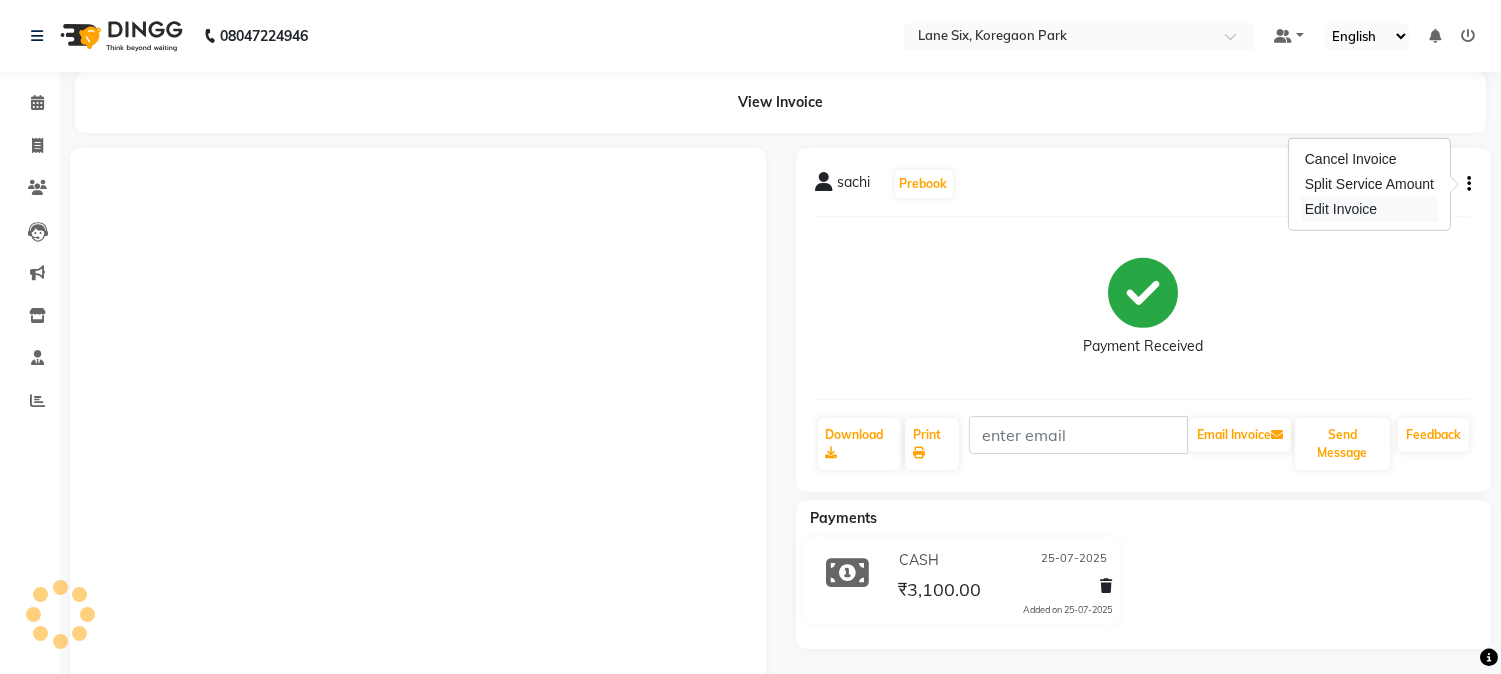 click on "Edit Invoice" at bounding box center (1369, 209) 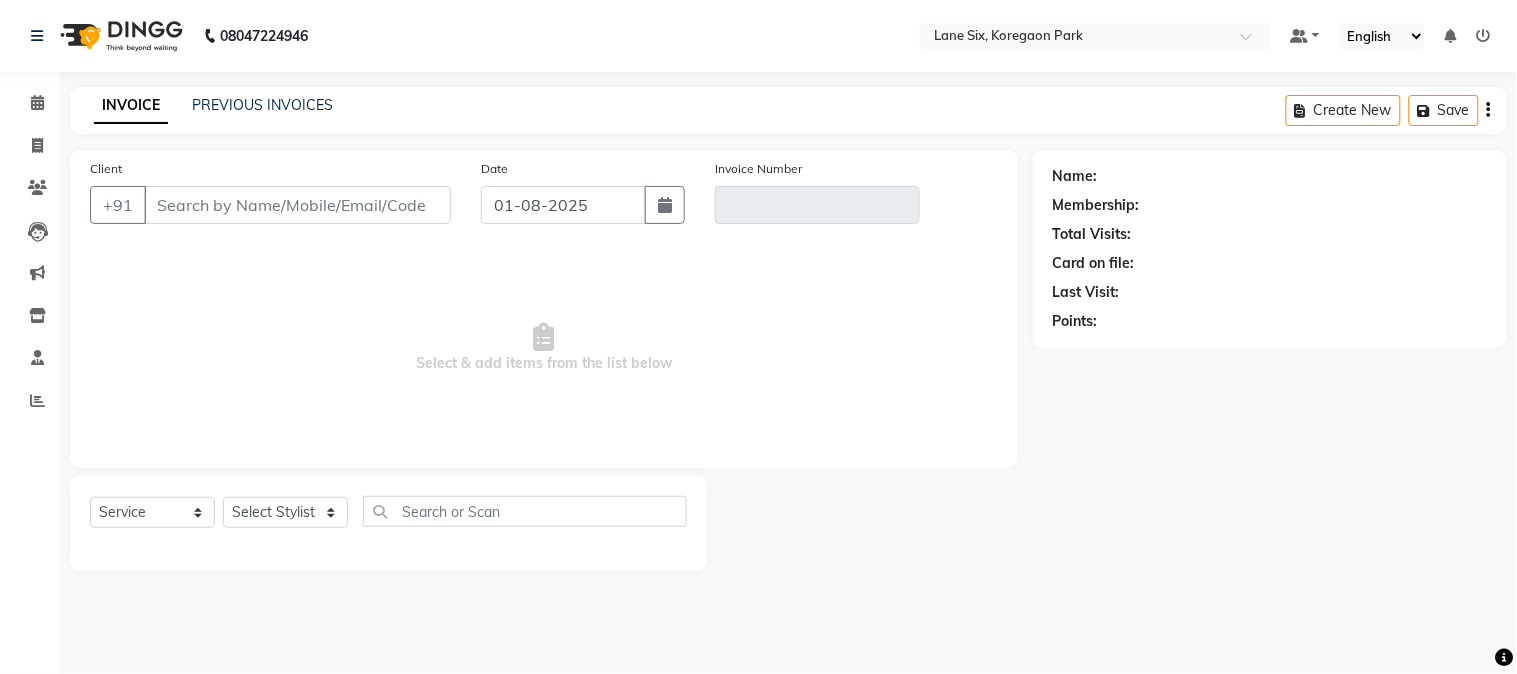 type on "7028778899" 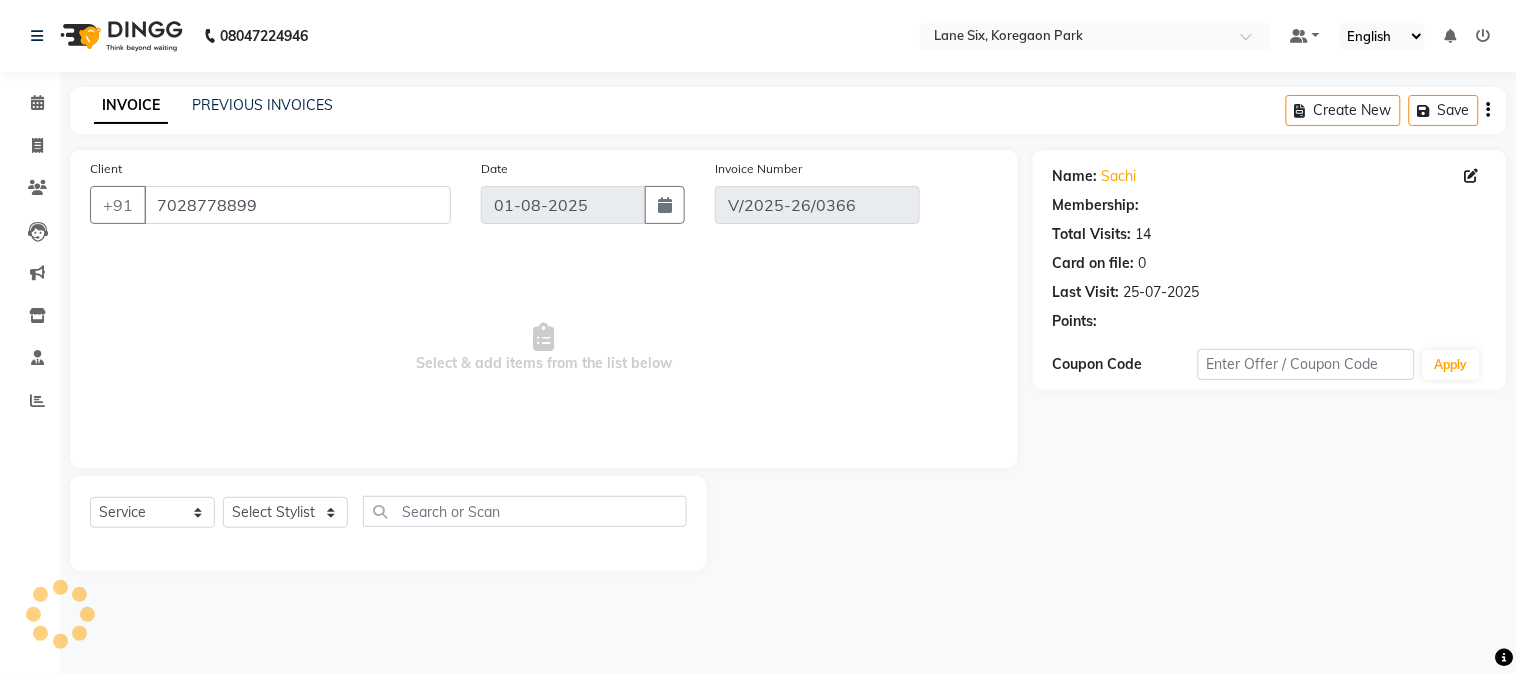 type on "25-07-2025" 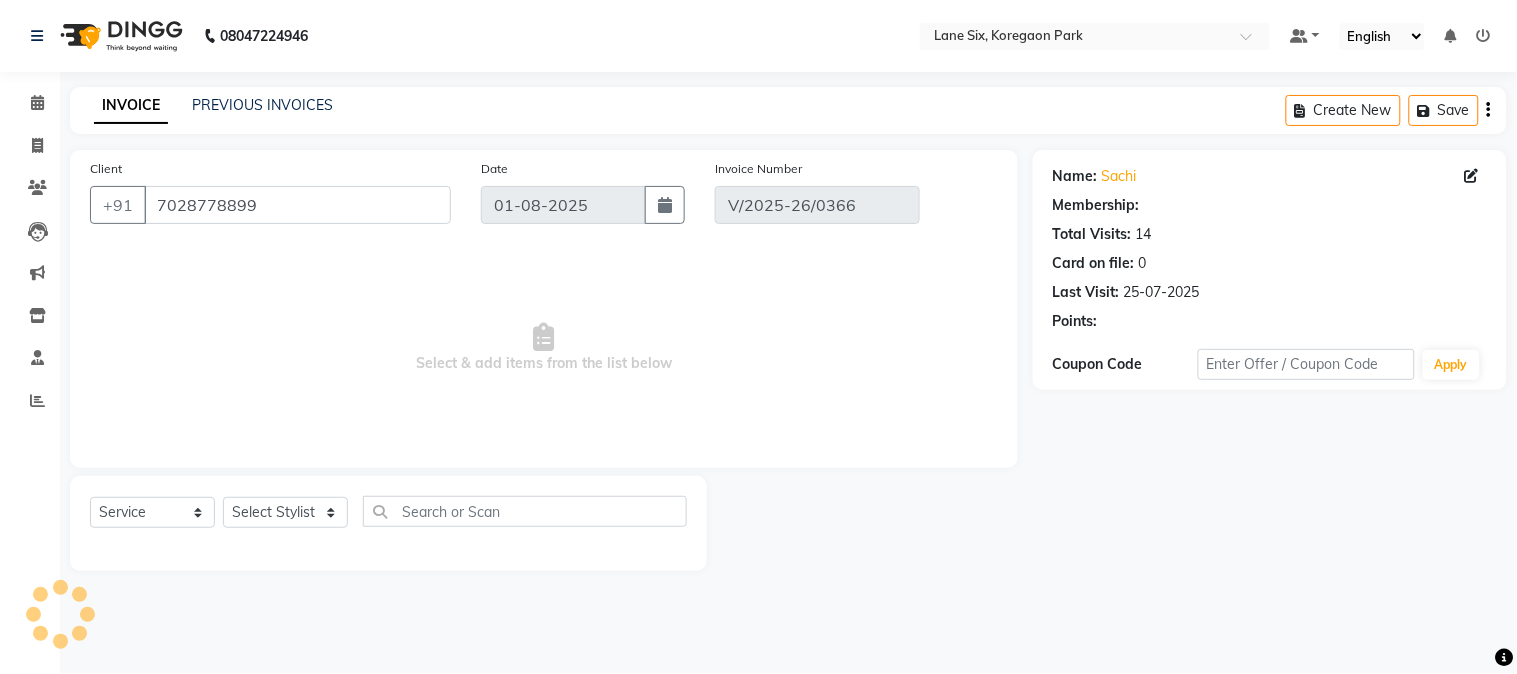select on "select" 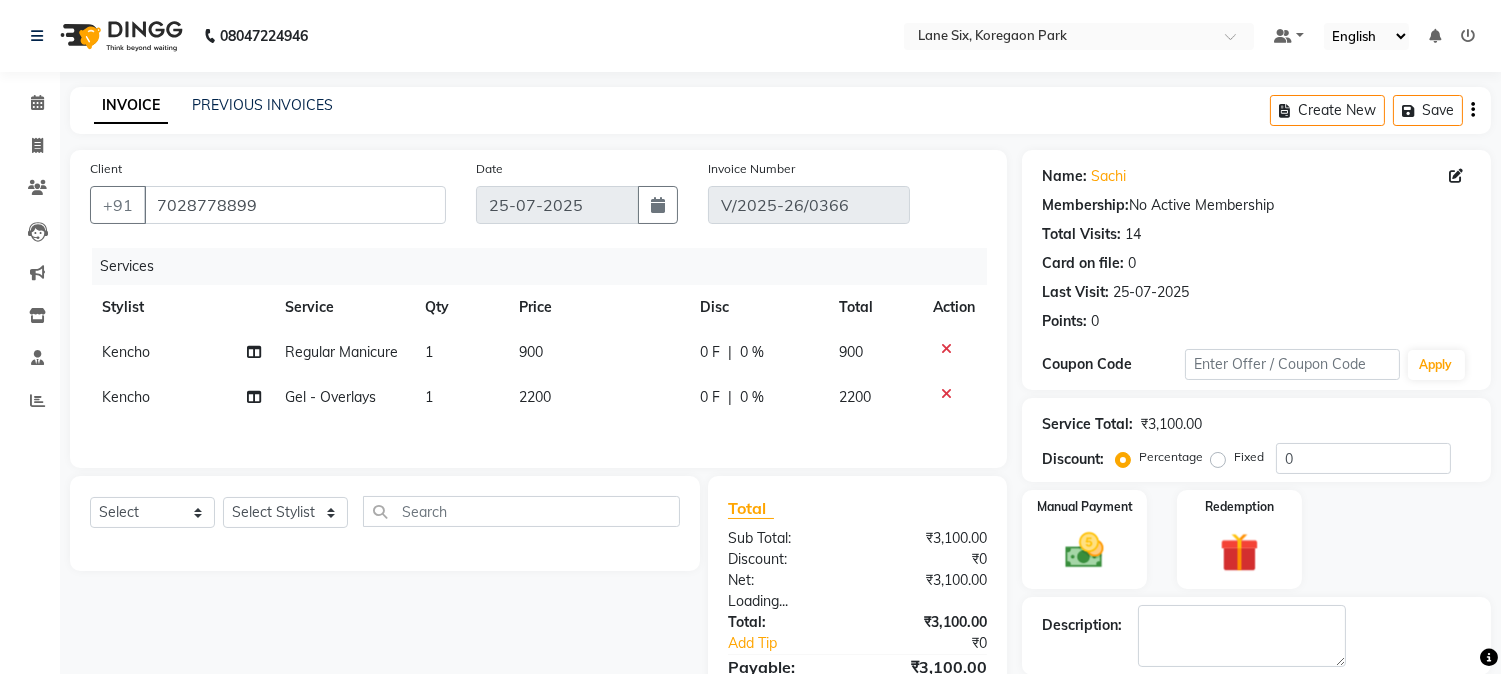 click on "900" 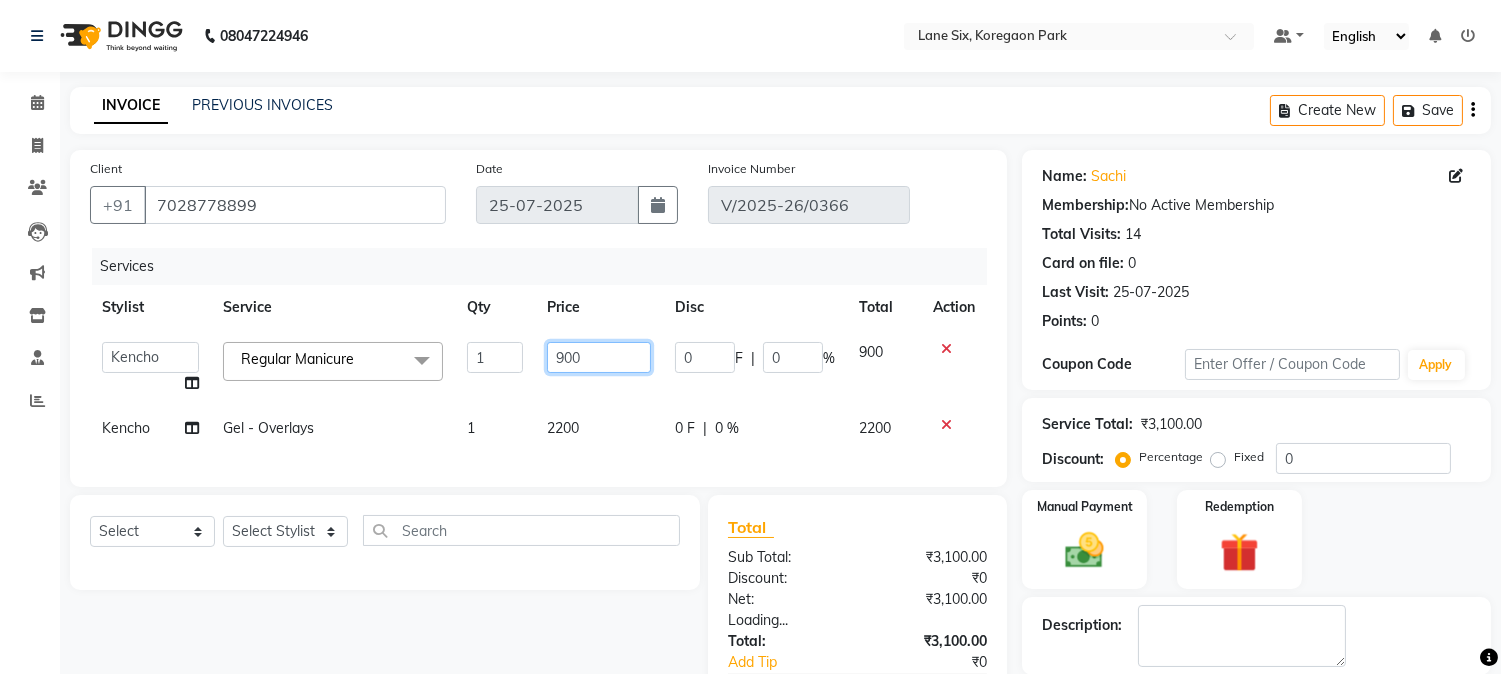click on "900" 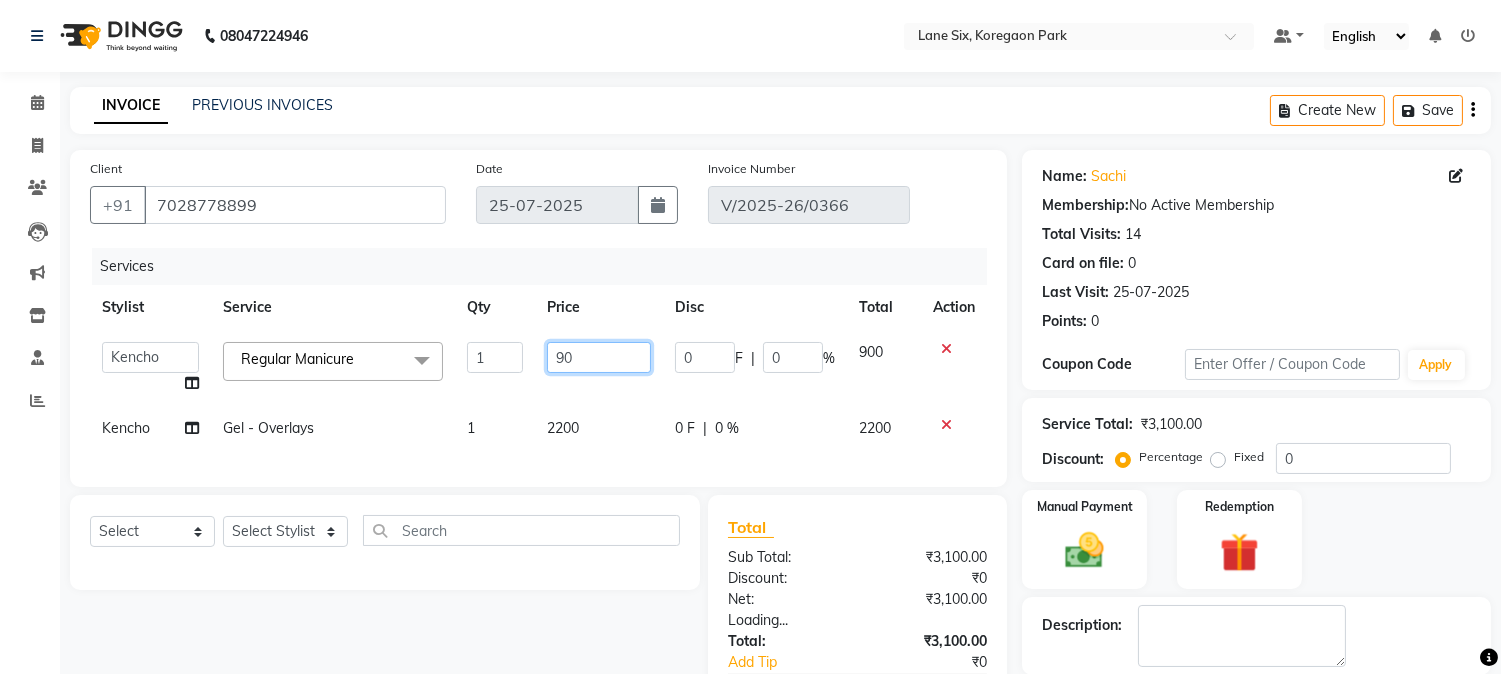 type on "9" 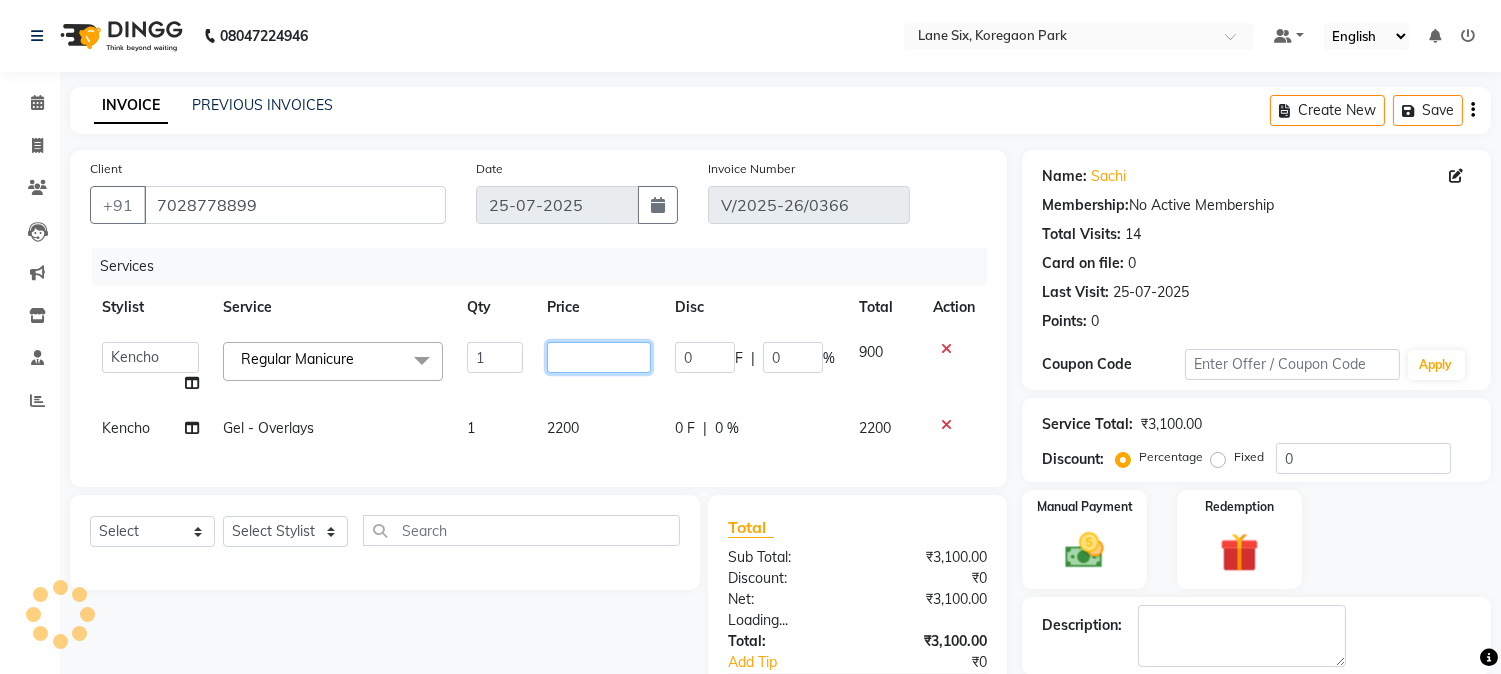 click 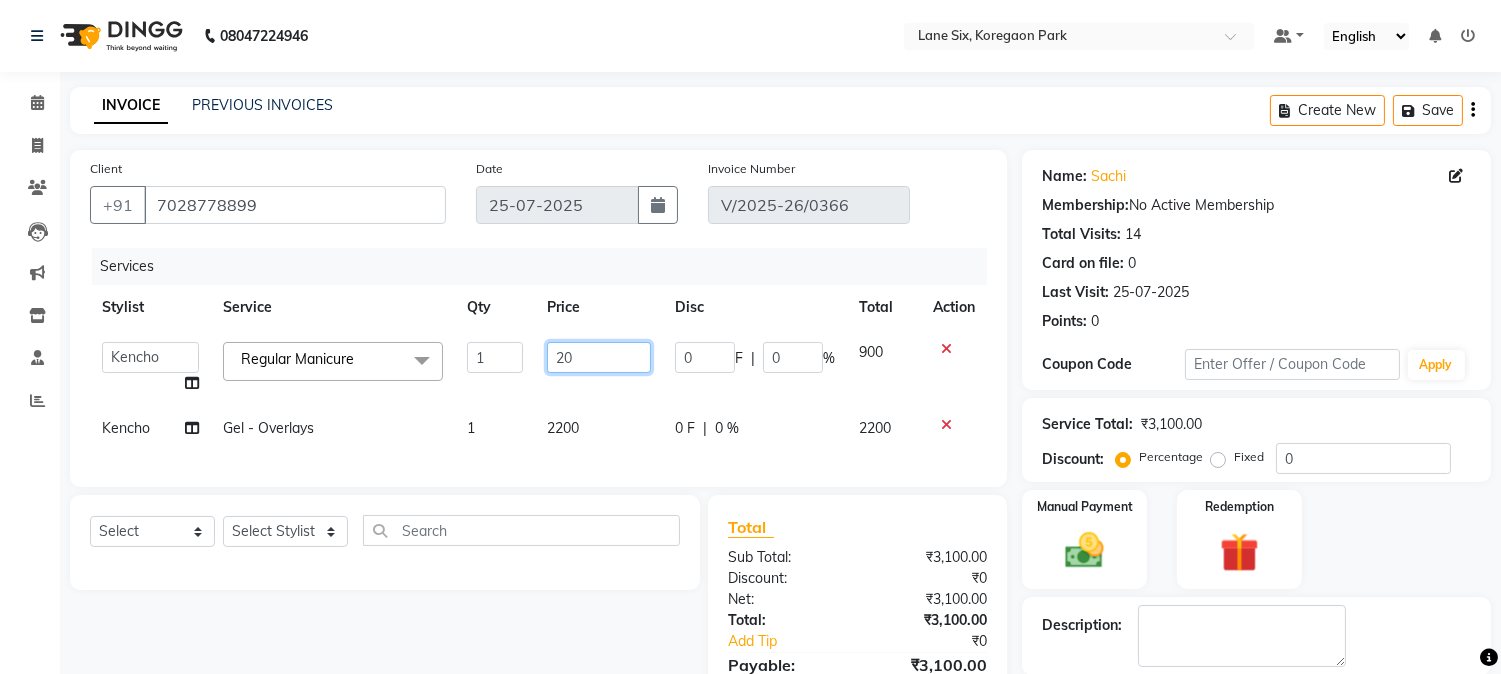 type on "200" 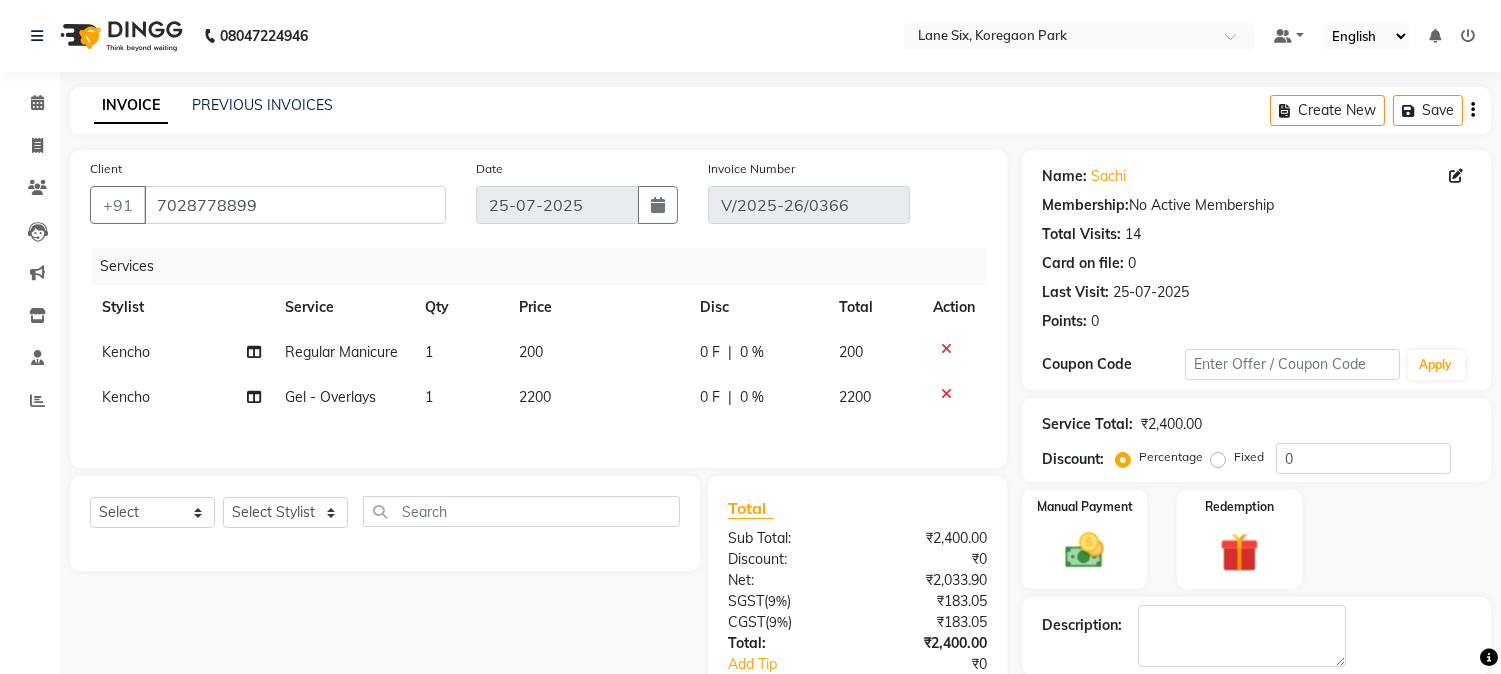 click on "Services Stylist Service Qty Price Disc Total Action Kencho Regular Manicure 1 200 0 F | 0 % 200 Kencho Gel - Overlays 1 2200 0 F | 0 % 2200" 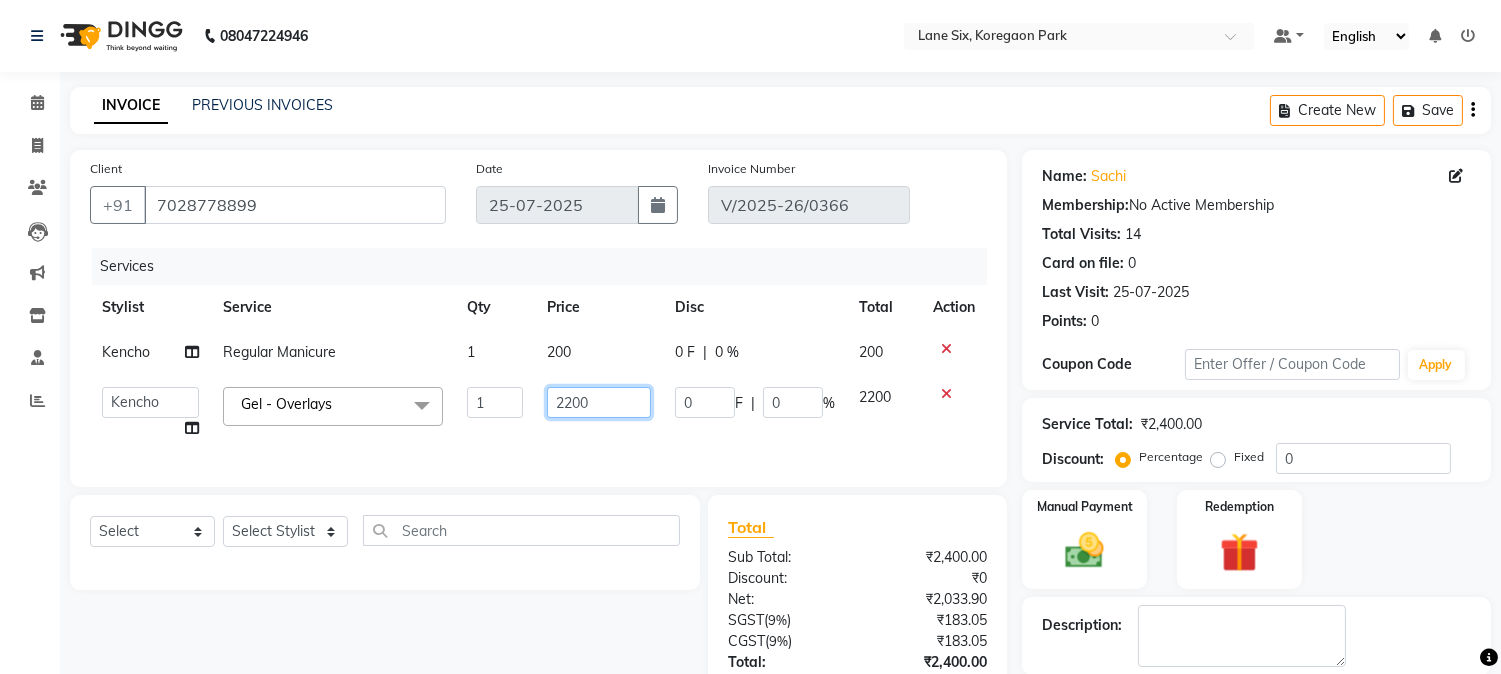 click on "2200" 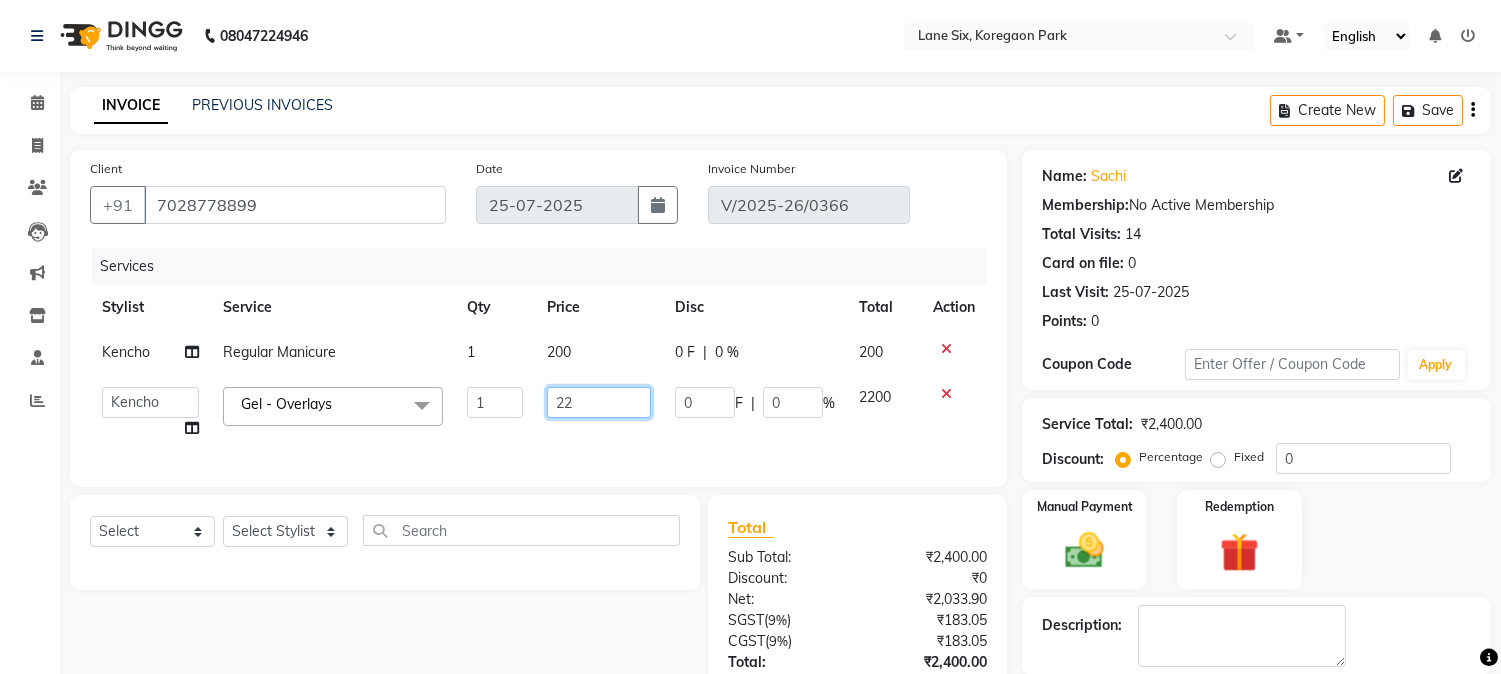 type on "2" 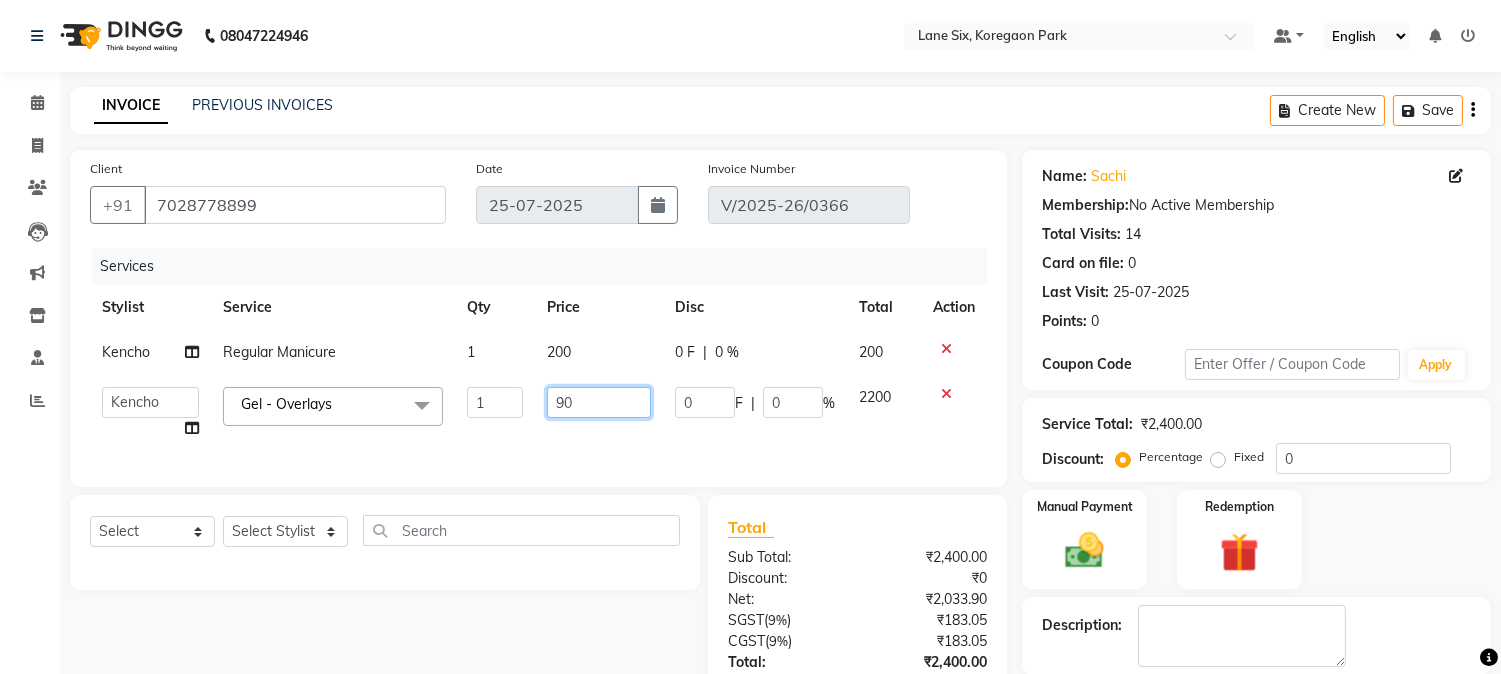 type on "900" 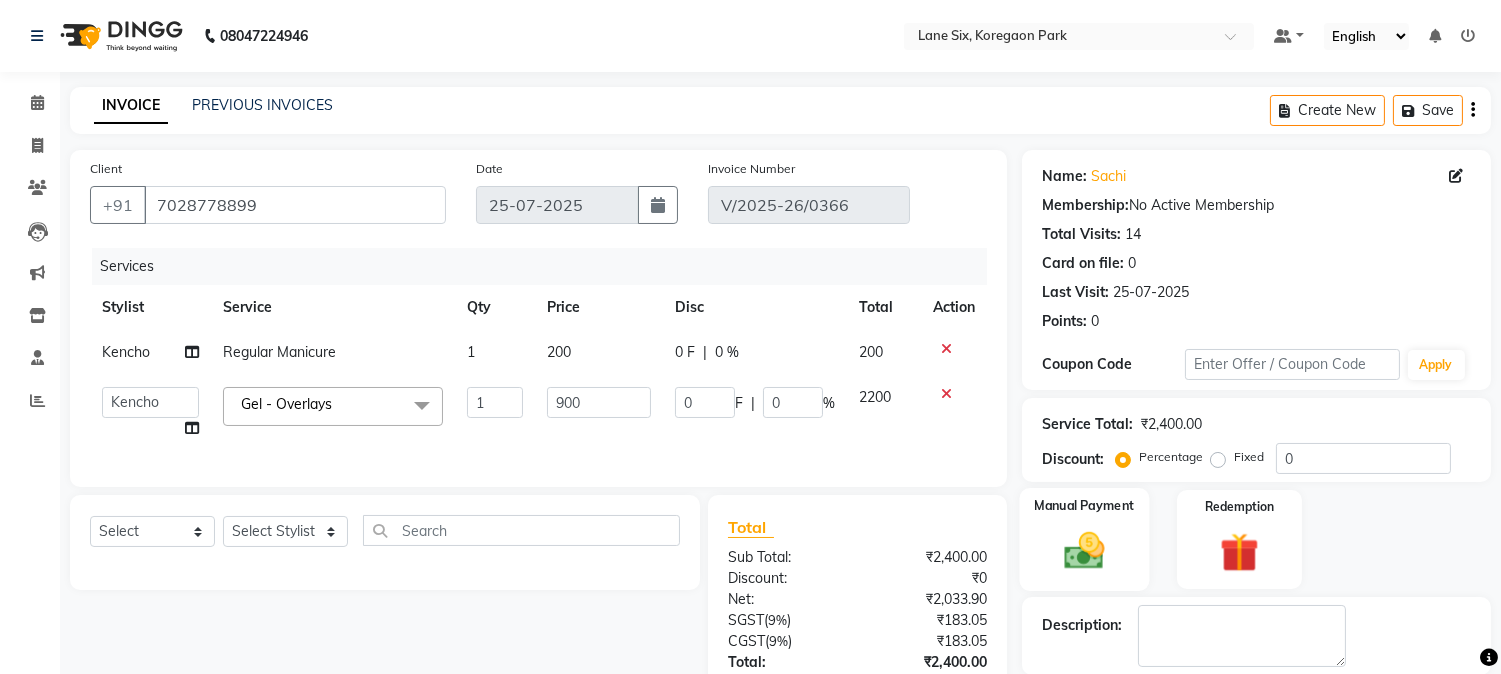 click 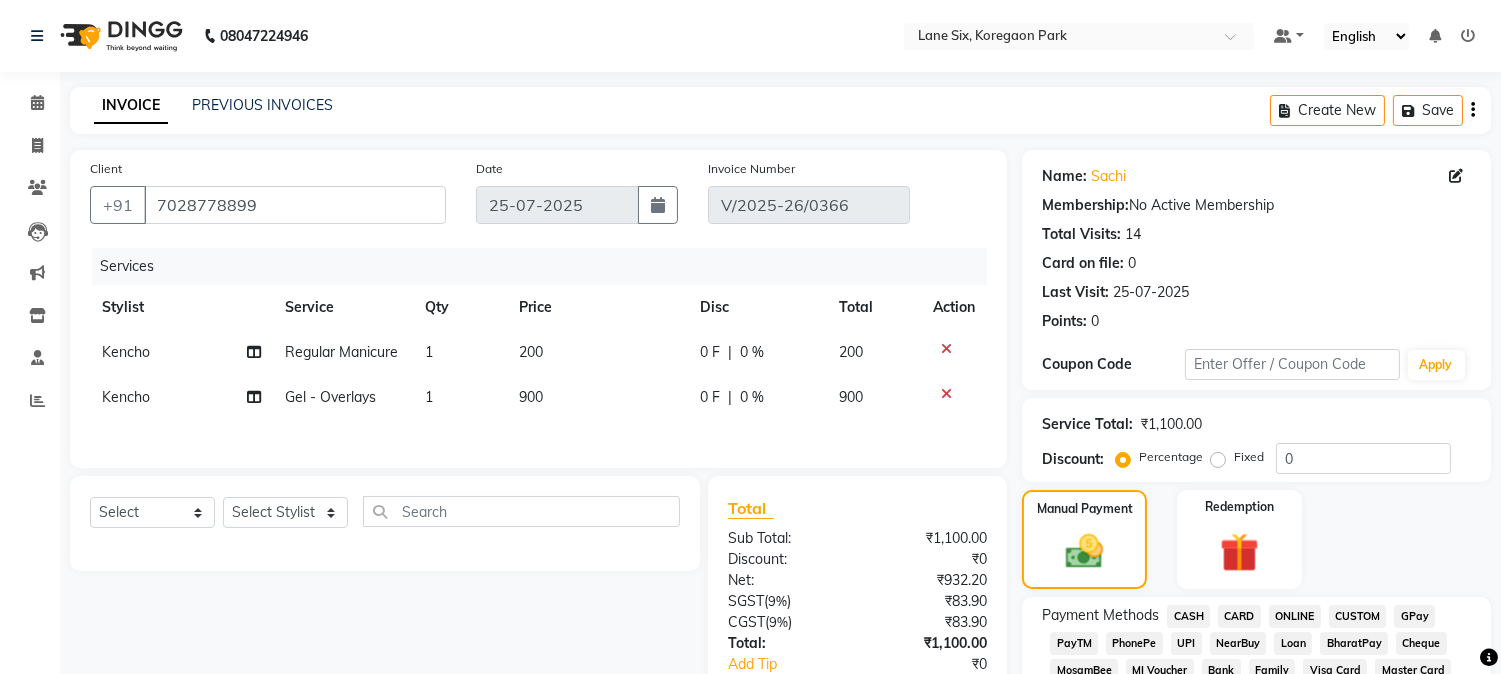 scroll, scrollTop: 590, scrollLeft: 0, axis: vertical 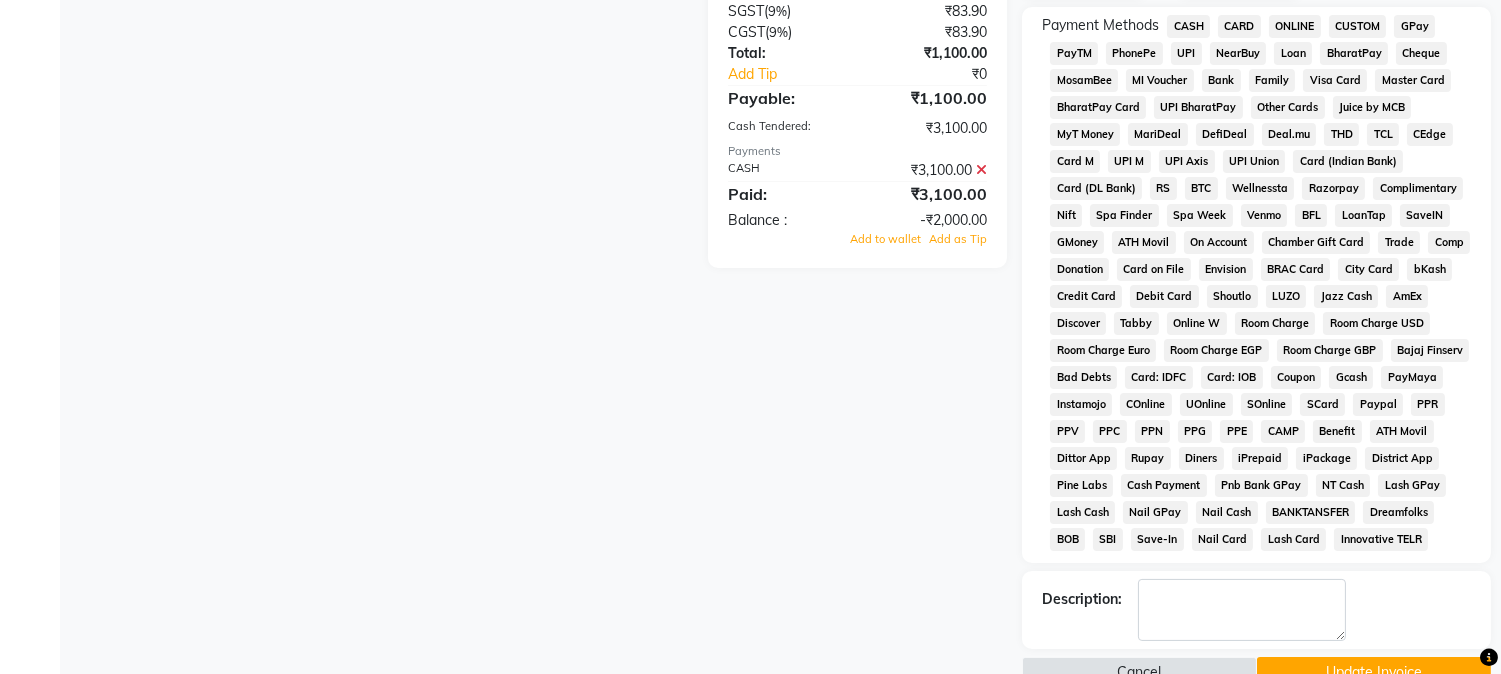 click 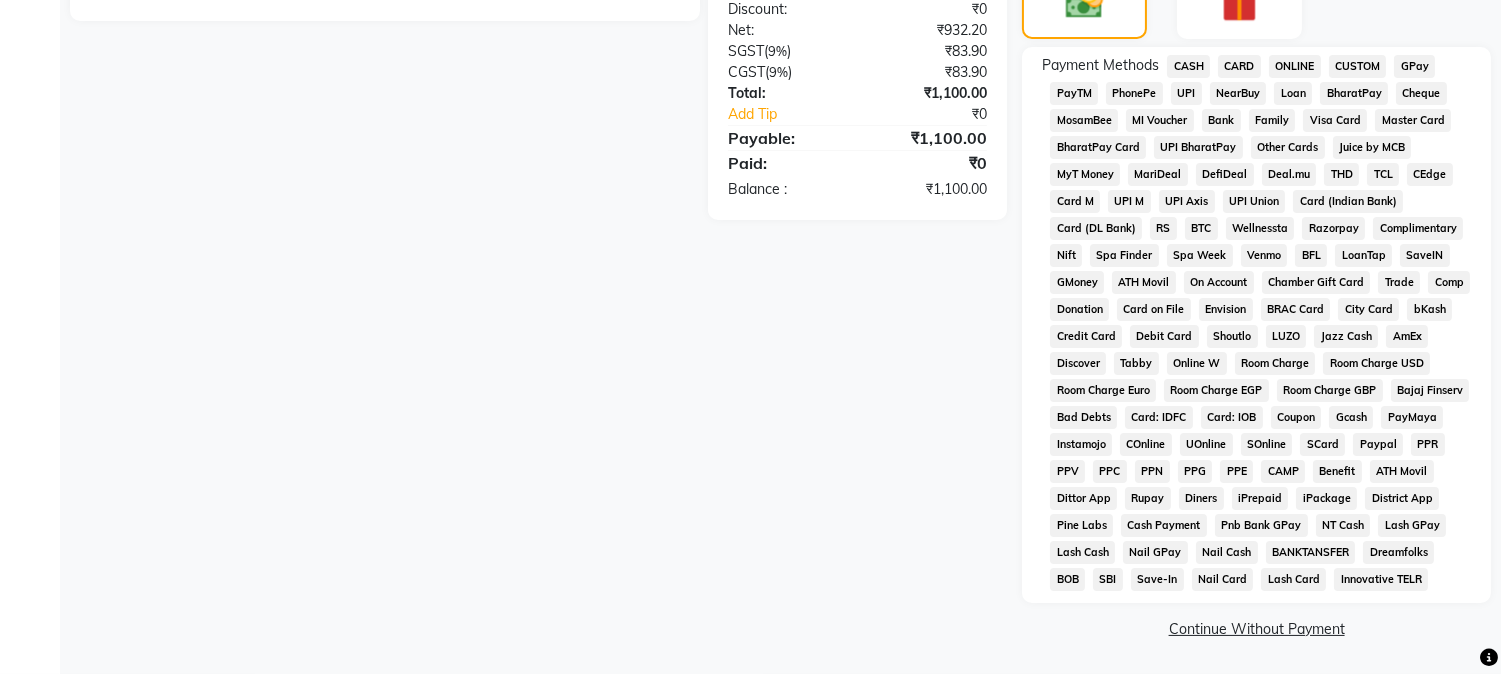 click on "CASH" 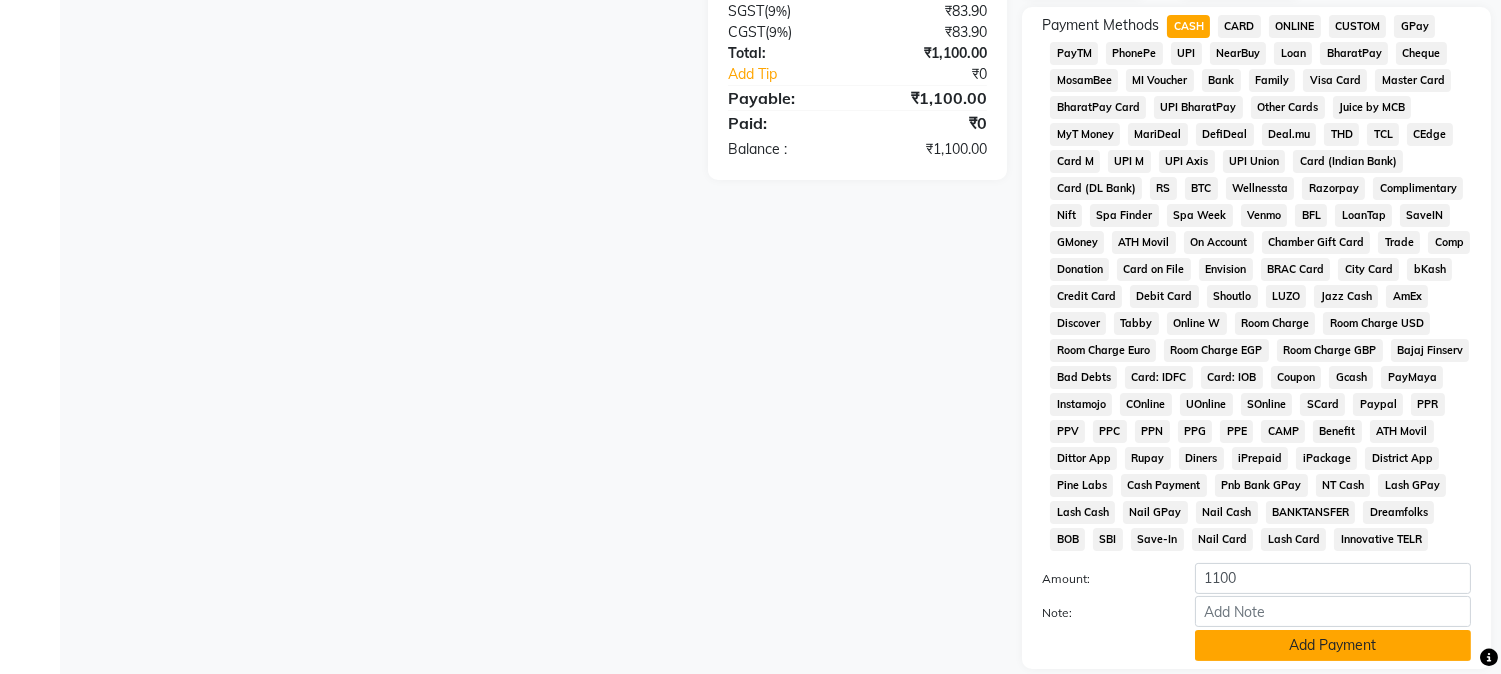 click on "Add Payment" 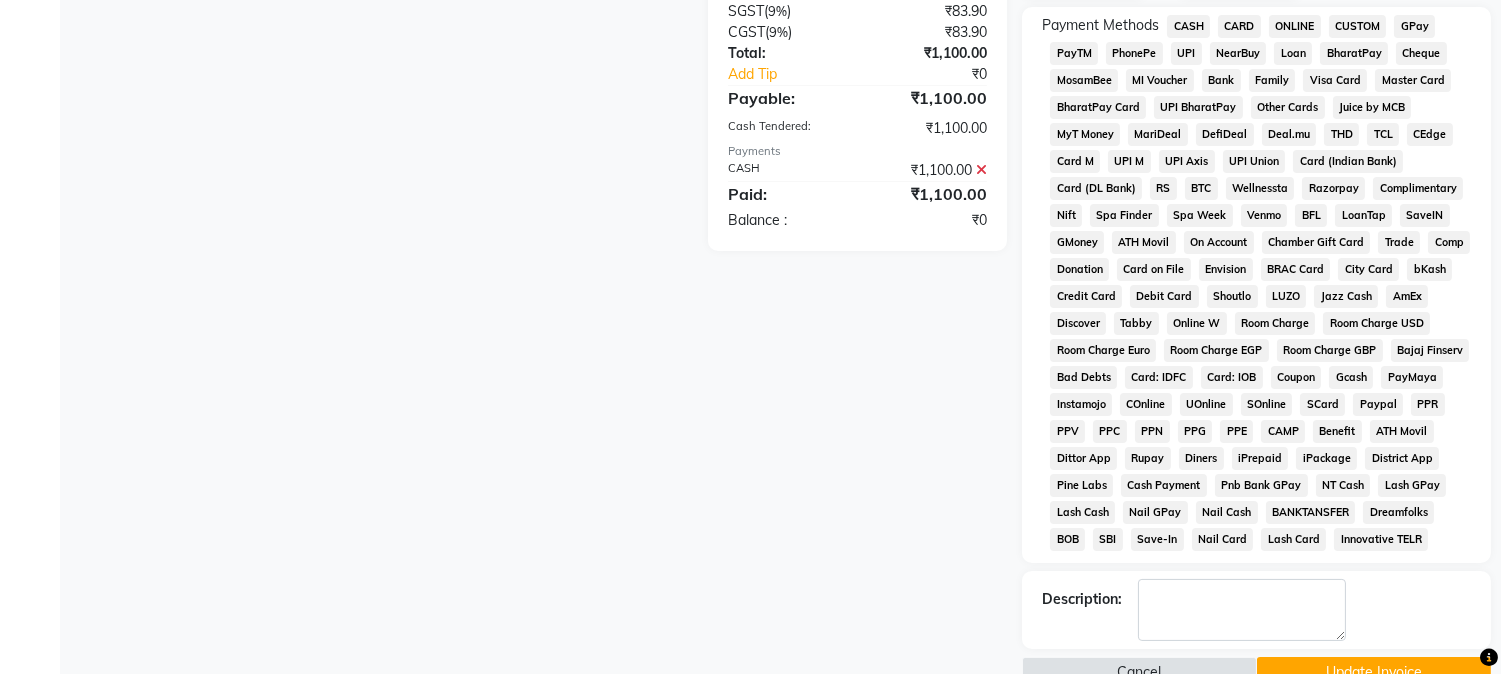 scroll, scrollTop: 637, scrollLeft: 0, axis: vertical 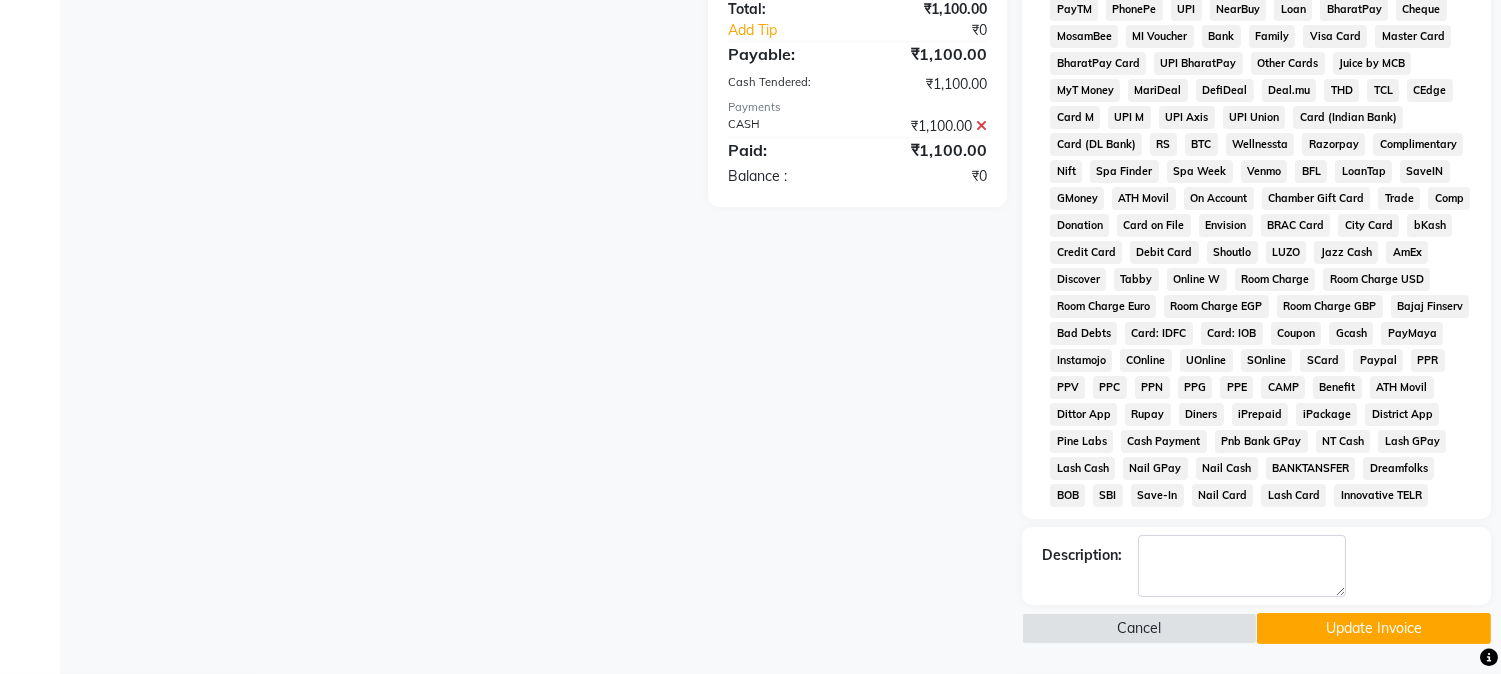 click on "Update Invoice" 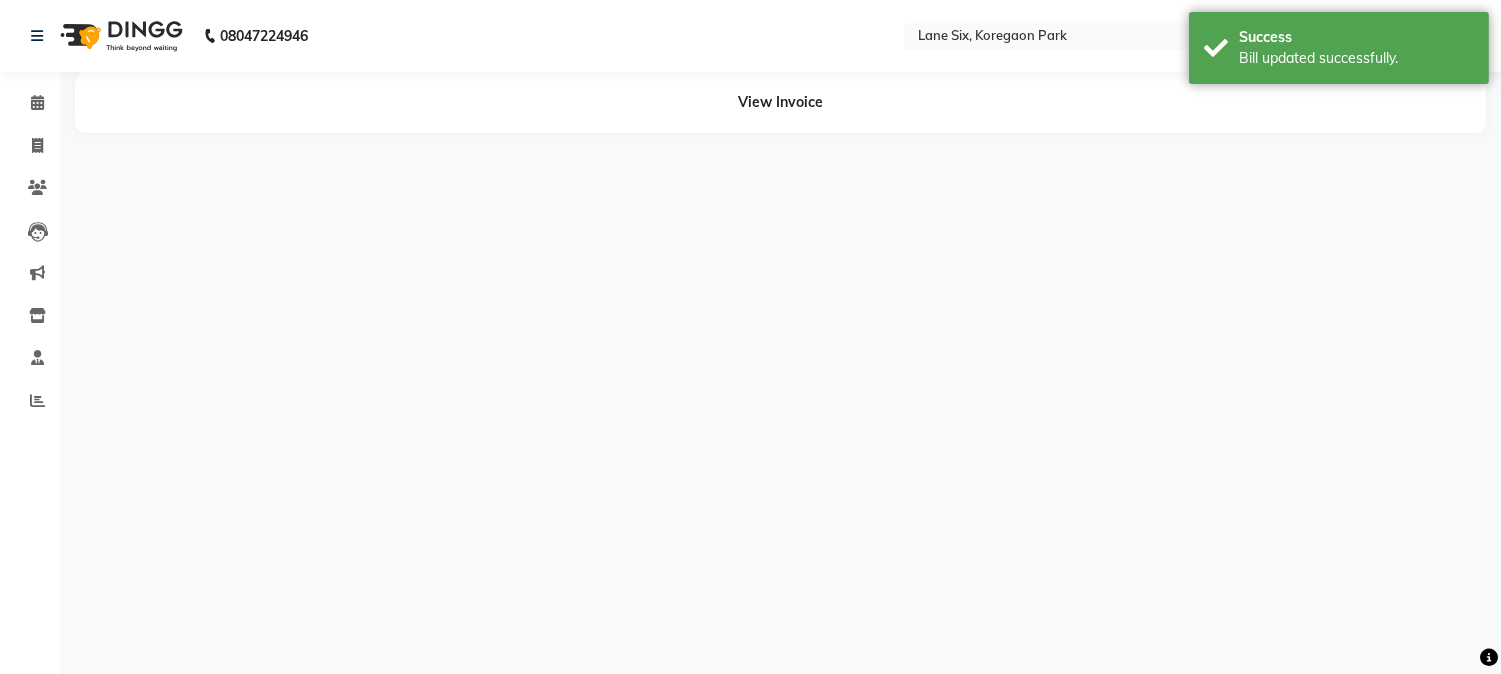 scroll, scrollTop: 0, scrollLeft: 0, axis: both 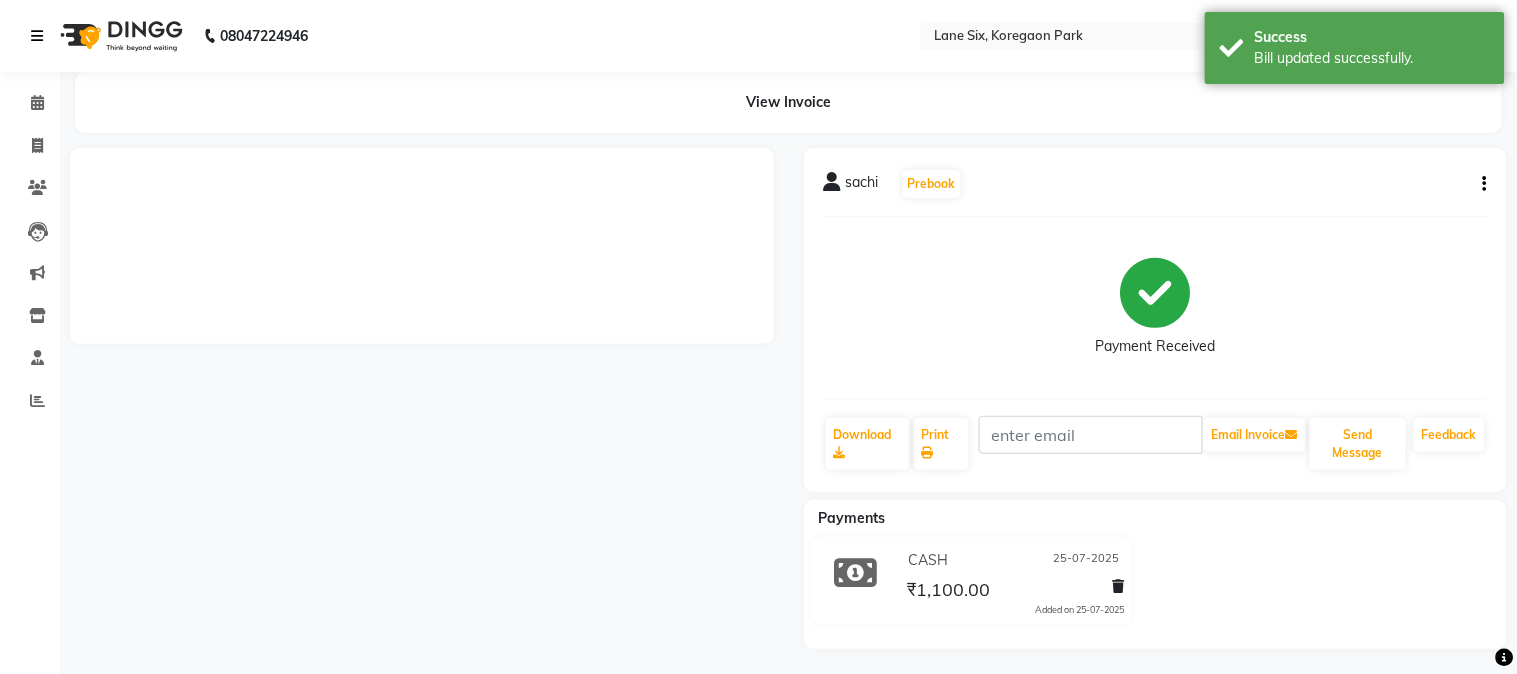 click on "08047224946" 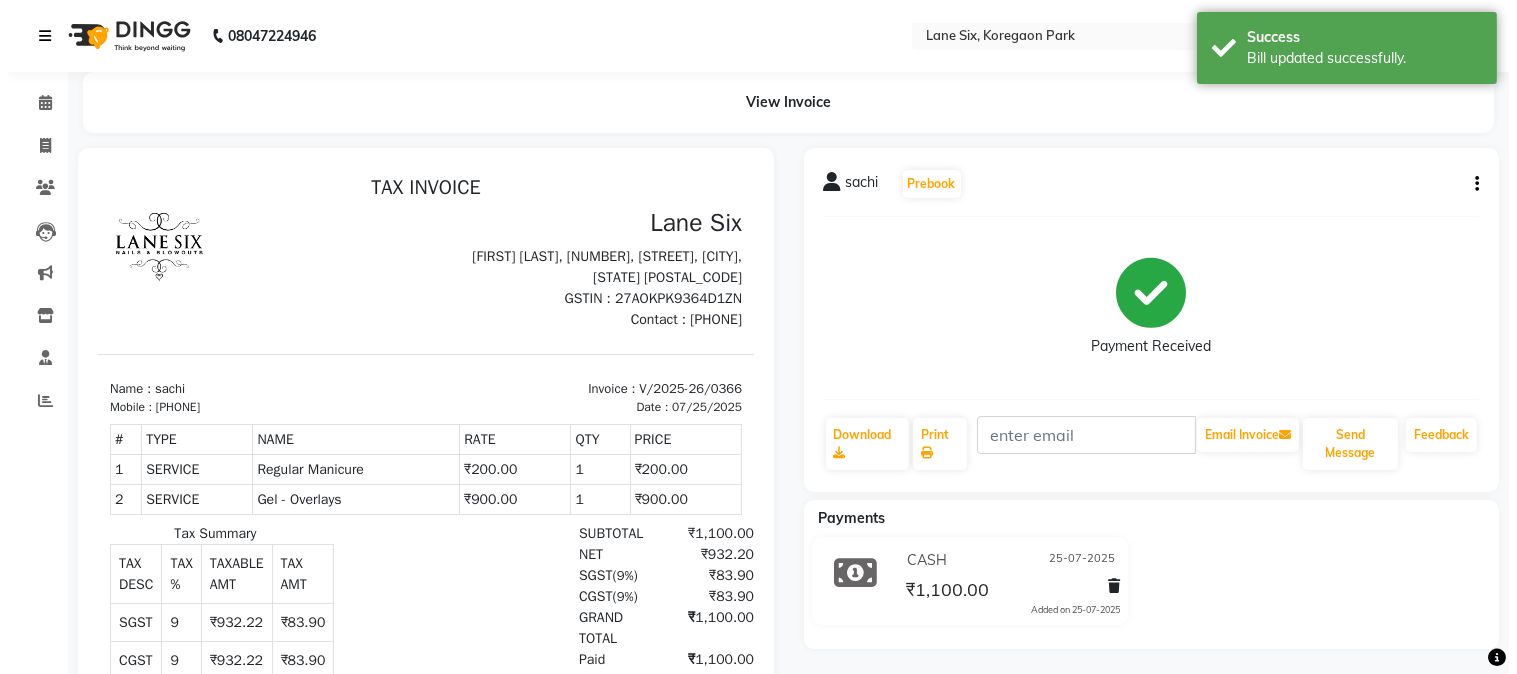 scroll, scrollTop: 0, scrollLeft: 0, axis: both 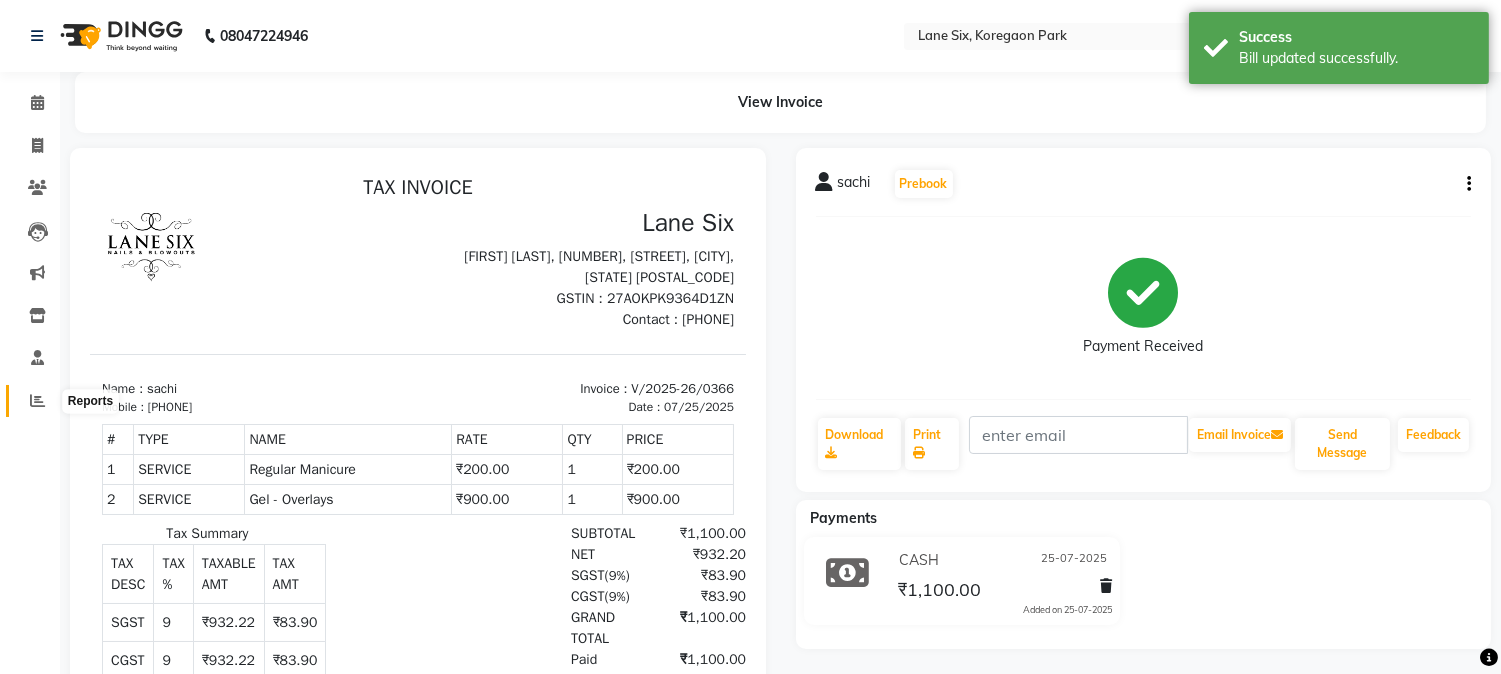 click 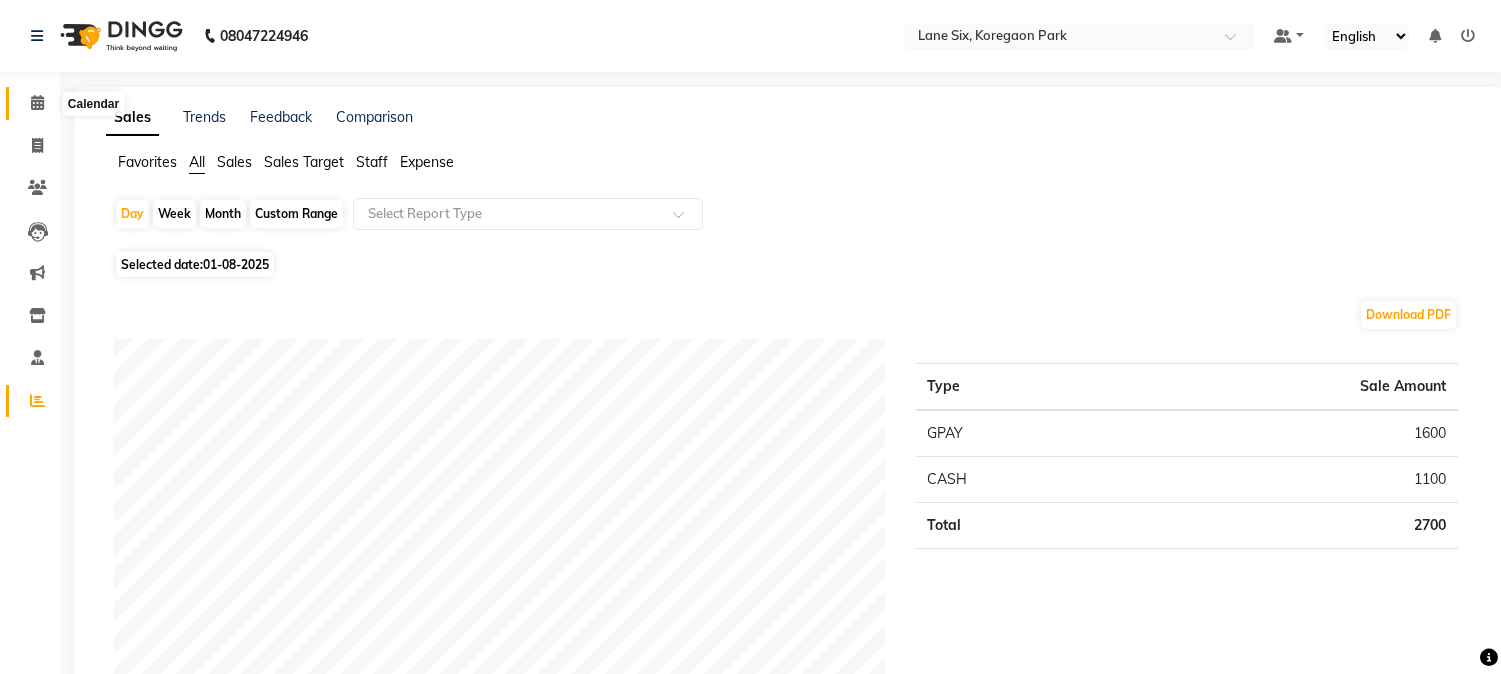 click 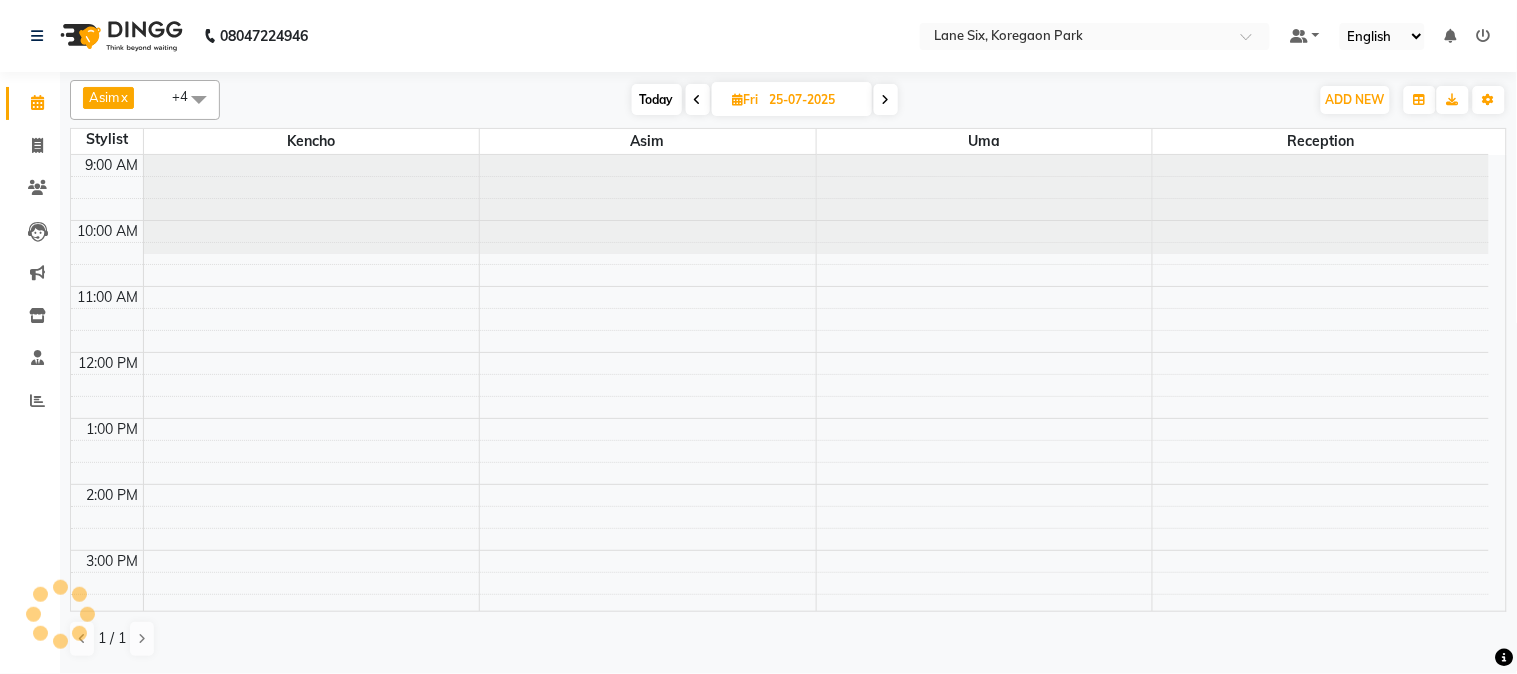 scroll, scrollTop: 234, scrollLeft: 0, axis: vertical 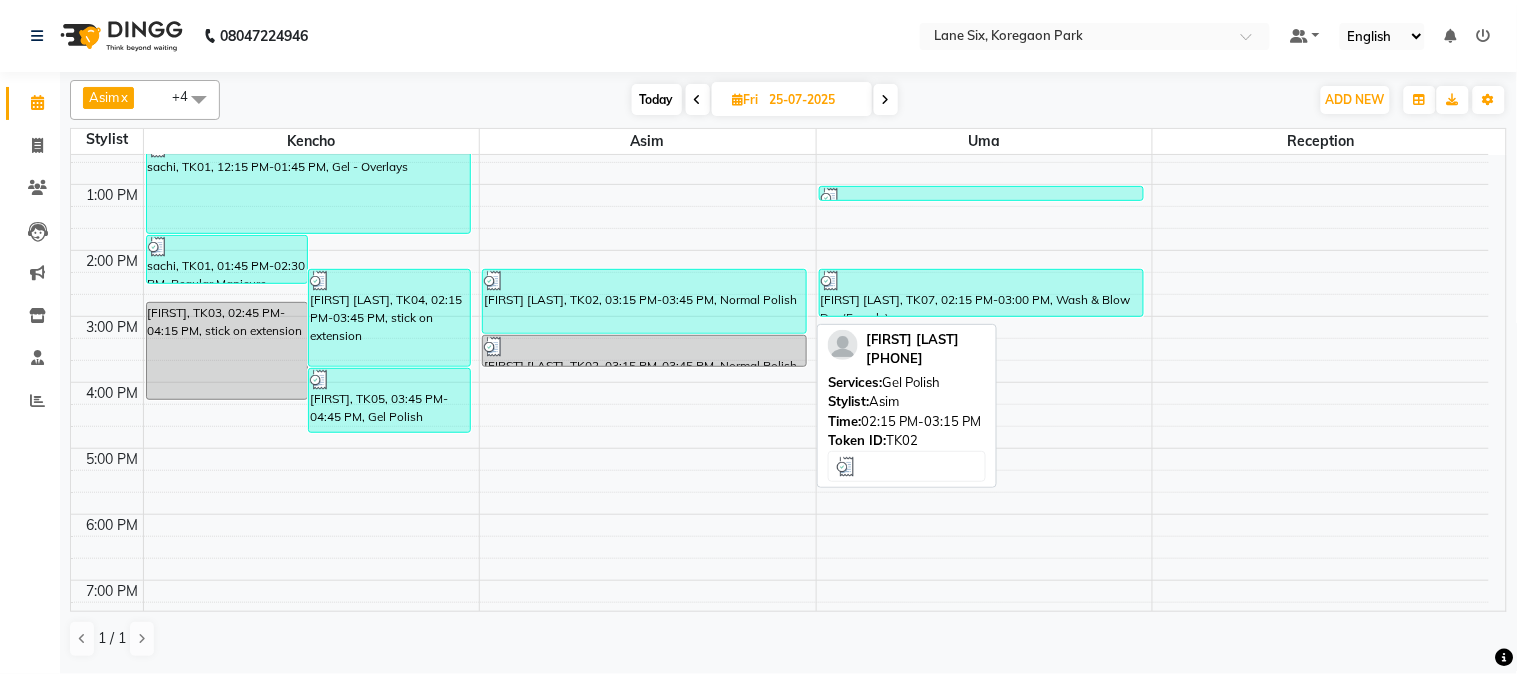 click on "[FIRST] [LAST], TK02, 03:15 PM-03:45 PM, Normal Polish" at bounding box center [644, 301] 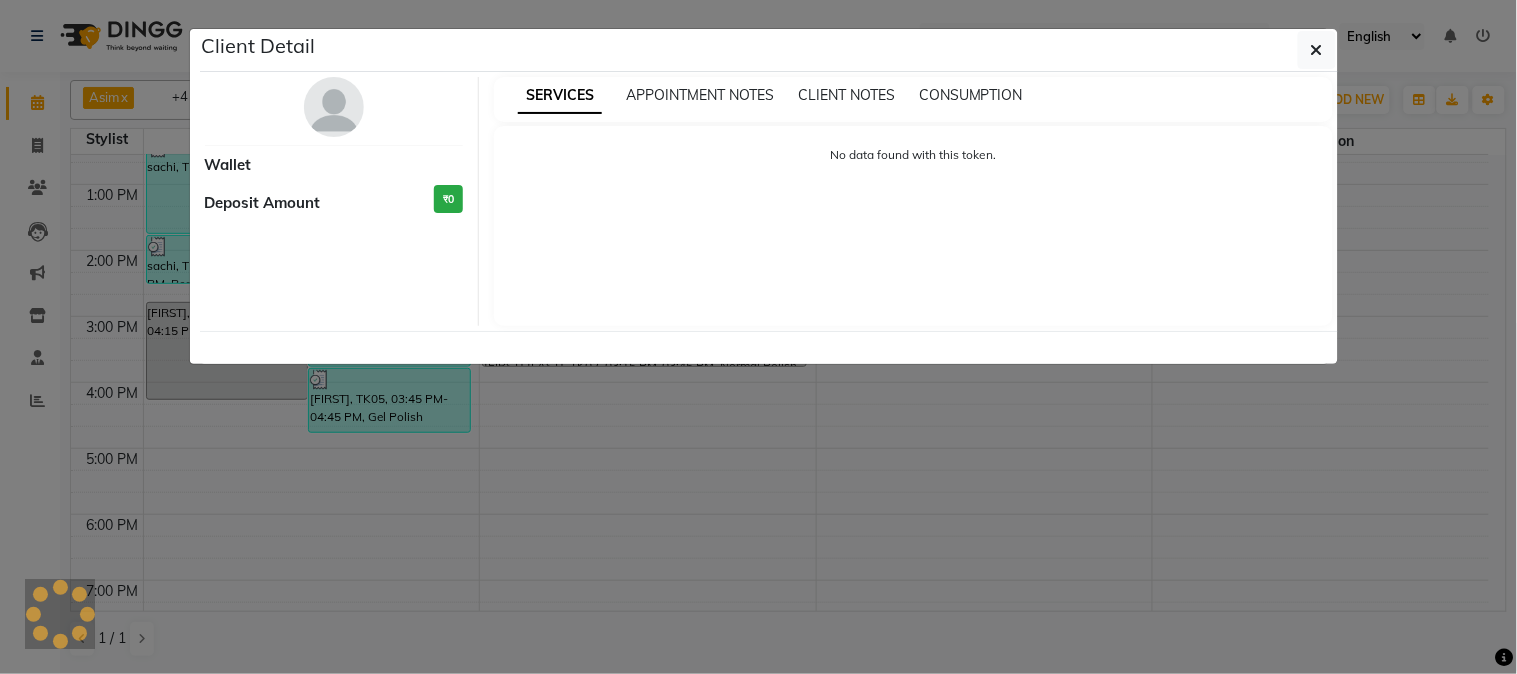 select on "3" 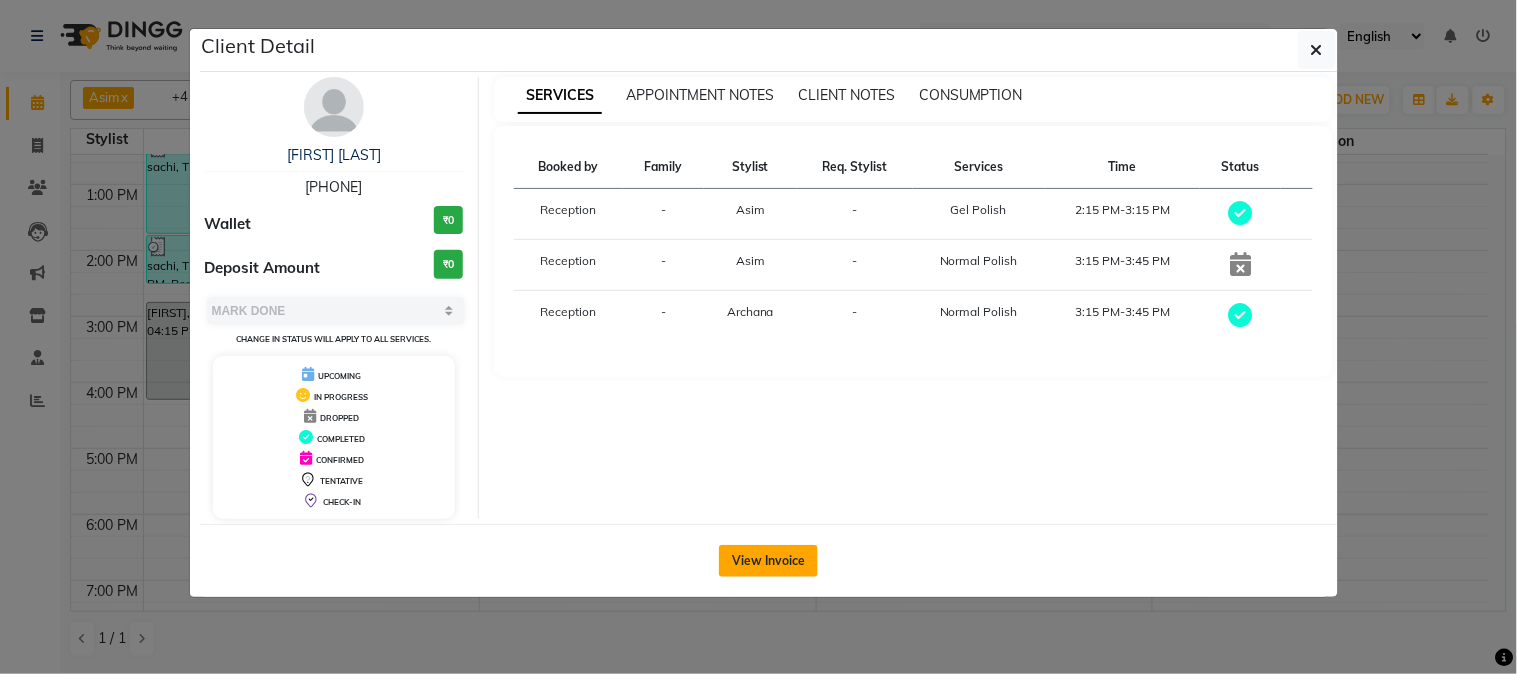 click on "View Invoice" 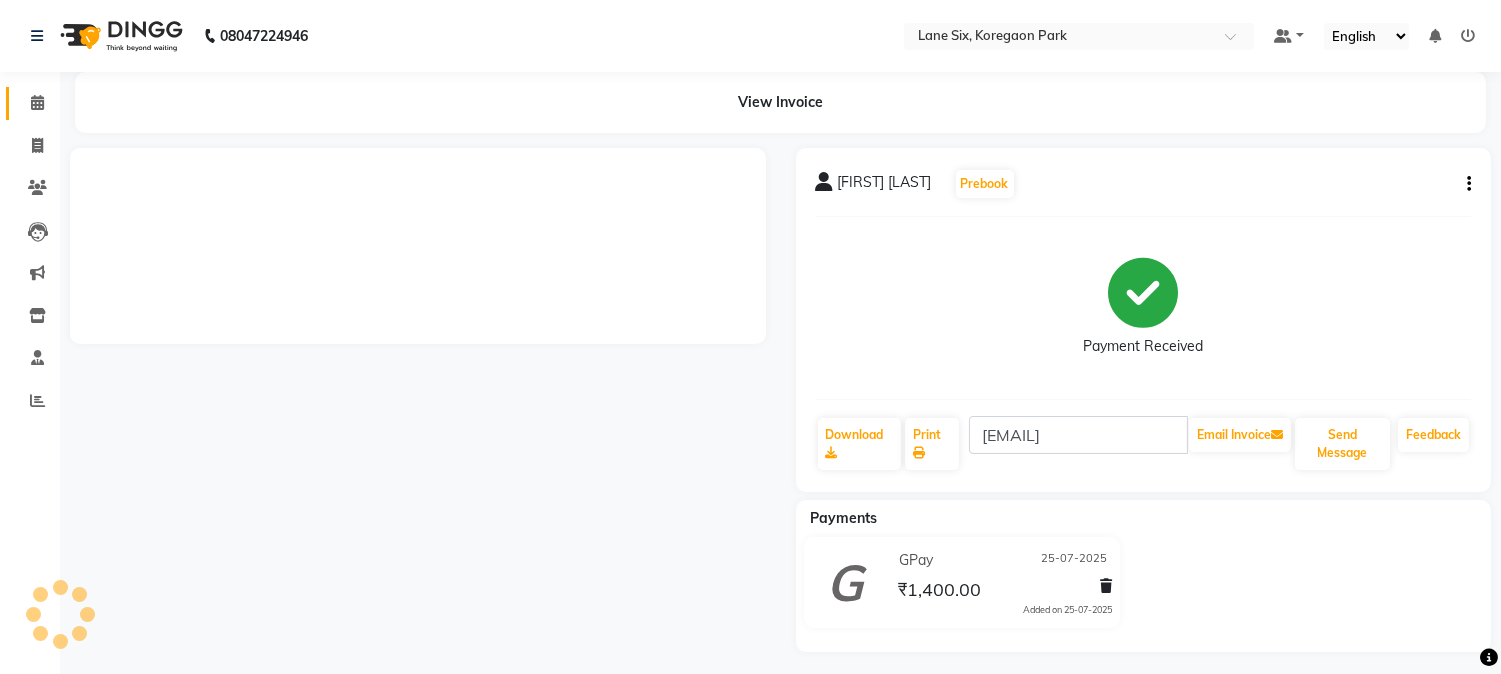 click 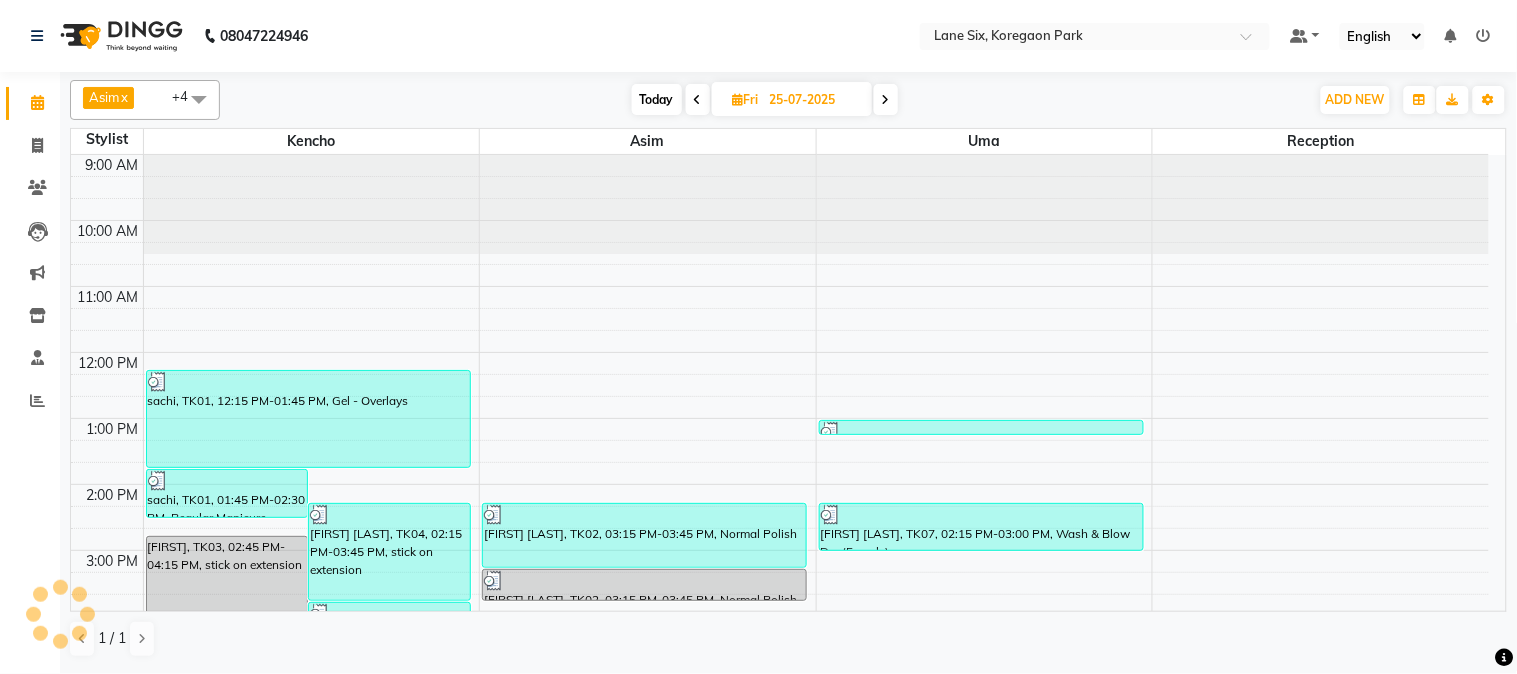scroll, scrollTop: 0, scrollLeft: 0, axis: both 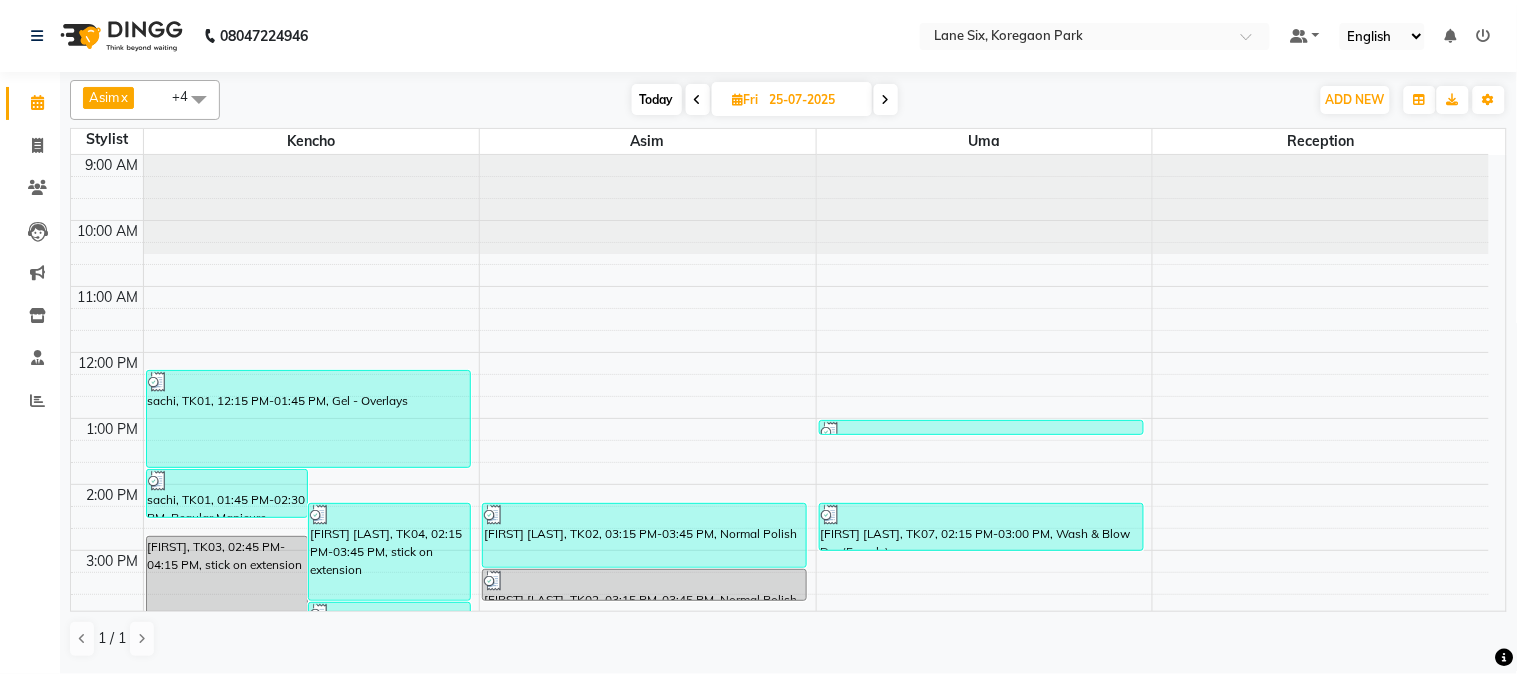 click on "Asim  x Kencho  x Reception   x Uma  x Usha  x +4 UnSelect All Archana Asim Kencho Reception  Uma Today  Fri 25-07-2025 Toggle Dropdown Add Appointment Add Invoice Add Expense Add Attendance Add Client Toggle Dropdown Add Appointment Add Invoice Add Expense Add Attendance Add Client ADD NEW Toggle Dropdown Add Appointment Add Invoice Add Expense Add Attendance Add Client Asim  x Kencho  x Reception   x Uma  x Usha  x +4 UnSelect All Archana Asim Kencho Reception  Uma Group By  Staff View   Room View  View as Vertical  Vertical - Week View  Horizontal  Horizontal - Week View  List  Toggle Dropdown Calendar Settings Manage Tags   Arrange Stylists   Reset Stylists  Full Screen  Show Available Stylist  Appointment Form Zoom 75% Staff/Room Display Count 4 Stylist Kencho Asim Uma Reception  9:00 AM 10:00 AM 11:00 AM 12:00 PM 1:00 PM 2:00 PM 3:00 PM 4:00 PM 5:00 PM 6:00 PM 7:00 PM     sachi, TK01, 01:45 PM-02:30 PM, Regular Manicure     Tanya Chadha, TK04, 02:15 PM-03:45 PM, stick on extension" 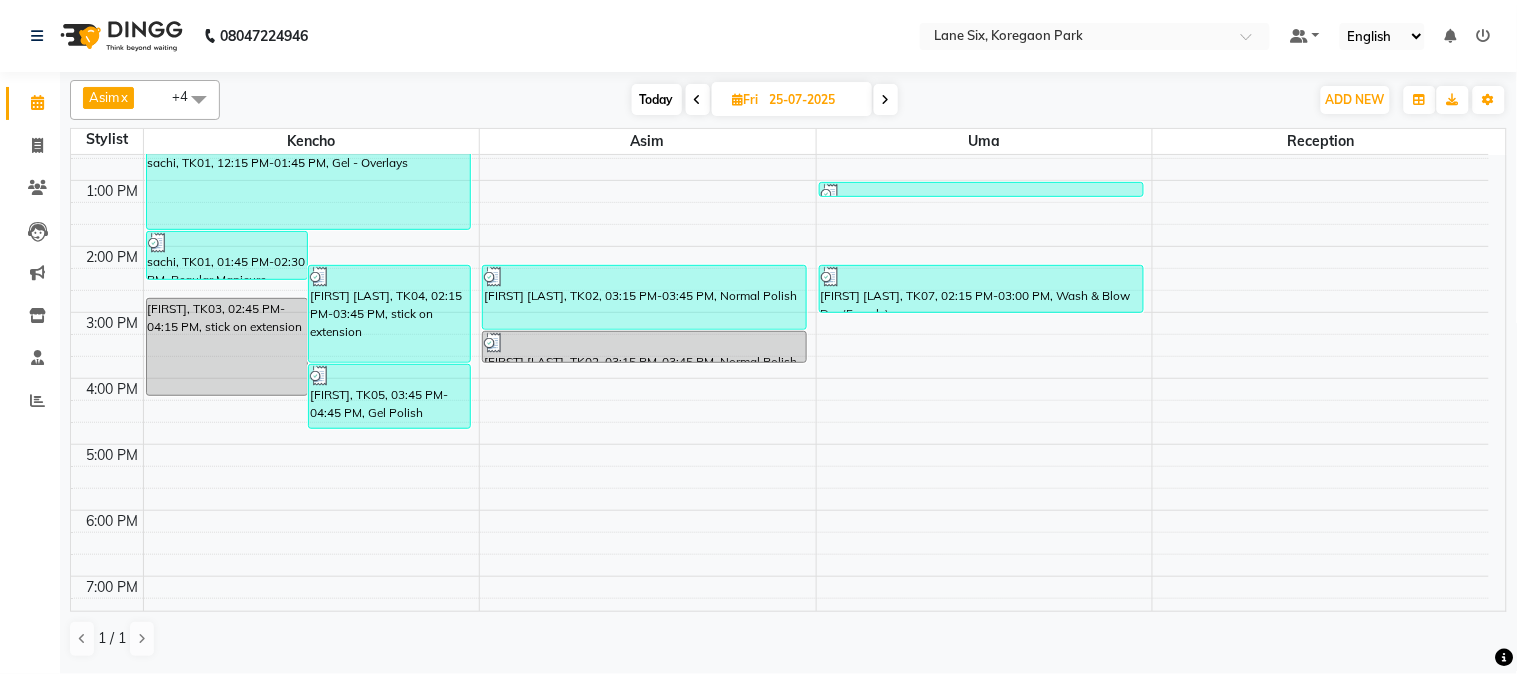 scroll, scrollTop: 272, scrollLeft: 0, axis: vertical 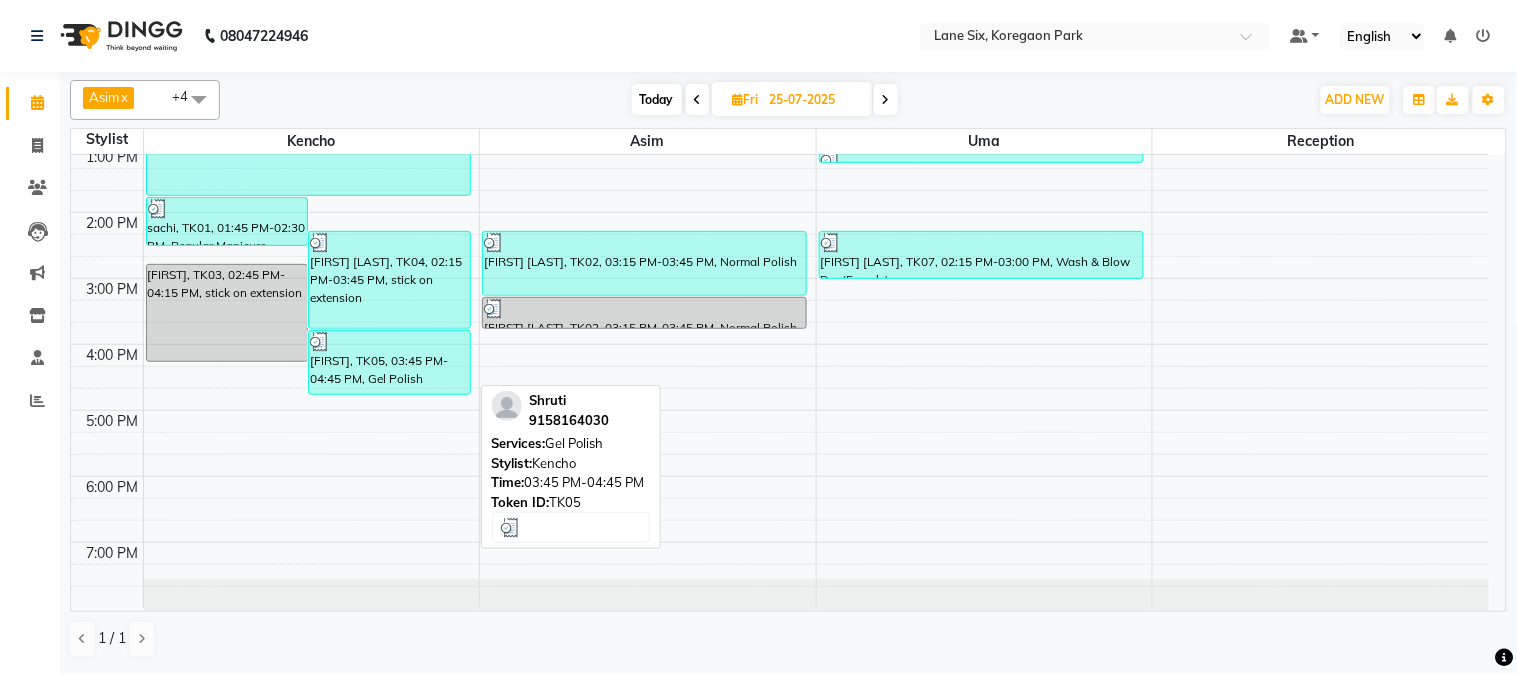 click on "[FIRST], TK05, 03:45 PM-04:45 PM, Gel Polish" at bounding box center (389, 362) 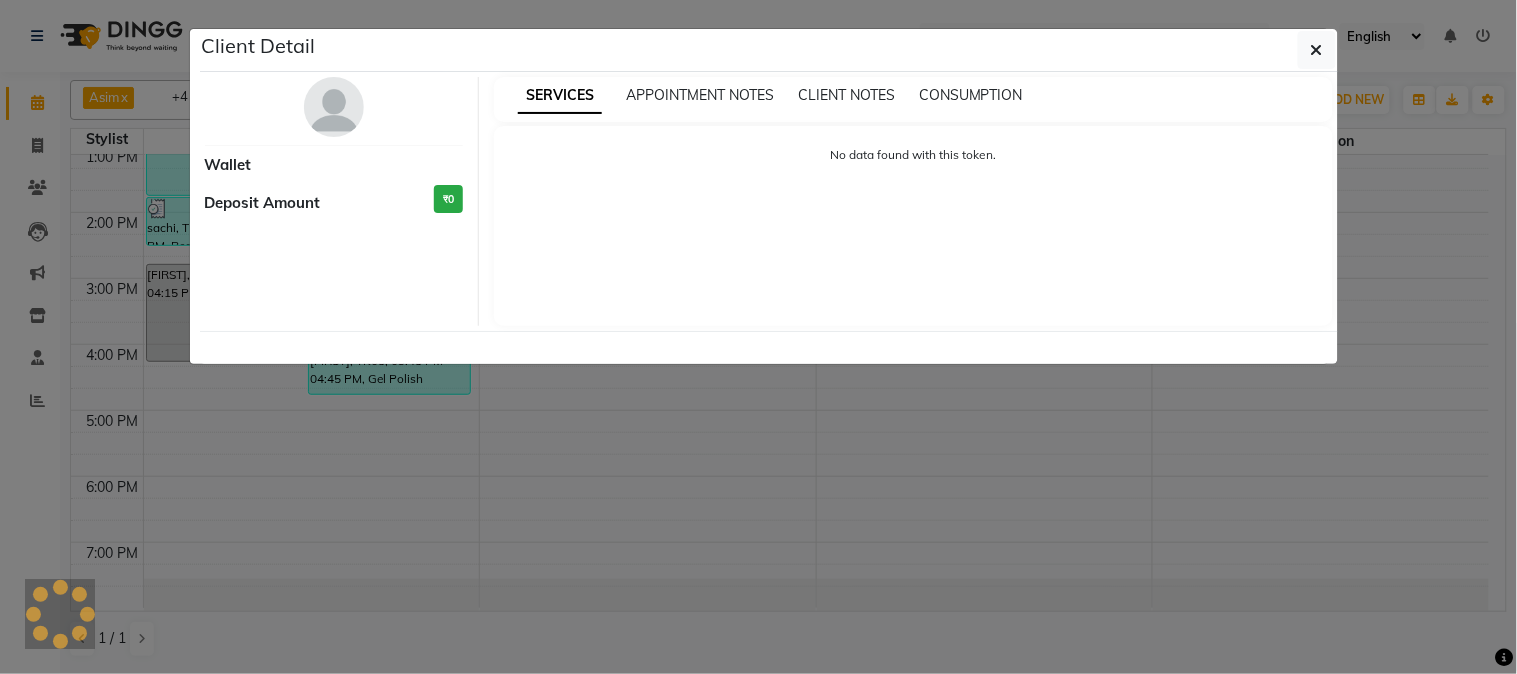 select on "3" 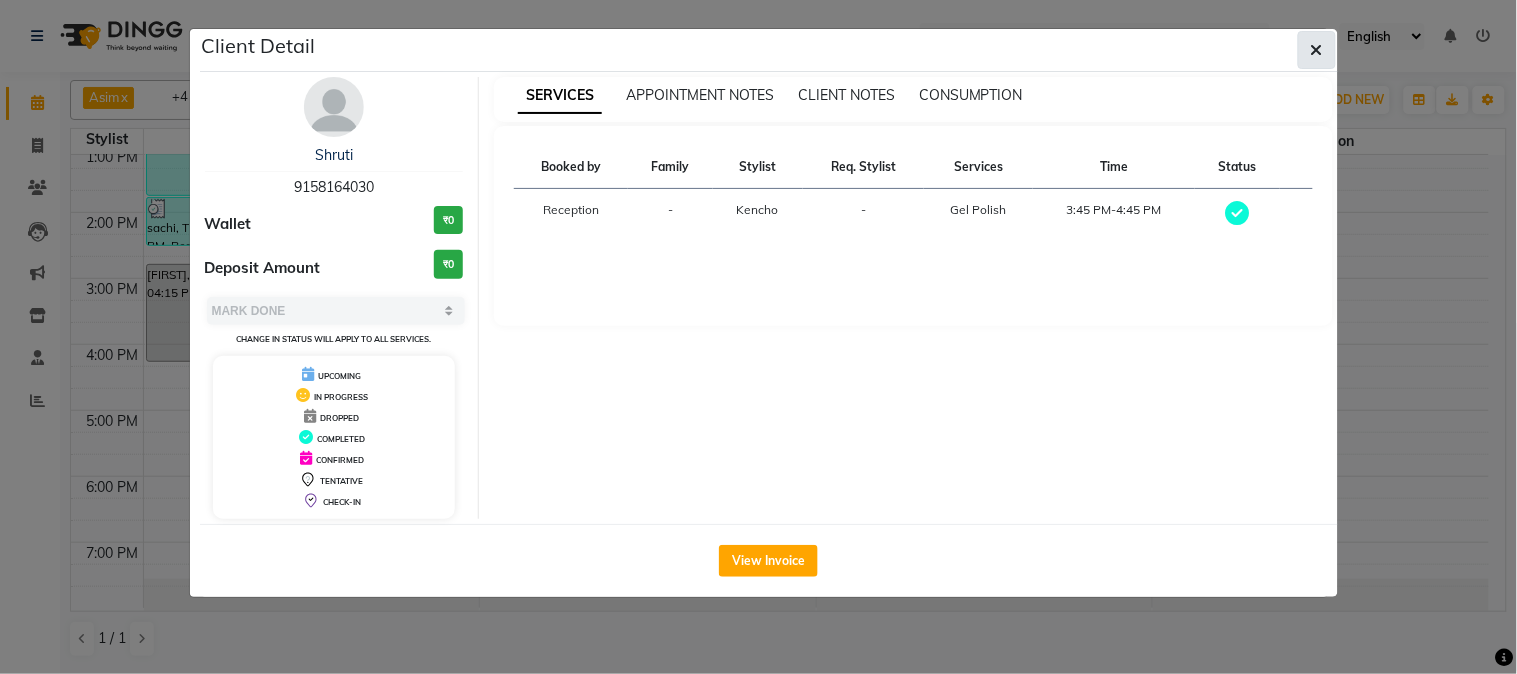 click 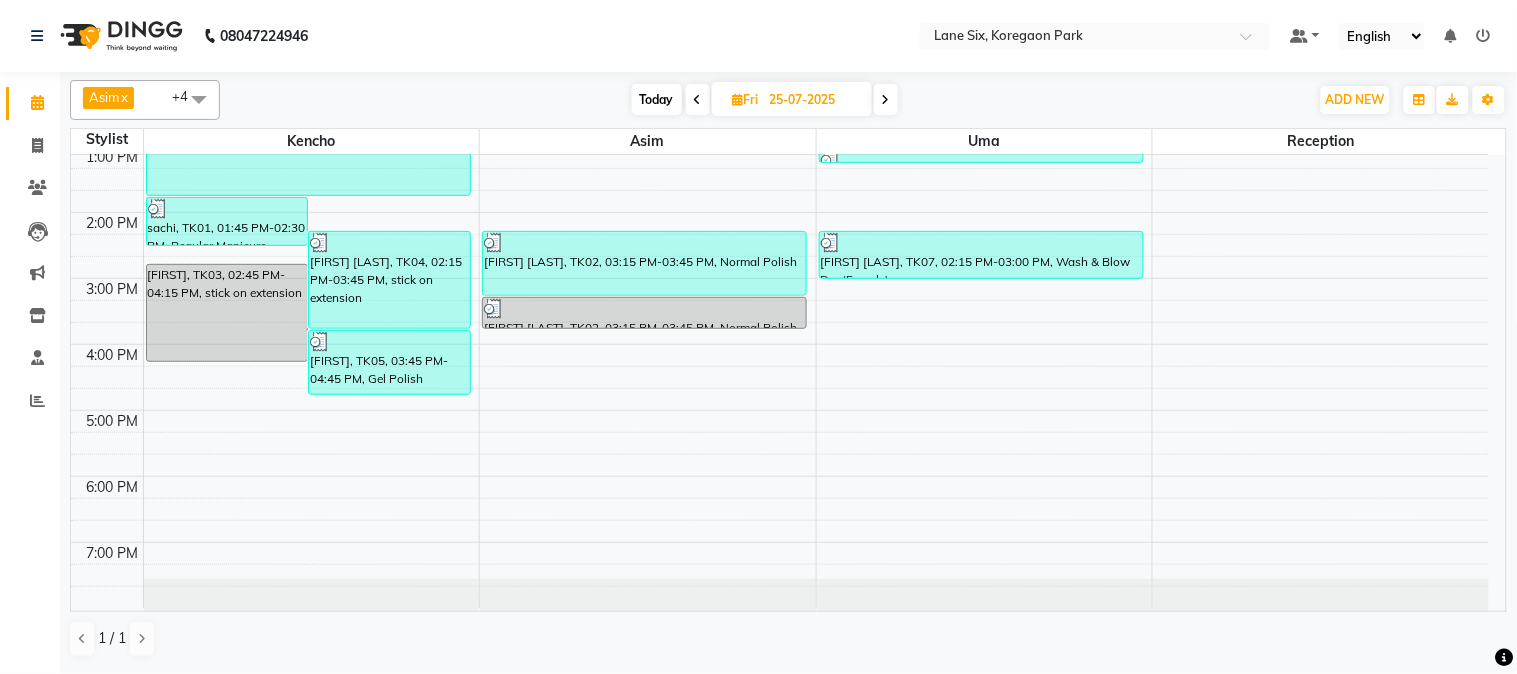 scroll, scrollTop: 0, scrollLeft: 0, axis: both 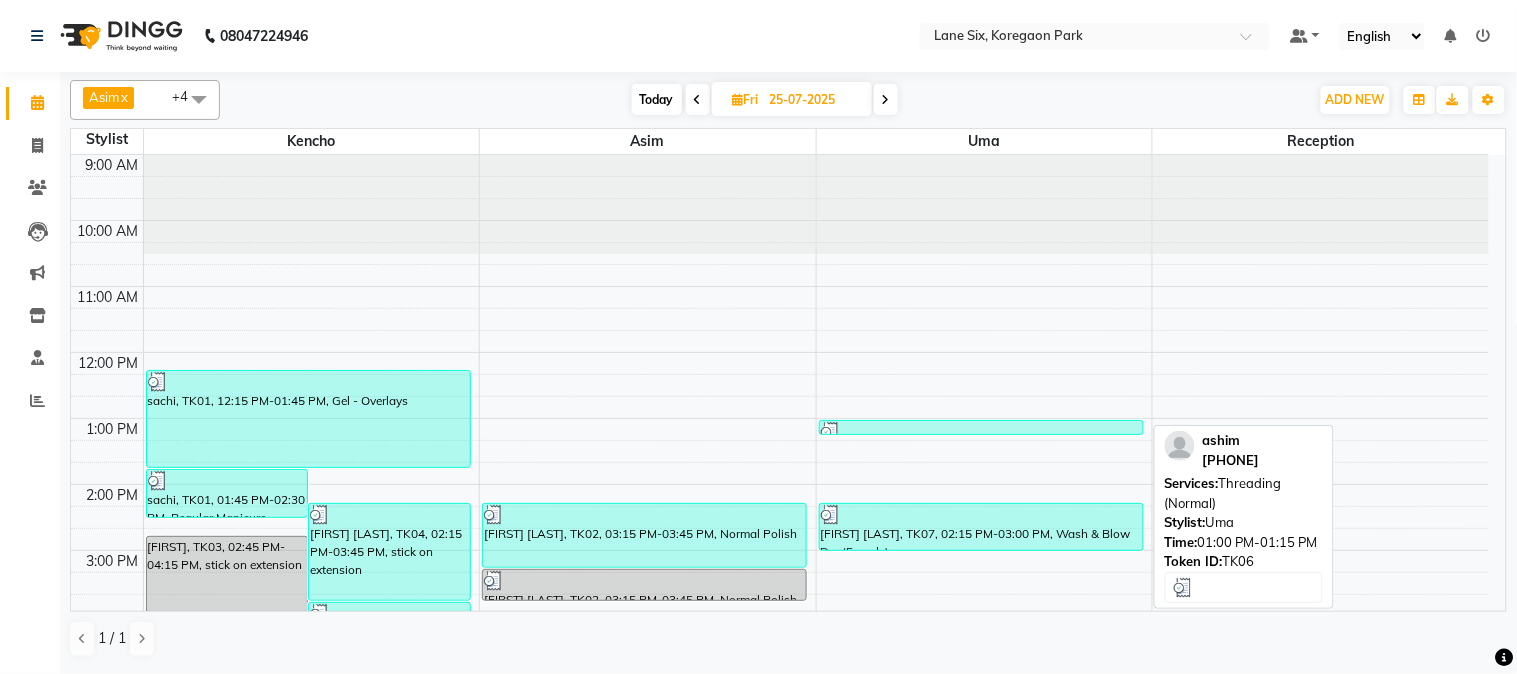 click at bounding box center [981, 432] 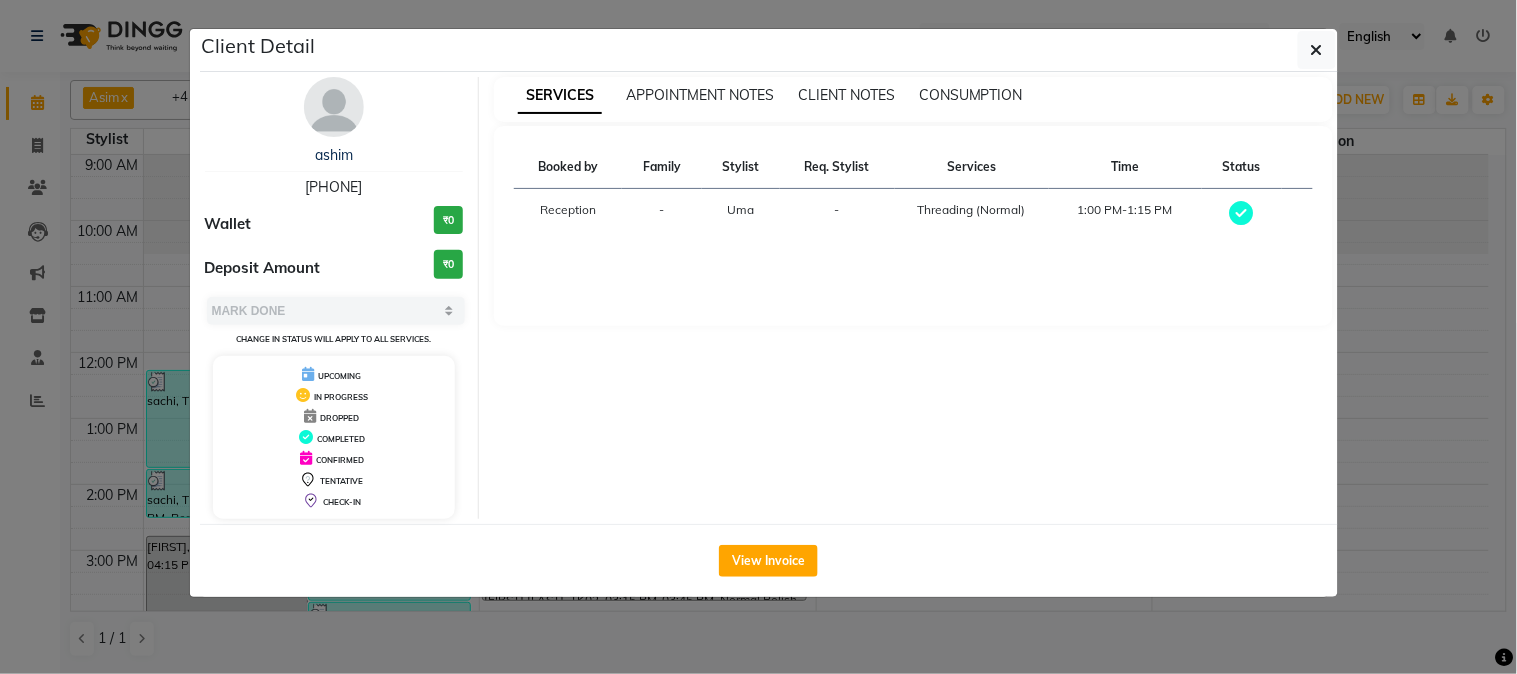 click on "Client Detail  ashim    [PHONE] Wallet ₹0 Deposit Amount  ₹0  Select MARK DONE UPCOMING Change in status will apply to all services. UPCOMING IN PROGRESS DROPPED COMPLETED CONFIRMED TENTATIVE CHECK-IN SERVICES APPOINTMENT NOTES CLIENT NOTES CONSUMPTION Booked by Family Stylist Req. Stylist Services Time Status  Reception   - Uma -  Threading (Normal)   1:00 PM-1:15 PM   View Invoice" 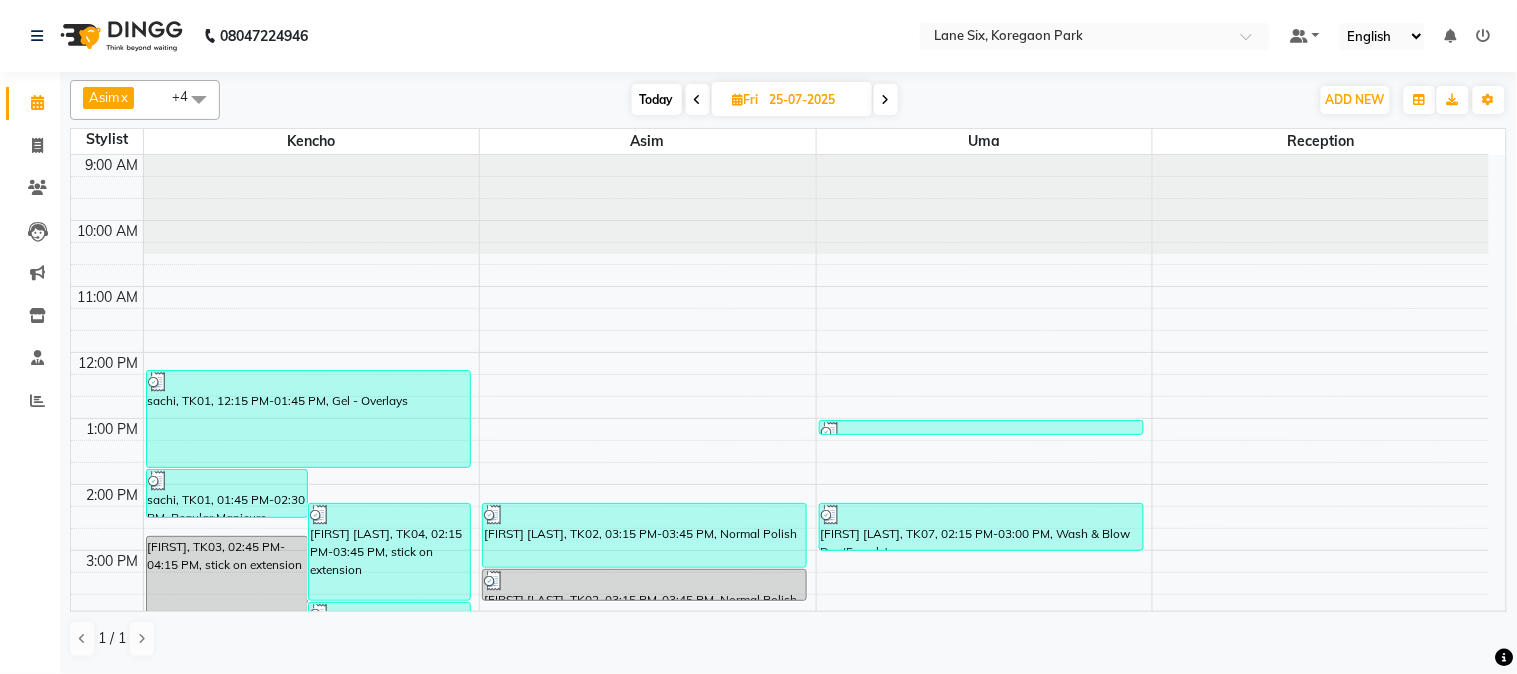 scroll, scrollTop: 272, scrollLeft: 0, axis: vertical 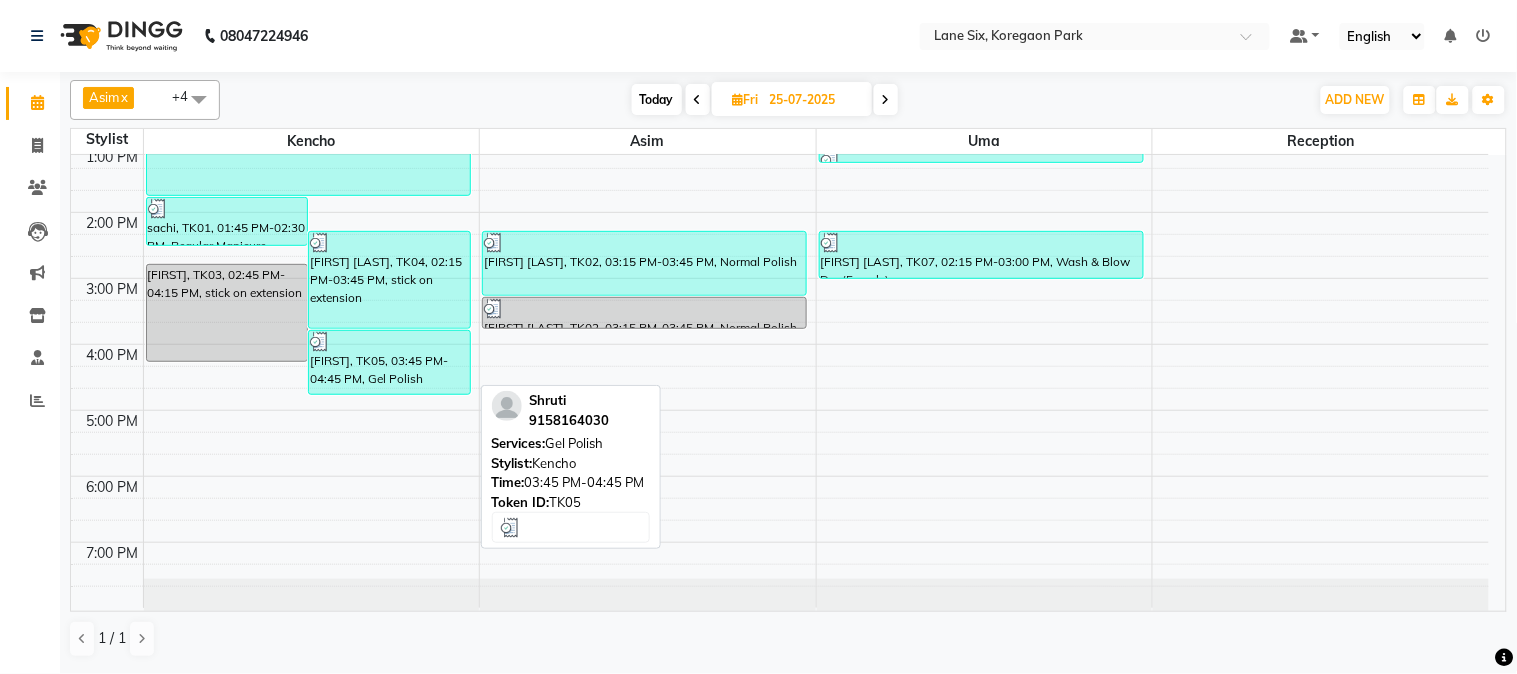 click on "[FIRST], TK05, 03:45 PM-04:45 PM, Gel Polish" at bounding box center (389, 362) 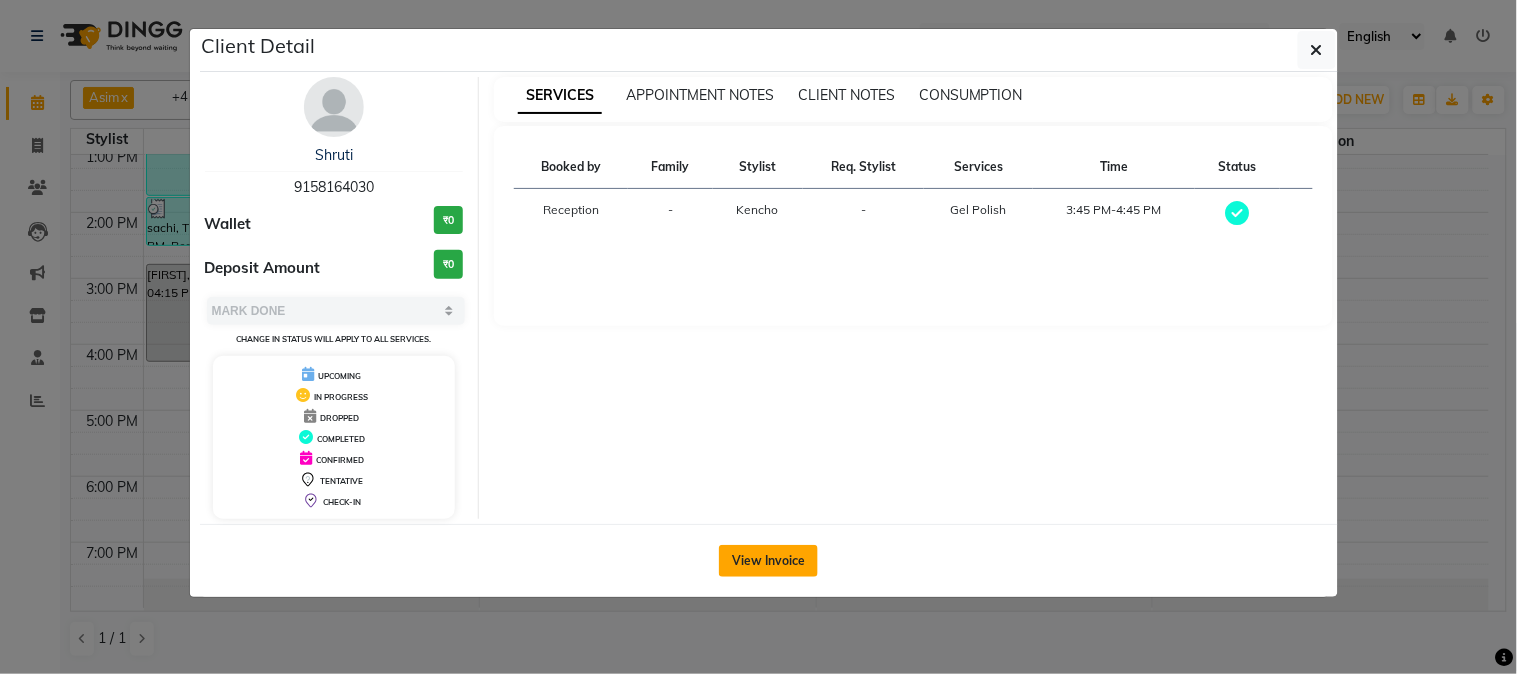 click on "View Invoice" 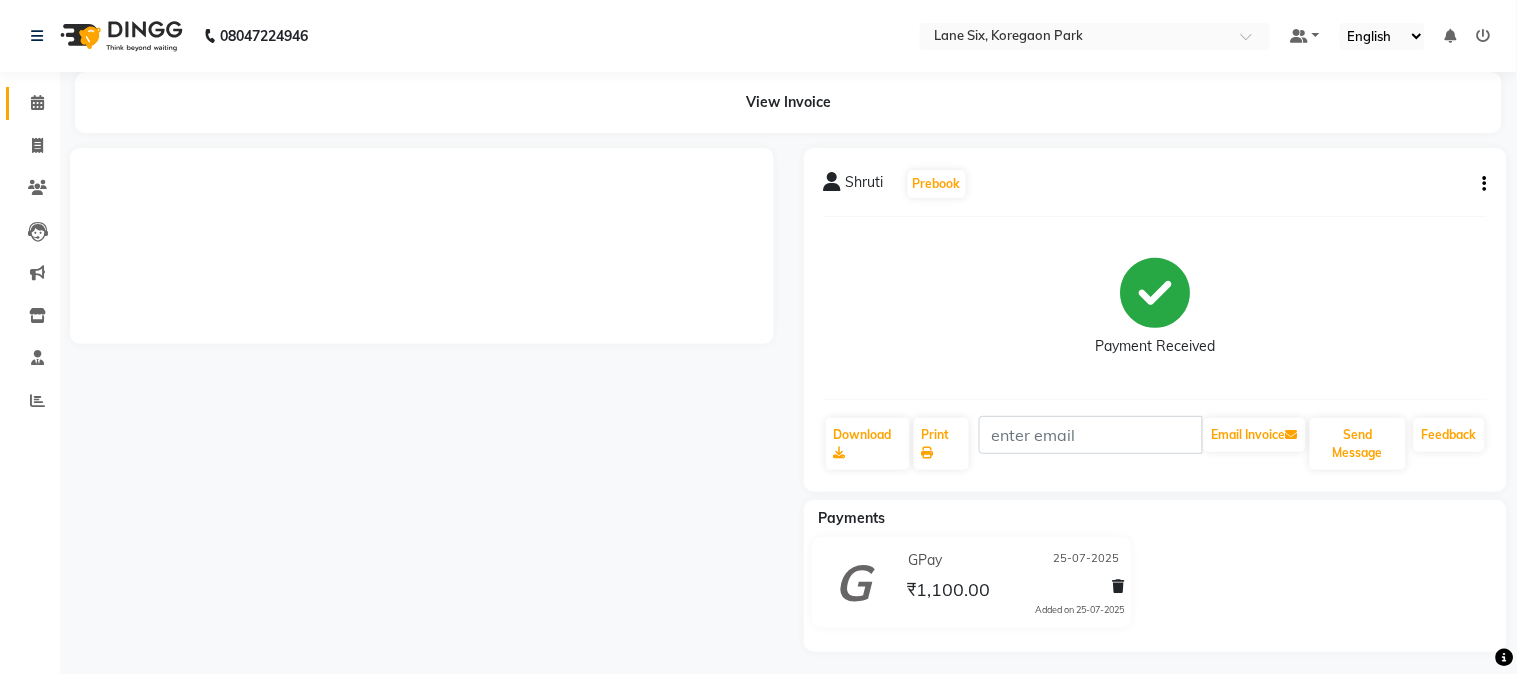 click 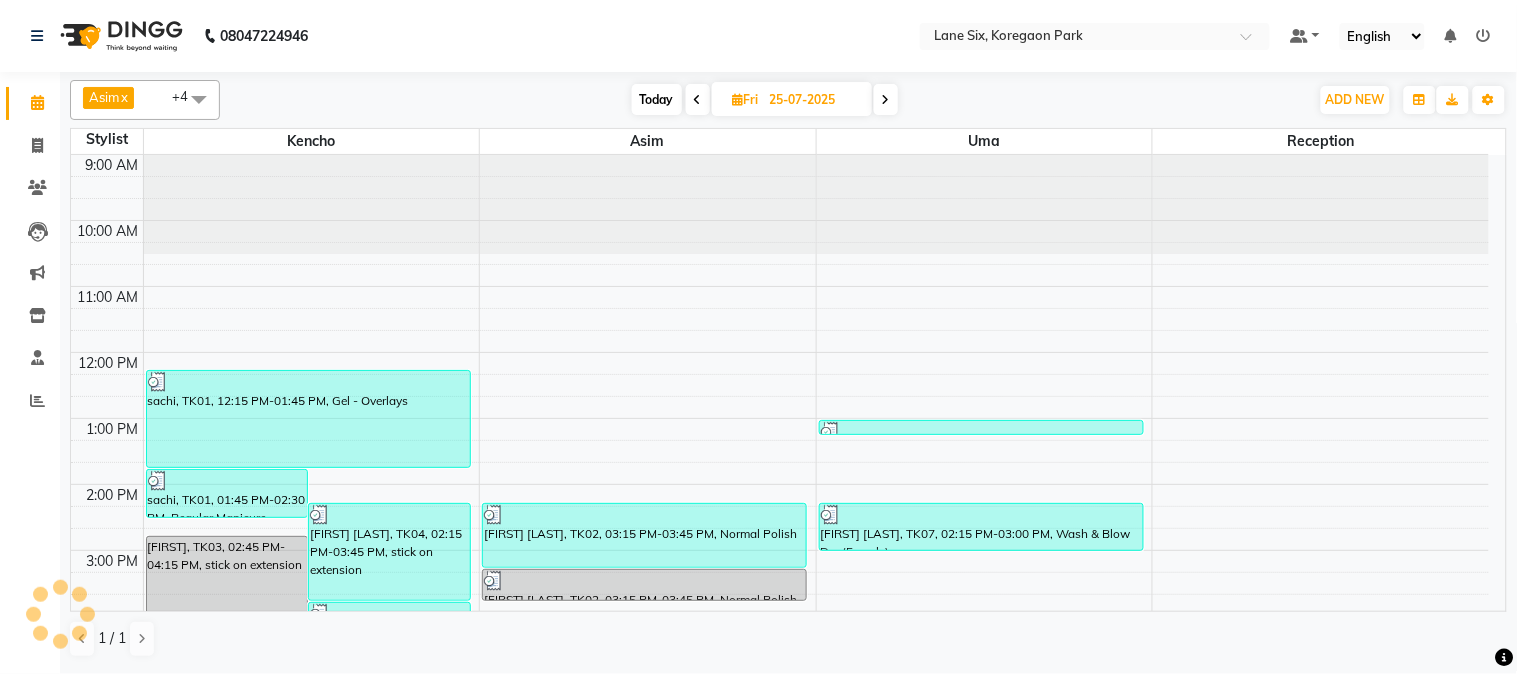scroll, scrollTop: 234, scrollLeft: 0, axis: vertical 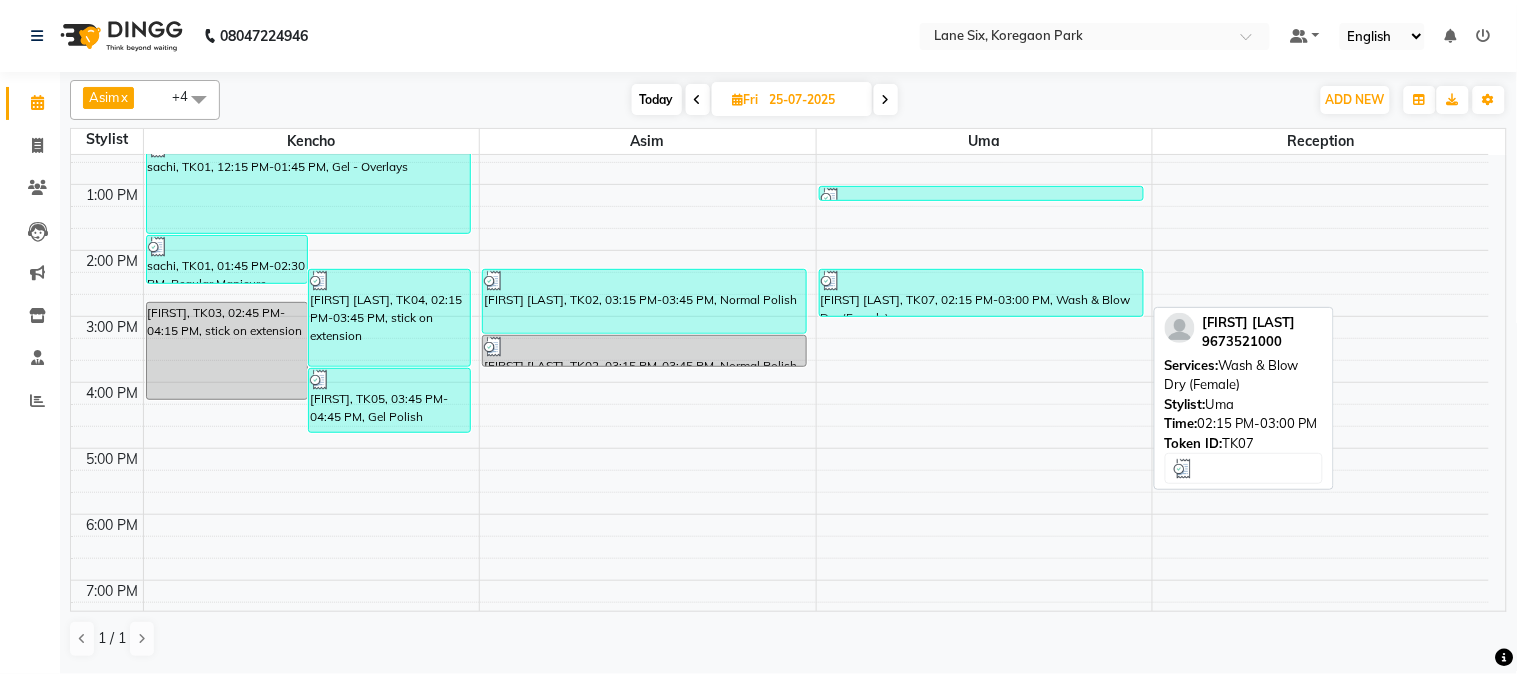 click on "[FIRST] [LAST], TK07, 02:15 PM-03:00 PM, Wash & Blow Dry (Female)" at bounding box center (981, 293) 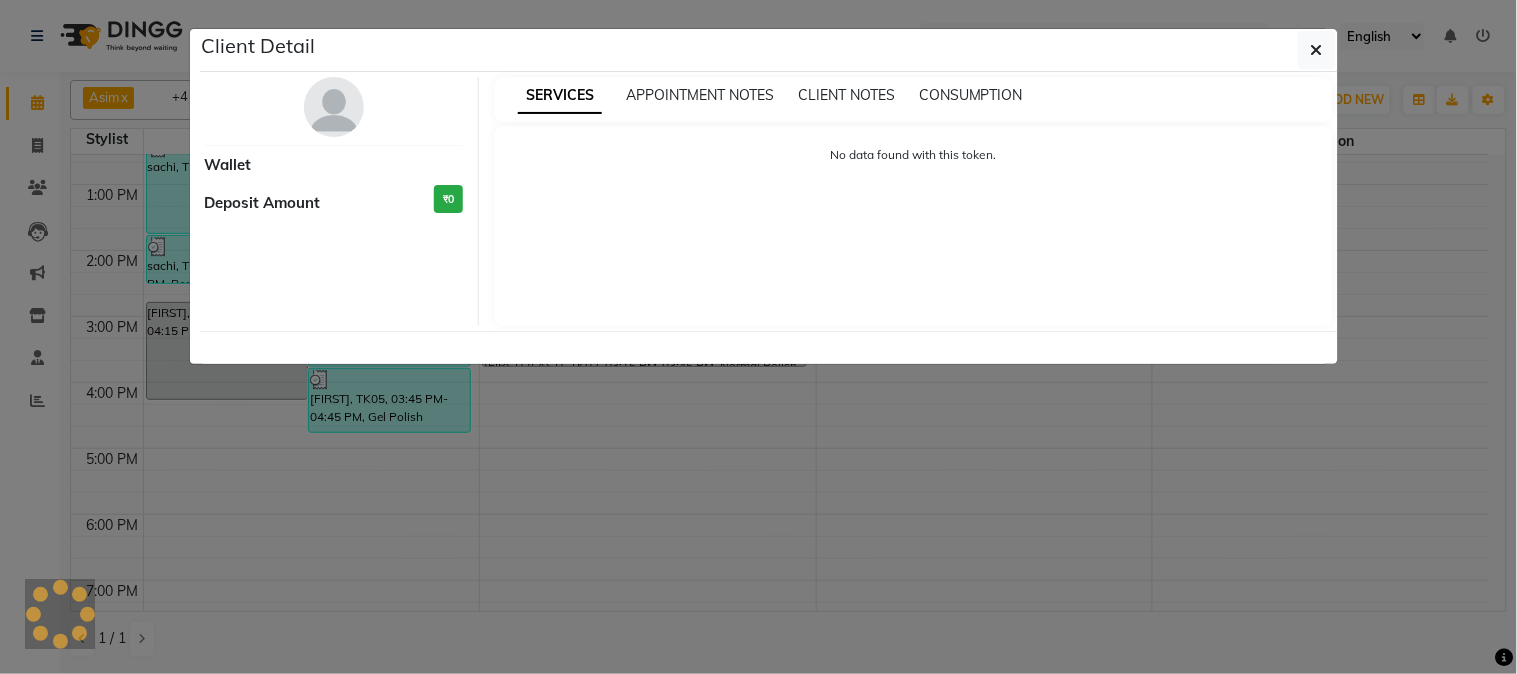 select on "3" 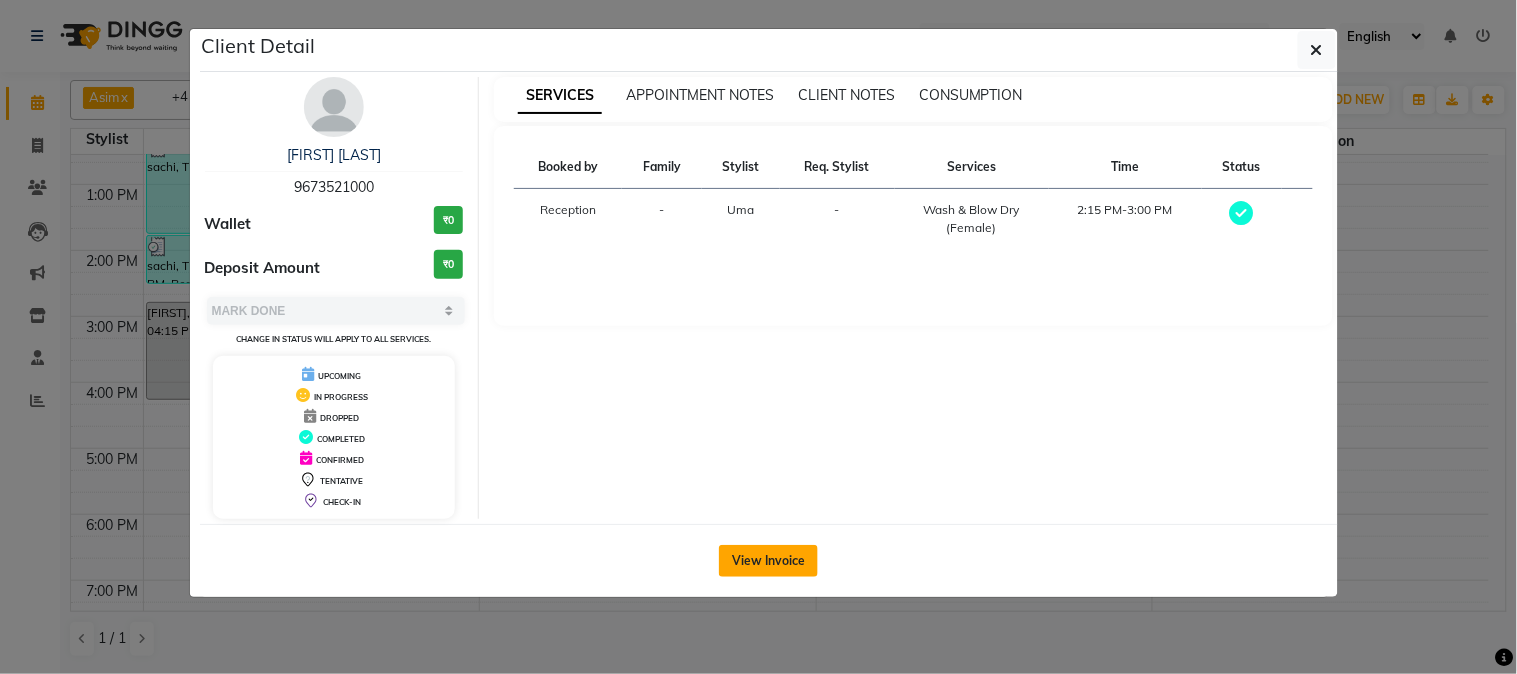 click on "View Invoice" 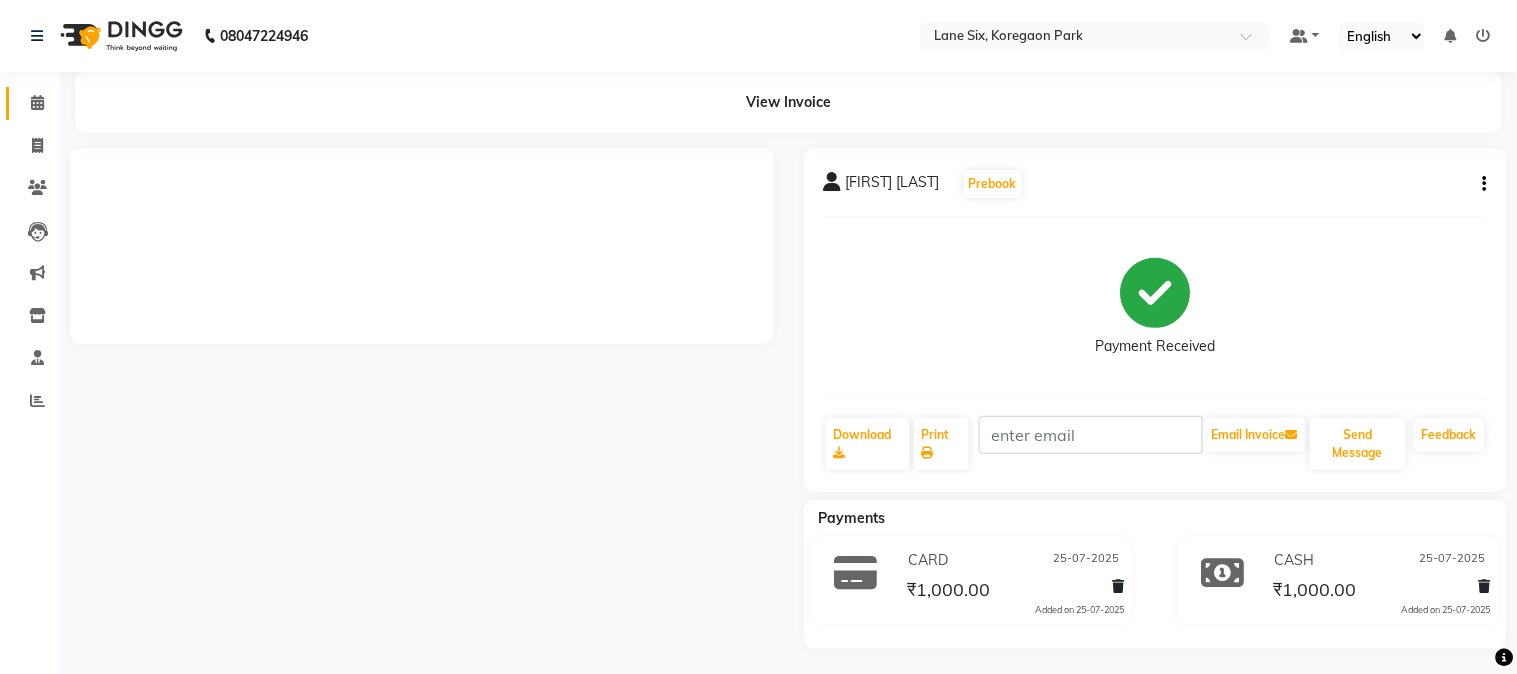 click 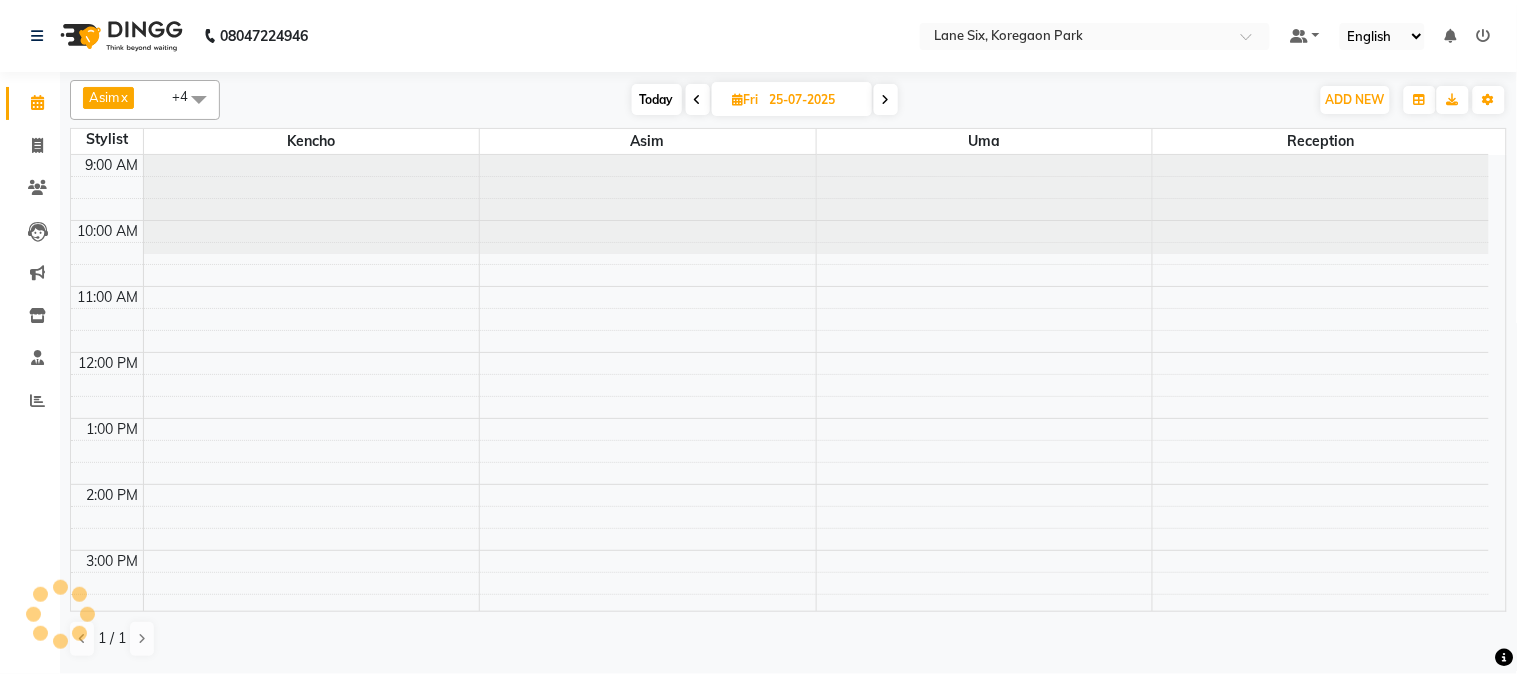 scroll, scrollTop: 0, scrollLeft: 0, axis: both 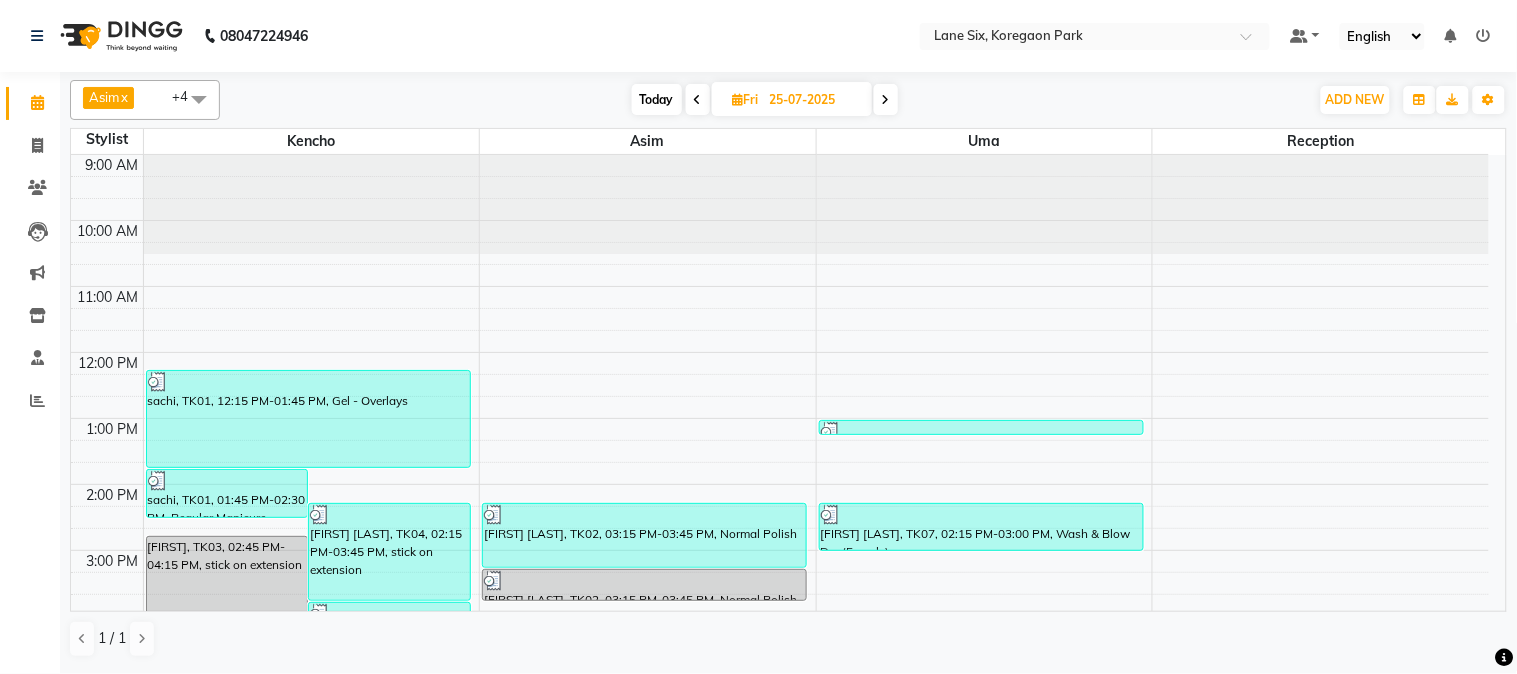 click on "25-07-2025" at bounding box center [814, 100] 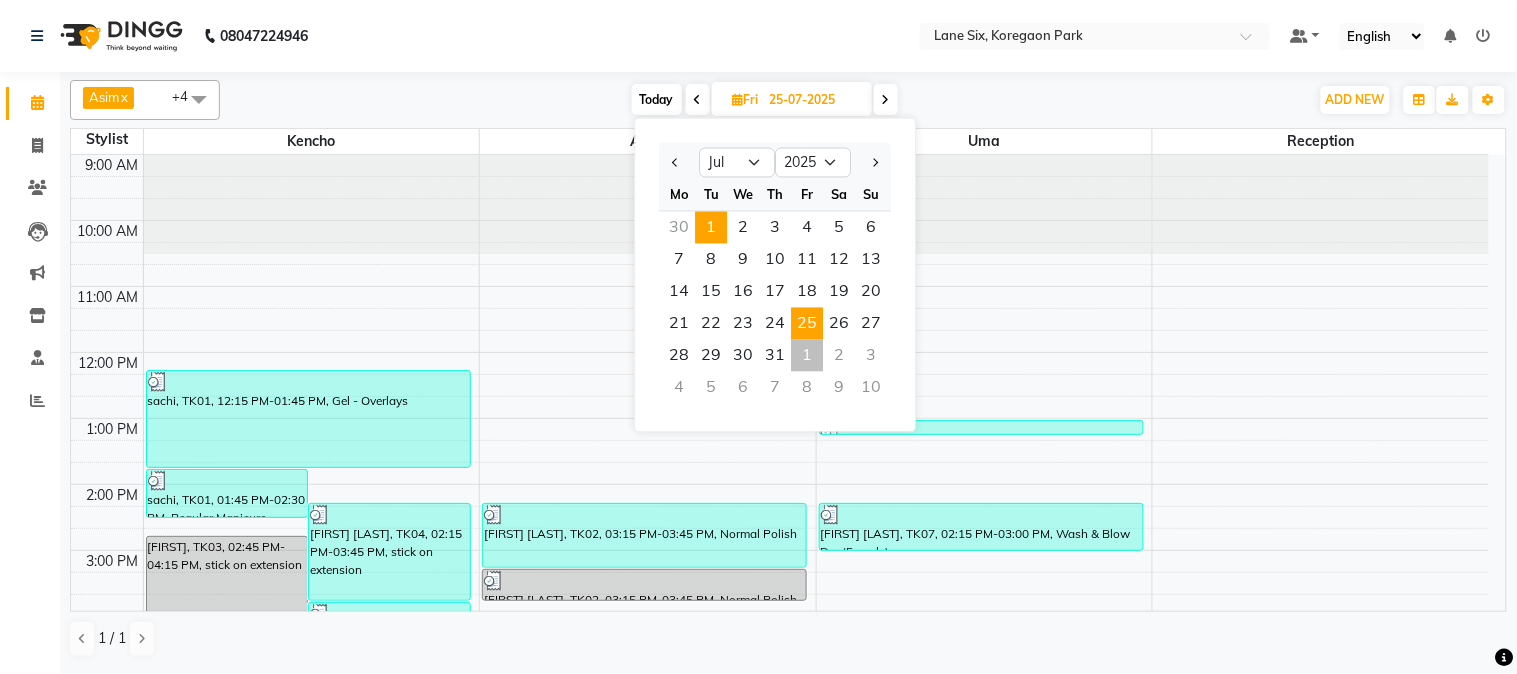 click on "1" at bounding box center (711, 228) 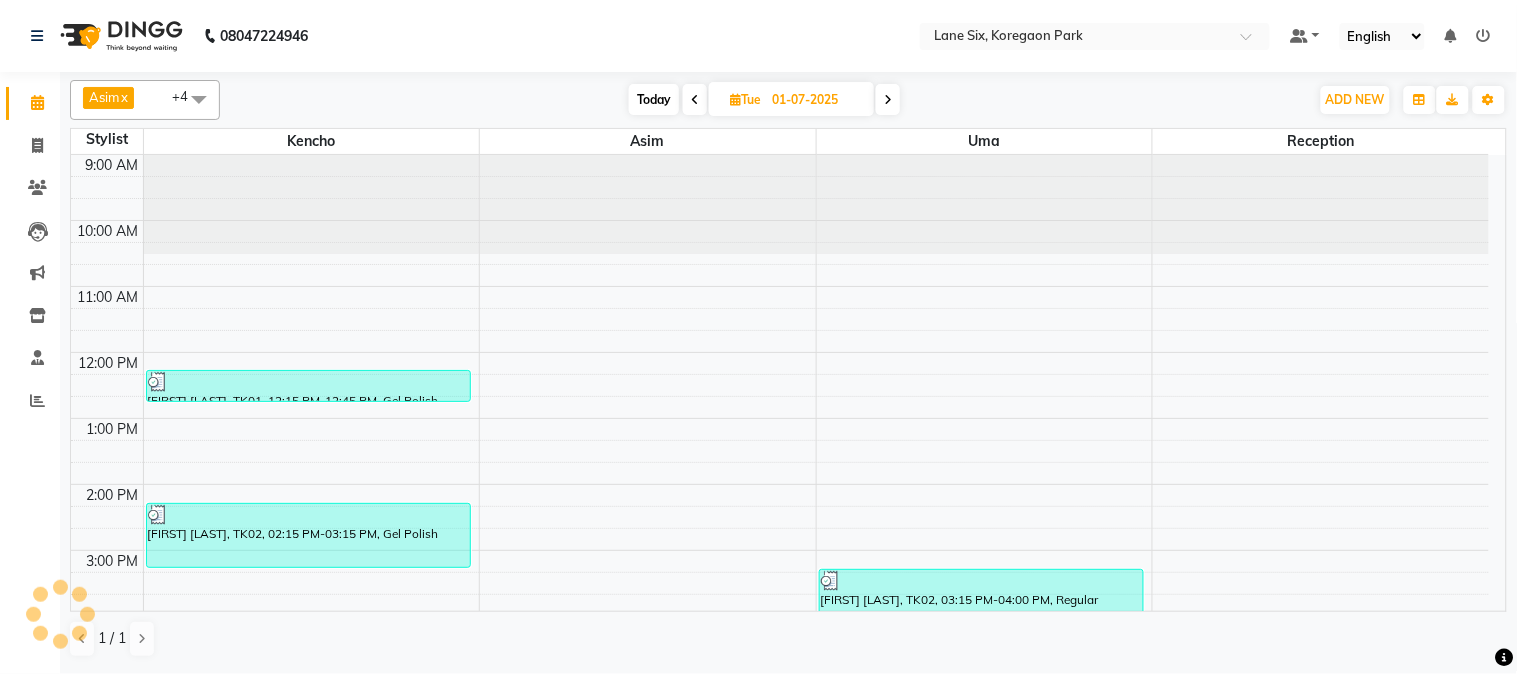 scroll, scrollTop: 272, scrollLeft: 0, axis: vertical 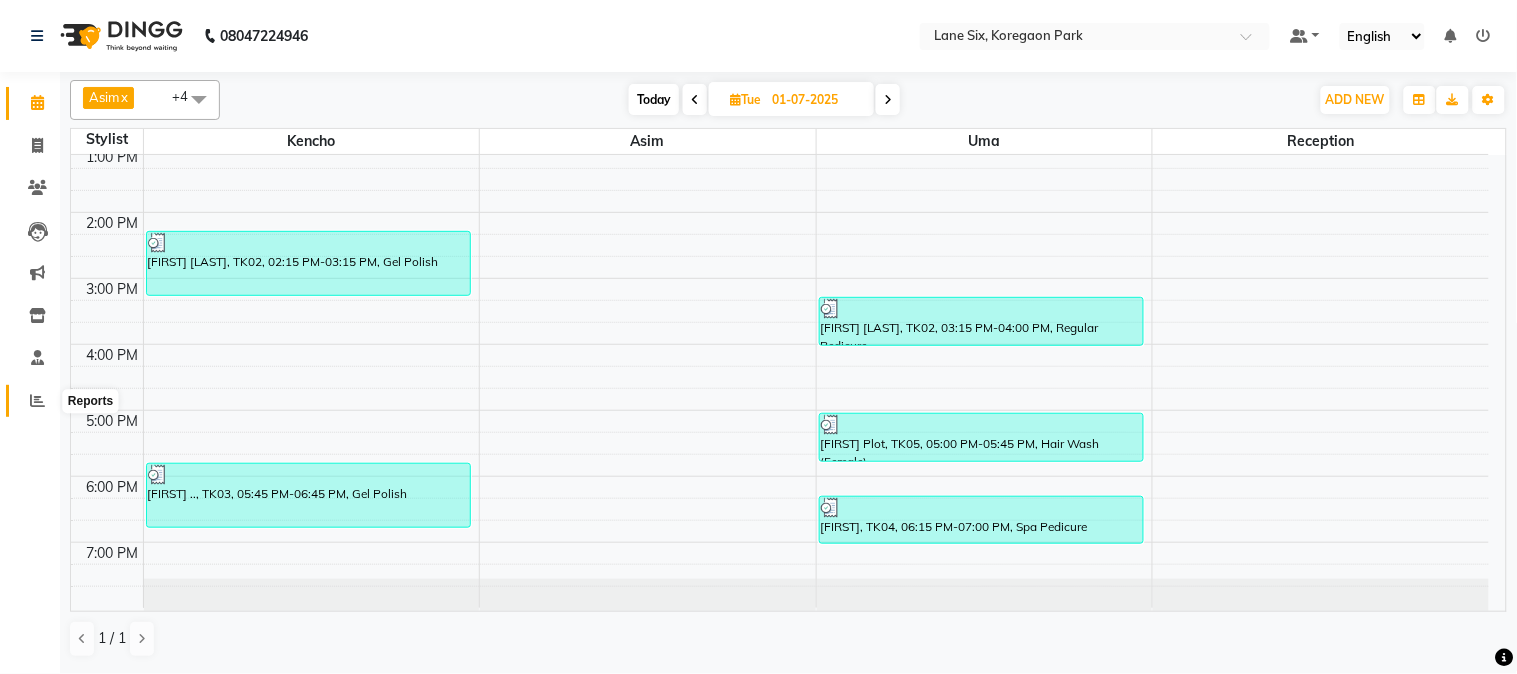 click 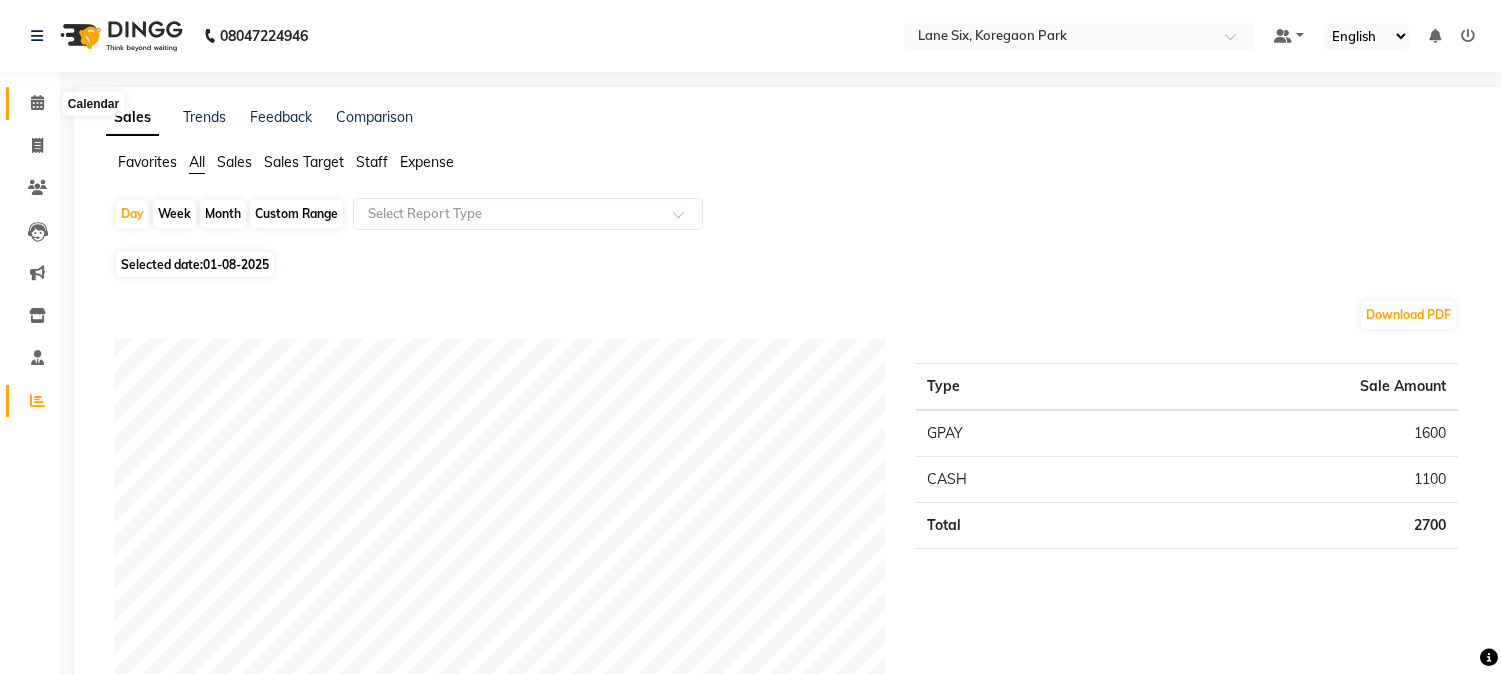 click 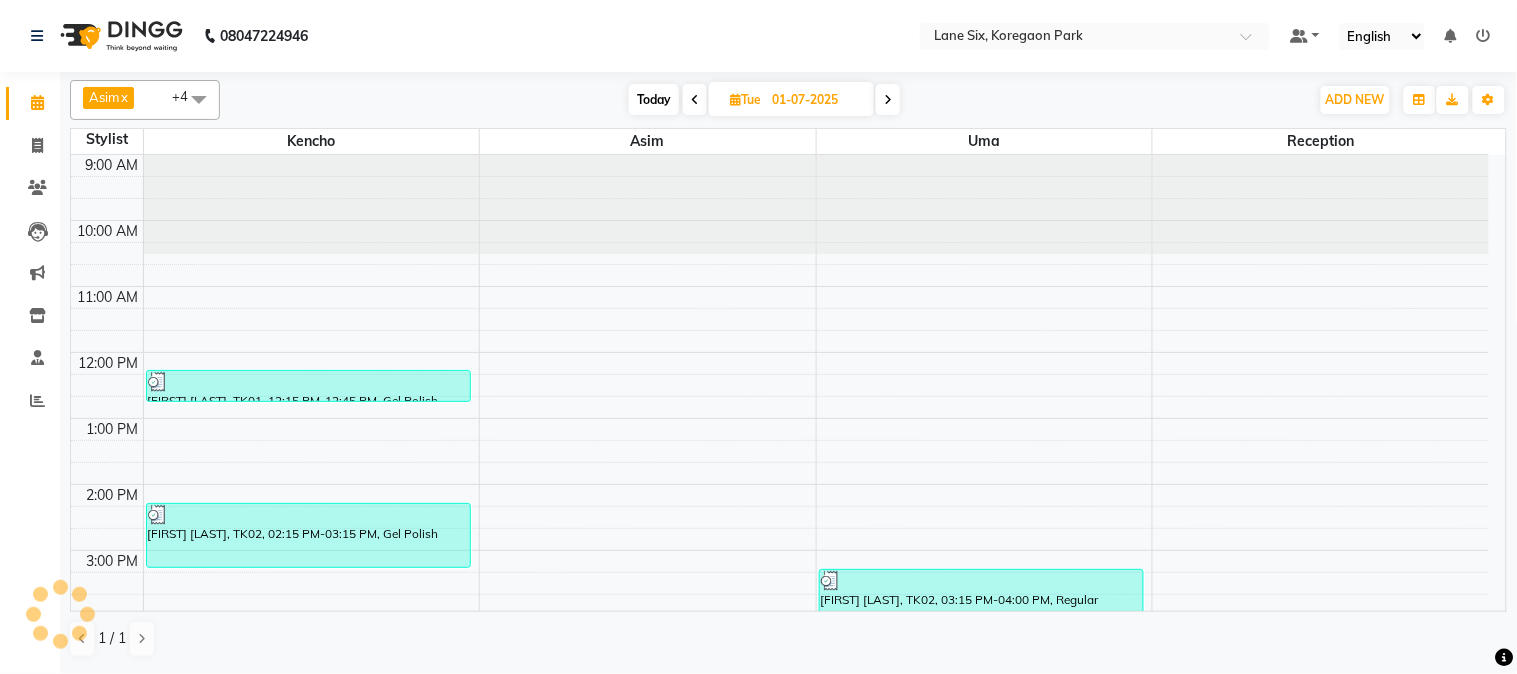 click at bounding box center [735, 99] 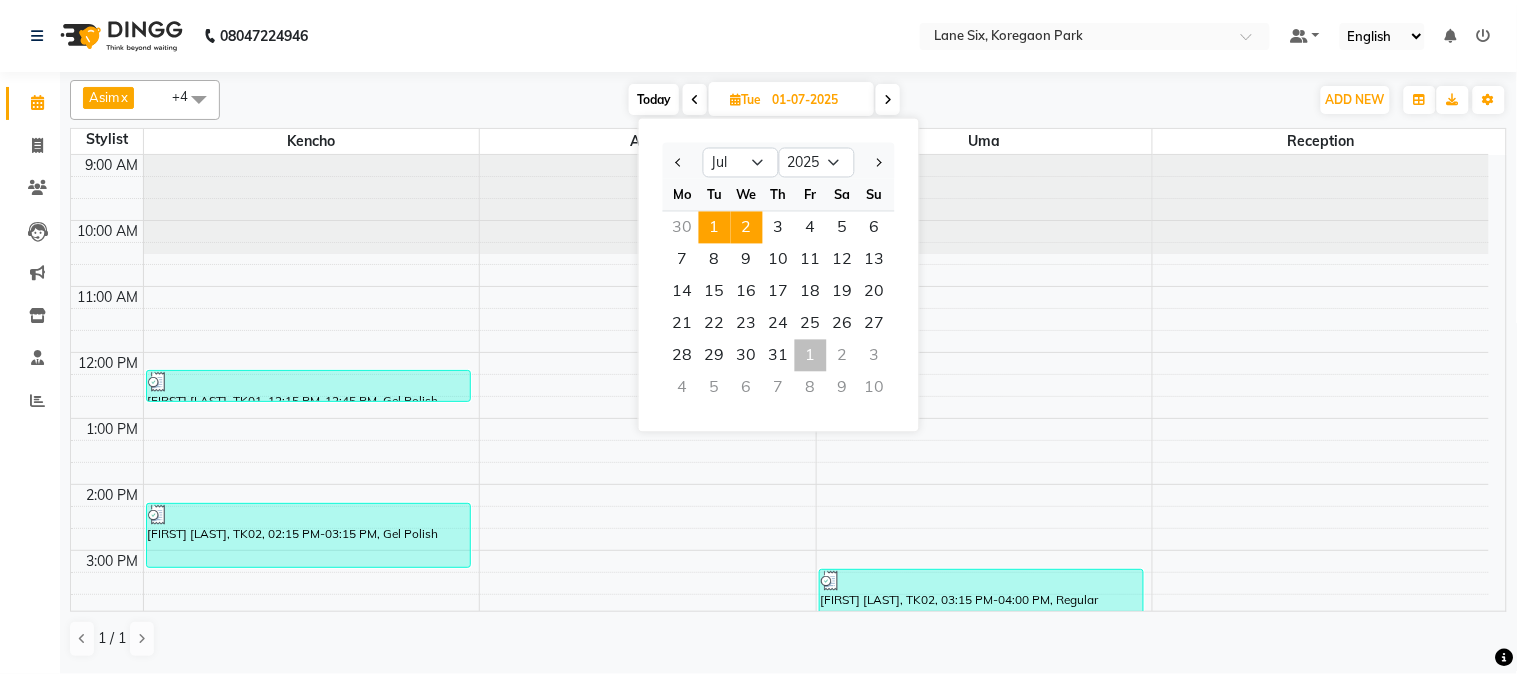 click on "2" at bounding box center [747, 228] 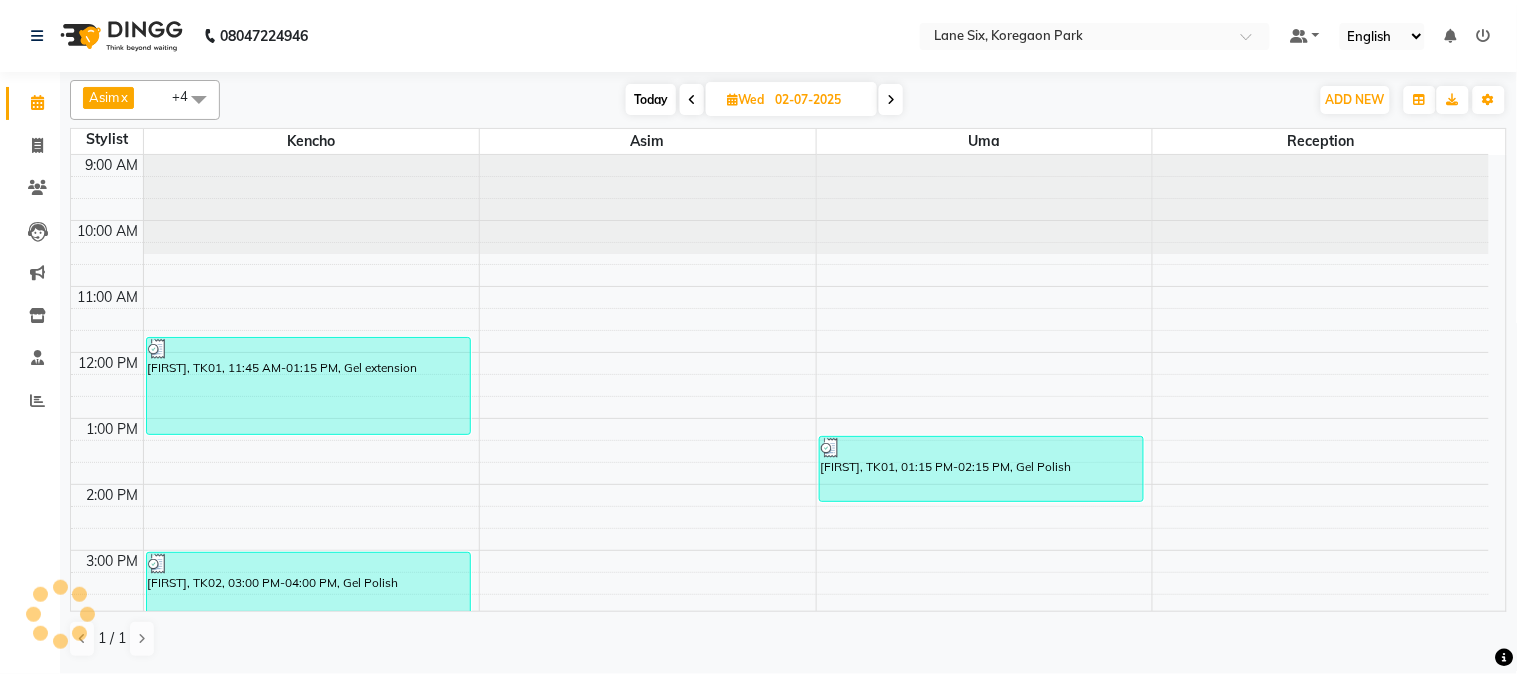 scroll, scrollTop: 272, scrollLeft: 0, axis: vertical 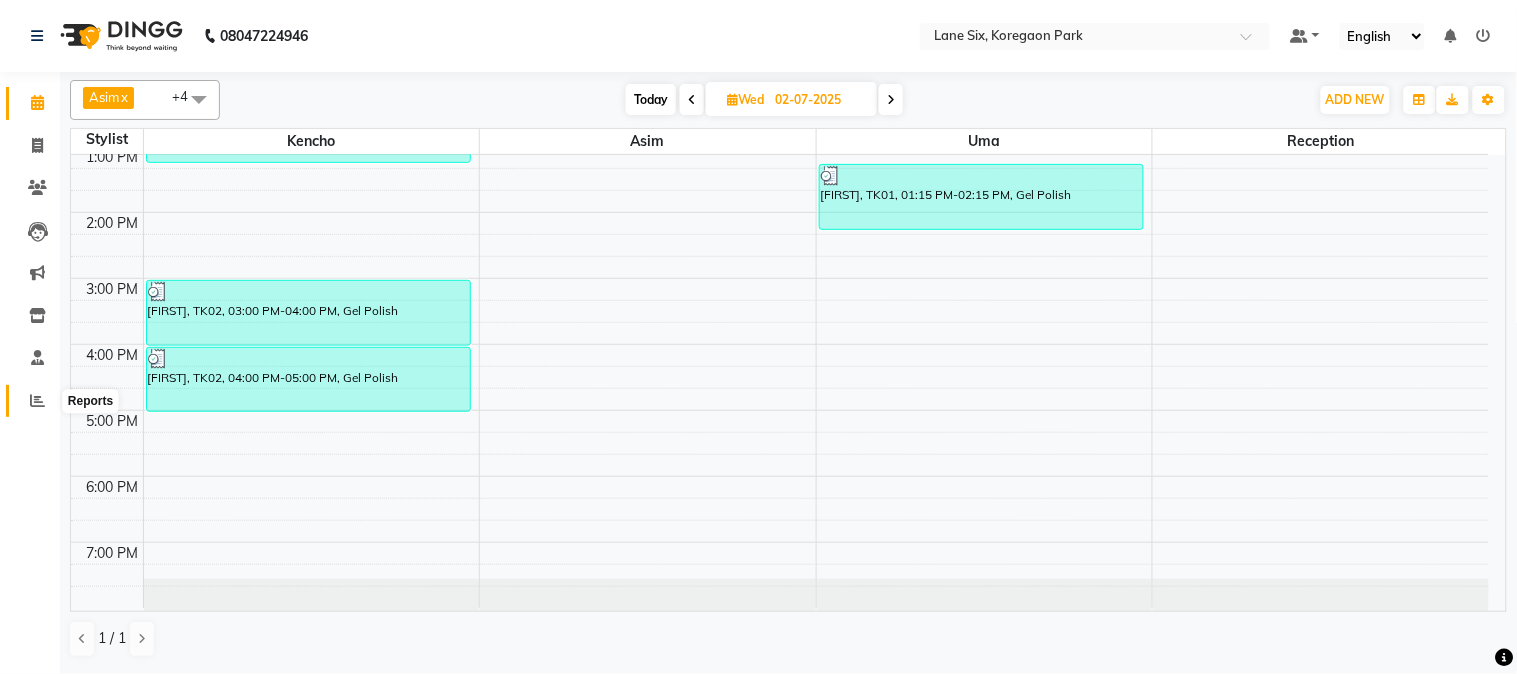 click 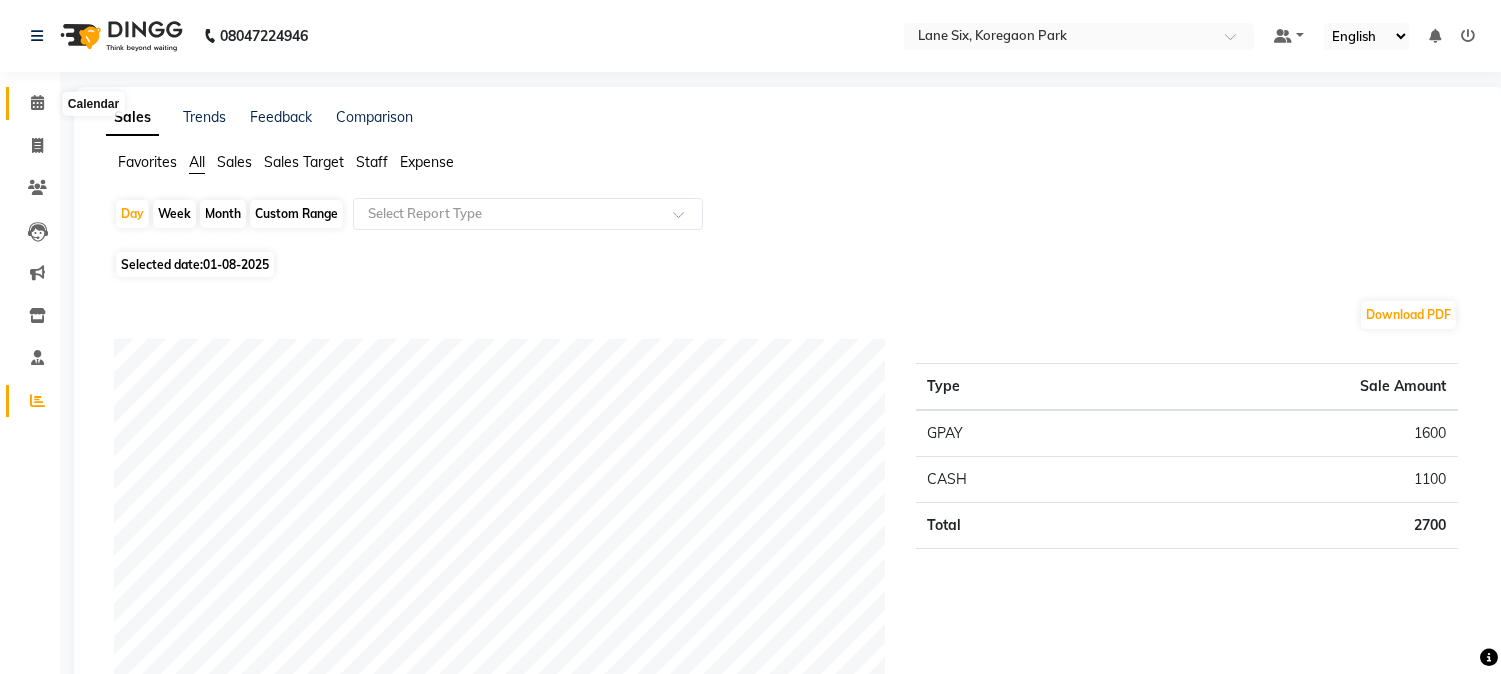 click 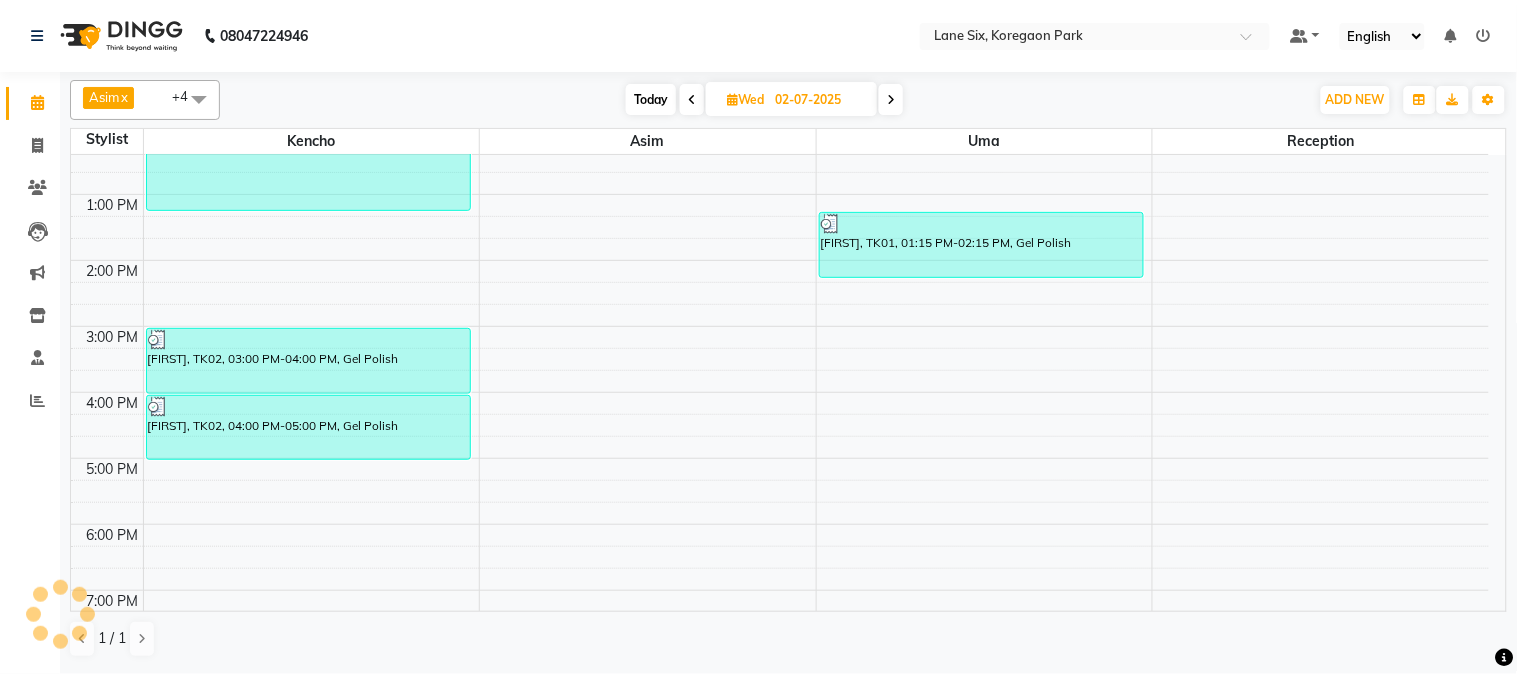 scroll, scrollTop: 0, scrollLeft: 0, axis: both 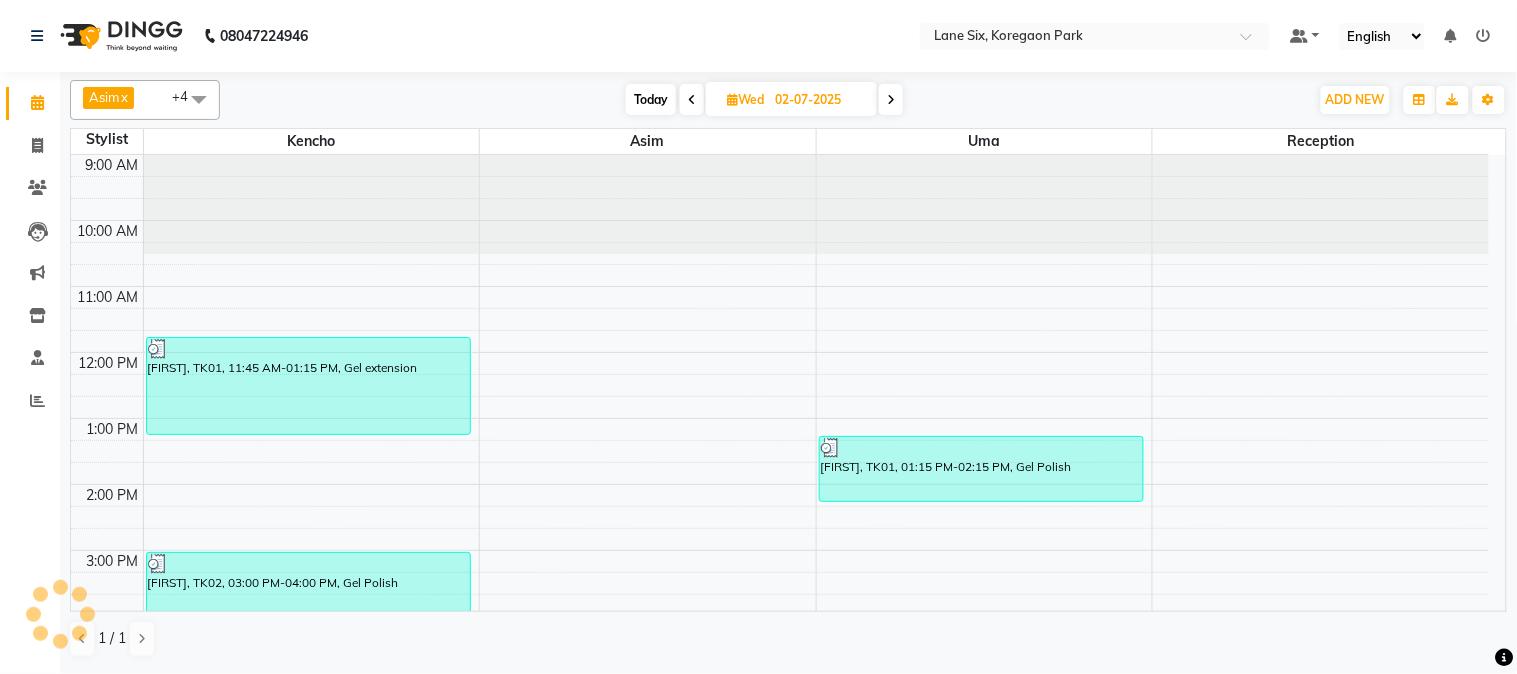 click on "Wed 02-07-2025" at bounding box center (791, 99) 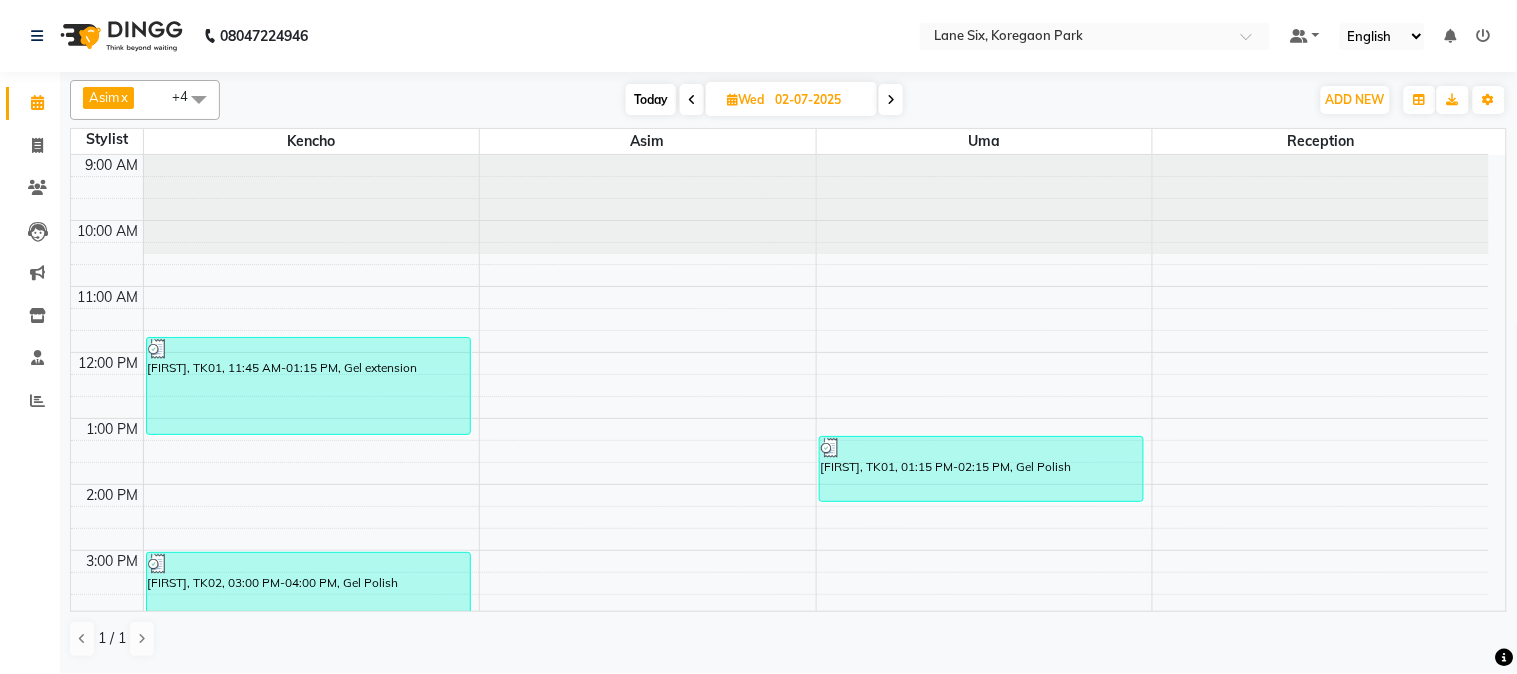 click on "02-07-2025" at bounding box center [819, 100] 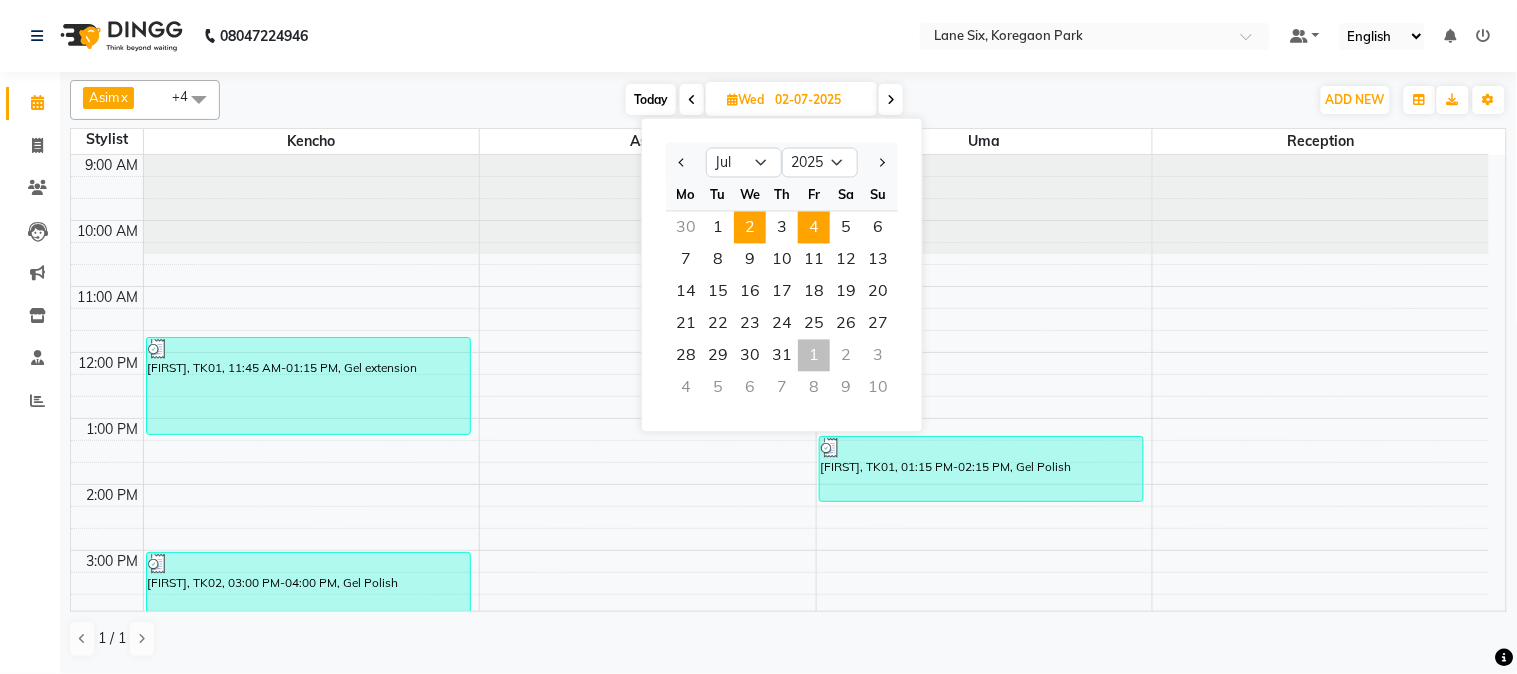 click on "4" at bounding box center [814, 228] 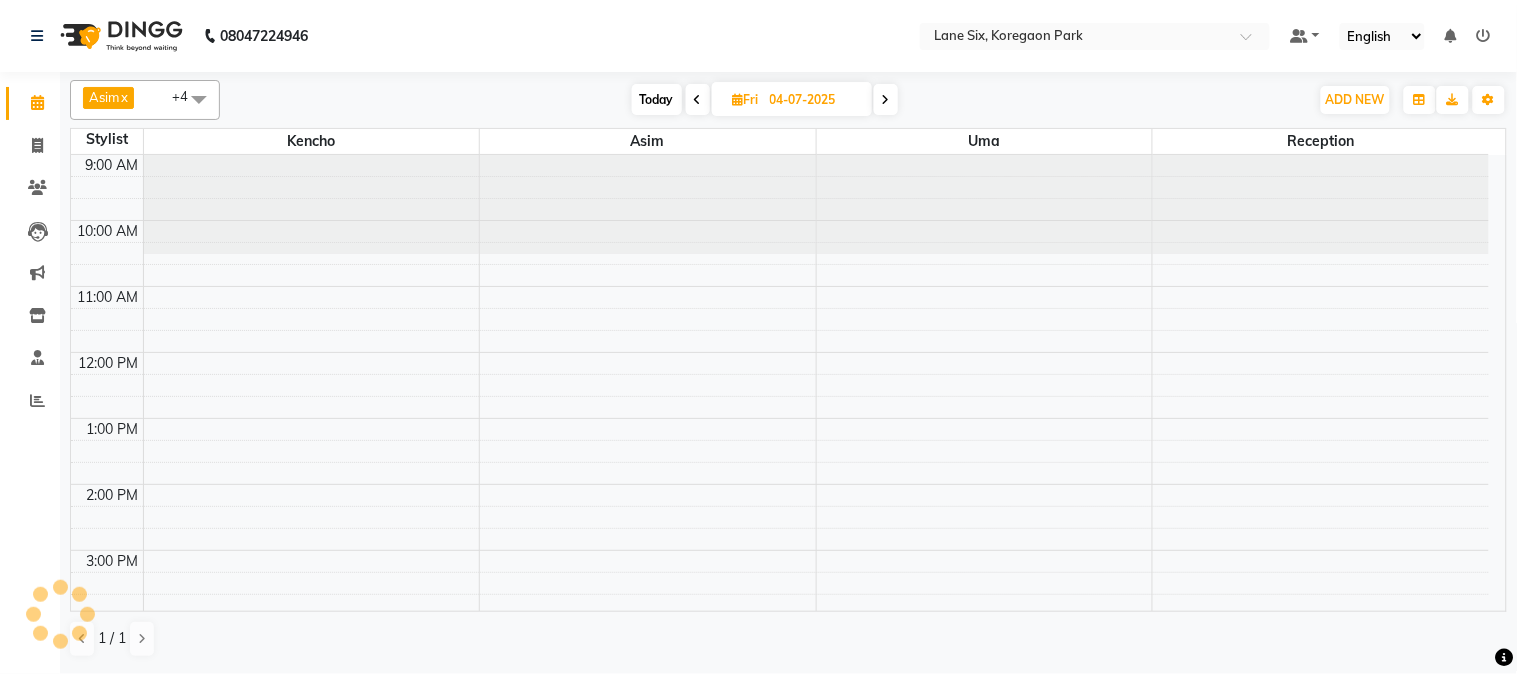 scroll, scrollTop: 272, scrollLeft: 0, axis: vertical 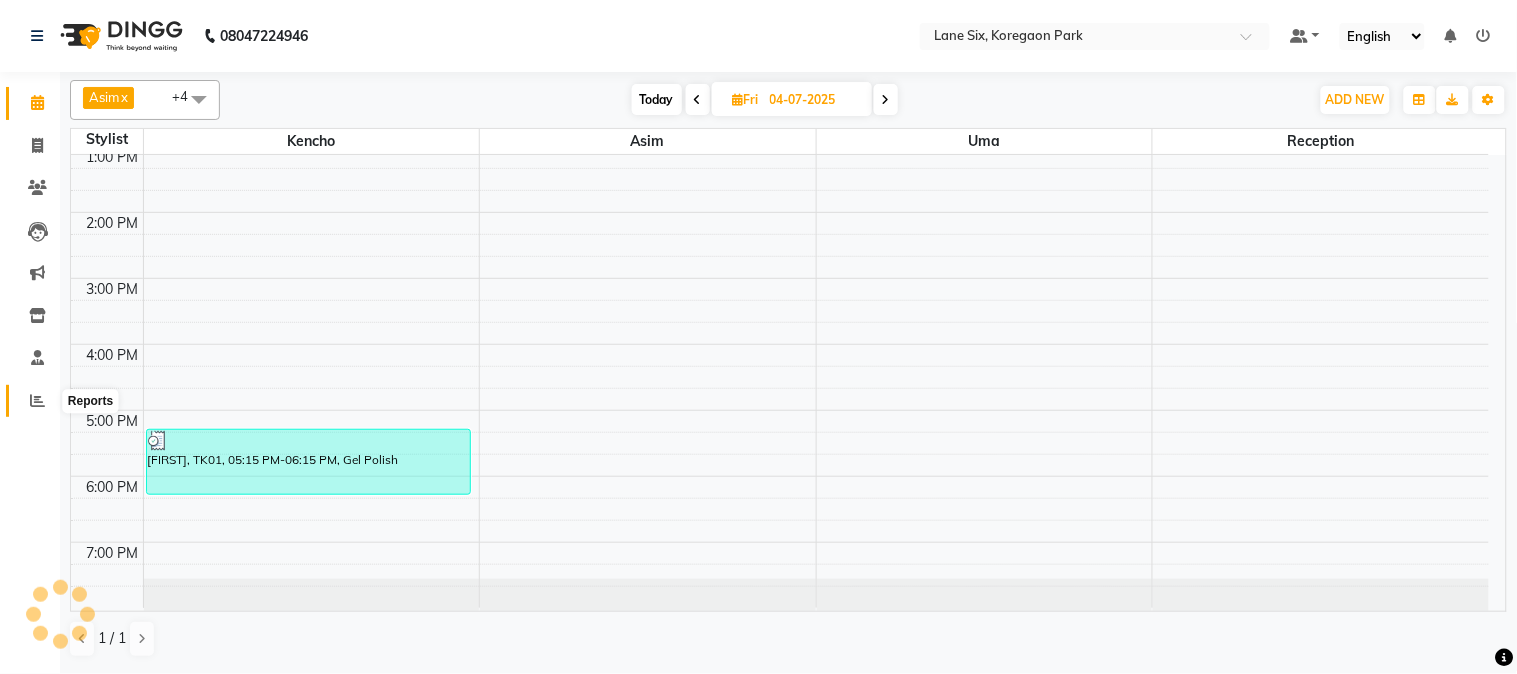 click 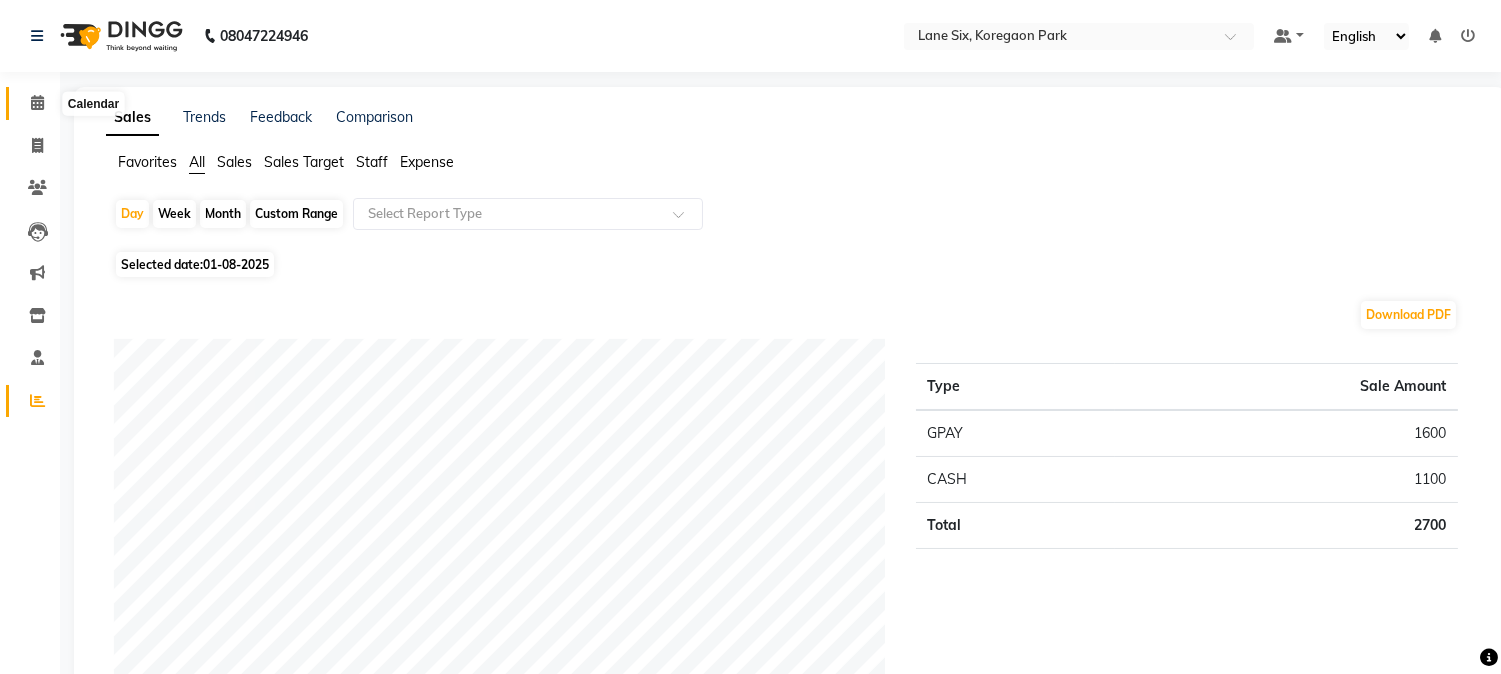 click 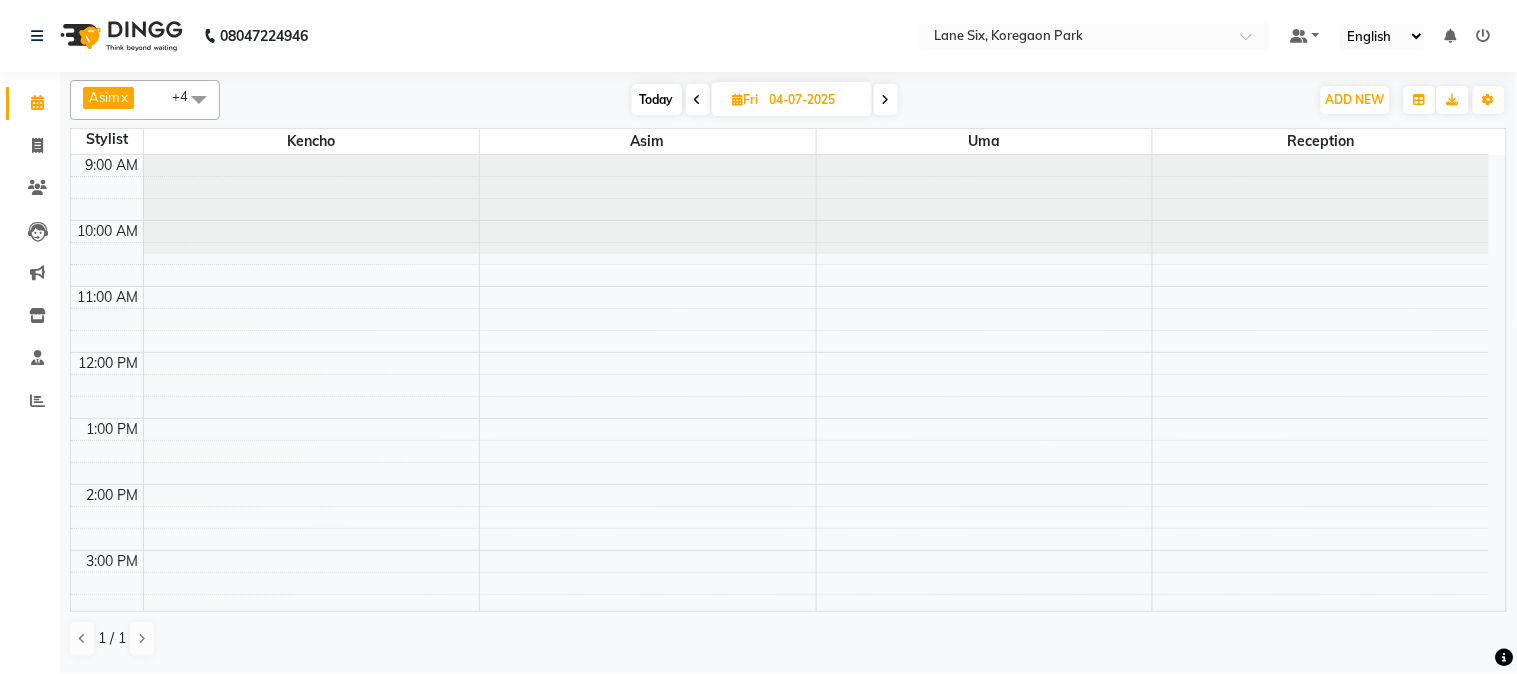 click on "Fri 04-07-2025" at bounding box center (792, 99) 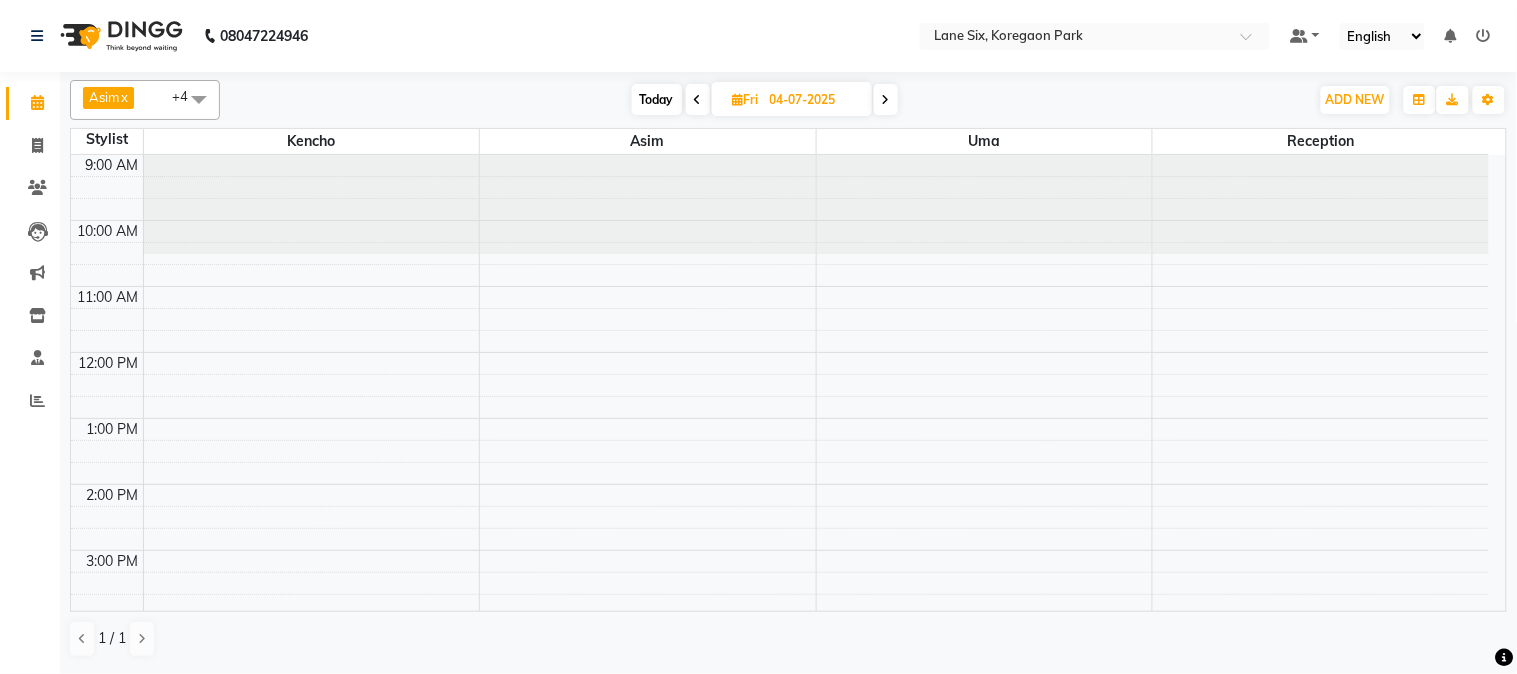 click on "Fri 04-07-2025" at bounding box center [792, 99] 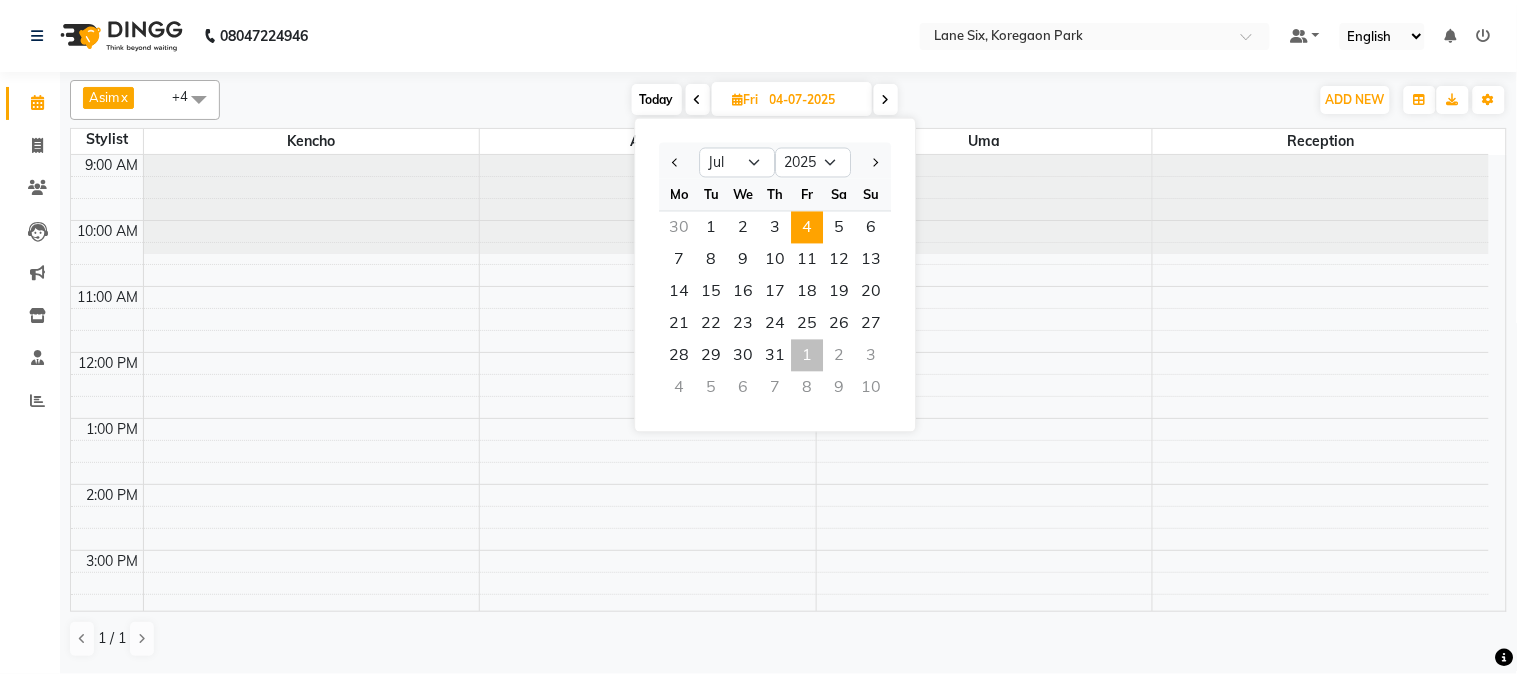 click on "04-07-2025" at bounding box center (814, 100) 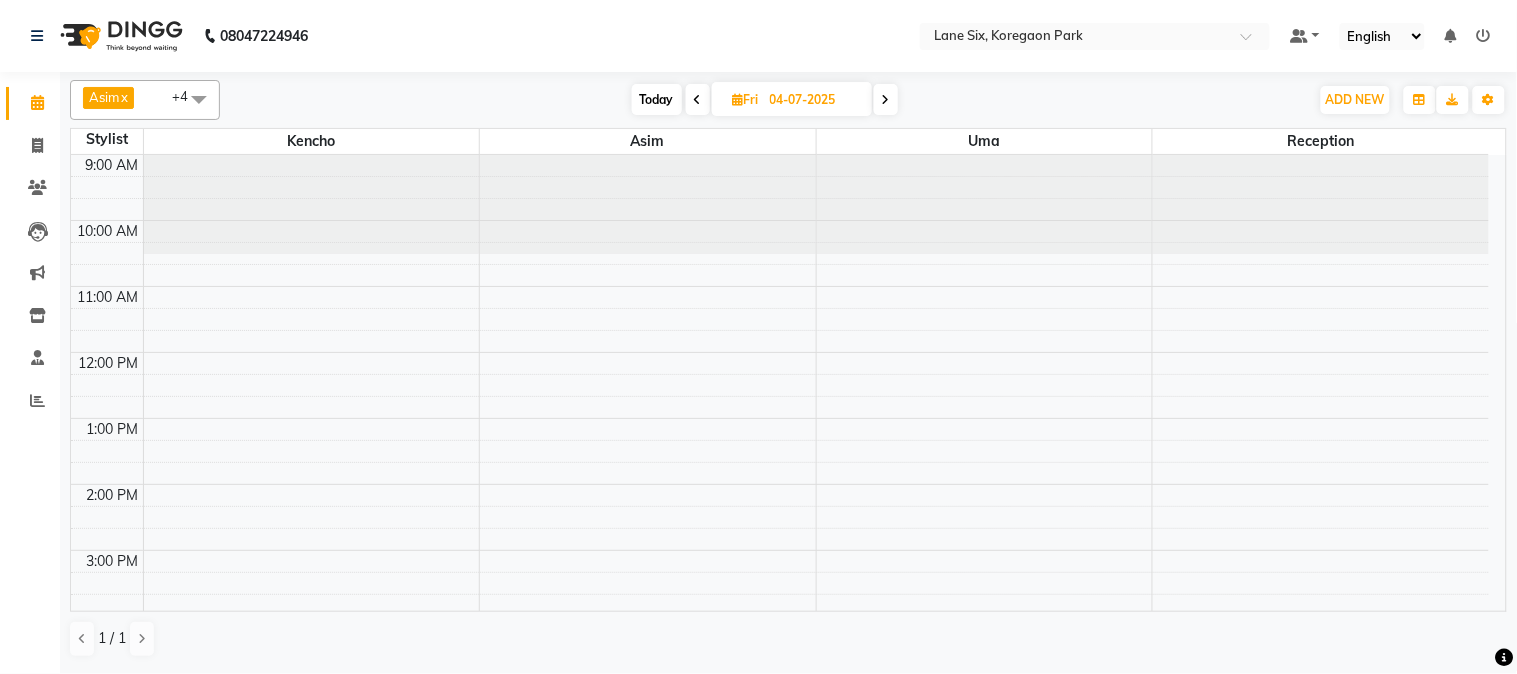 click on "04-07-2025" at bounding box center [814, 100] 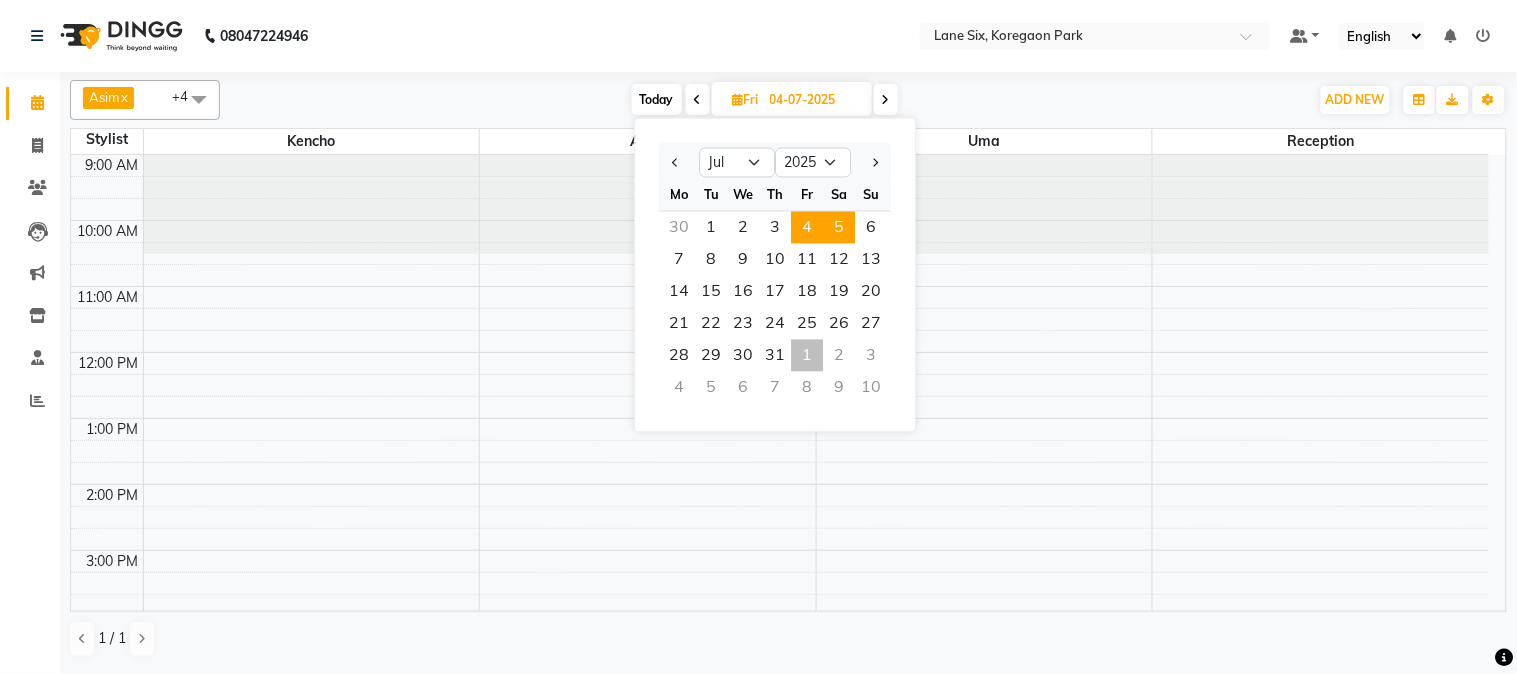 click on "5" at bounding box center (839, 228) 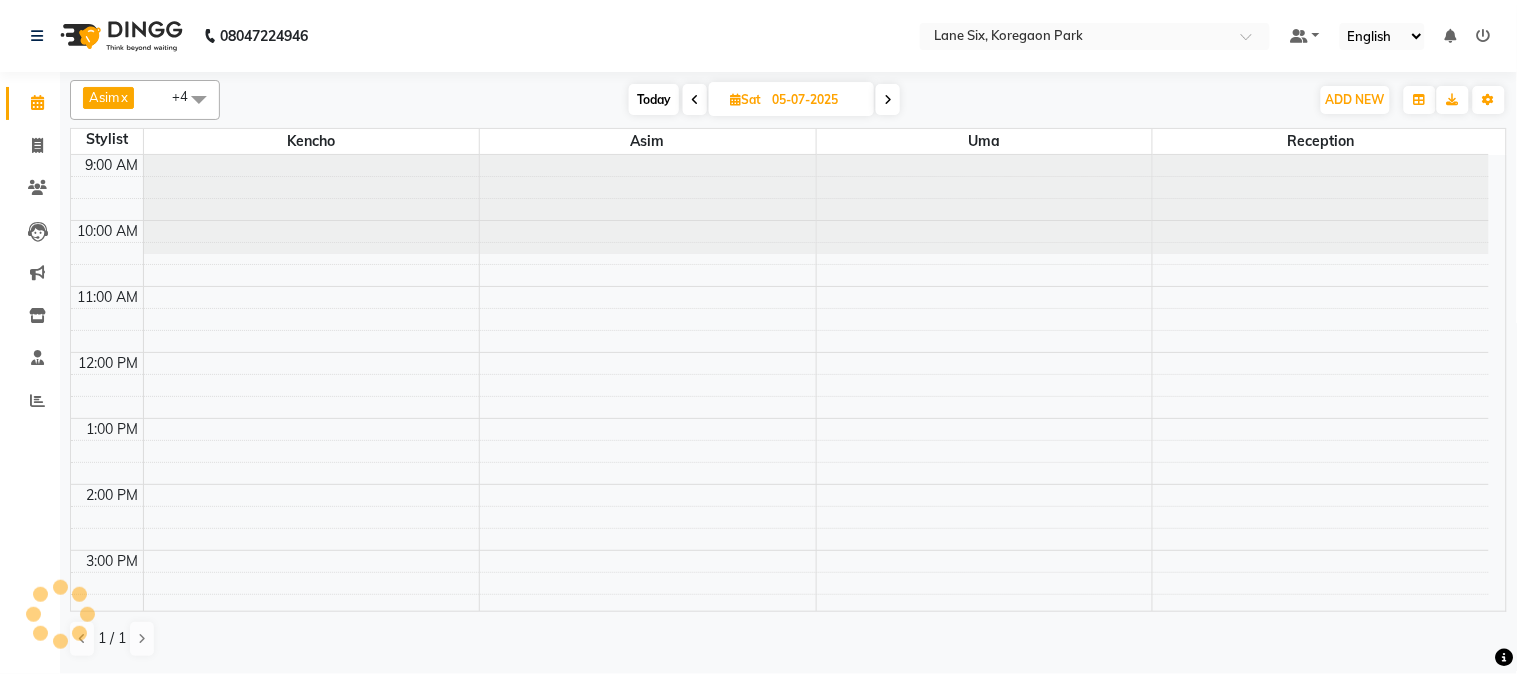 scroll, scrollTop: 272, scrollLeft: 0, axis: vertical 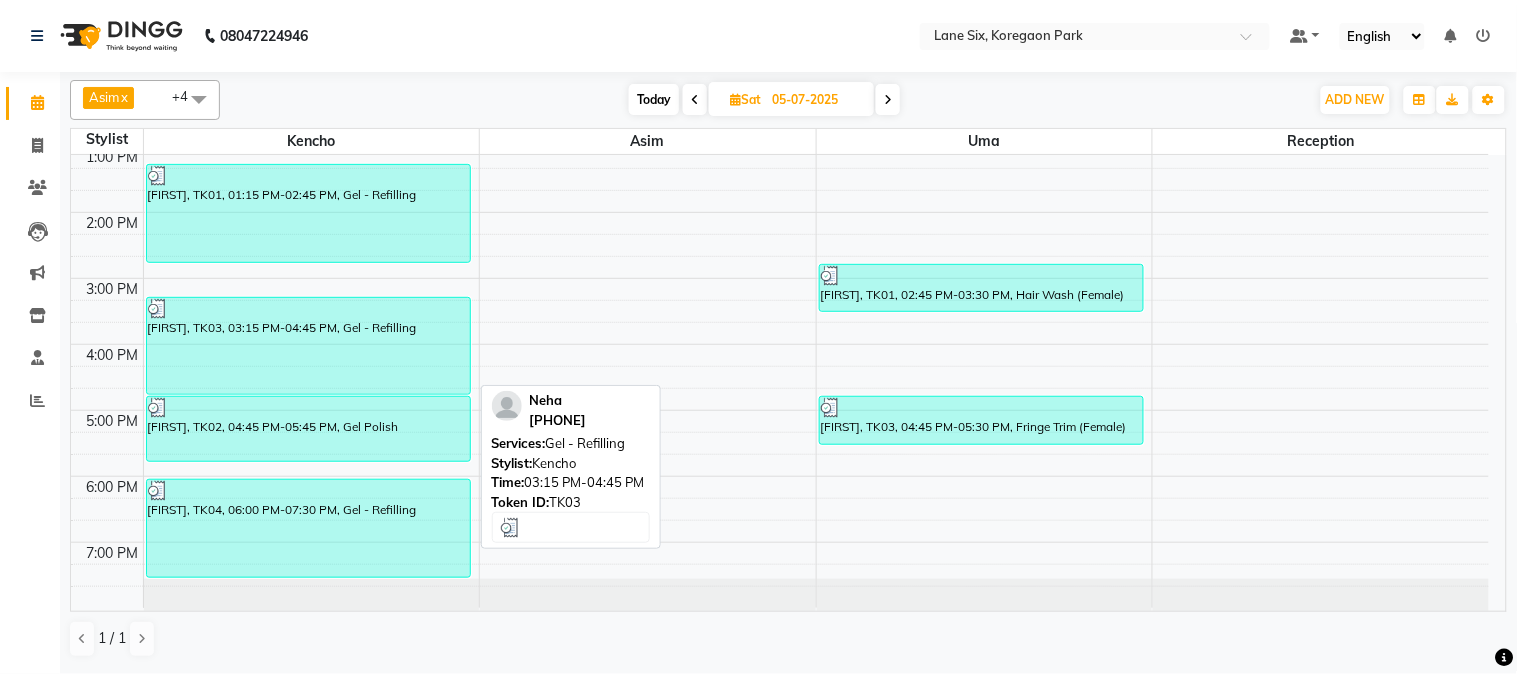 click on "[FIRST], TK03, 03:15 PM-04:45 PM, Gel - Refilling" at bounding box center (308, 346) 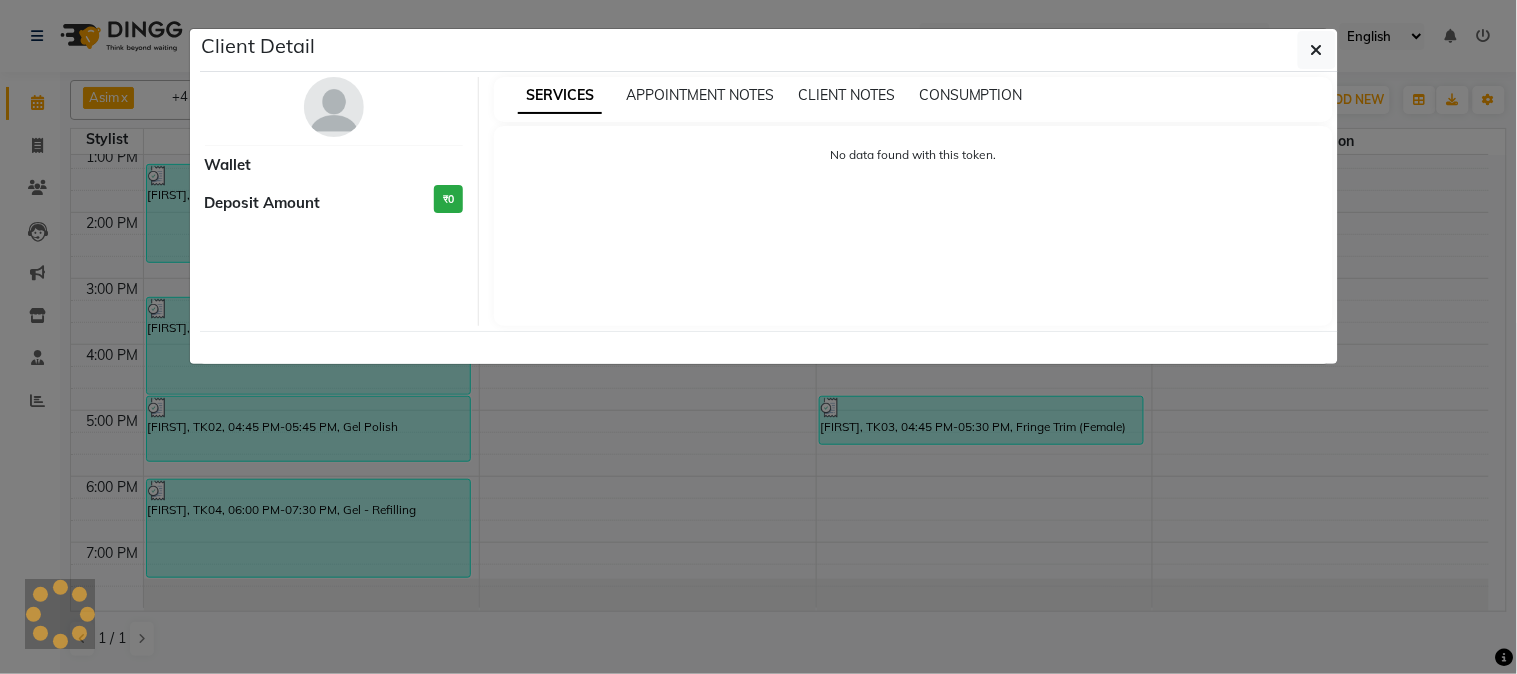 select on "3" 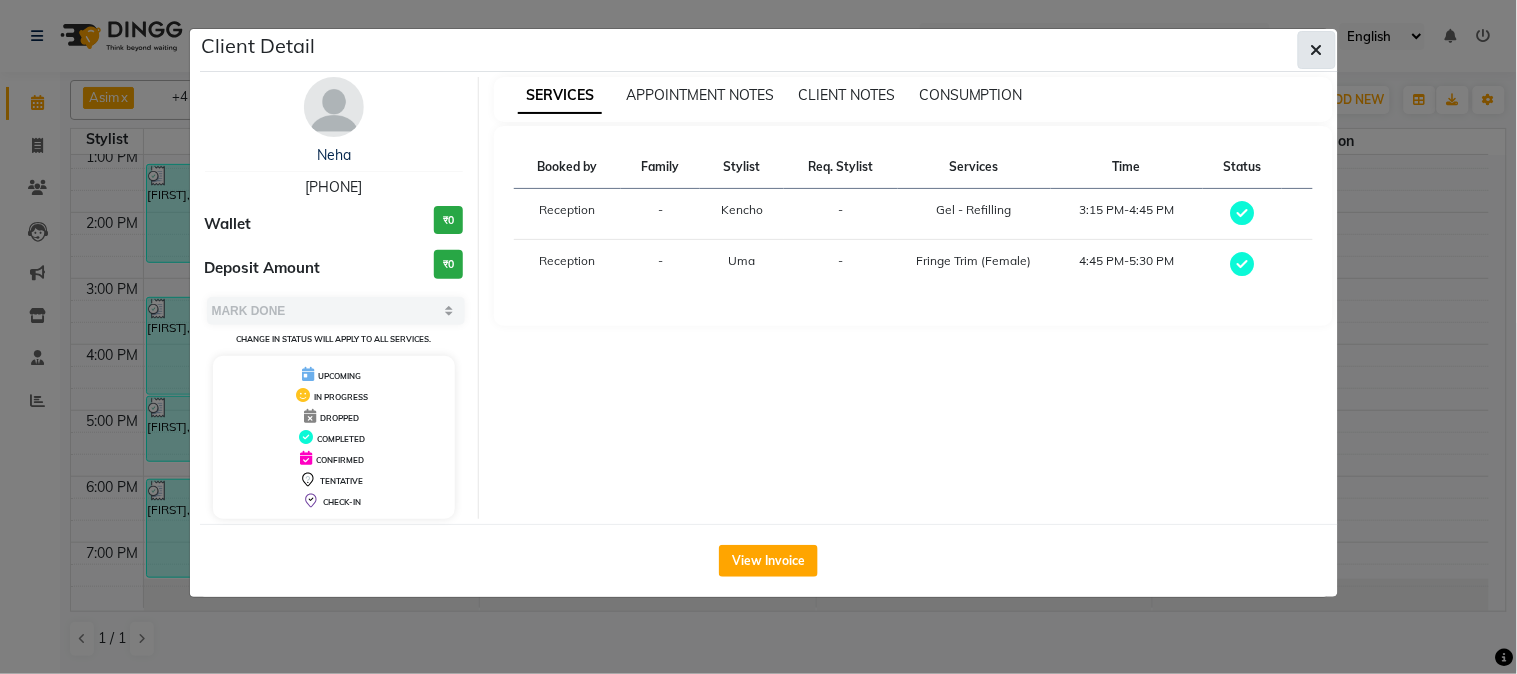 click 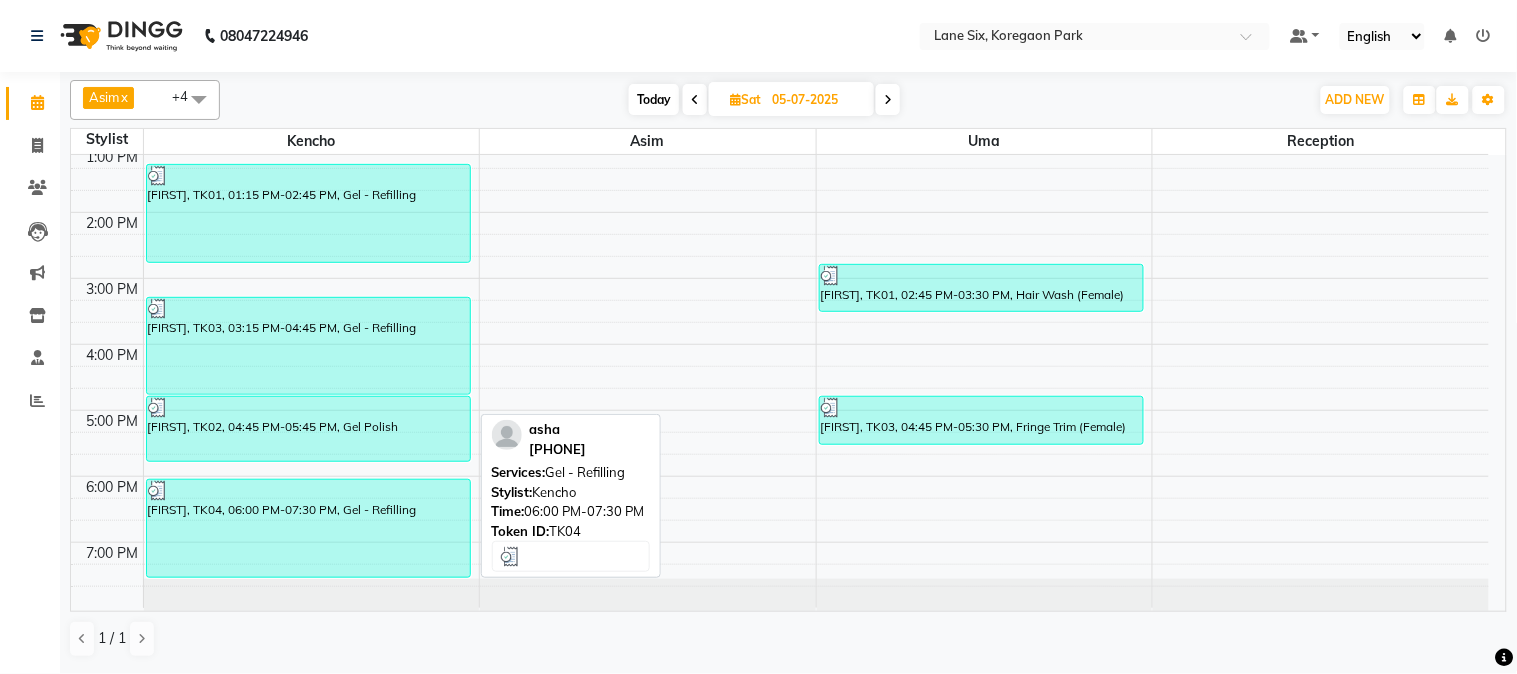click on "[FIRST], TK04, 06:00 PM-07:30 PM, Gel - Refilling" at bounding box center [308, 528] 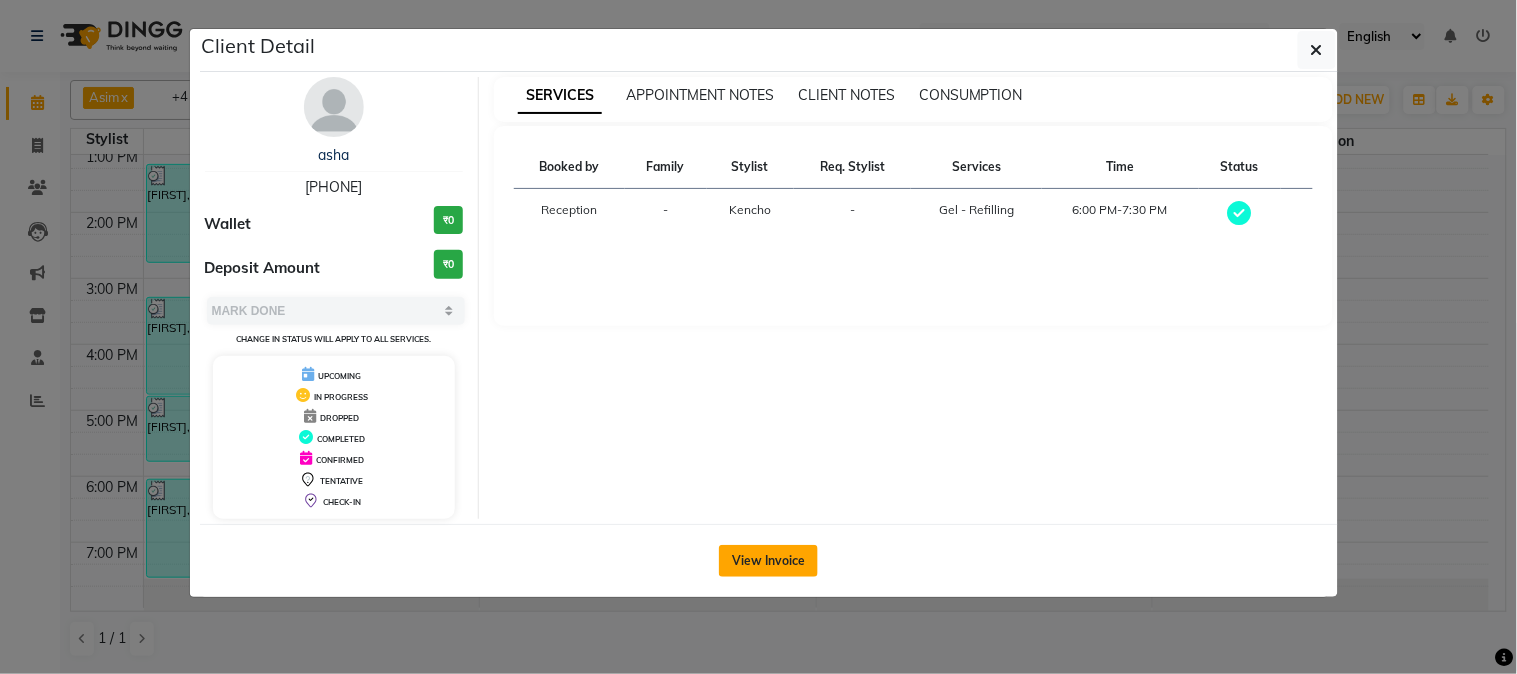 click on "View Invoice" 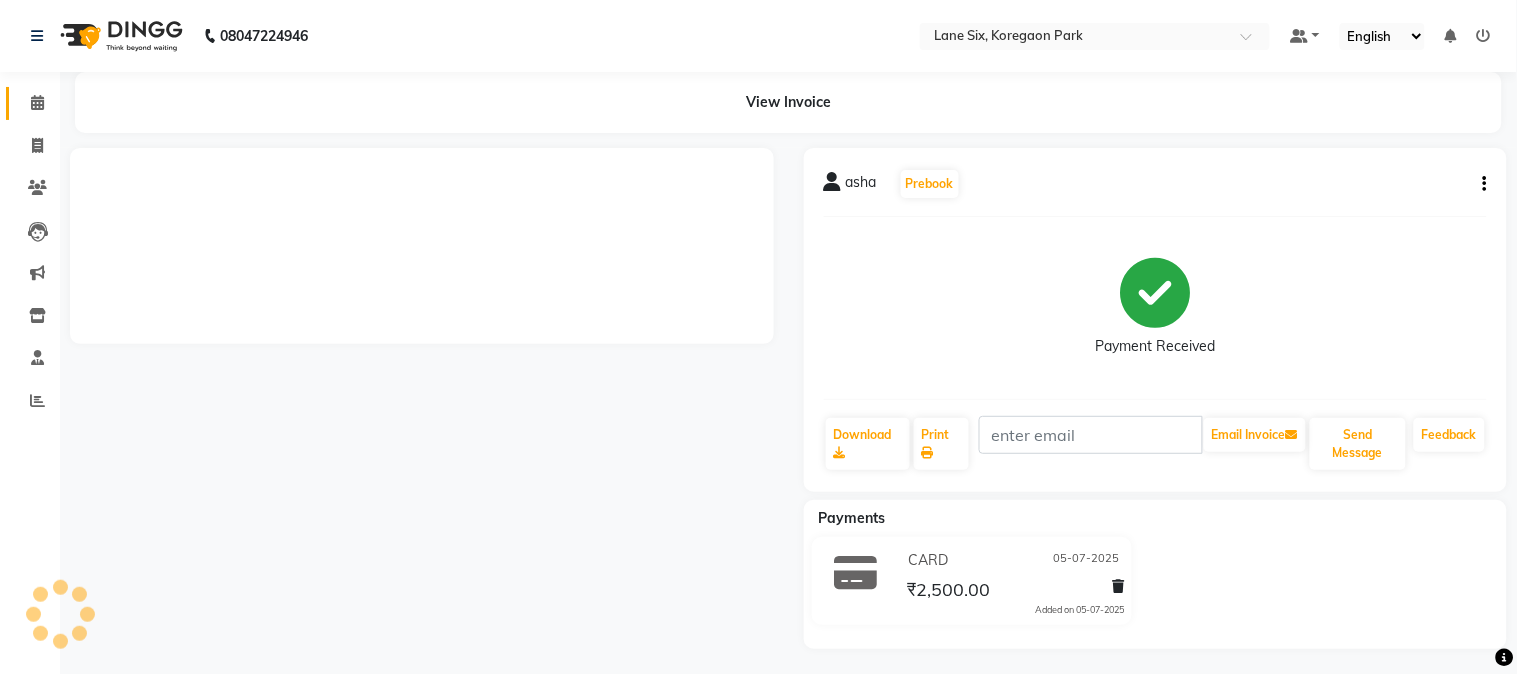 click 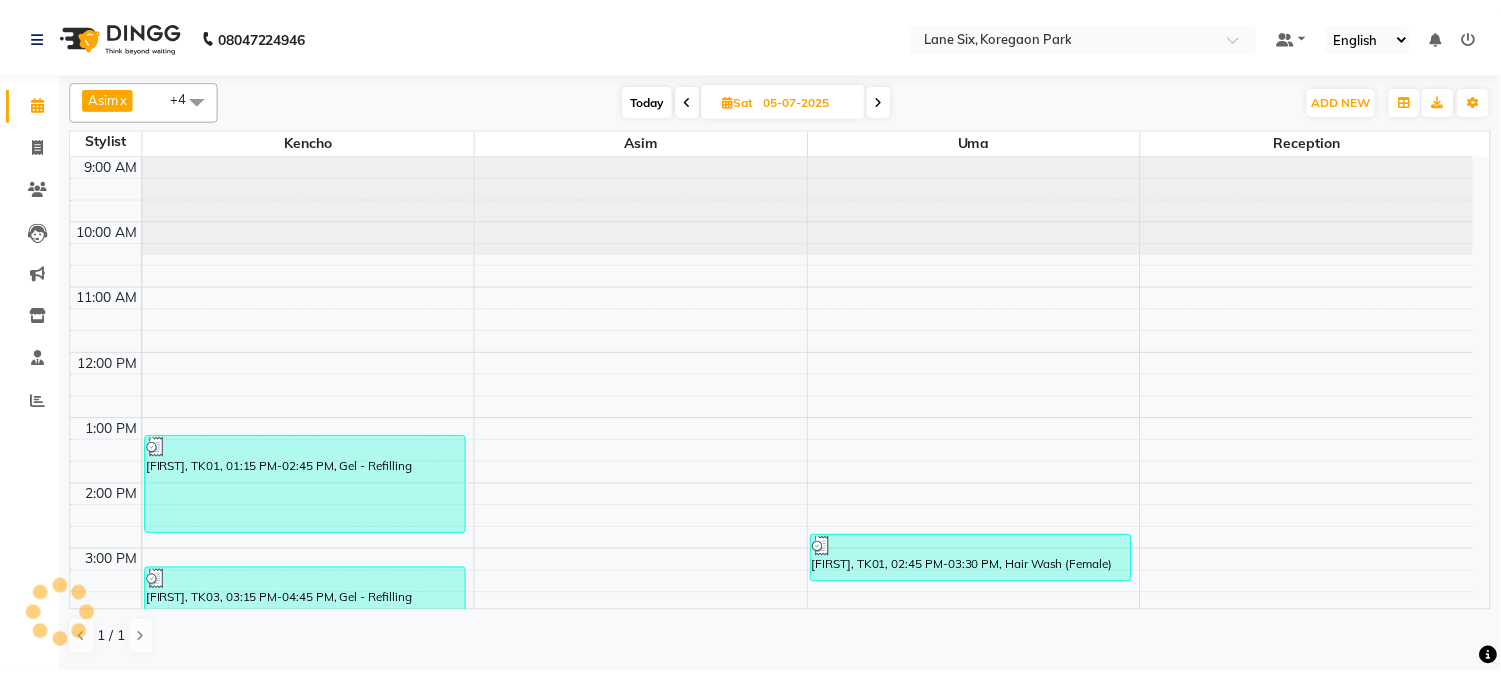 scroll, scrollTop: 0, scrollLeft: 0, axis: both 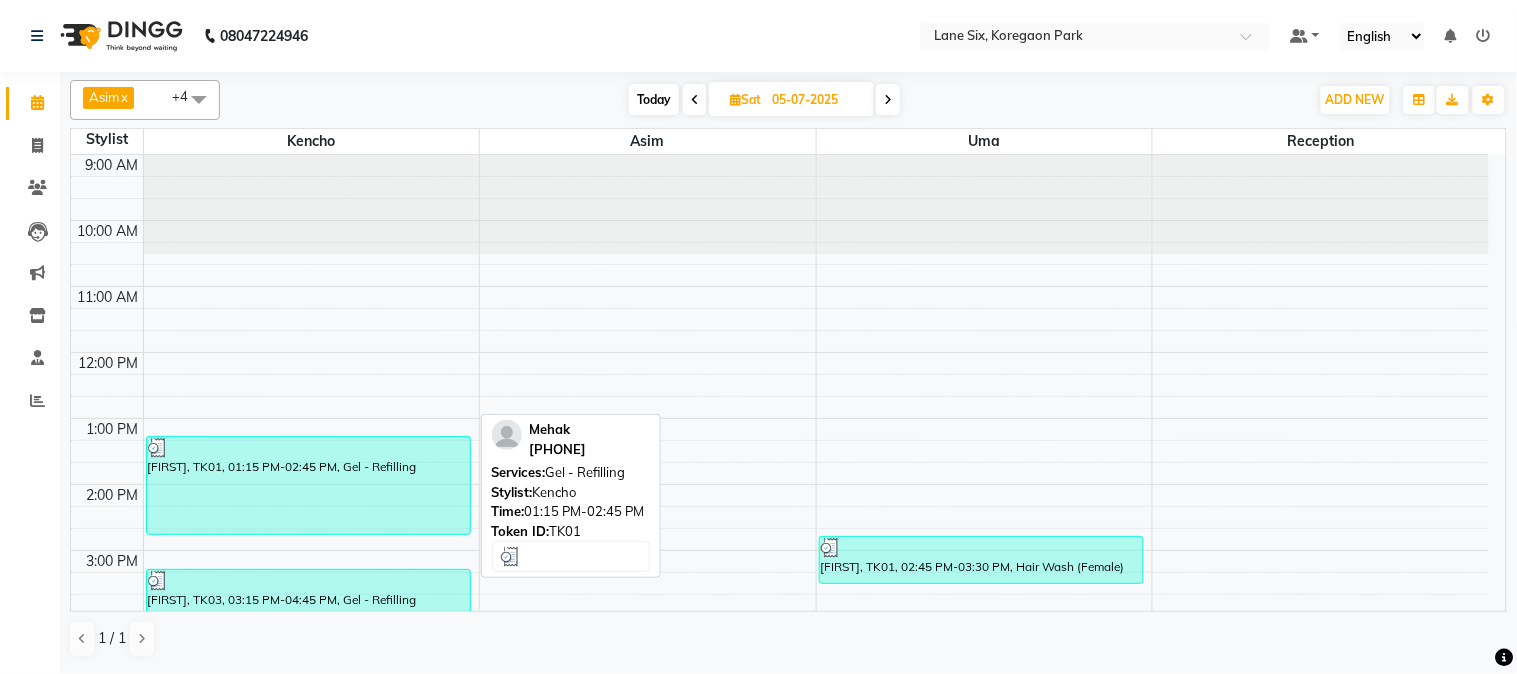 click on "[FIRST], TK01, 01:15 PM-02:45 PM, Gel - Refilling" at bounding box center [308, 485] 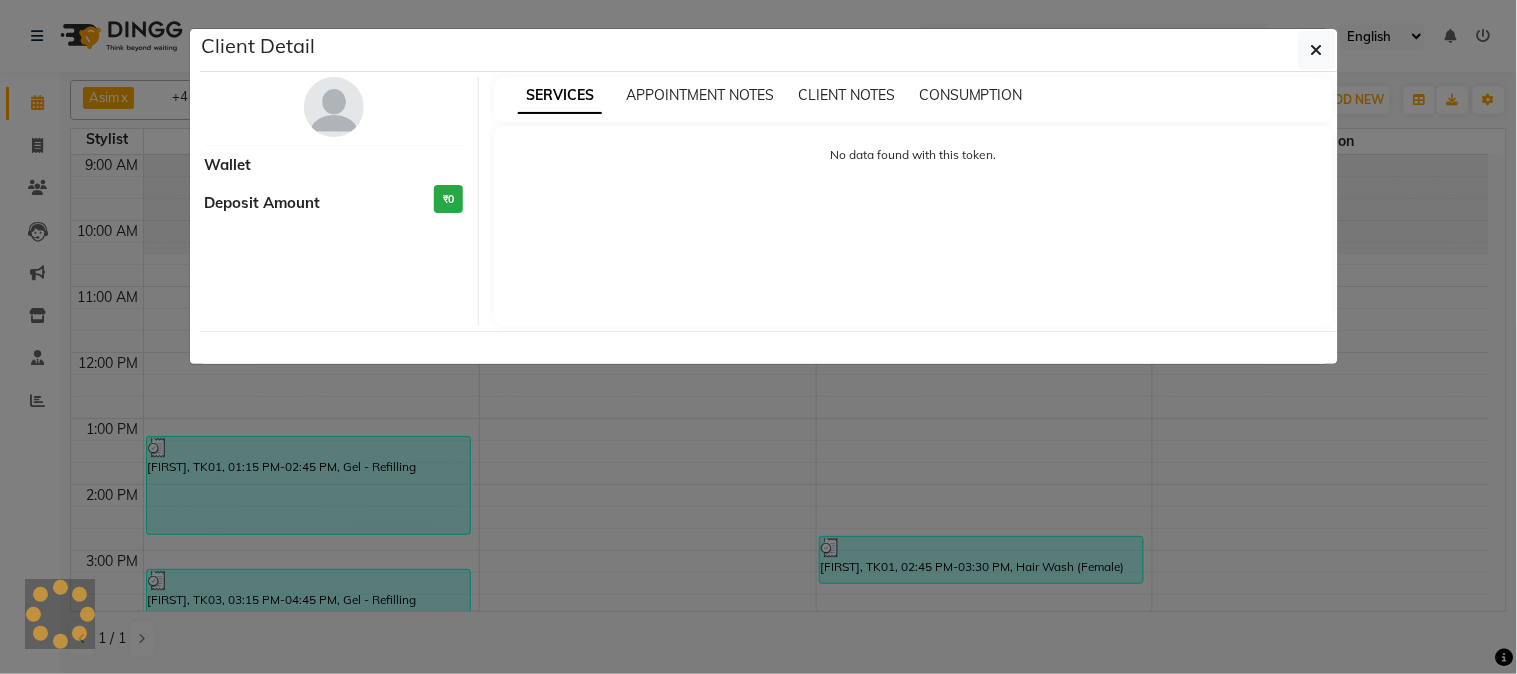 select on "3" 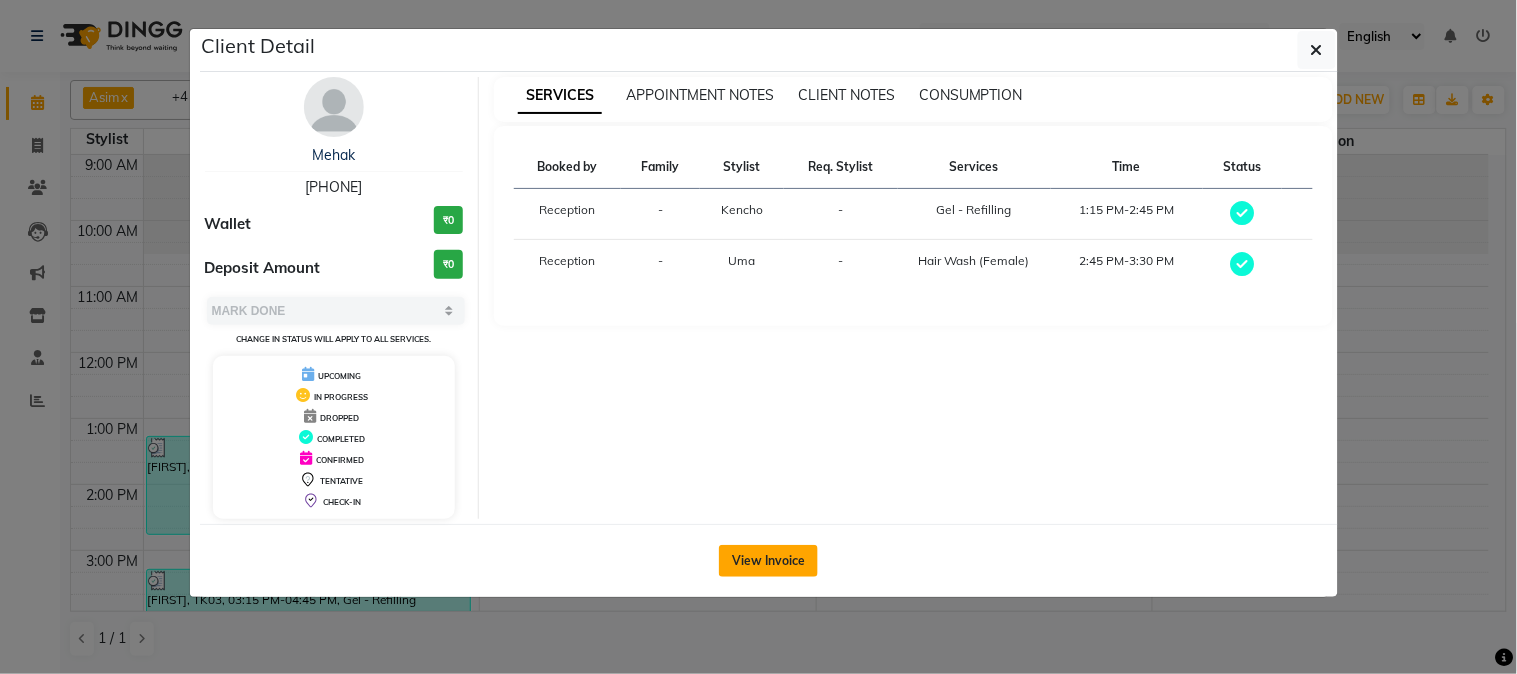 click on "View Invoice" 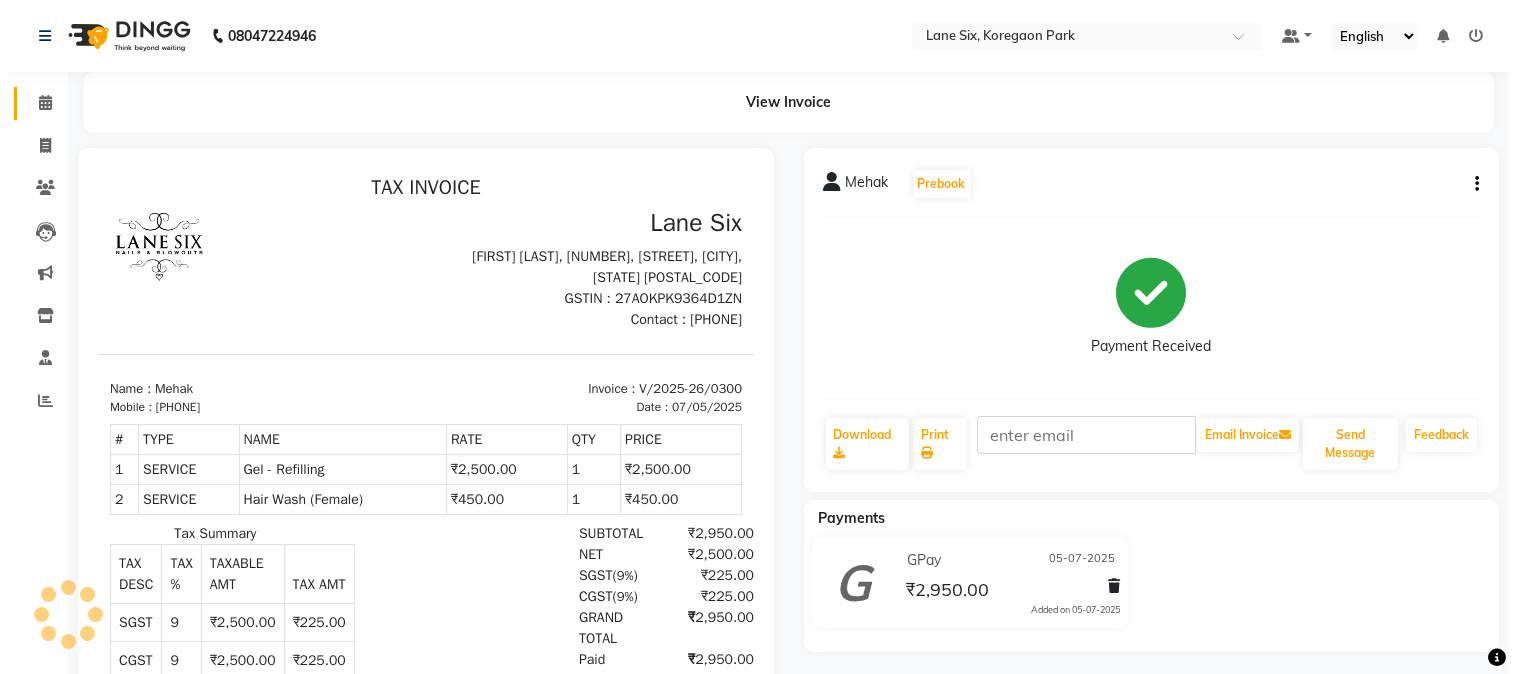 scroll, scrollTop: 0, scrollLeft: 0, axis: both 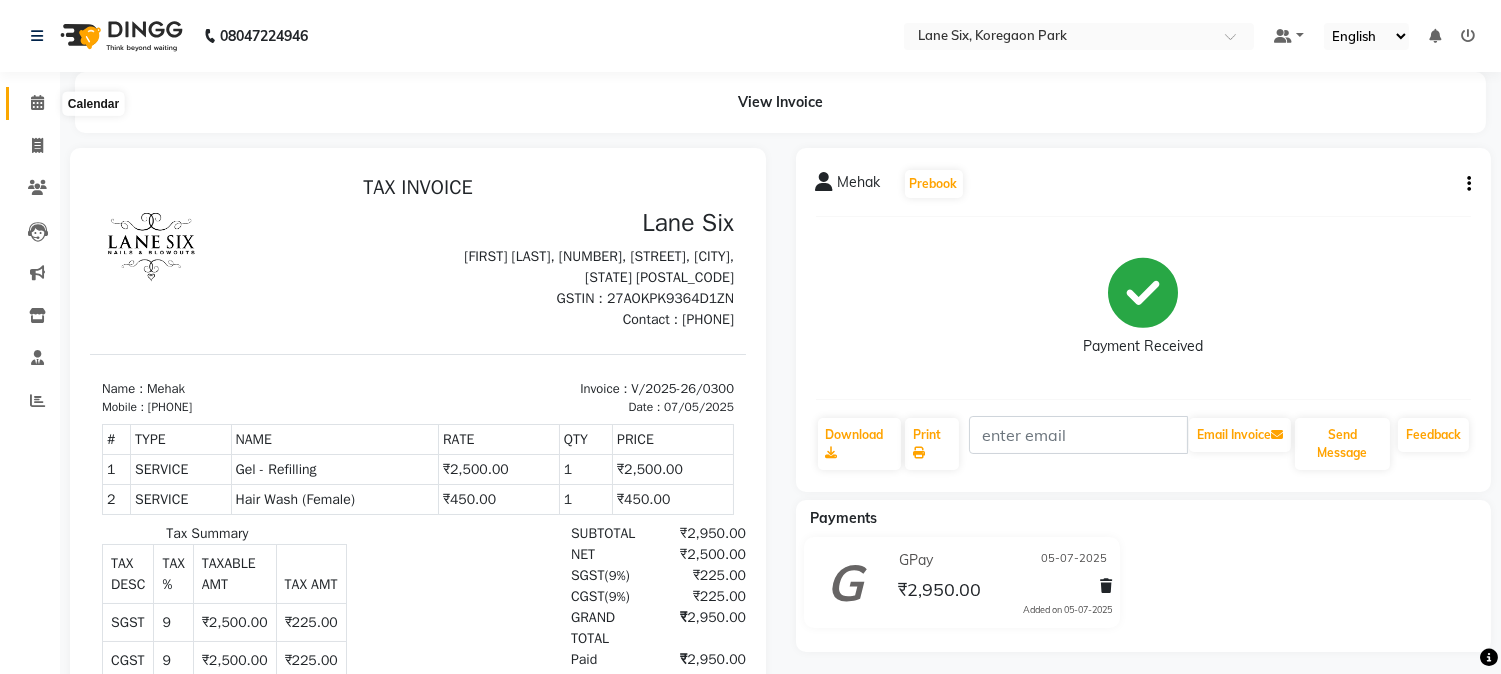 click 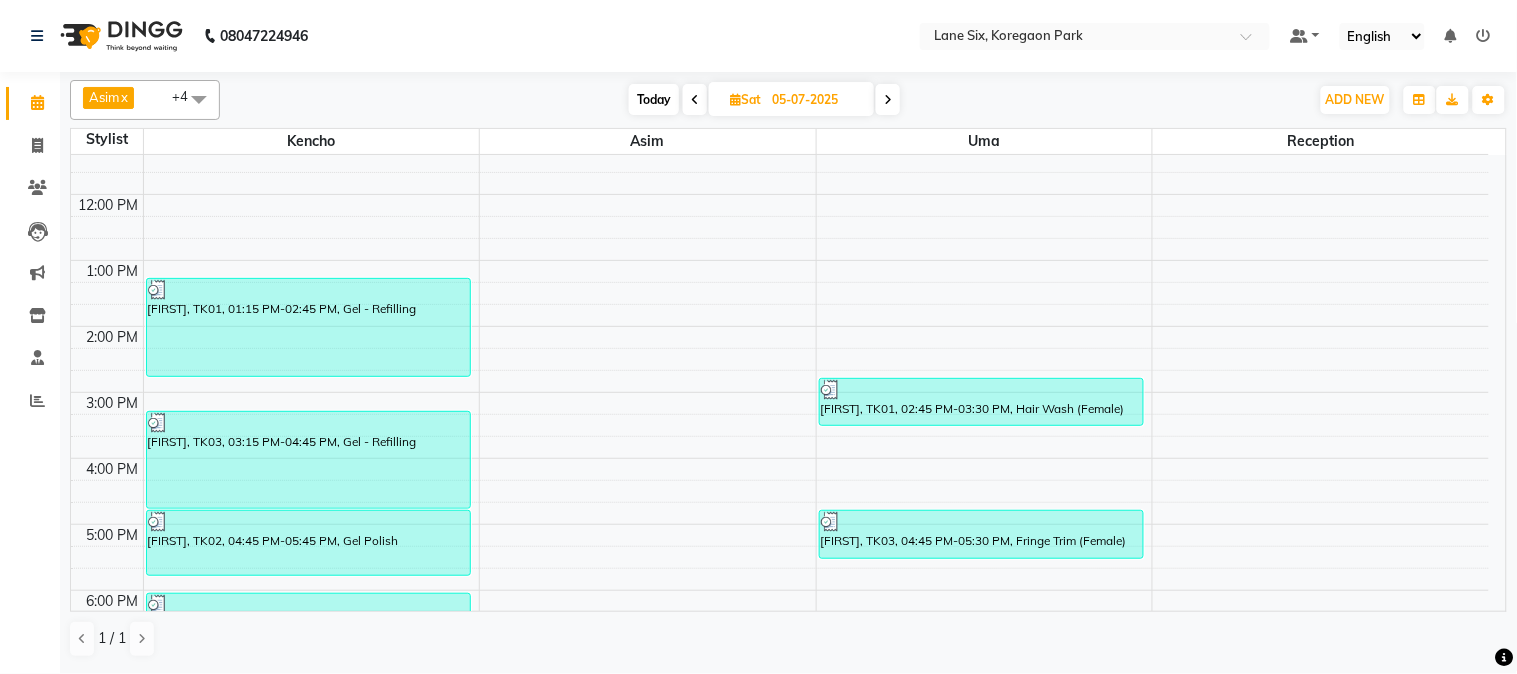 scroll, scrollTop: 272, scrollLeft: 0, axis: vertical 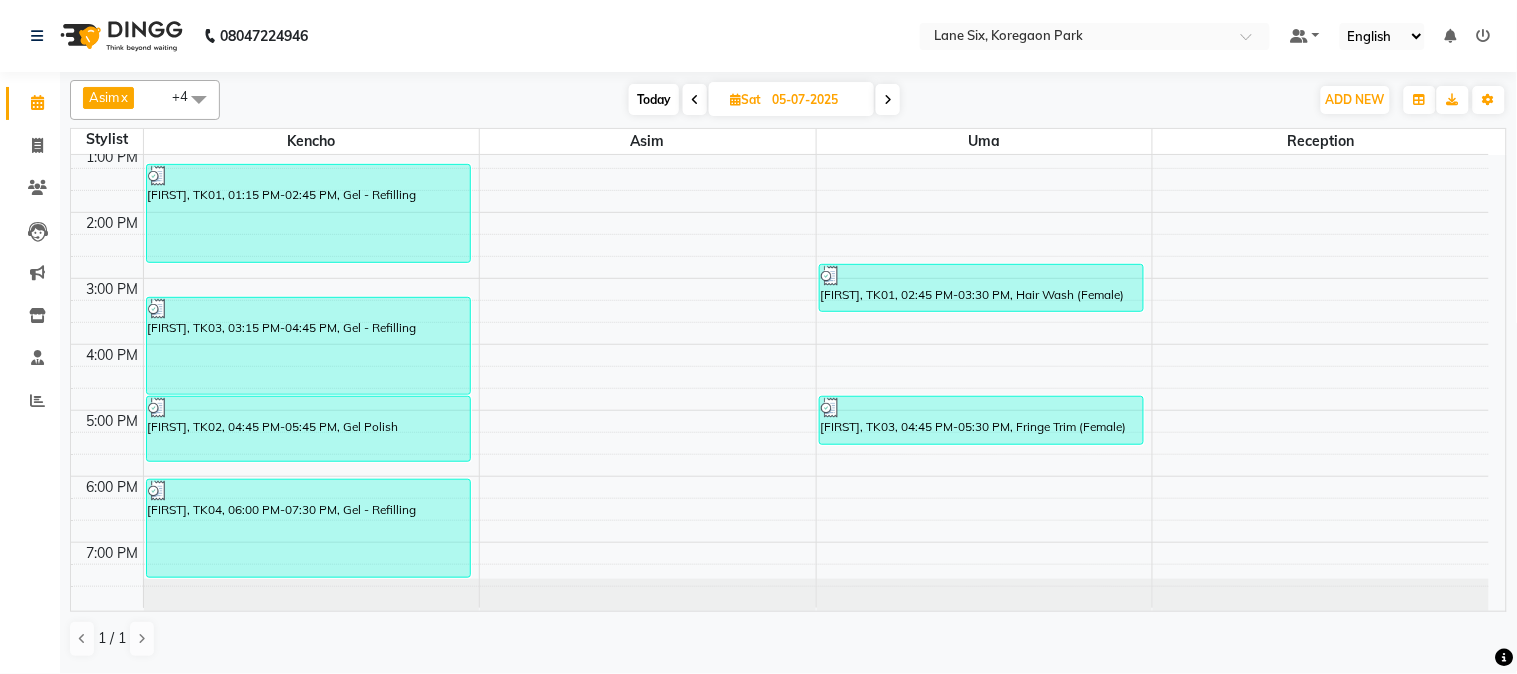 click on "Sat" at bounding box center [745, 99] 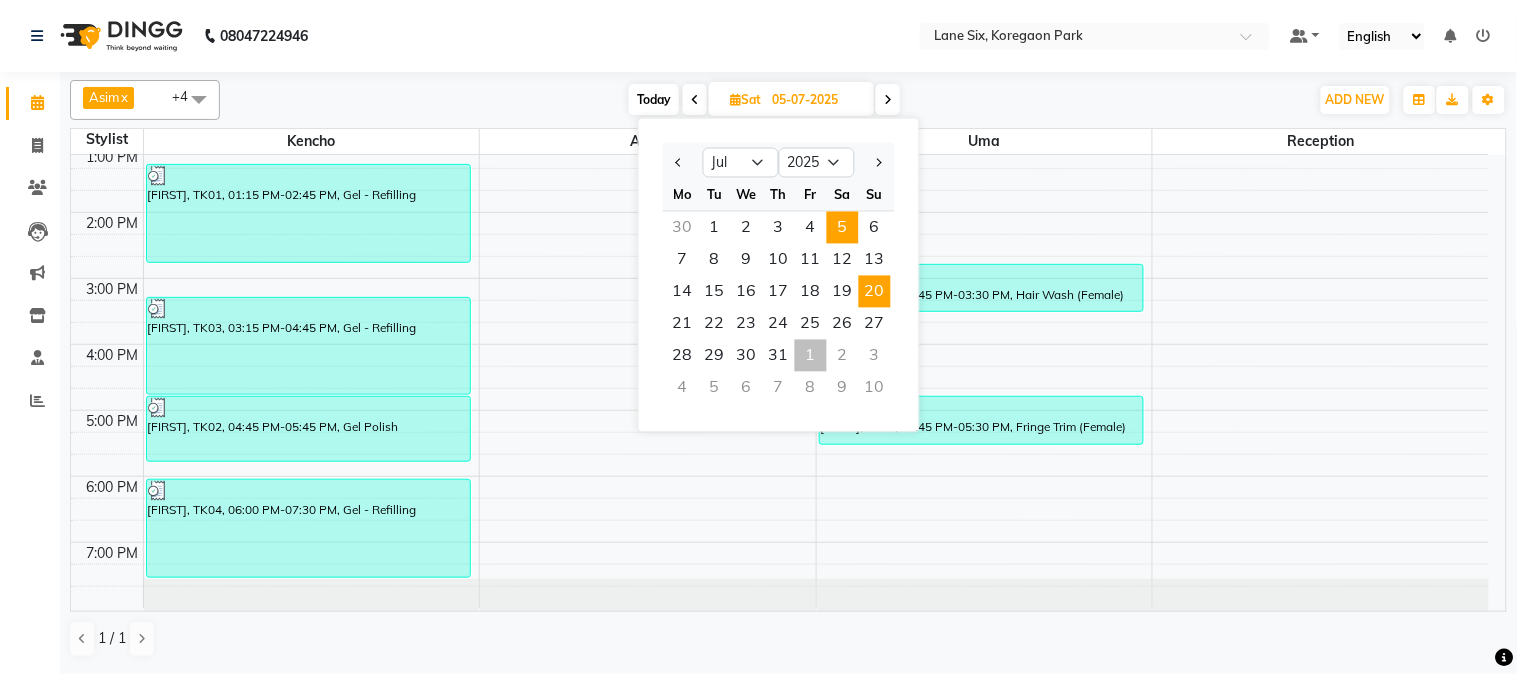 click on "20" at bounding box center [875, 292] 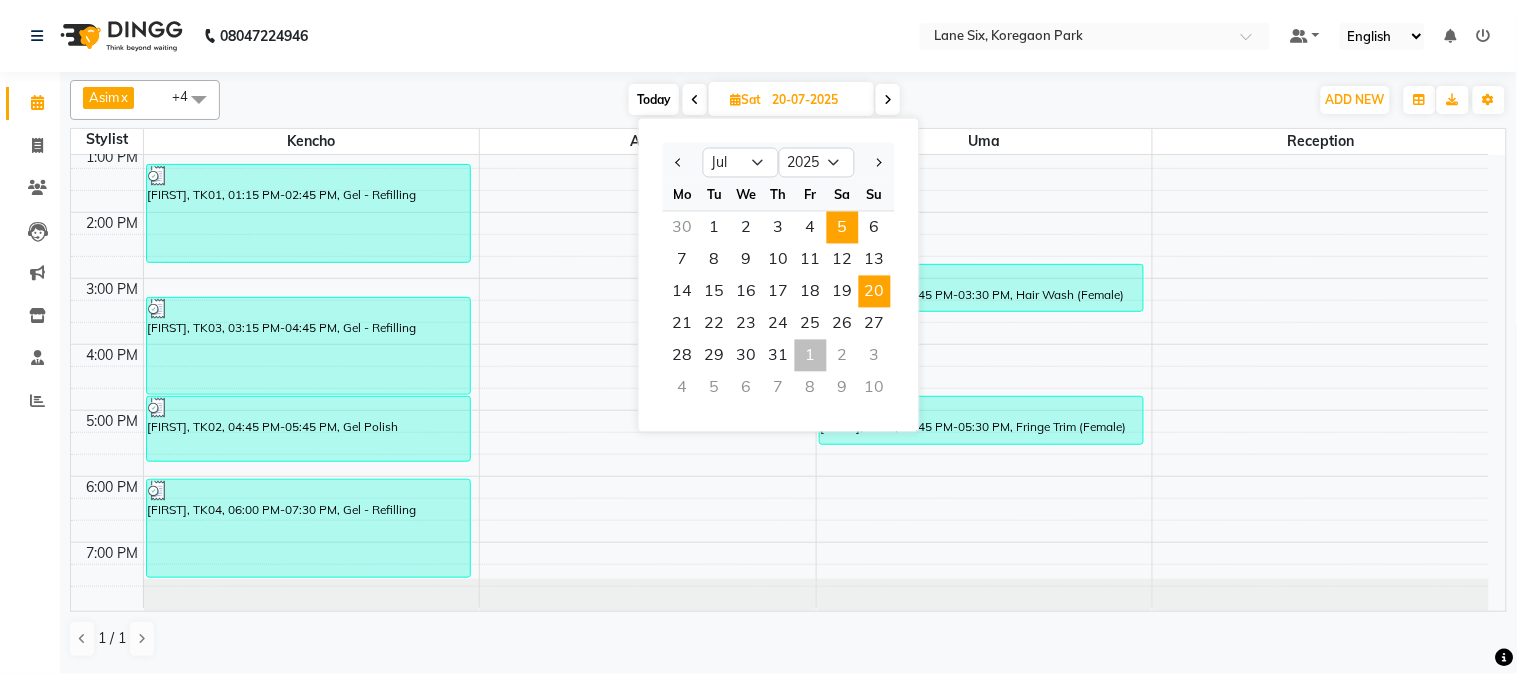 scroll, scrollTop: 272, scrollLeft: 0, axis: vertical 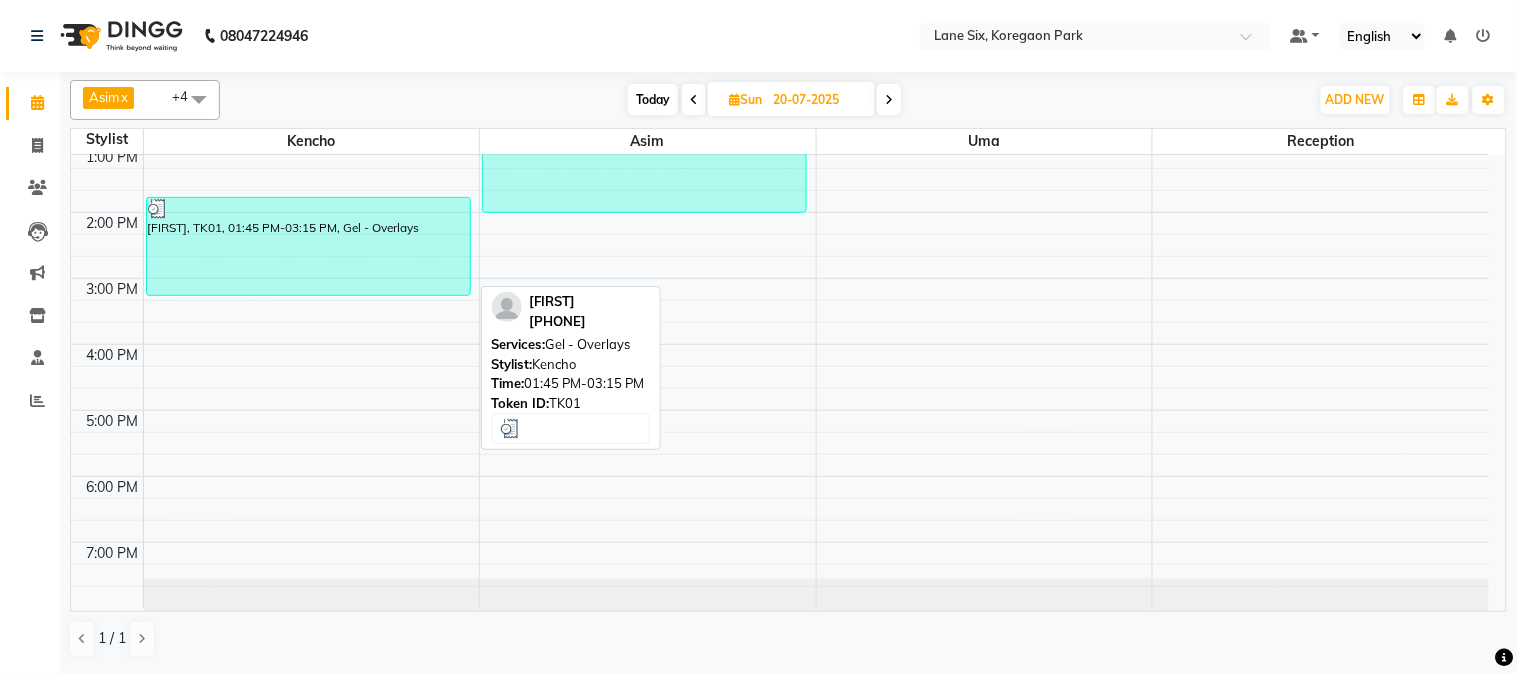 click on "[FIRST], TK01, 01:45 PM-03:15 PM, Gel - Overlays" at bounding box center [308, 246] 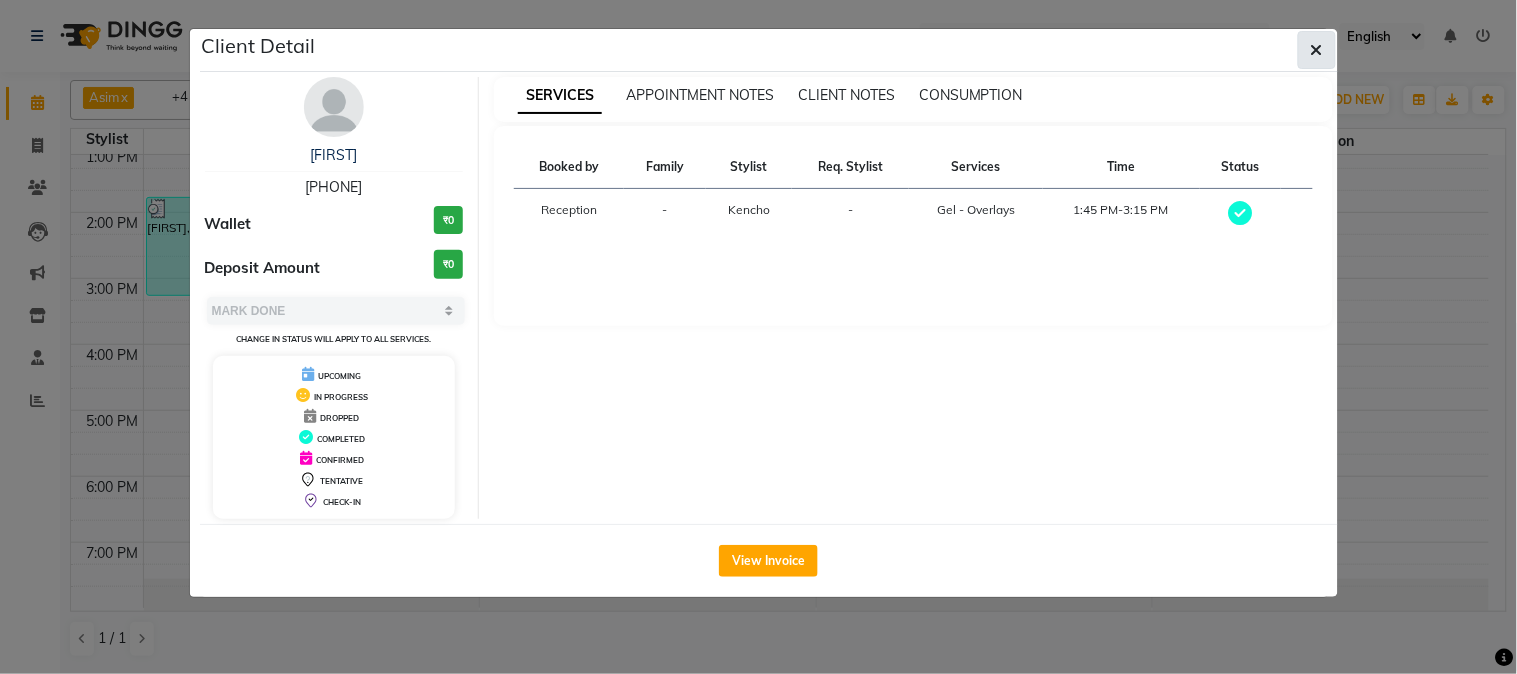 click 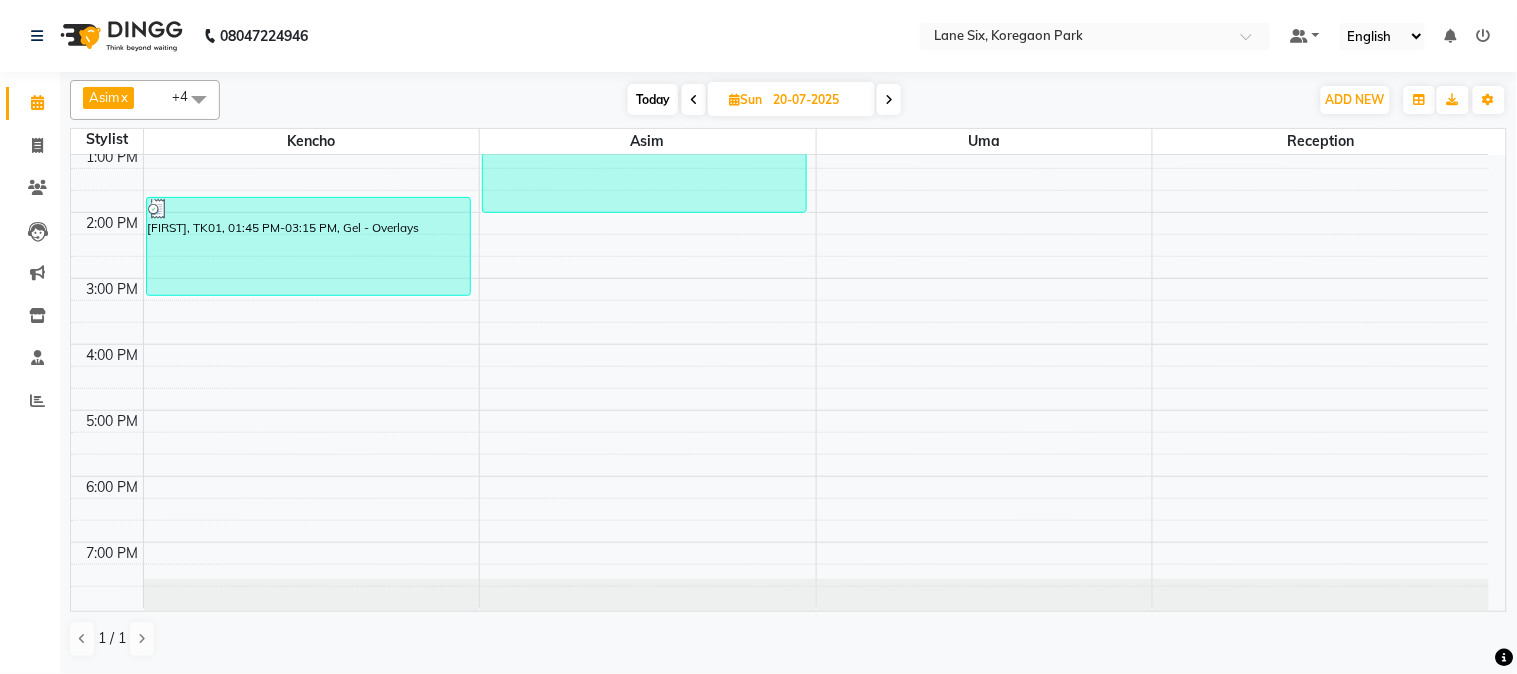 scroll, scrollTop: 70, scrollLeft: 0, axis: vertical 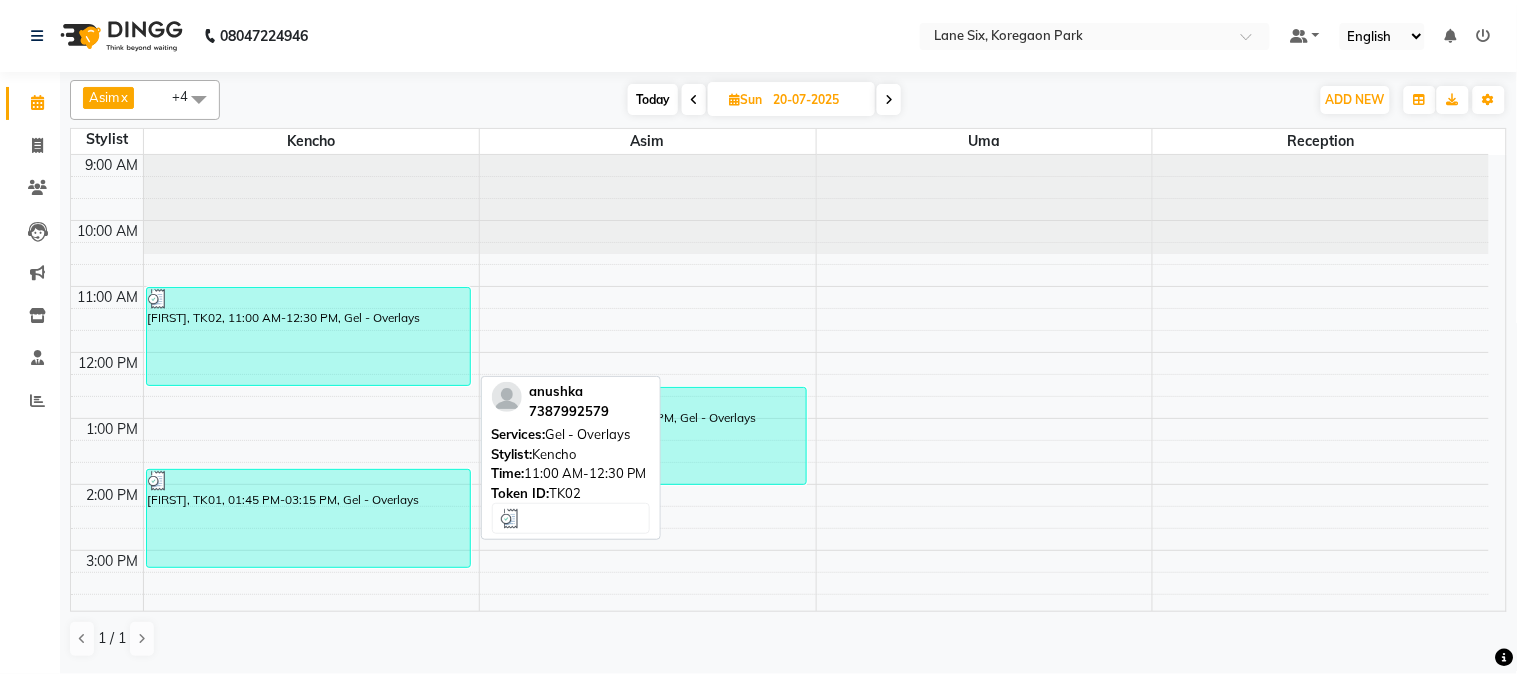 click on "[FIRST], TK02, 11:00 AM-12:30 PM, Gel - Overlays" at bounding box center [308, 336] 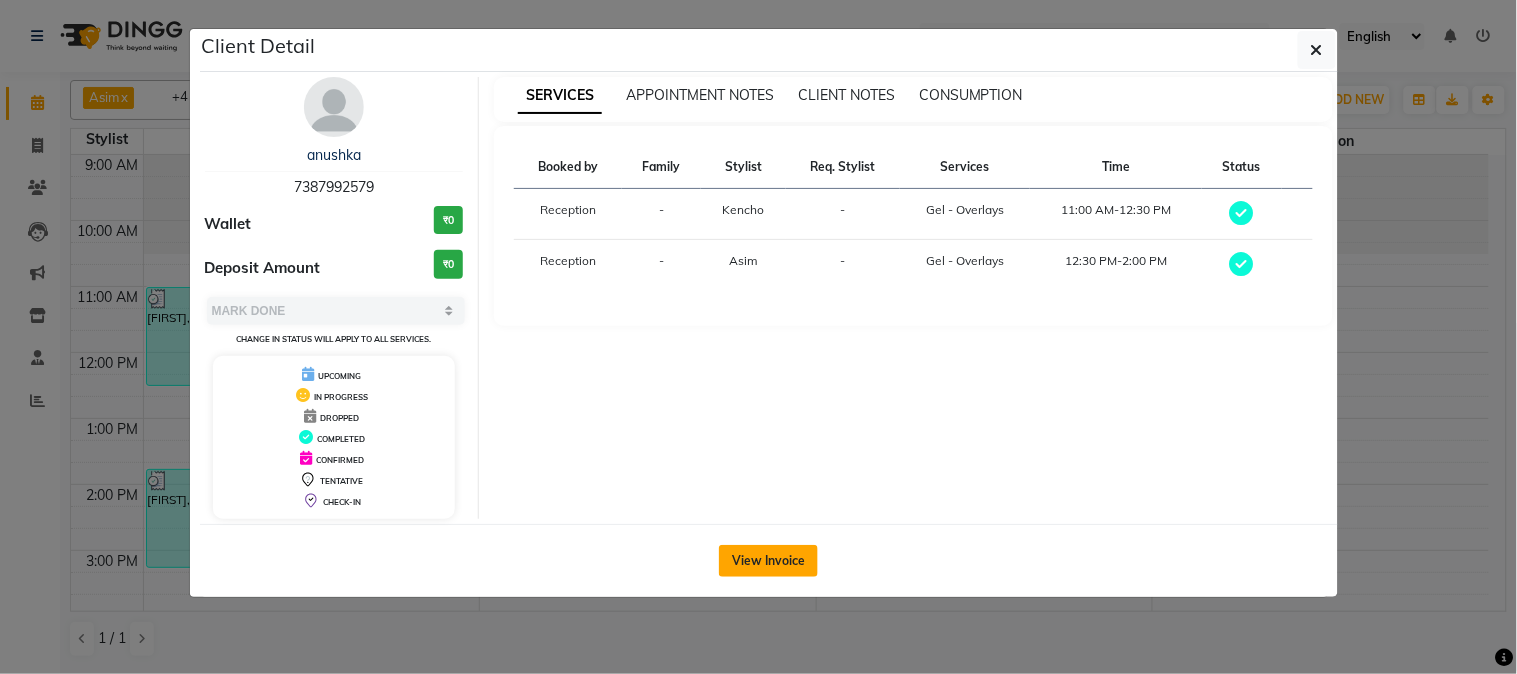 click on "View Invoice" 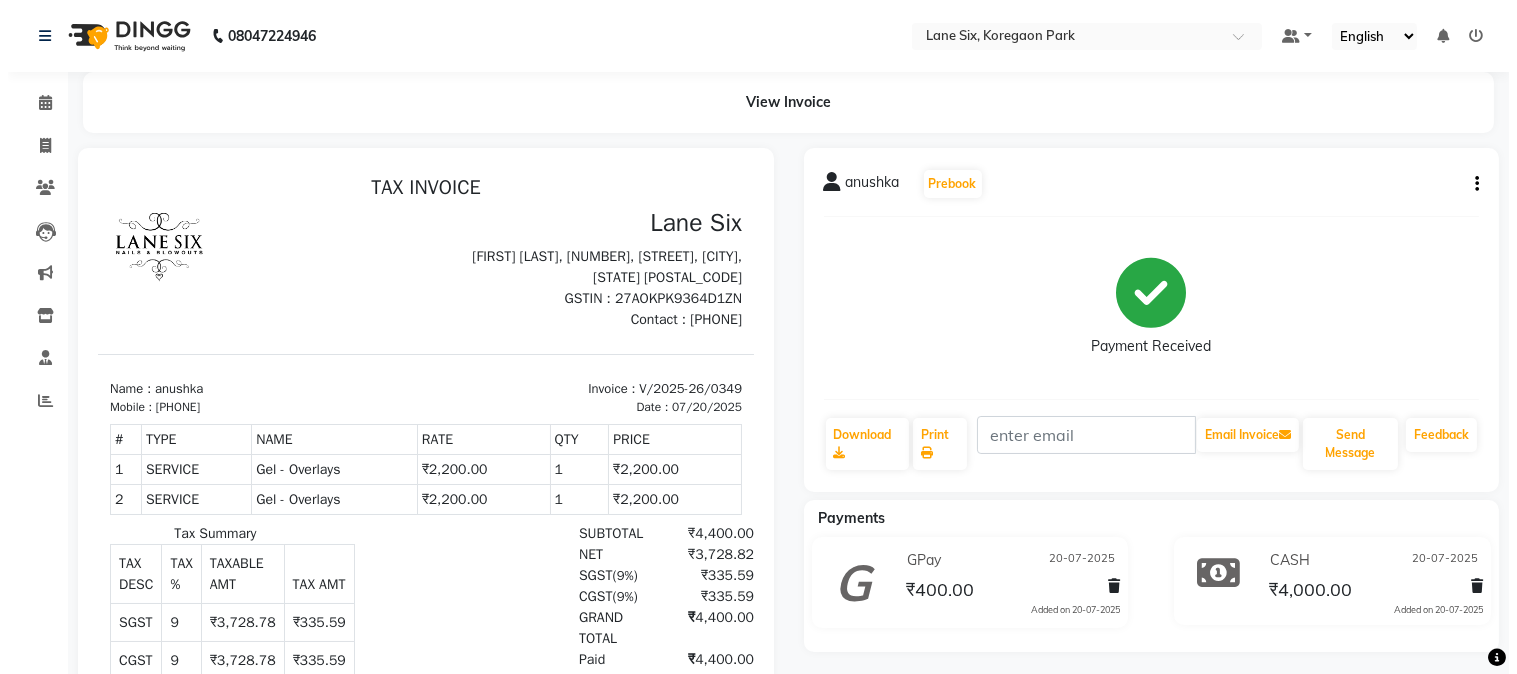 scroll, scrollTop: 0, scrollLeft: 0, axis: both 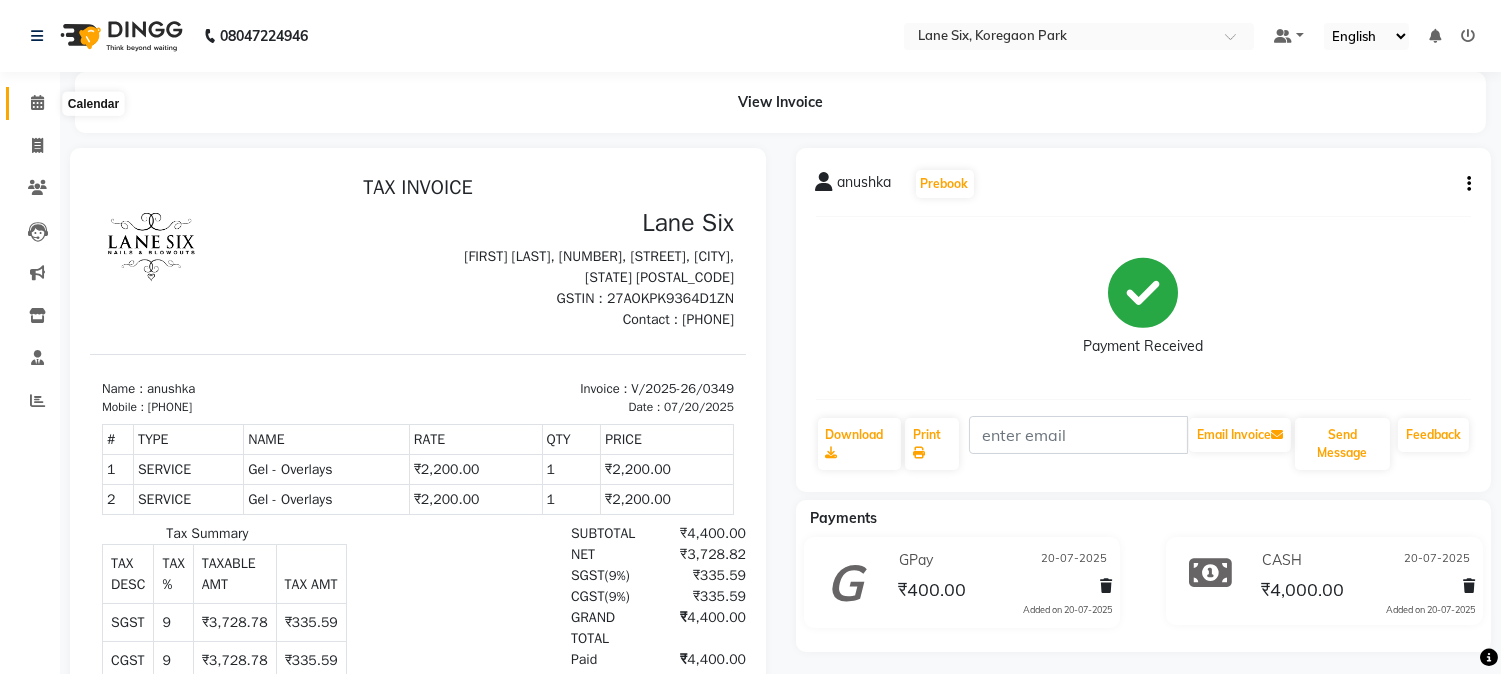 click 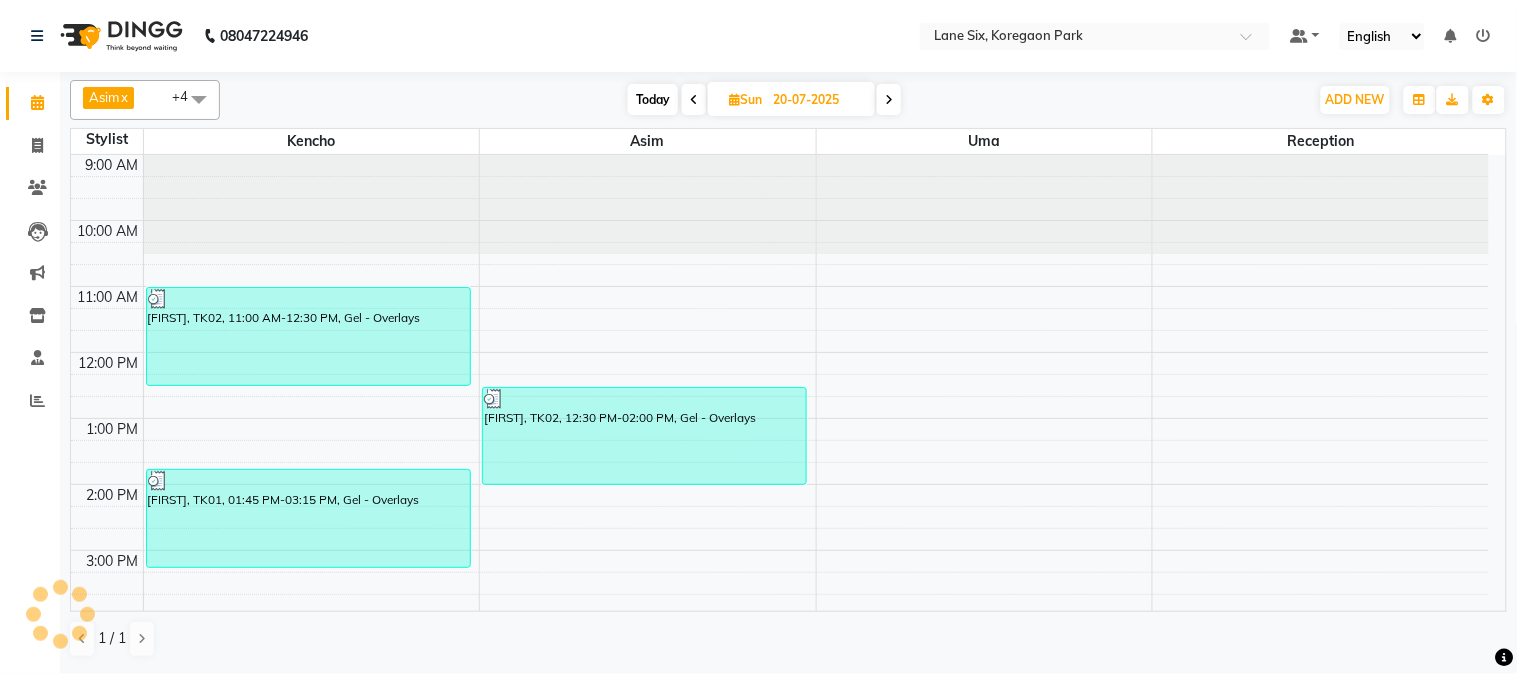 scroll, scrollTop: 0, scrollLeft: 0, axis: both 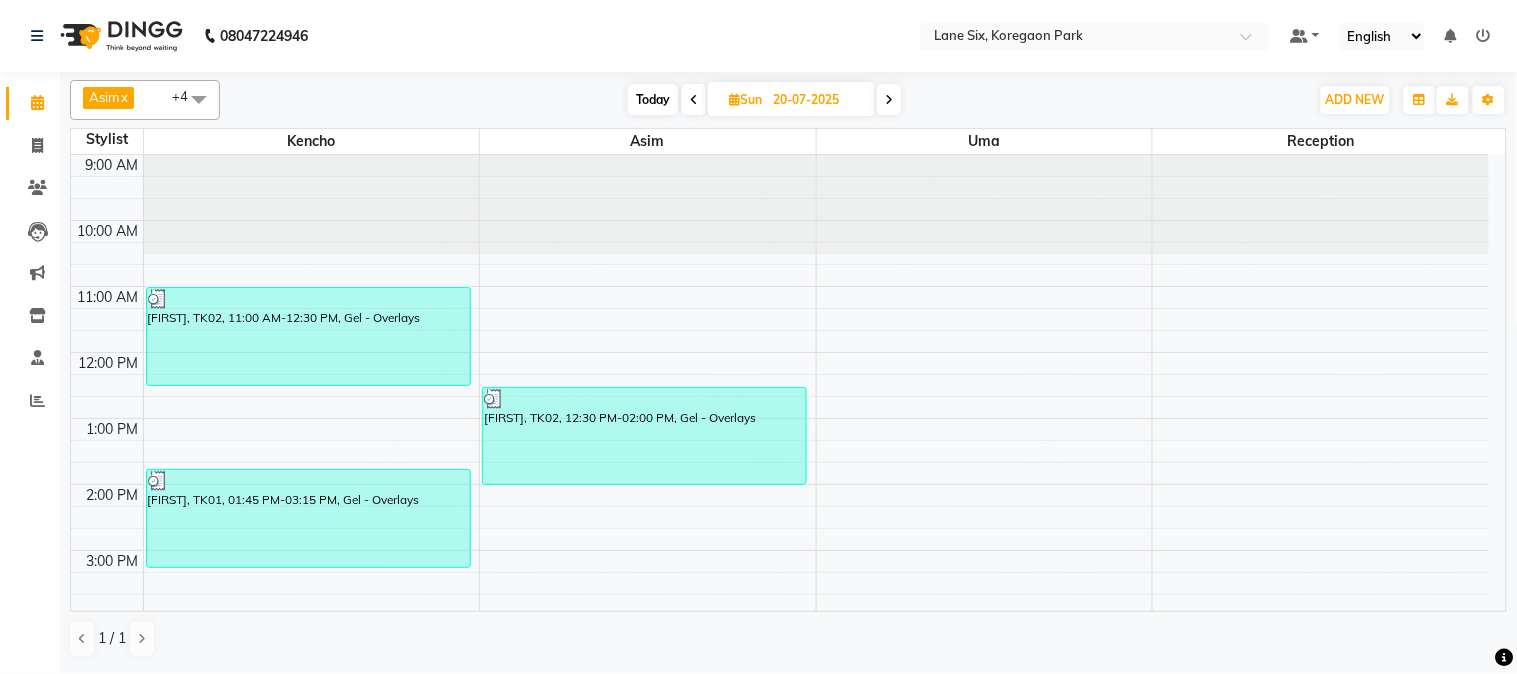click on "20-07-2025" at bounding box center [817, 100] 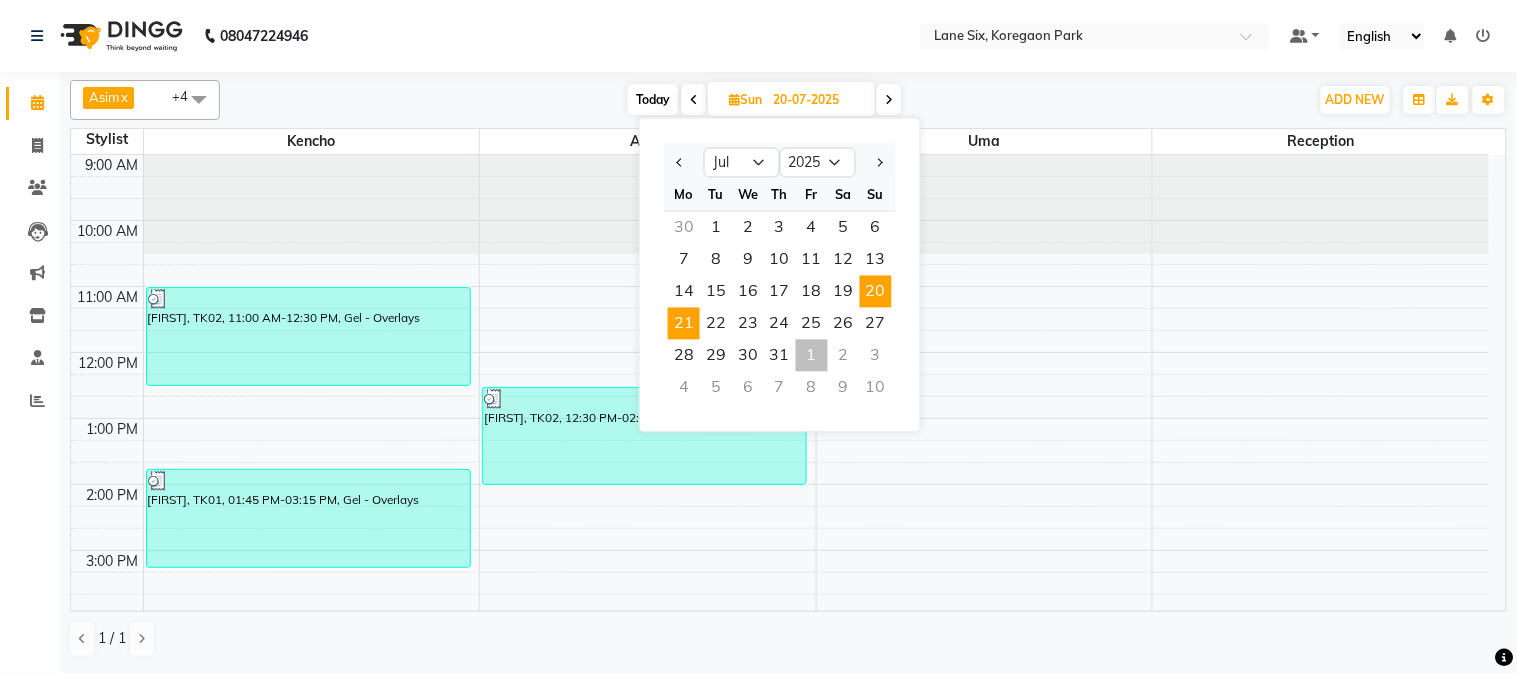 click on "21" at bounding box center [684, 324] 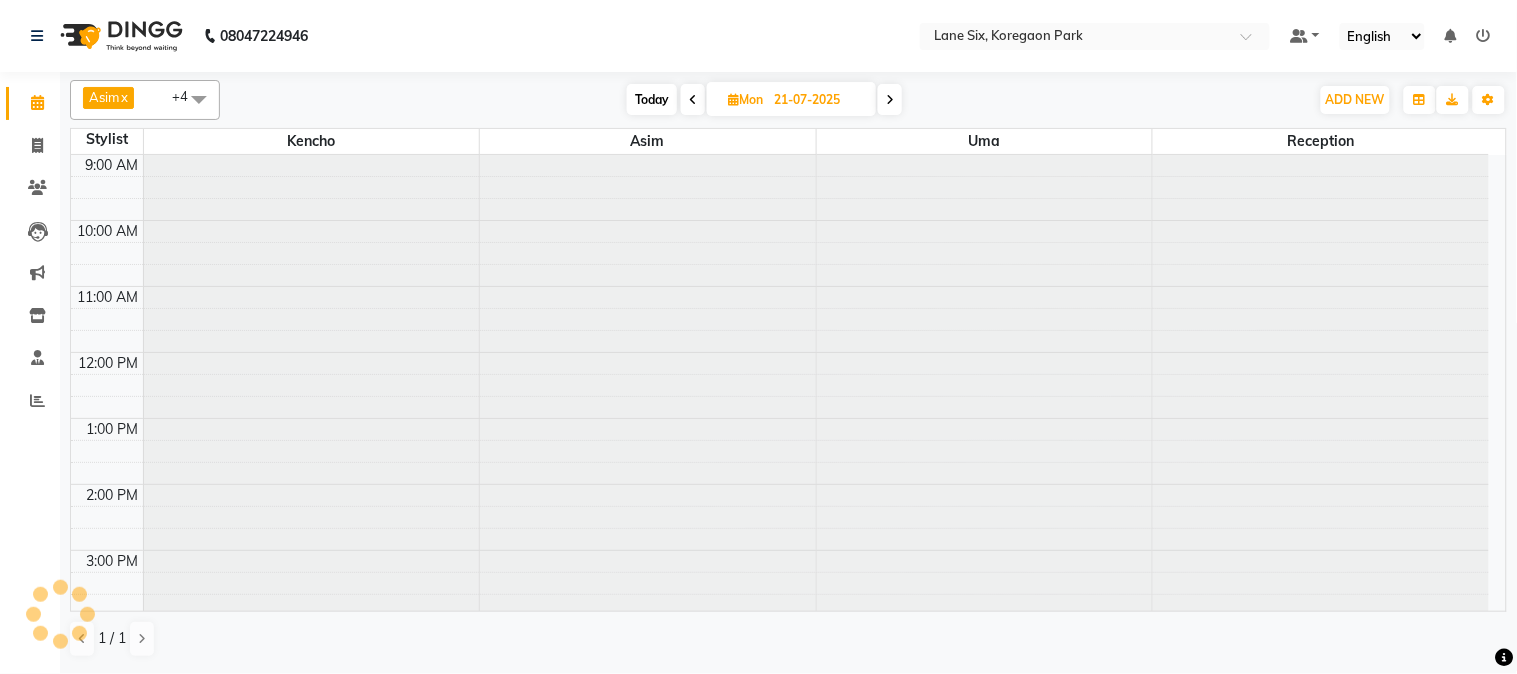 scroll, scrollTop: 272, scrollLeft: 0, axis: vertical 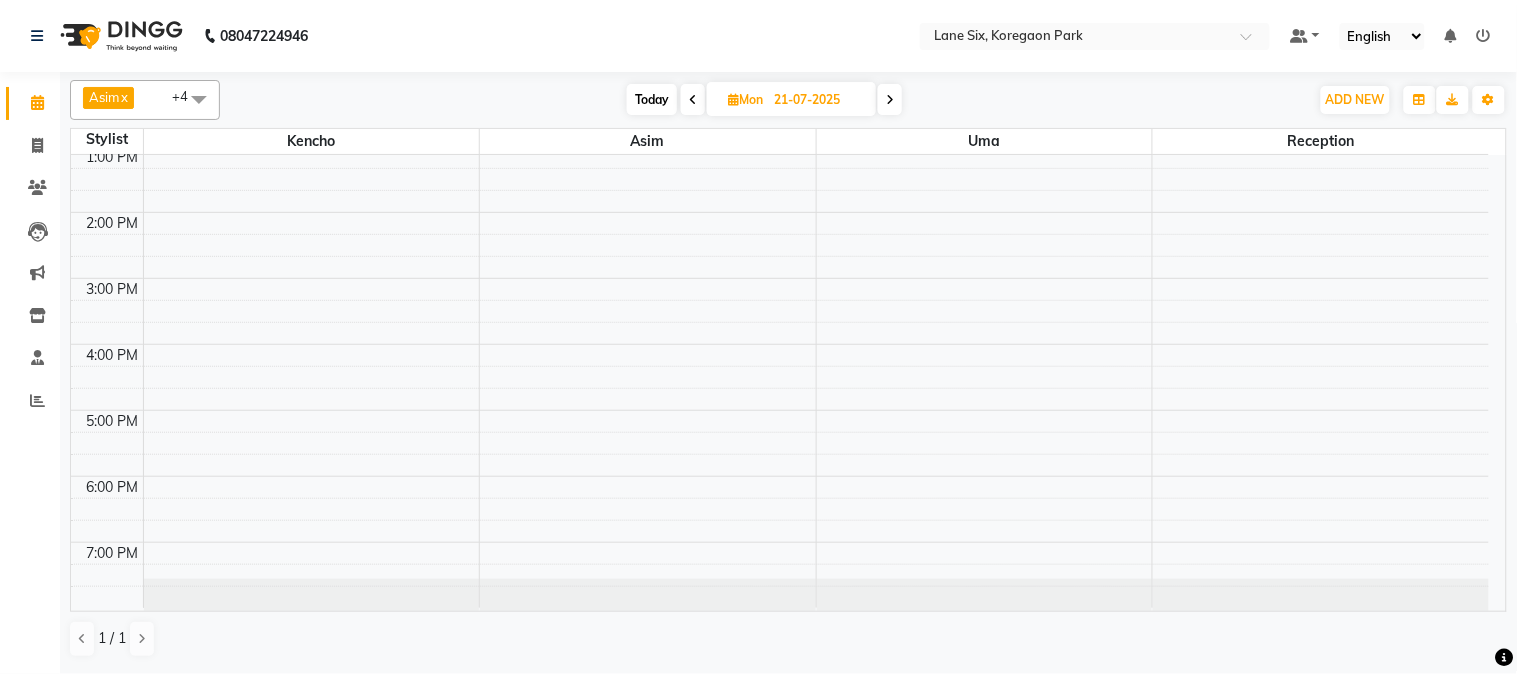 click on "Mon" at bounding box center (745, 99) 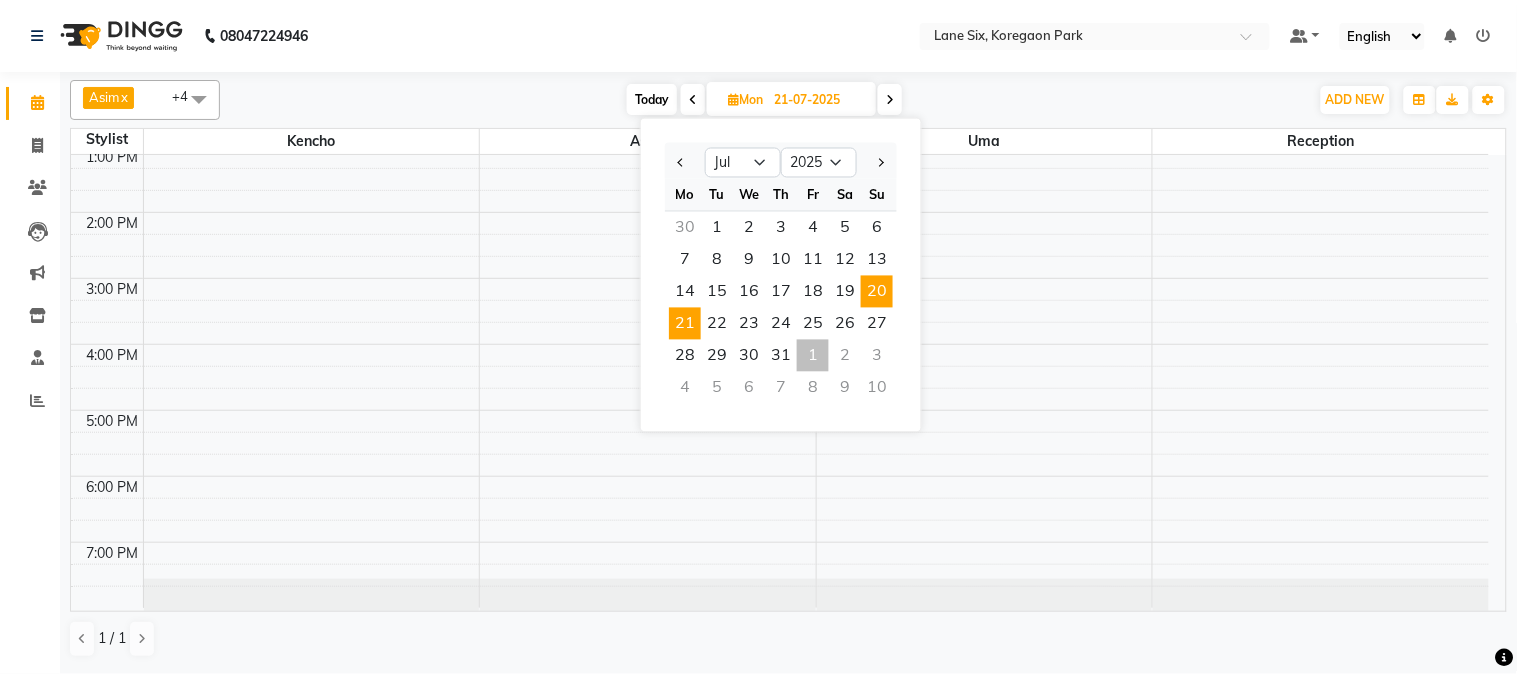 click on "20" at bounding box center (877, 292) 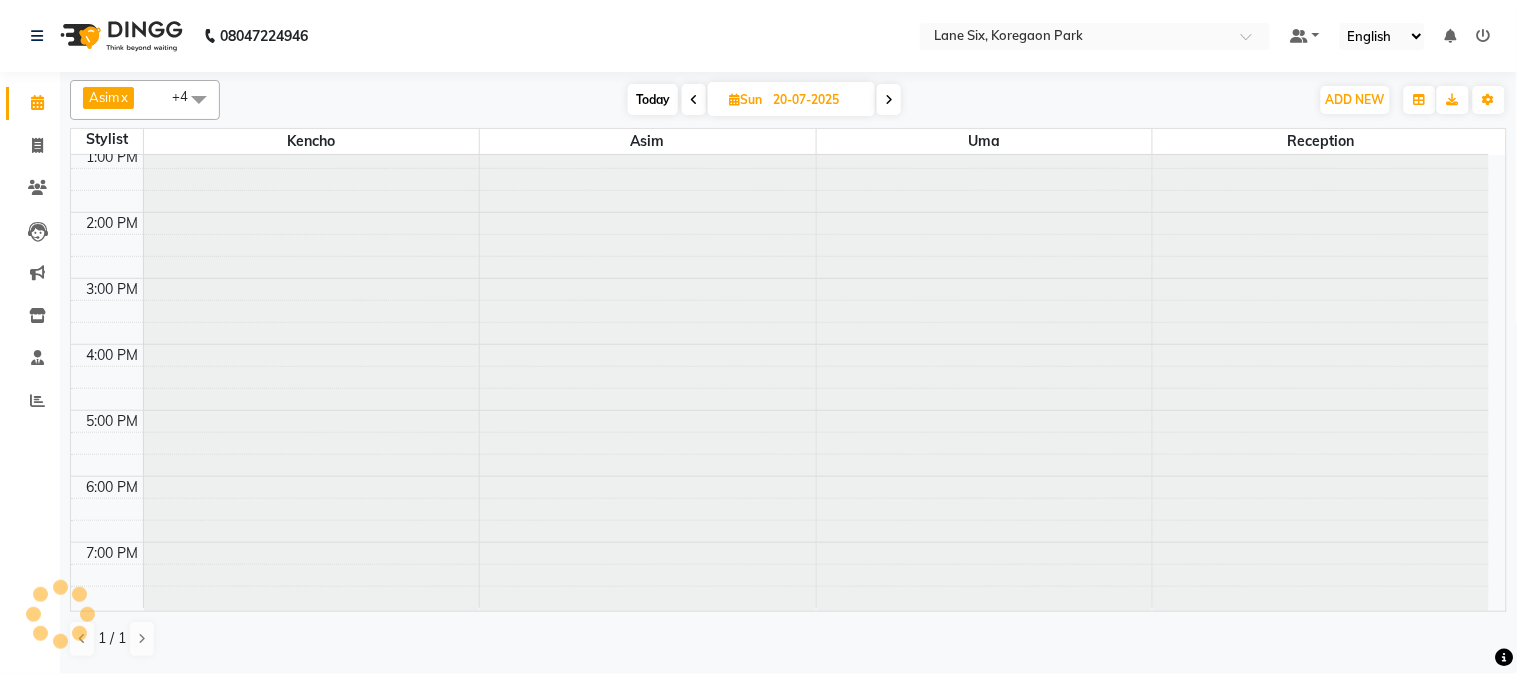 scroll, scrollTop: 272, scrollLeft: 0, axis: vertical 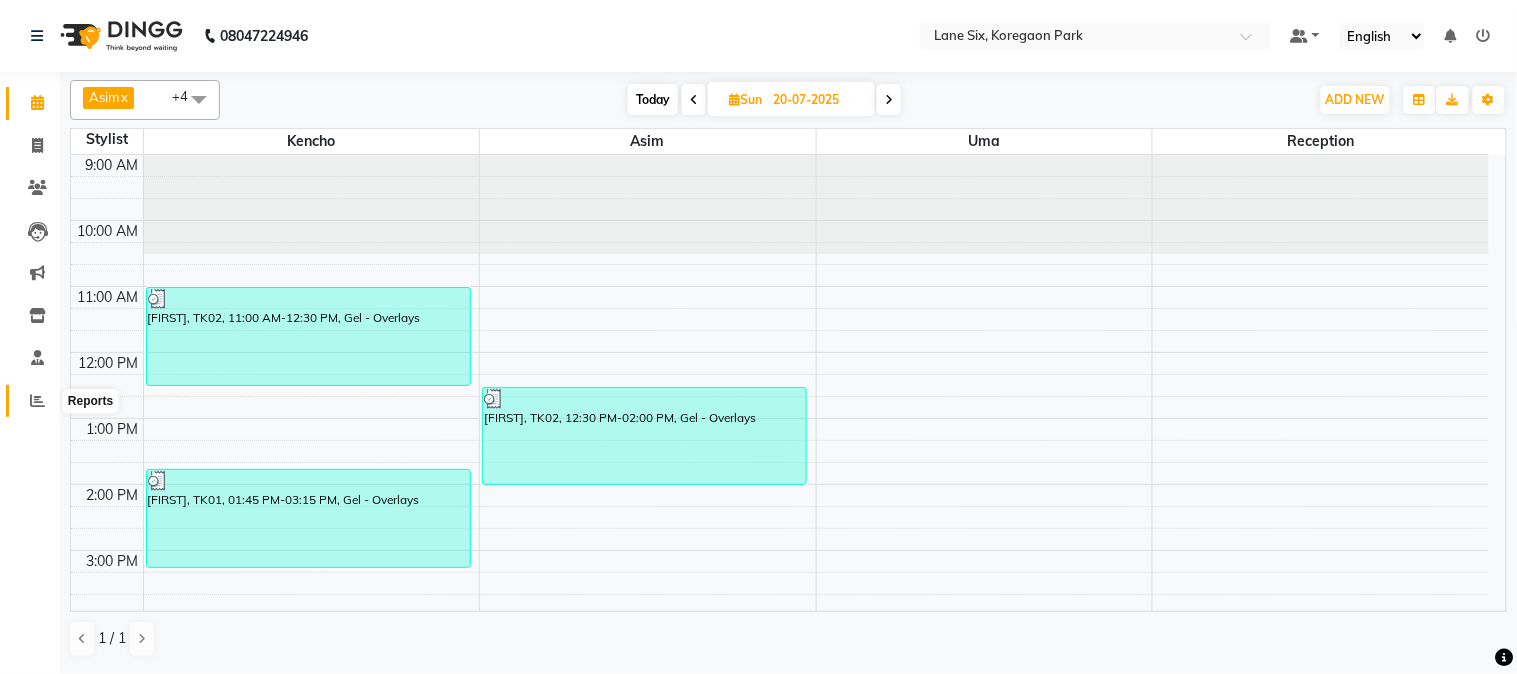click 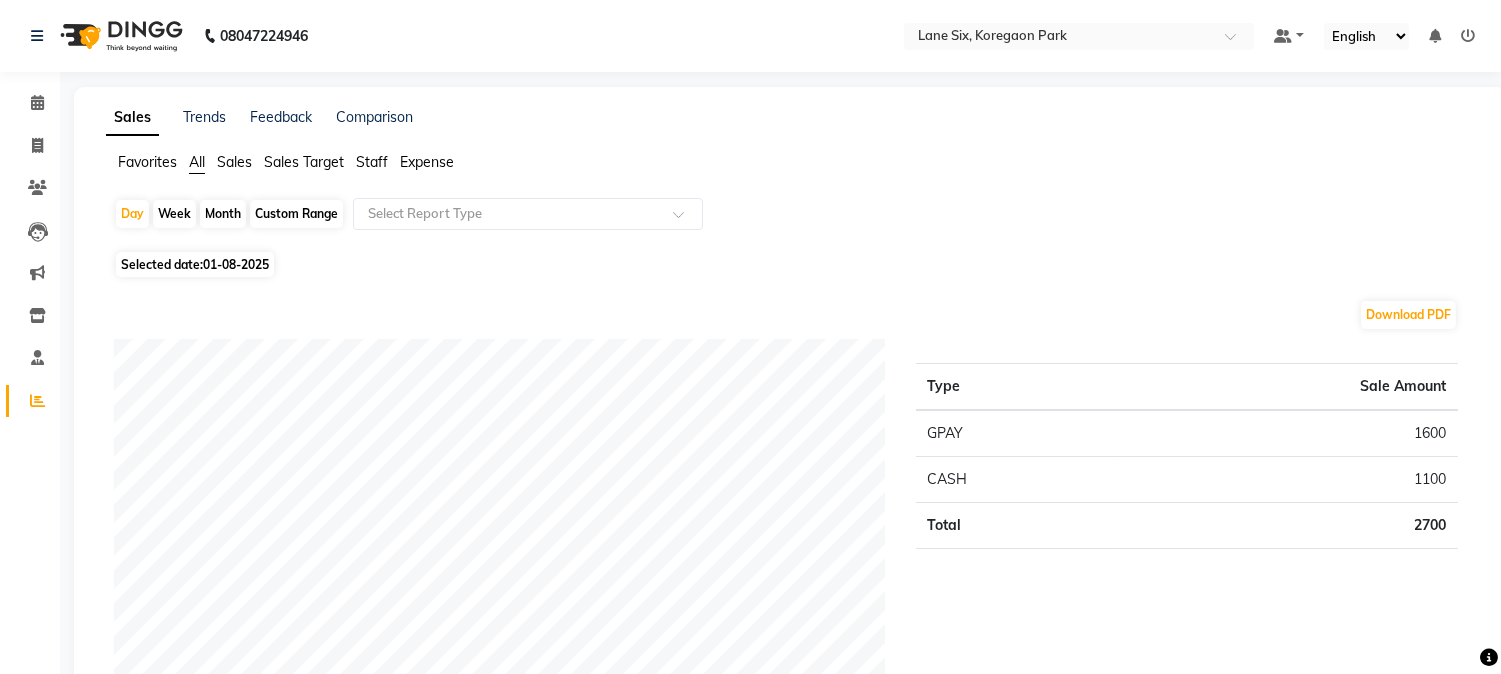 click on "Month" 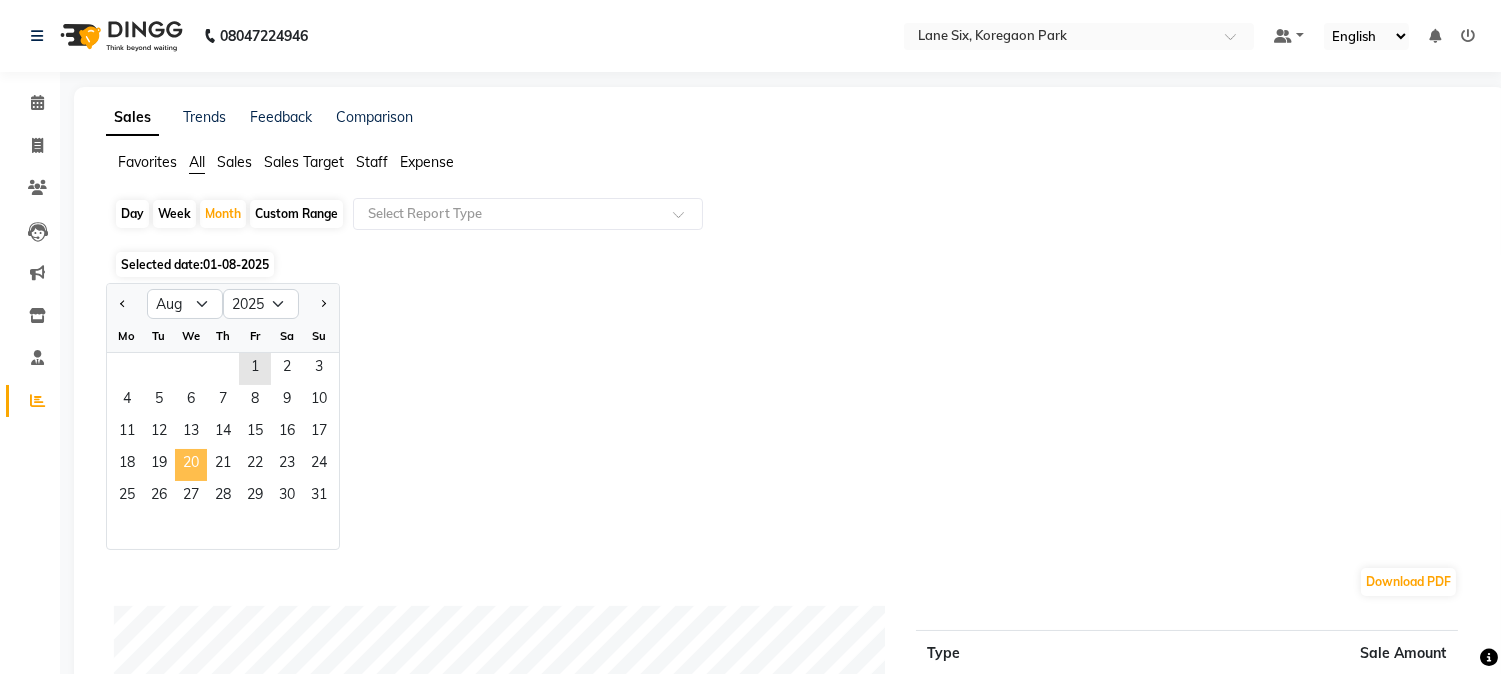 click on "20" 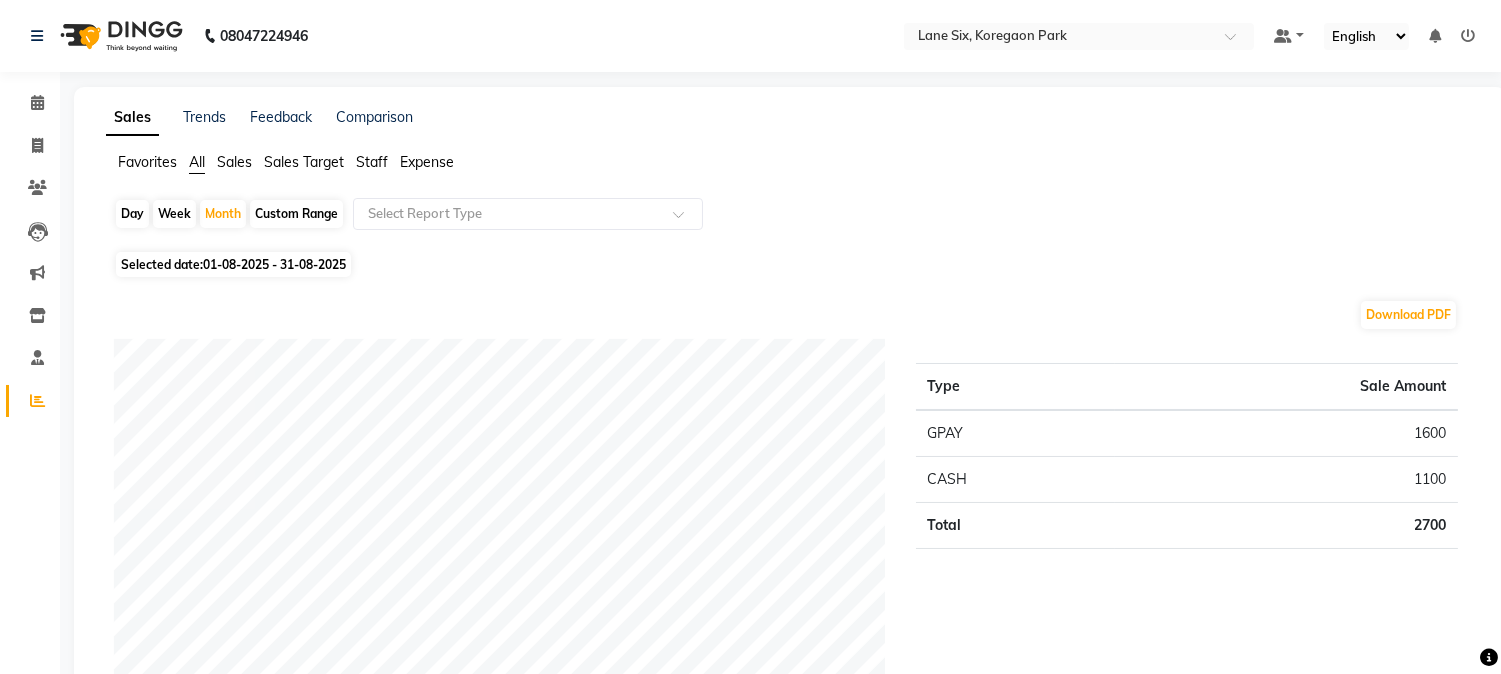 click on "Day" 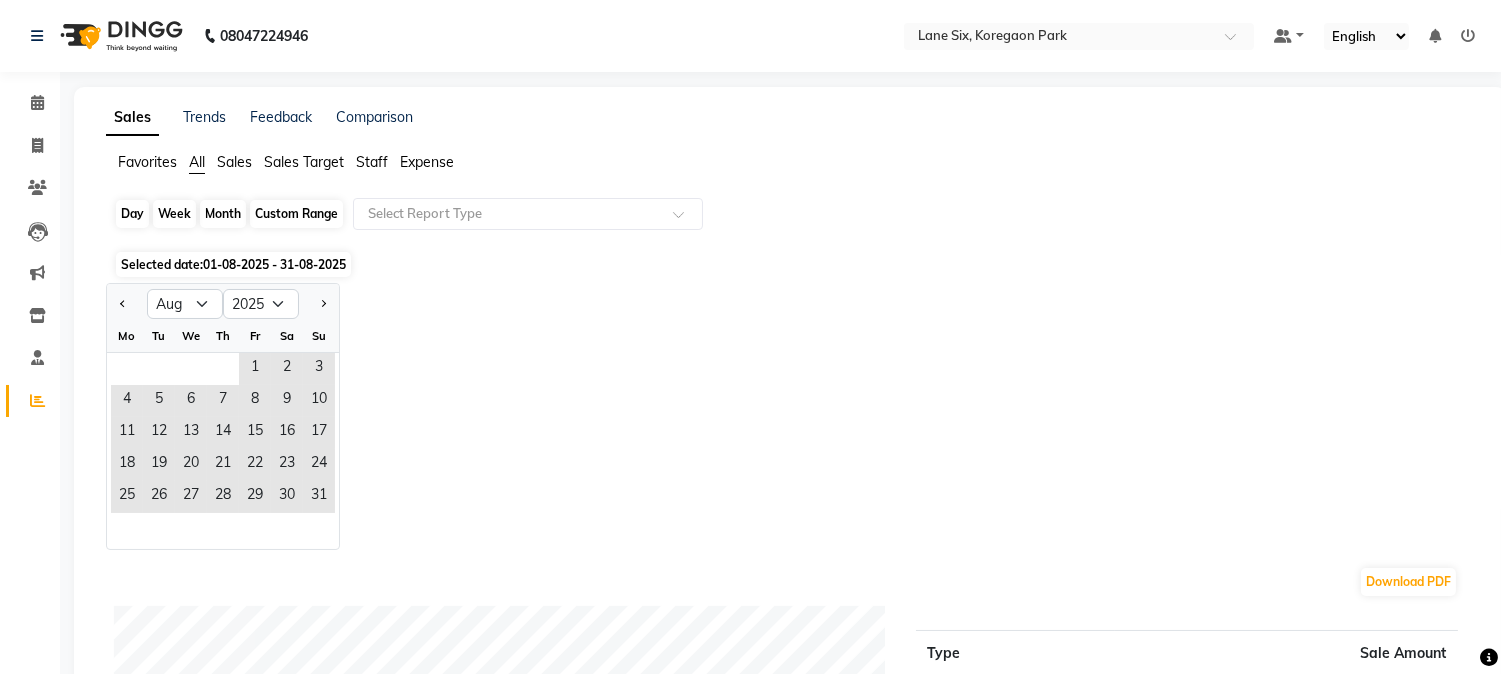 click on "Day" 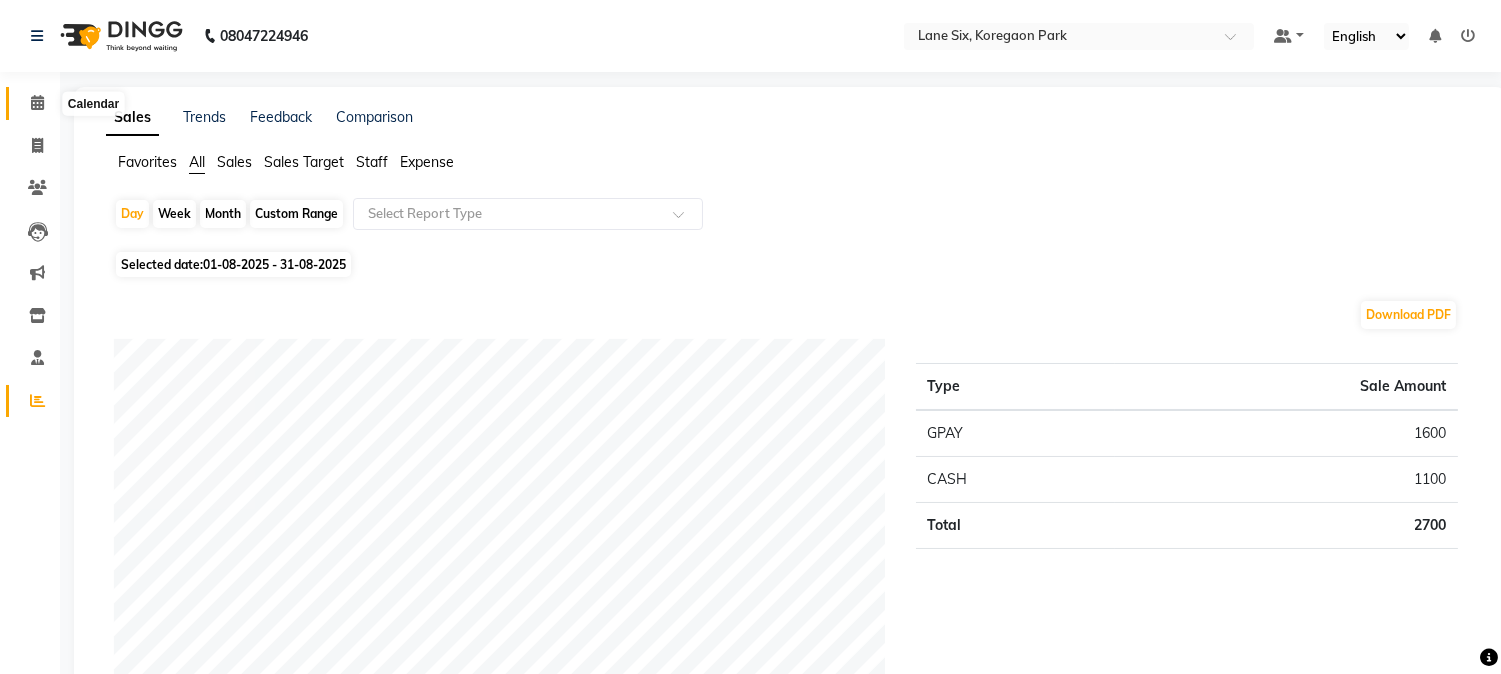 click 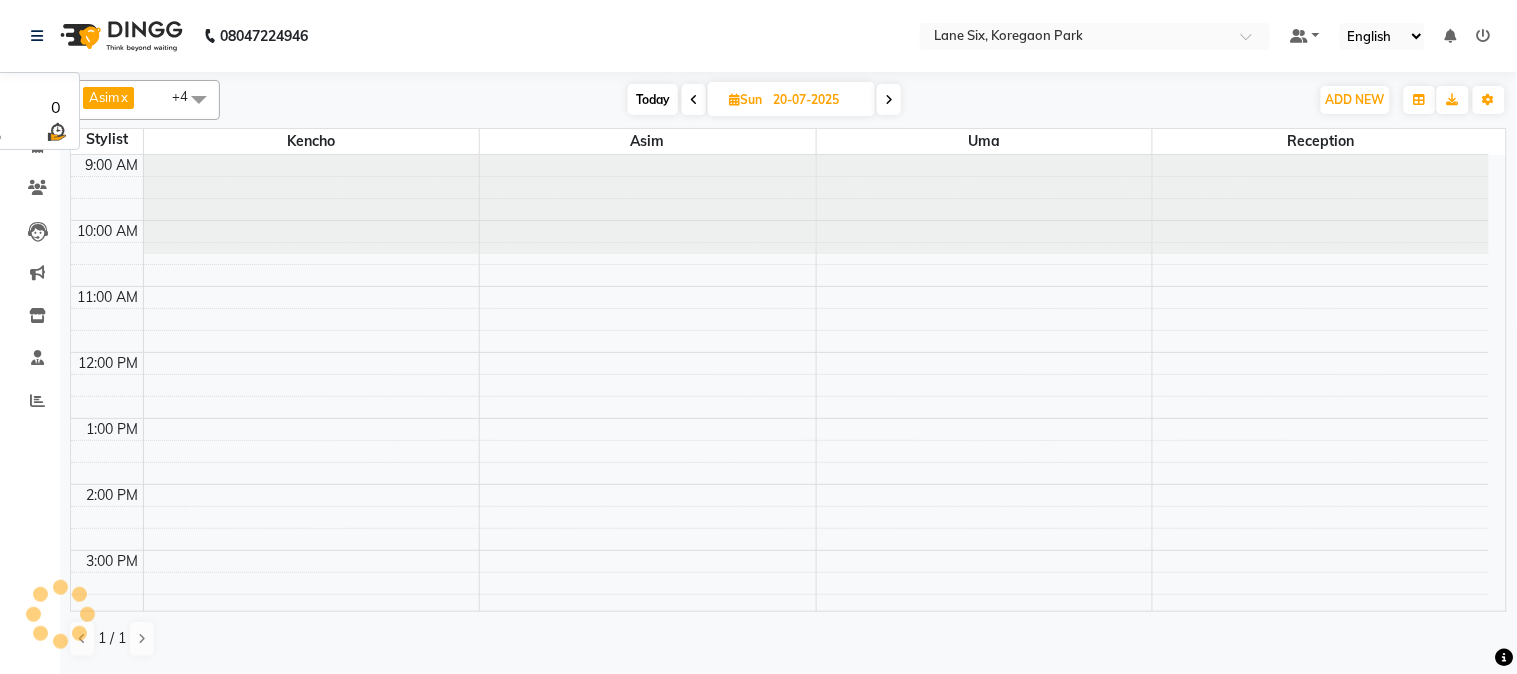 scroll, scrollTop: 0, scrollLeft: 0, axis: both 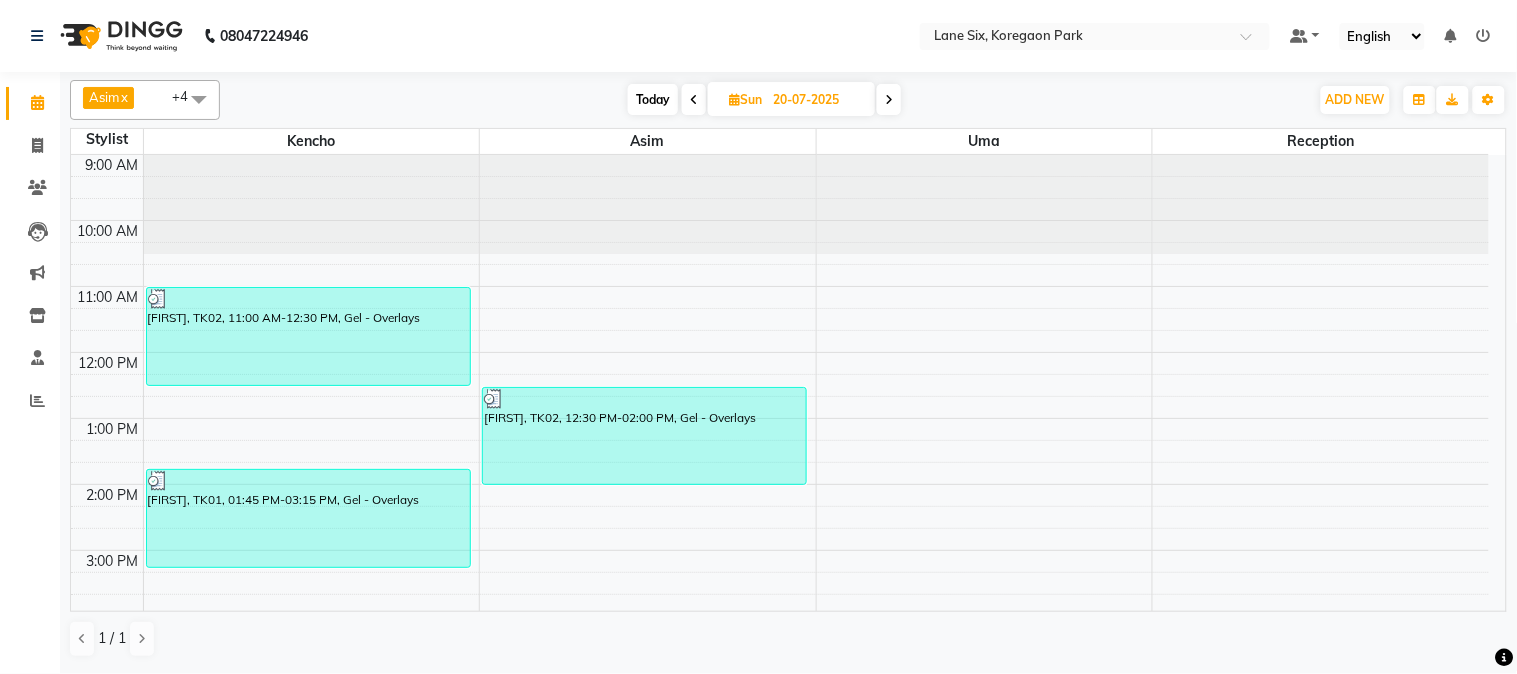 click on "Sun" at bounding box center [745, 99] 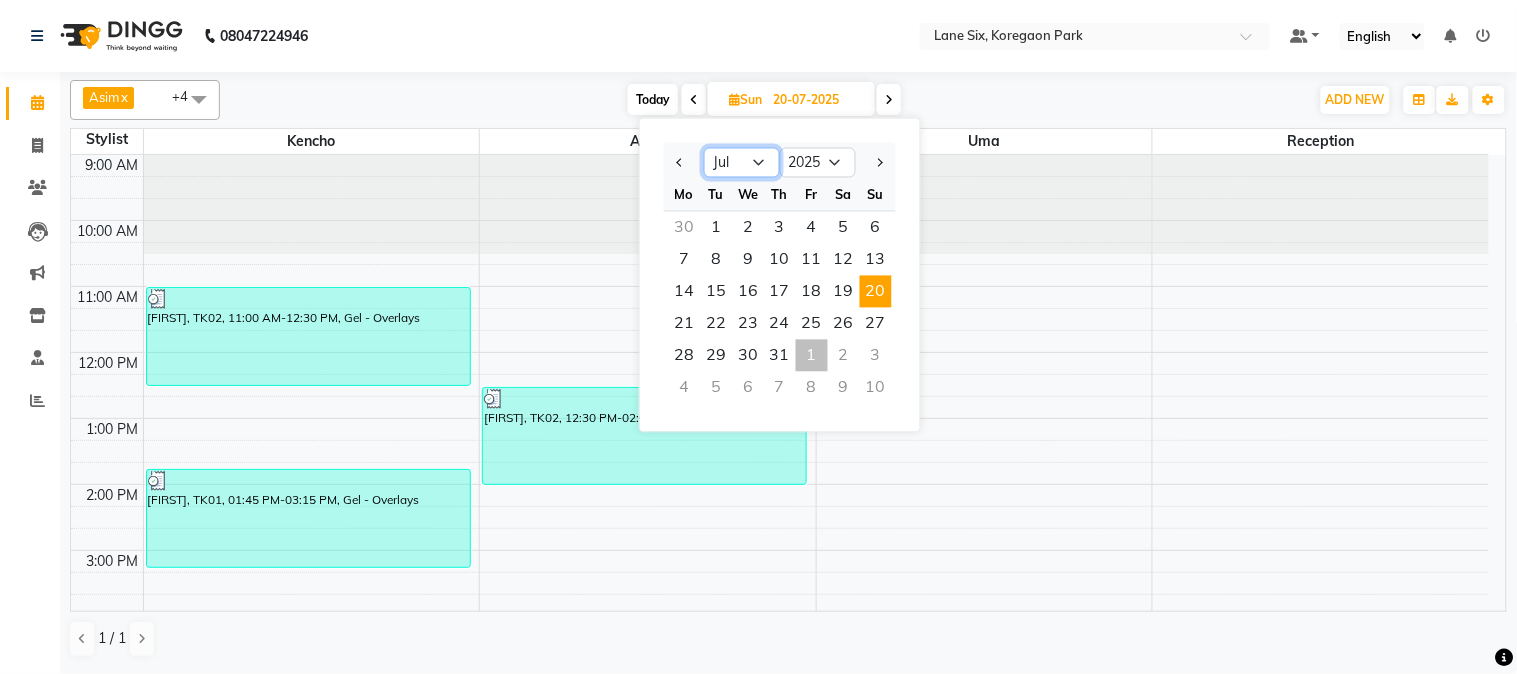 click on "Jan Feb Mar Apr May Jun Jul Aug Sep Oct Nov Dec" at bounding box center [742, 163] 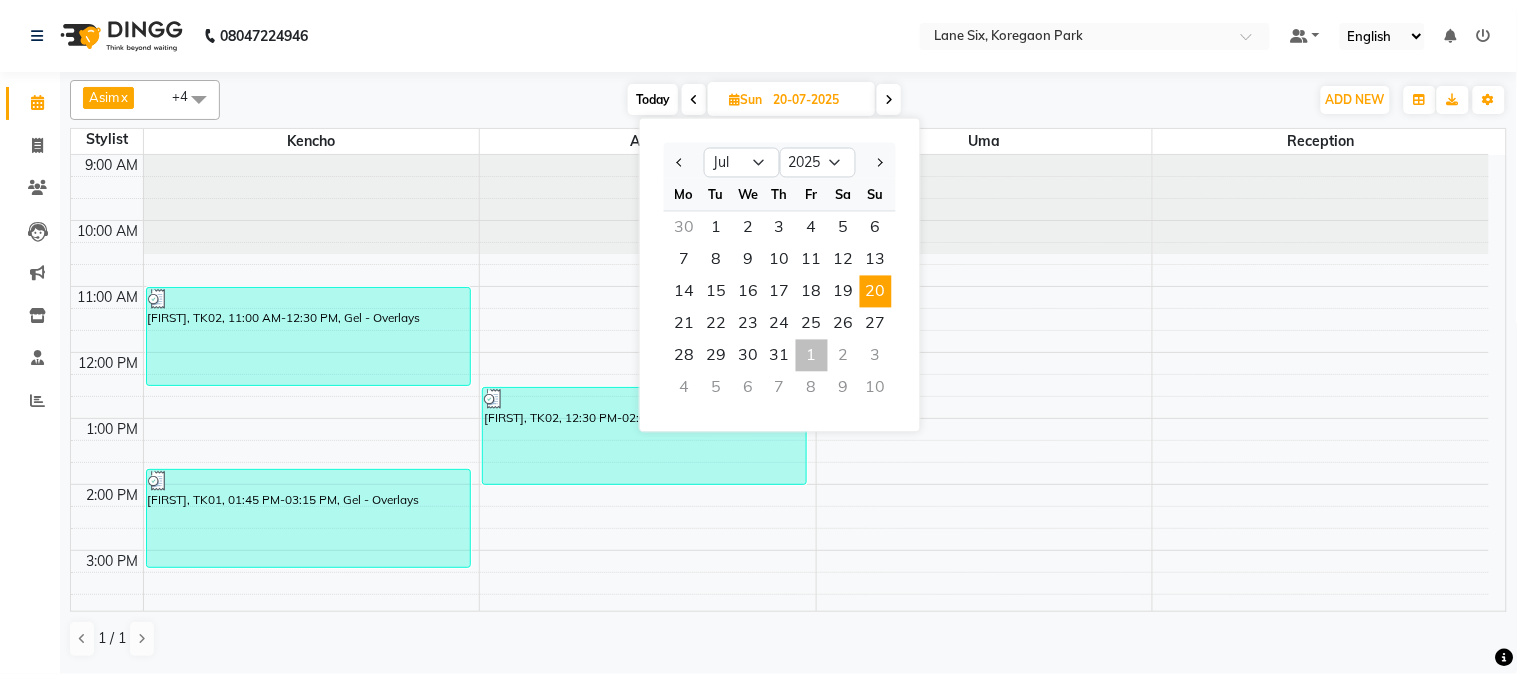 click on "20" at bounding box center (876, 292) 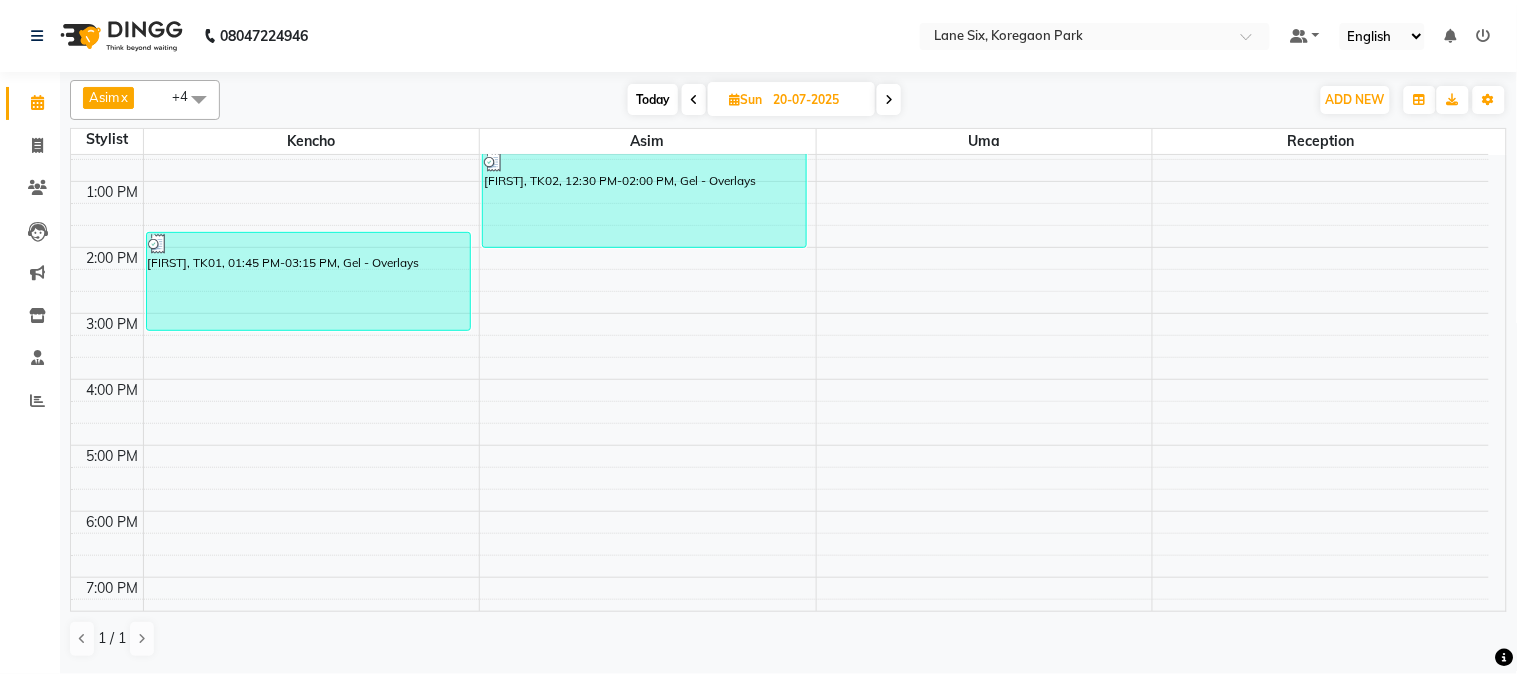 scroll, scrollTop: 272, scrollLeft: 0, axis: vertical 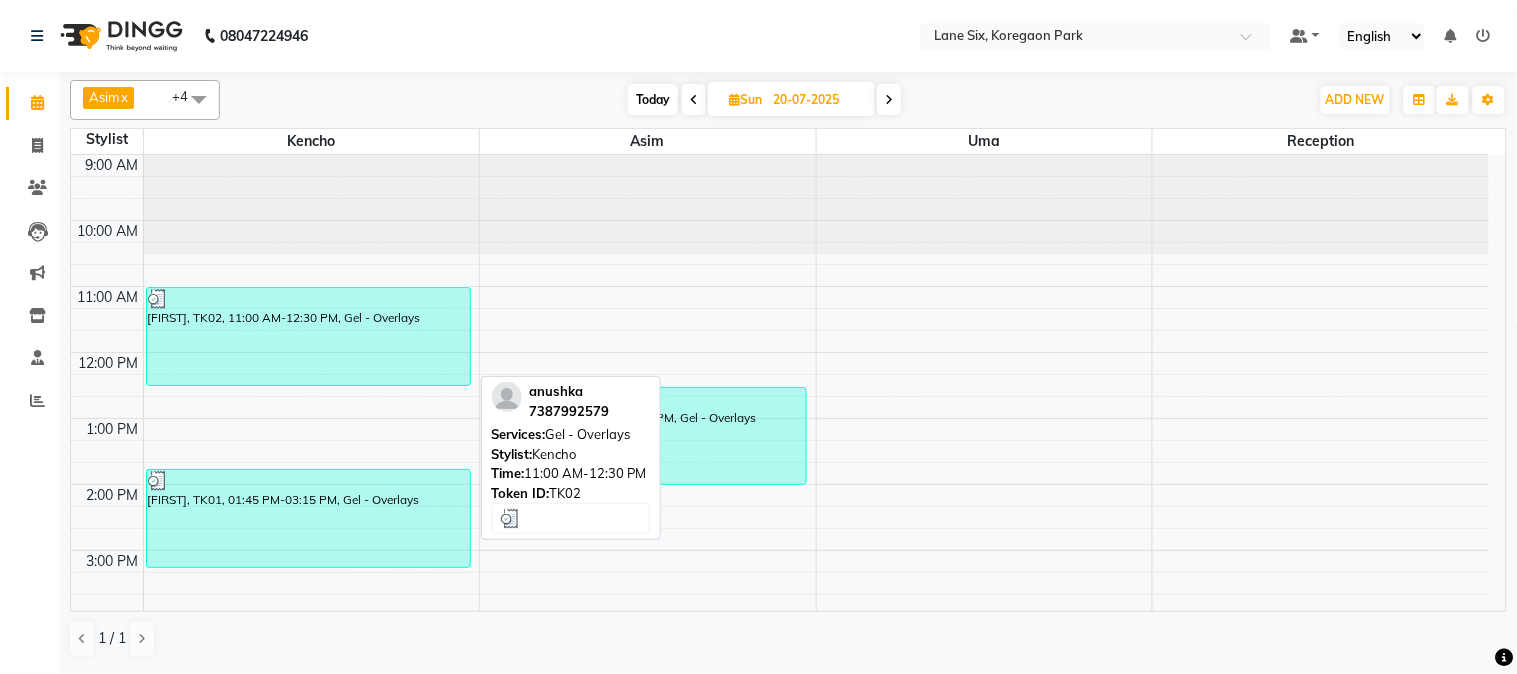 click on "[FIRST], TK02, 11:00 AM-12:30 PM, Gel - Overlays" at bounding box center [308, 336] 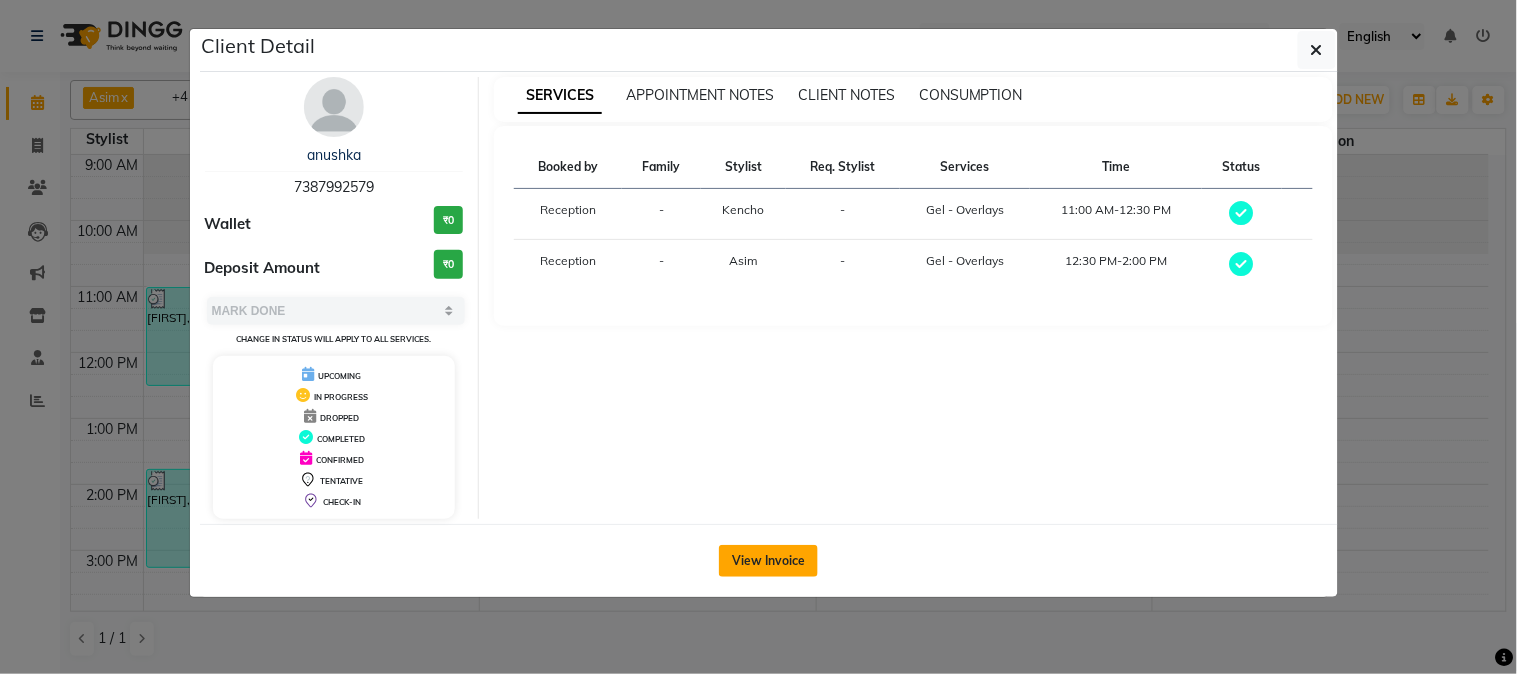 click on "View Invoice" 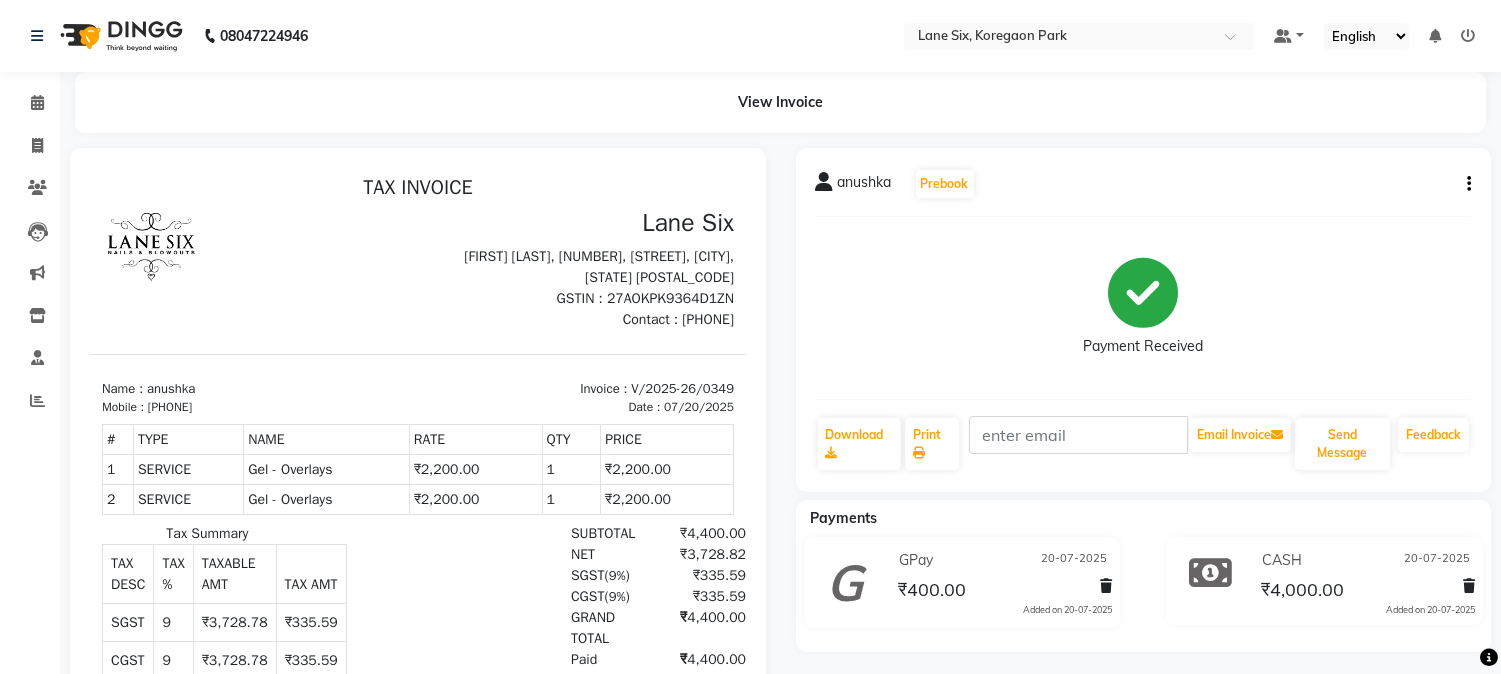 scroll, scrollTop: 0, scrollLeft: 0, axis: both 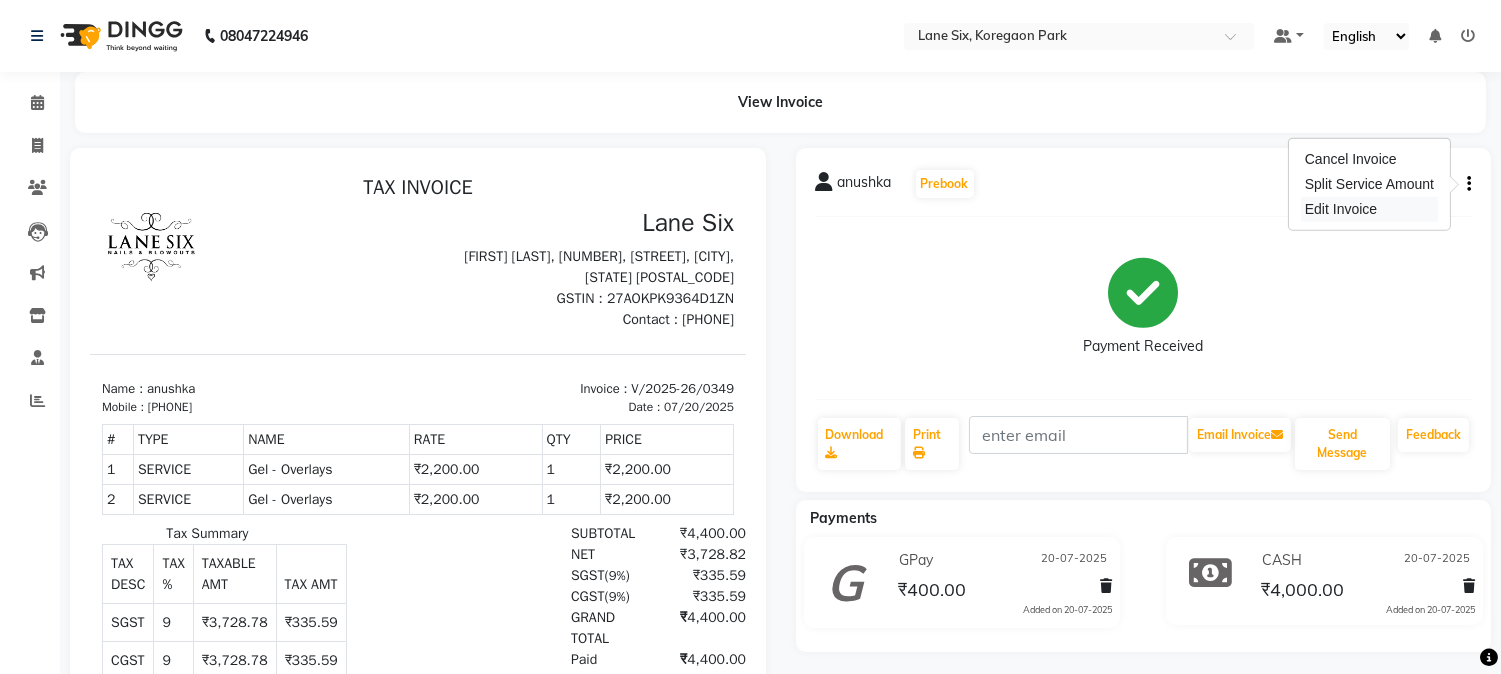 click on "Edit Invoice" at bounding box center [1369, 209] 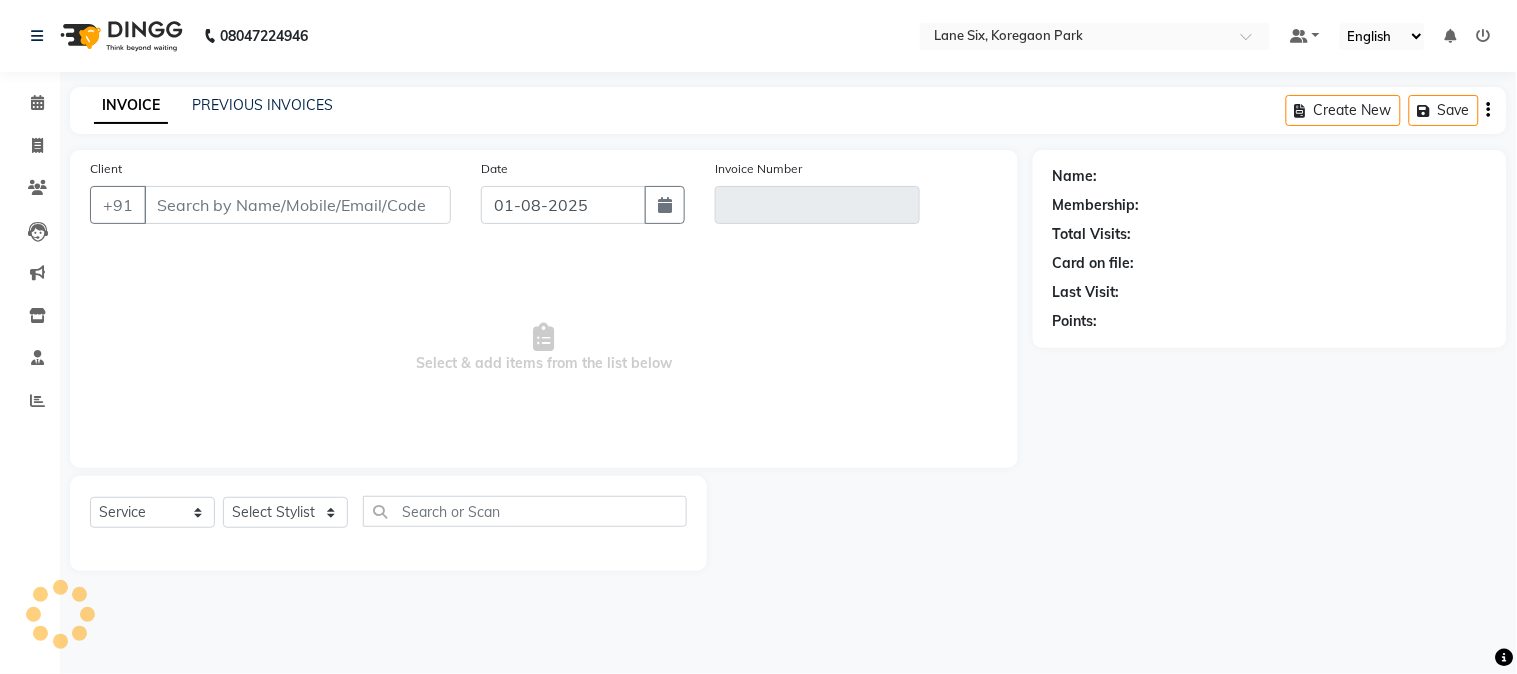 type on "7387992579" 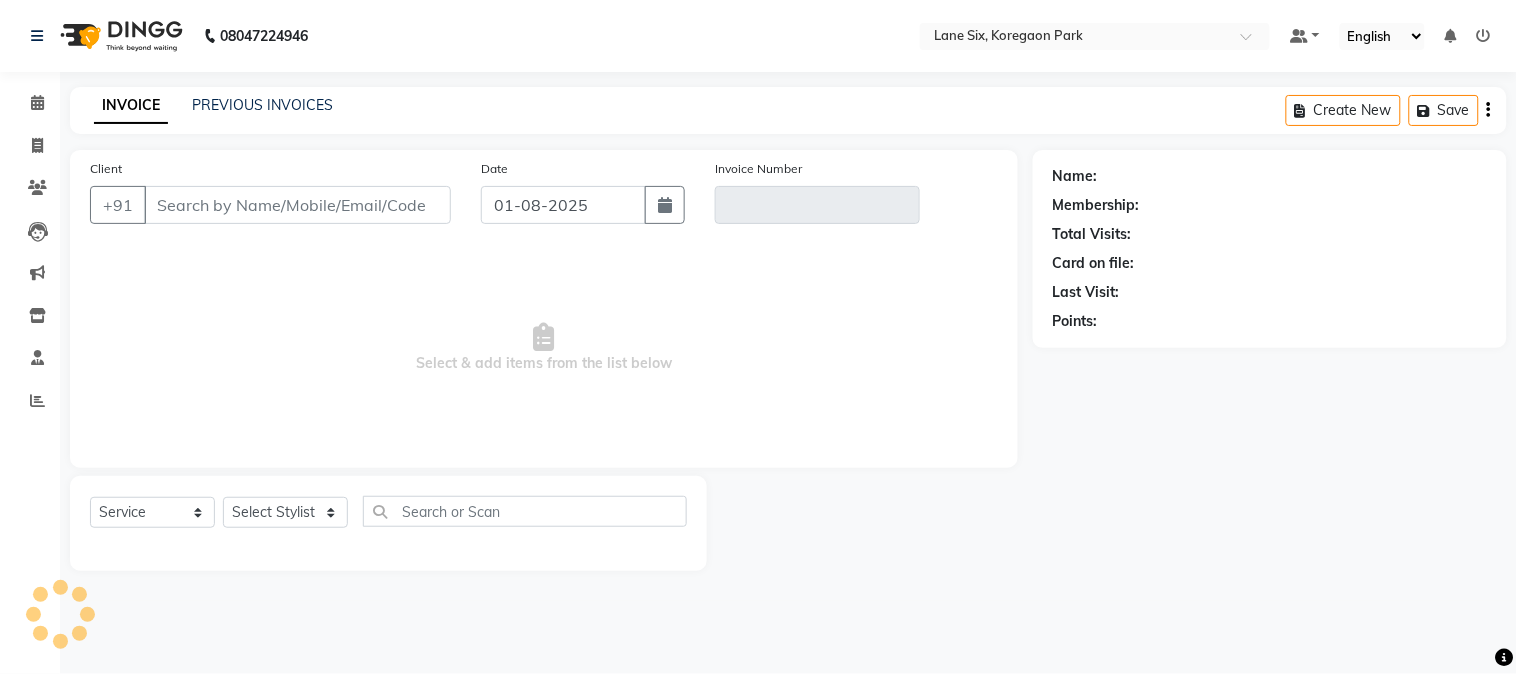 type on "V/2025-26/0349" 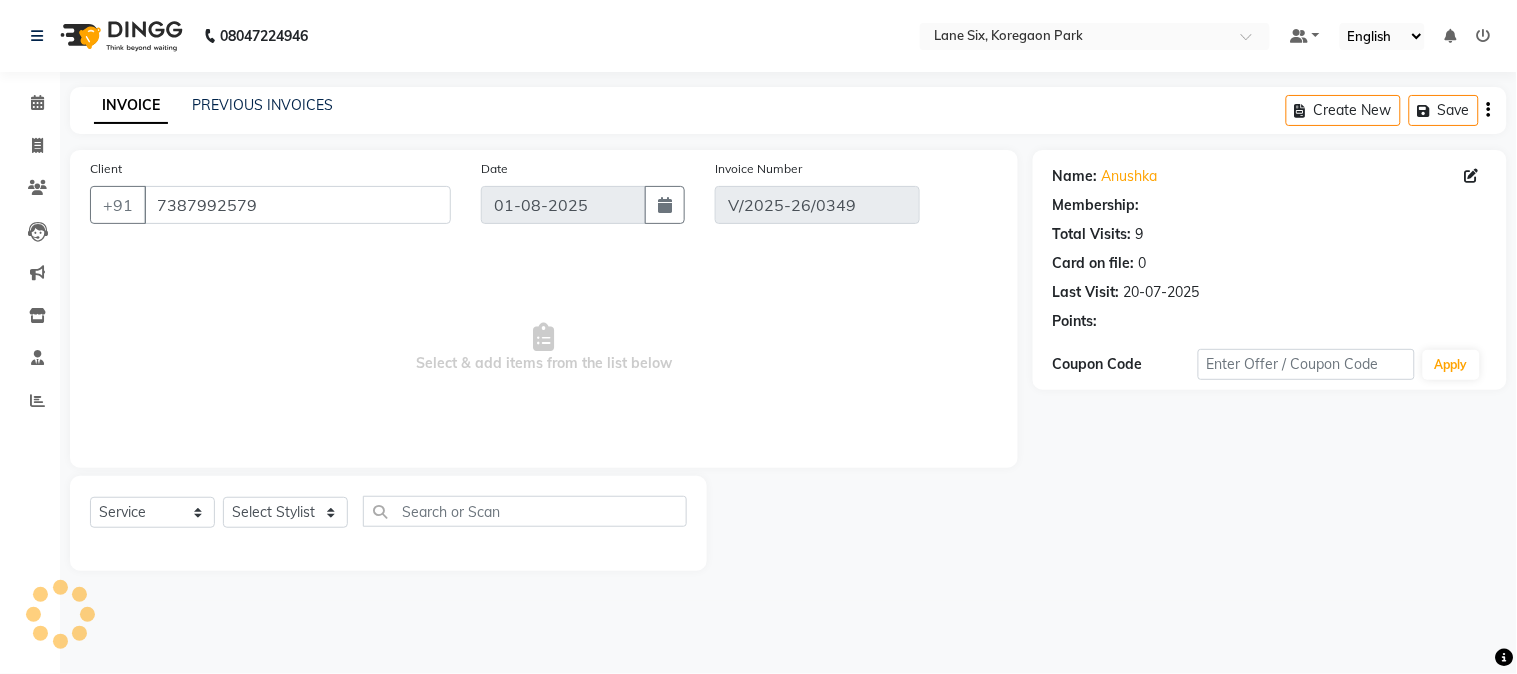 type on "20-07-2025" 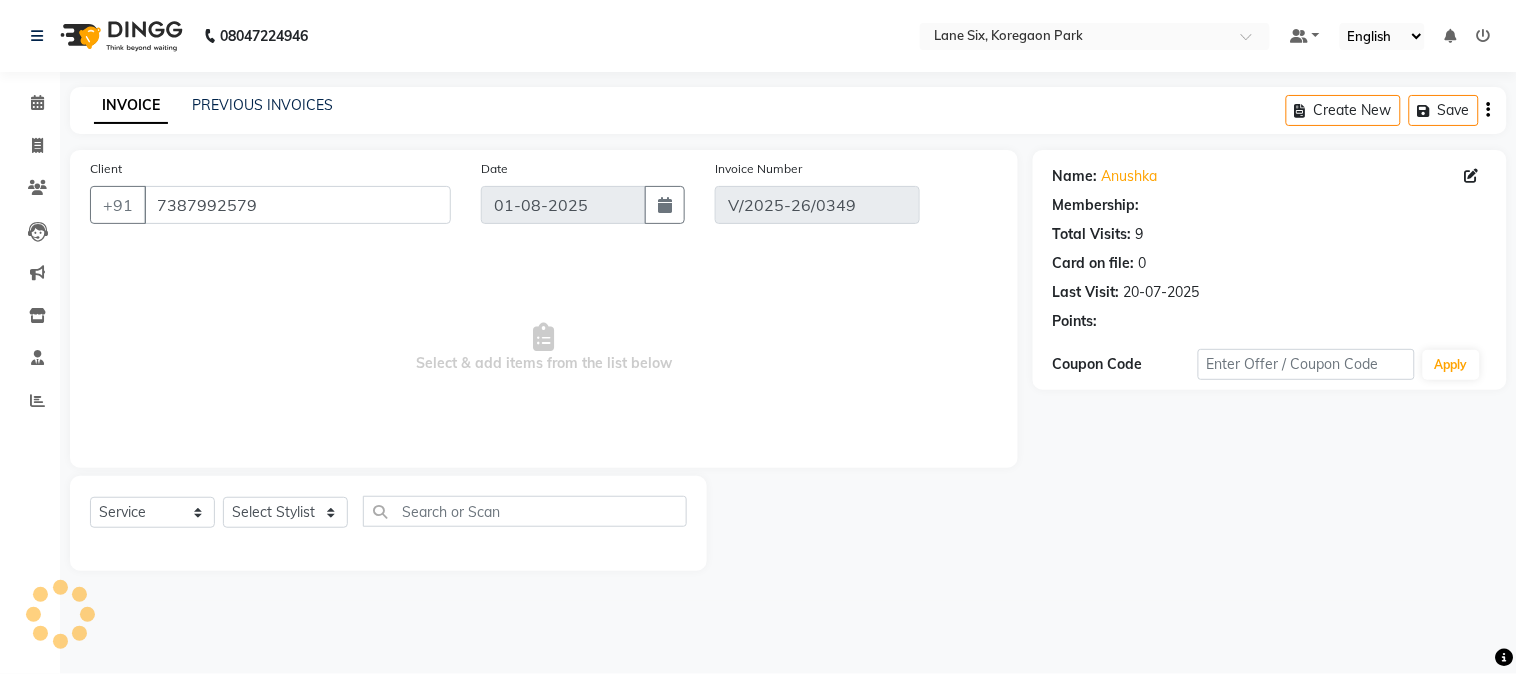 select on "select" 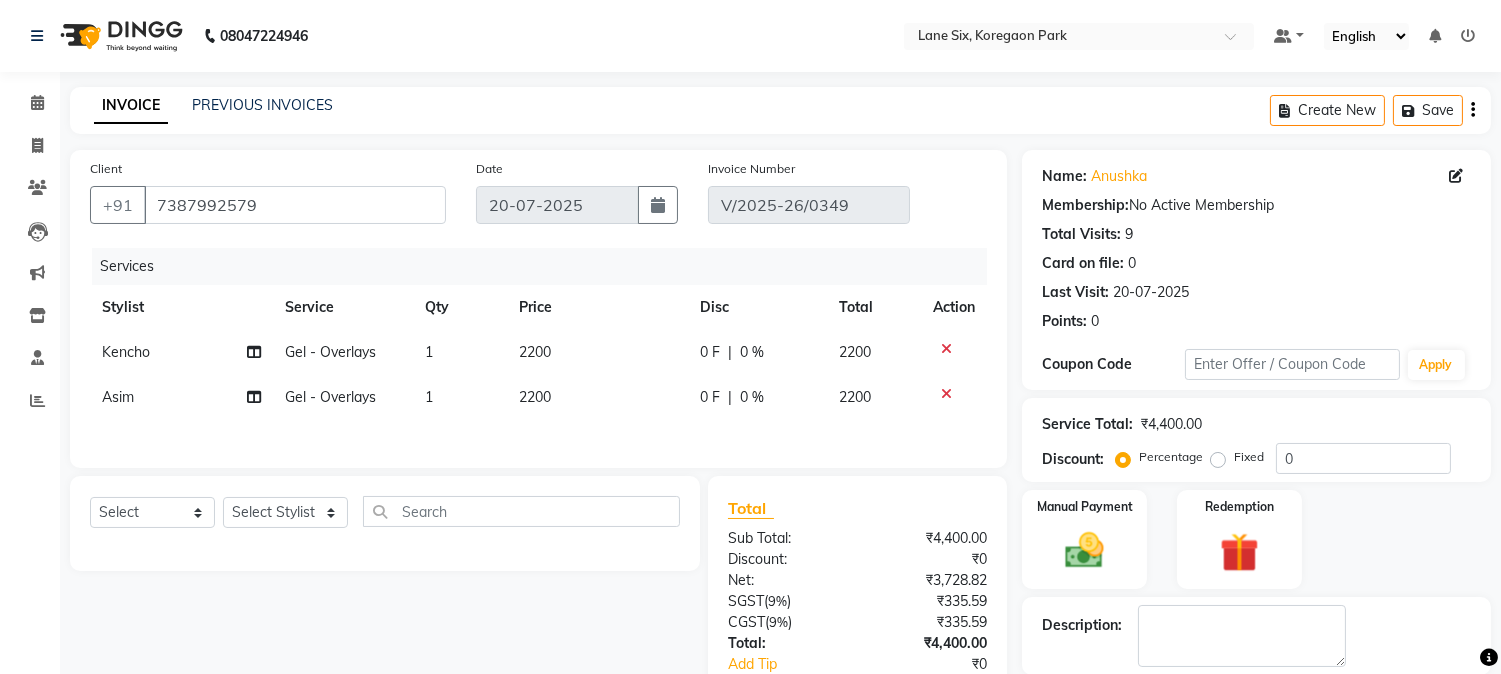 scroll, scrollTop: 222, scrollLeft: 0, axis: vertical 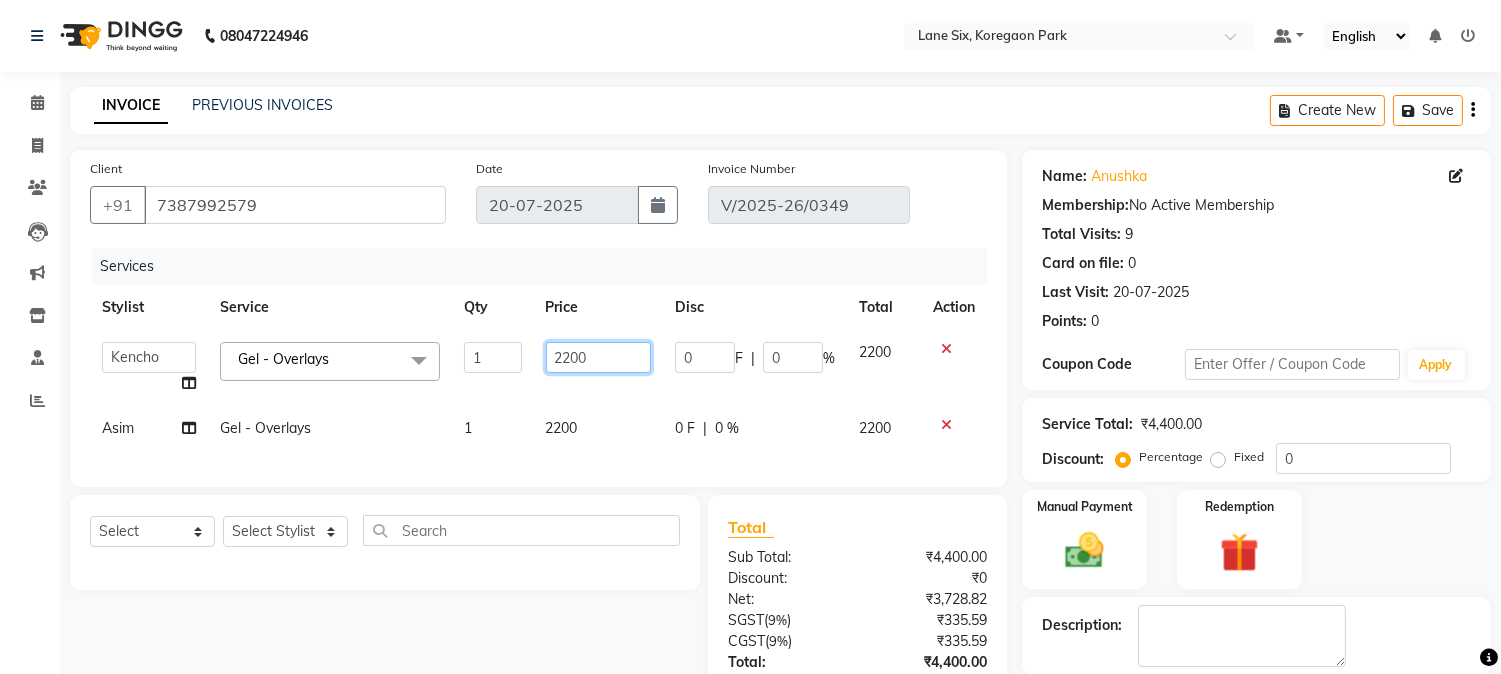 click on "2200" 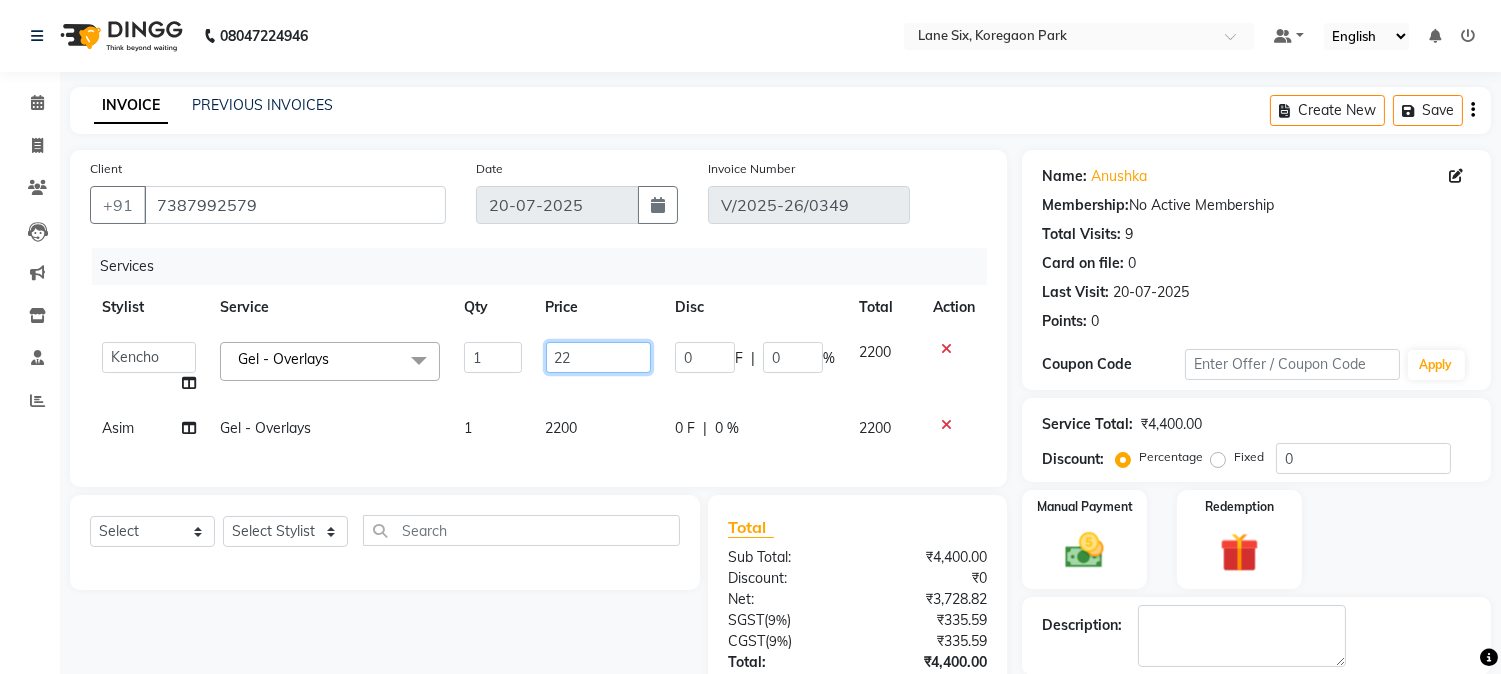 type on "2" 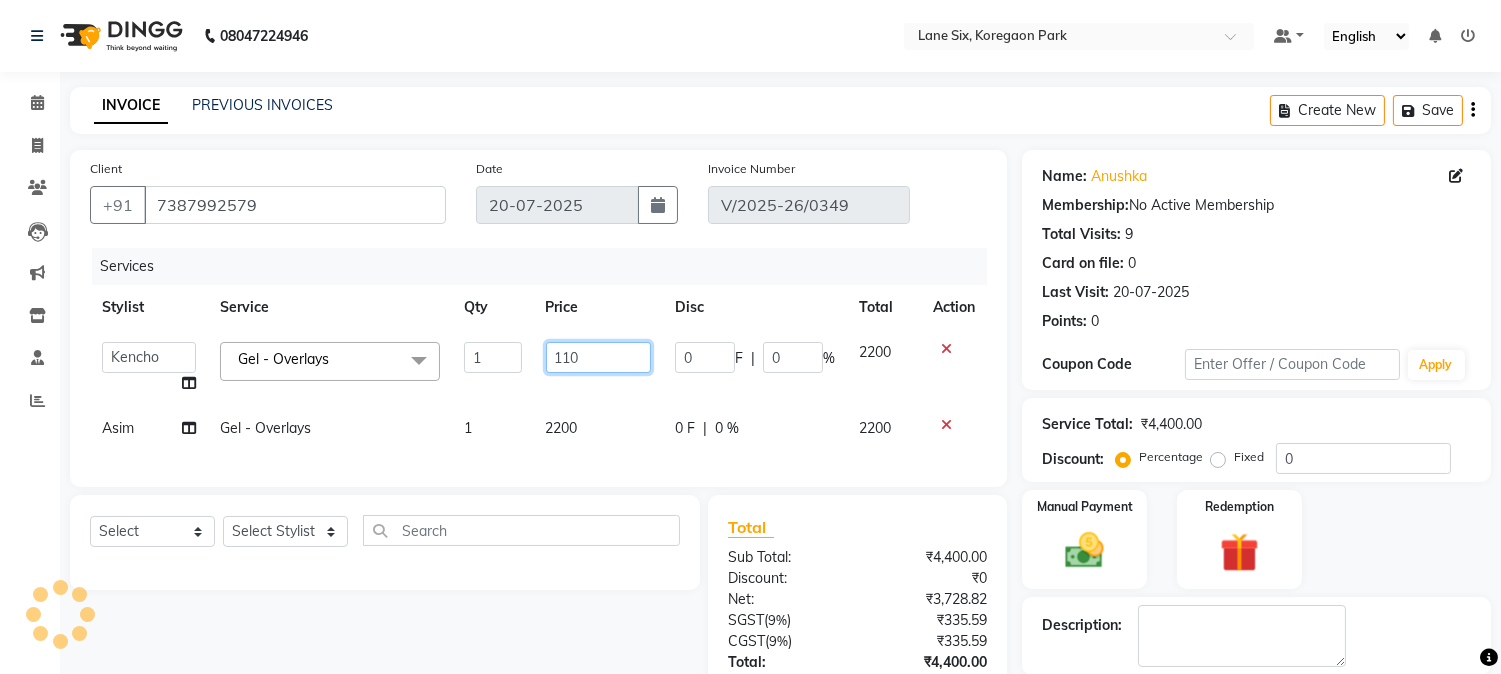 type on "1100" 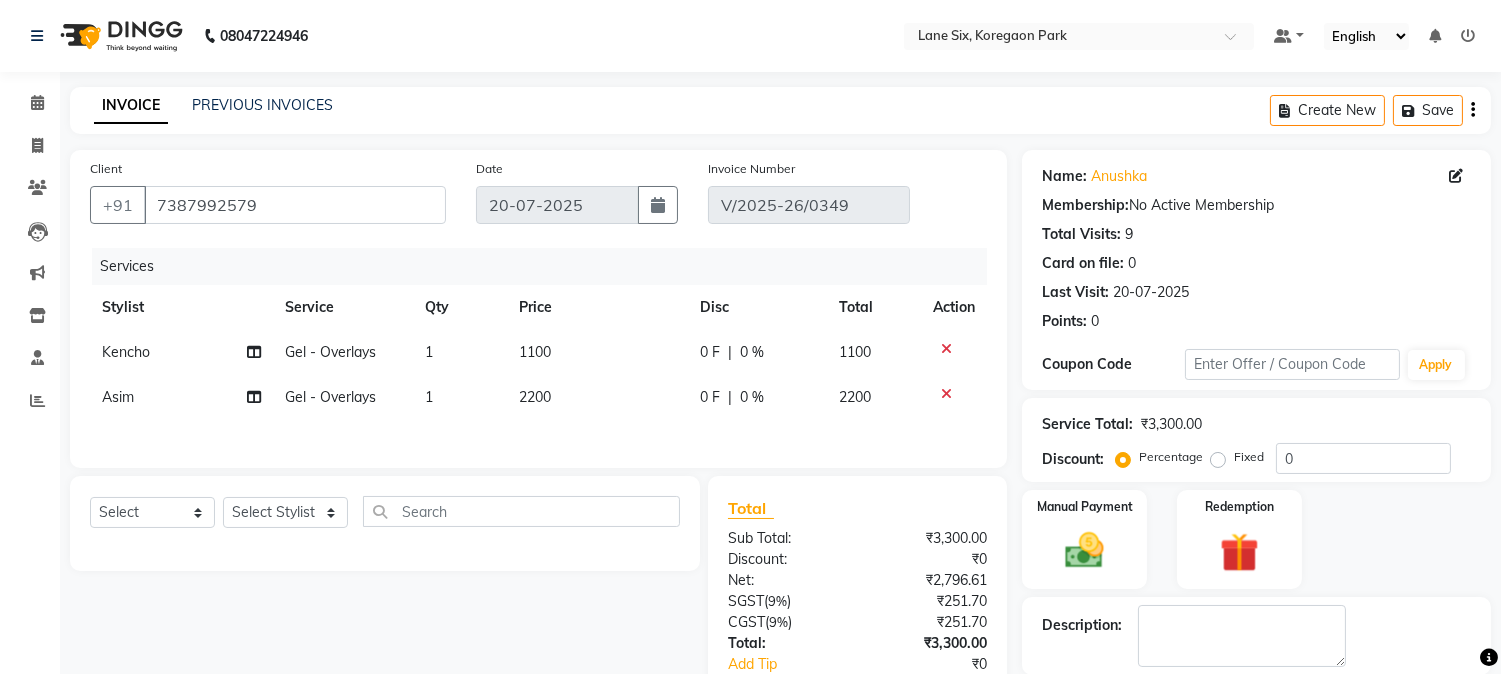 click on "2200" 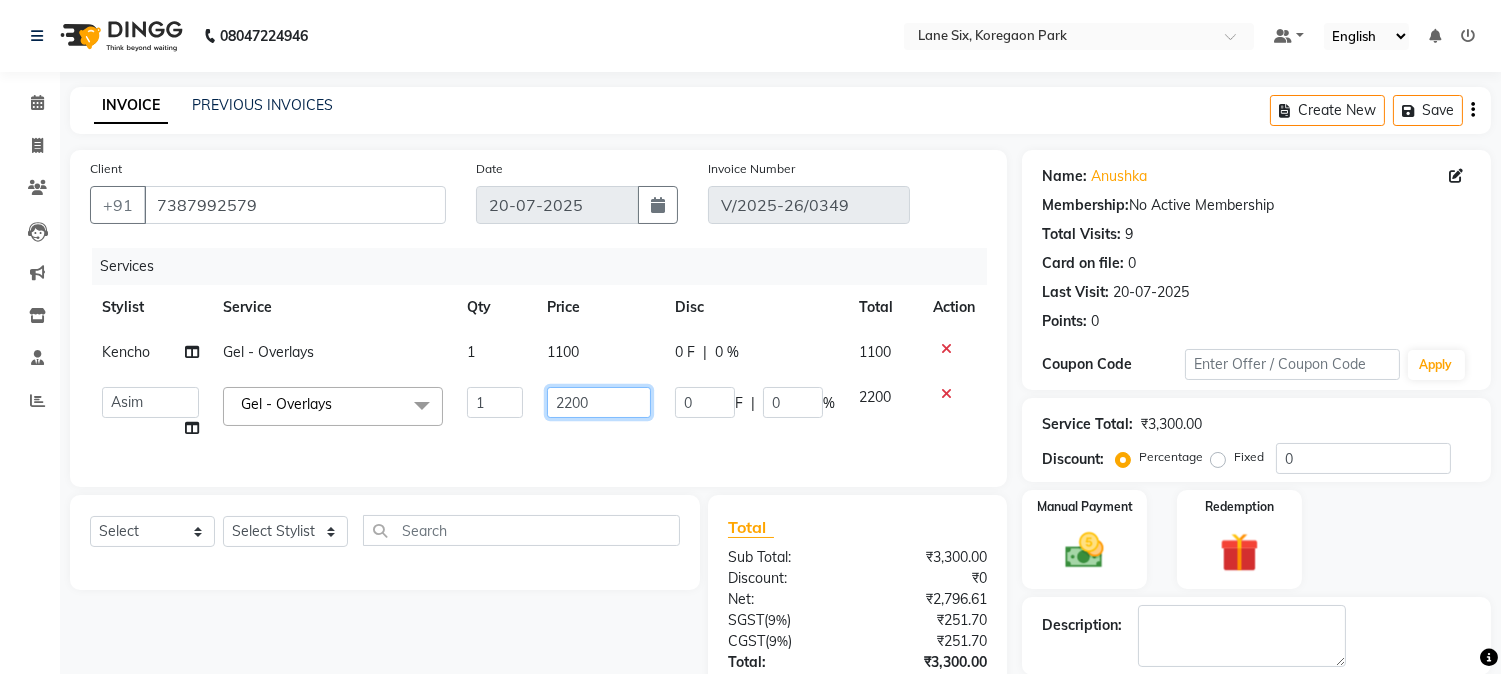 click on "2200" 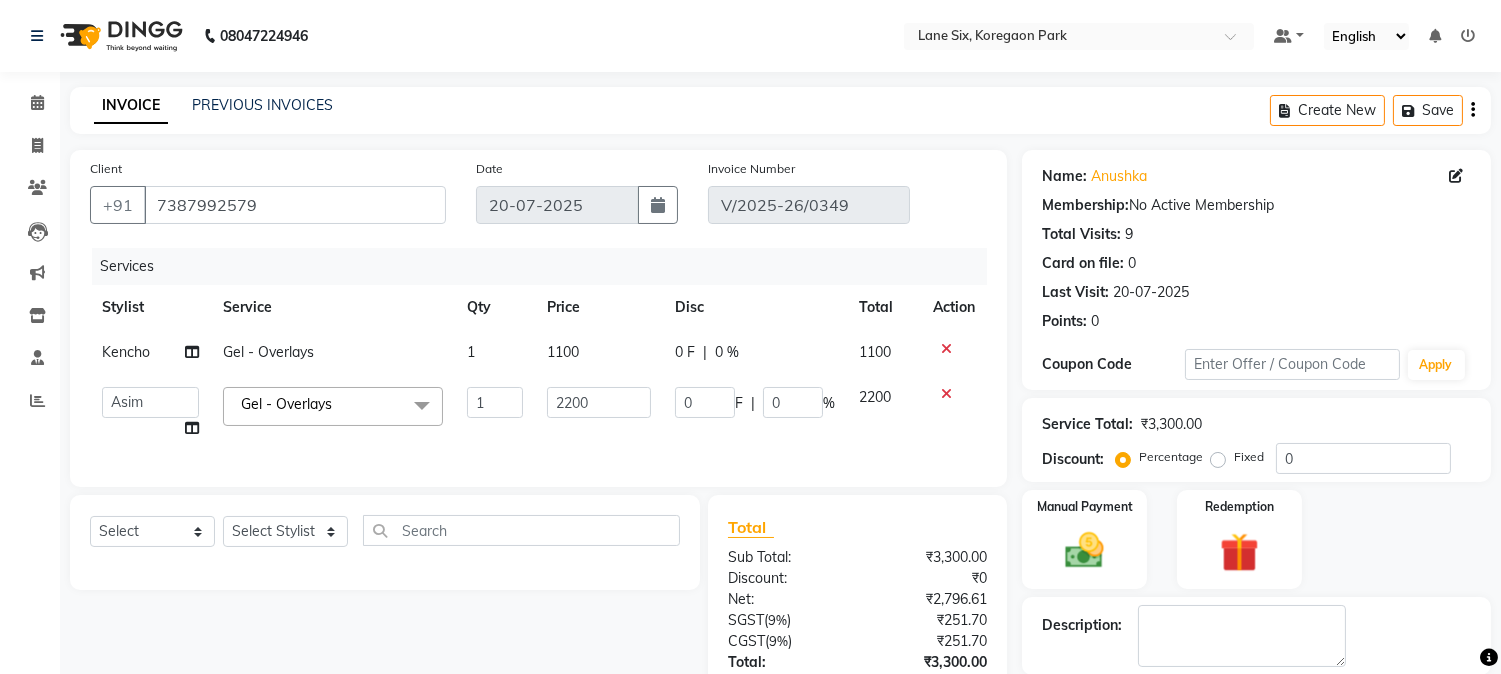 click on "1100" 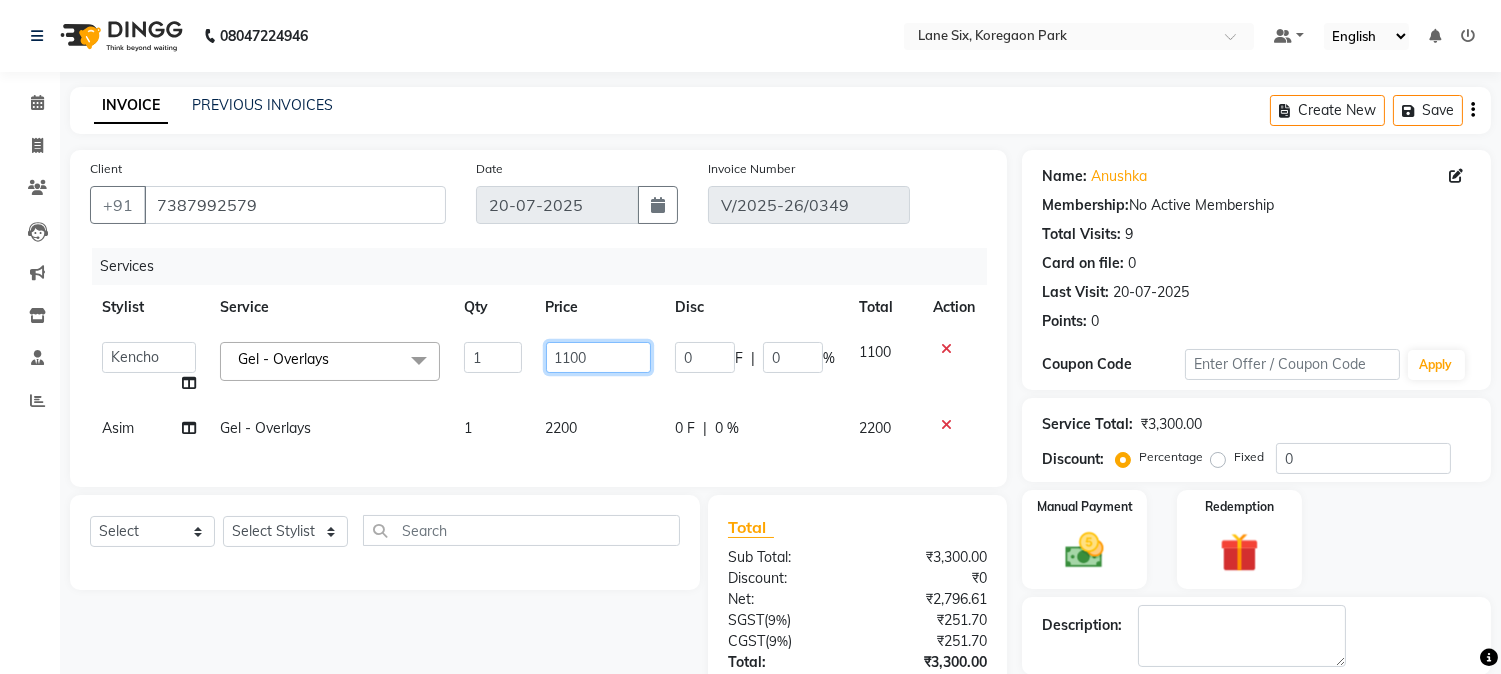 click on "1100" 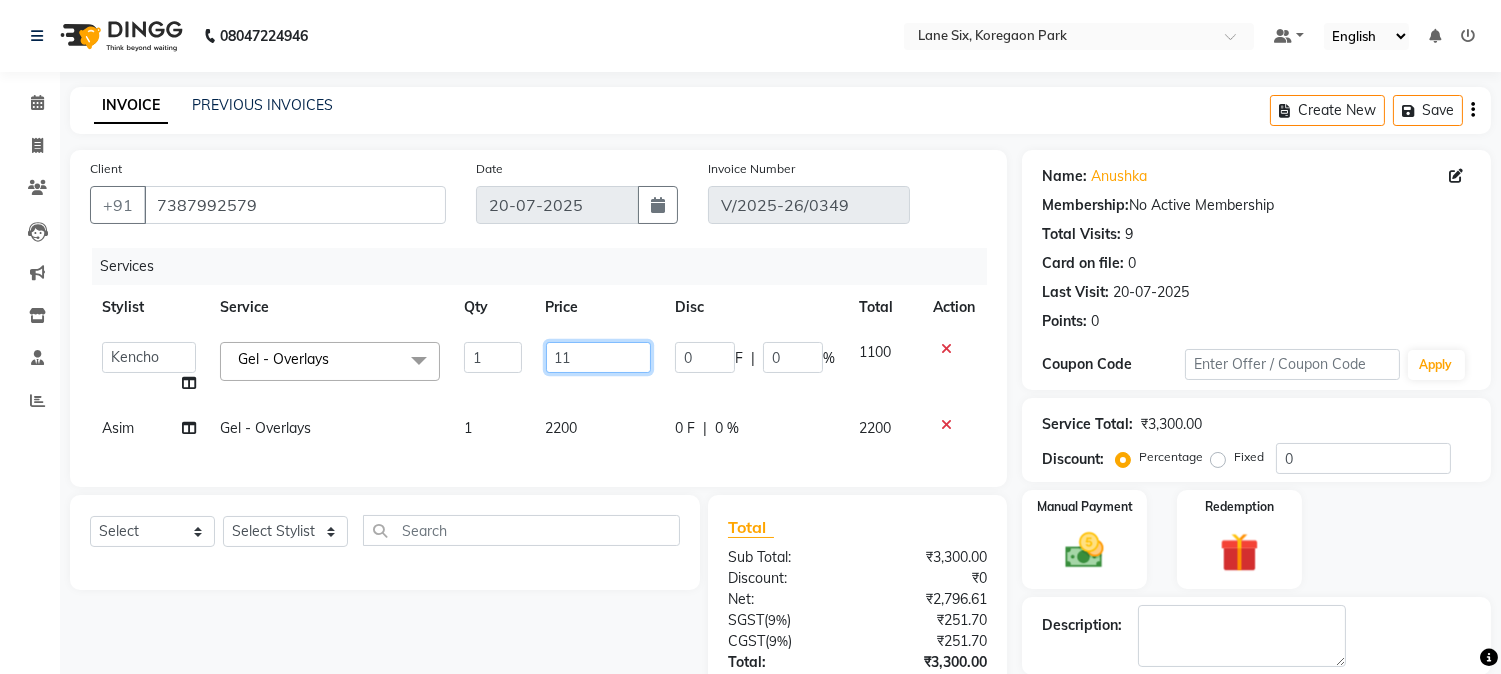 type on "1" 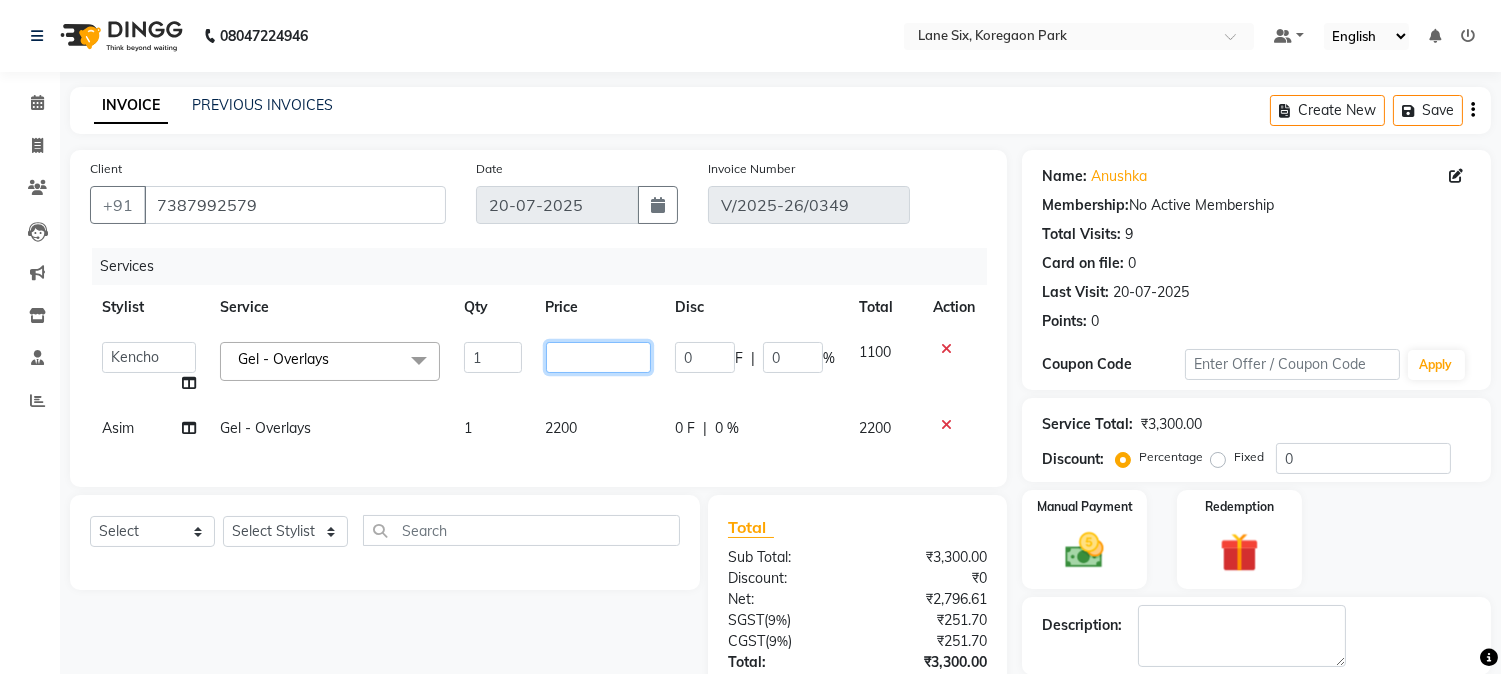 type on "4" 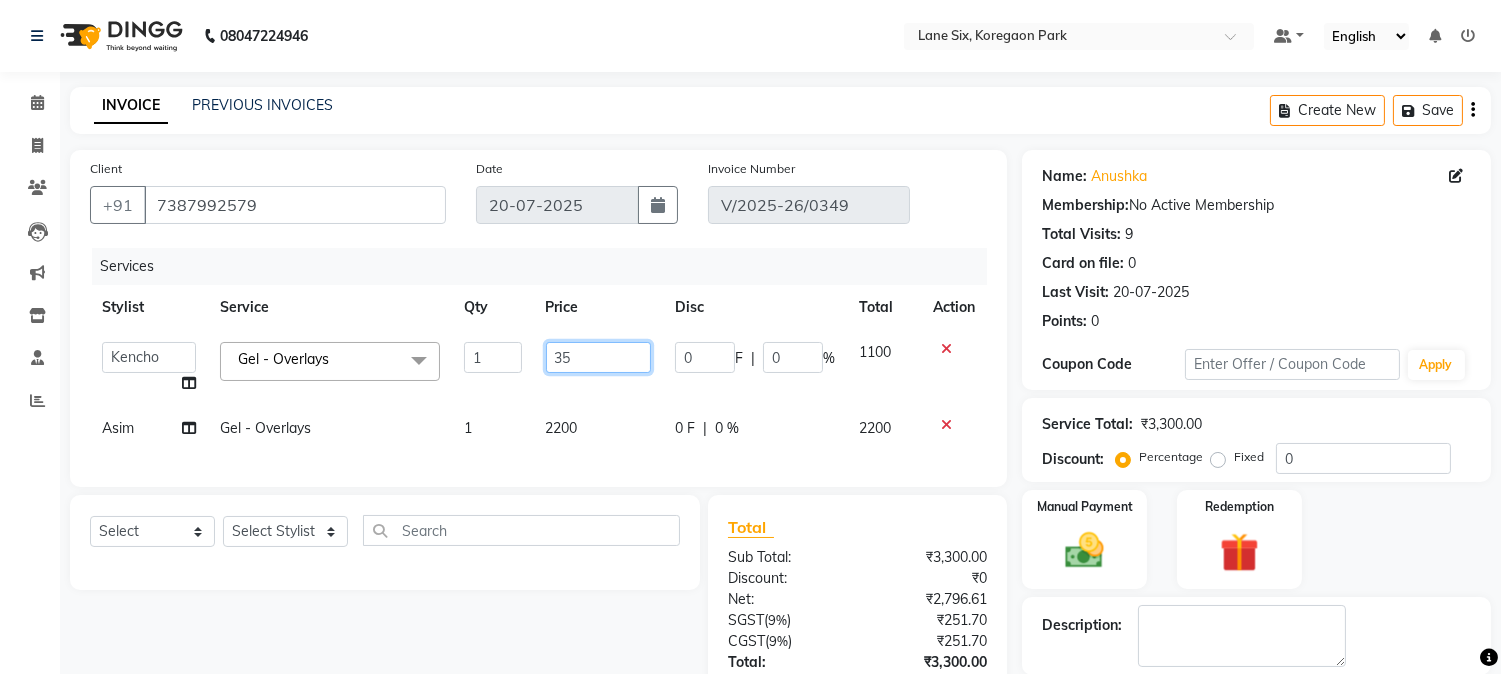 type on "350" 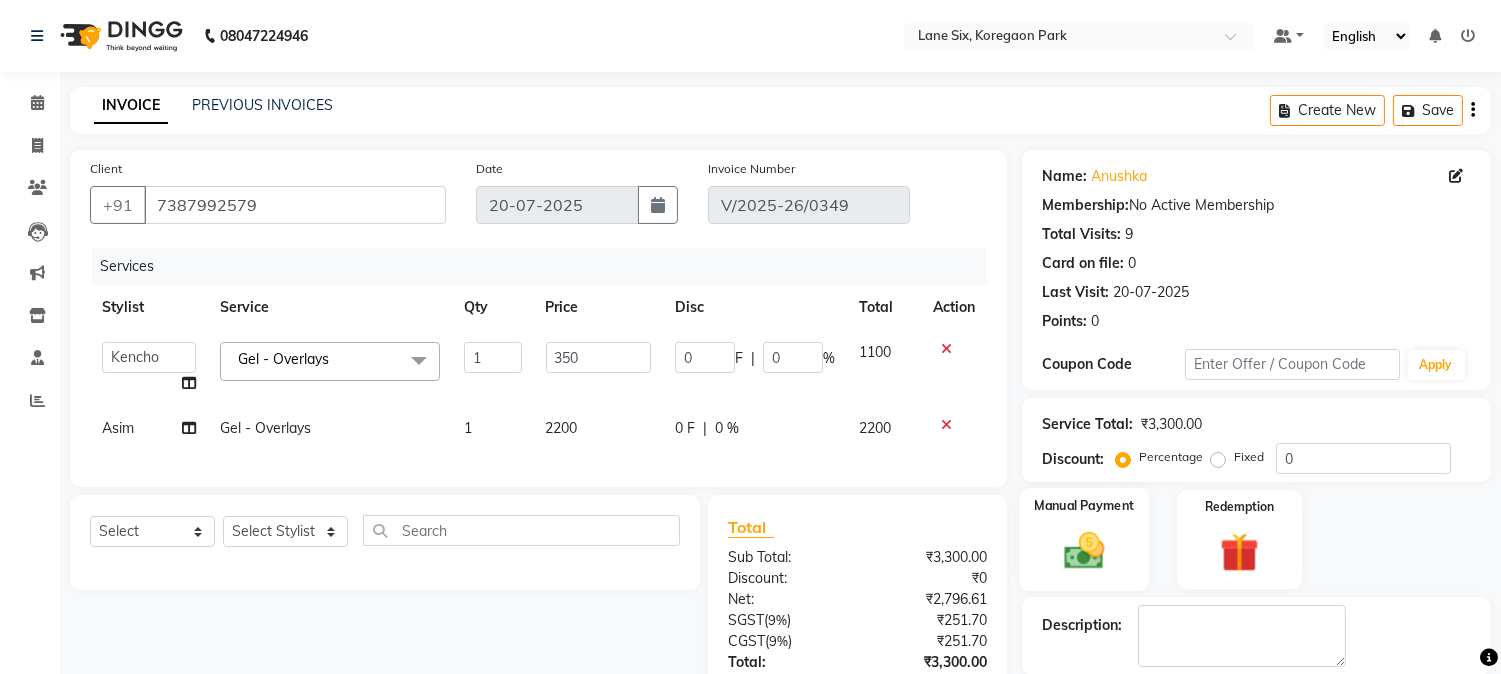 click 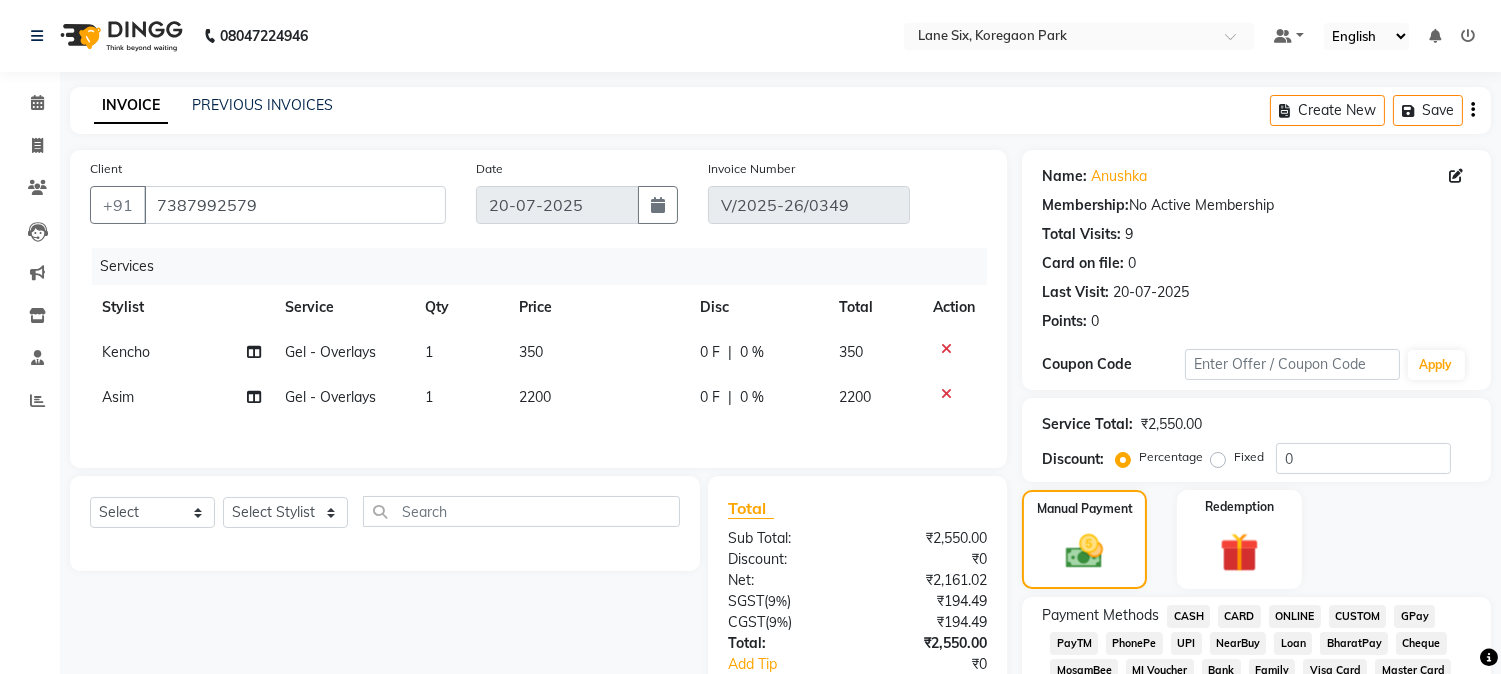 scroll, scrollTop: 590, scrollLeft: 0, axis: vertical 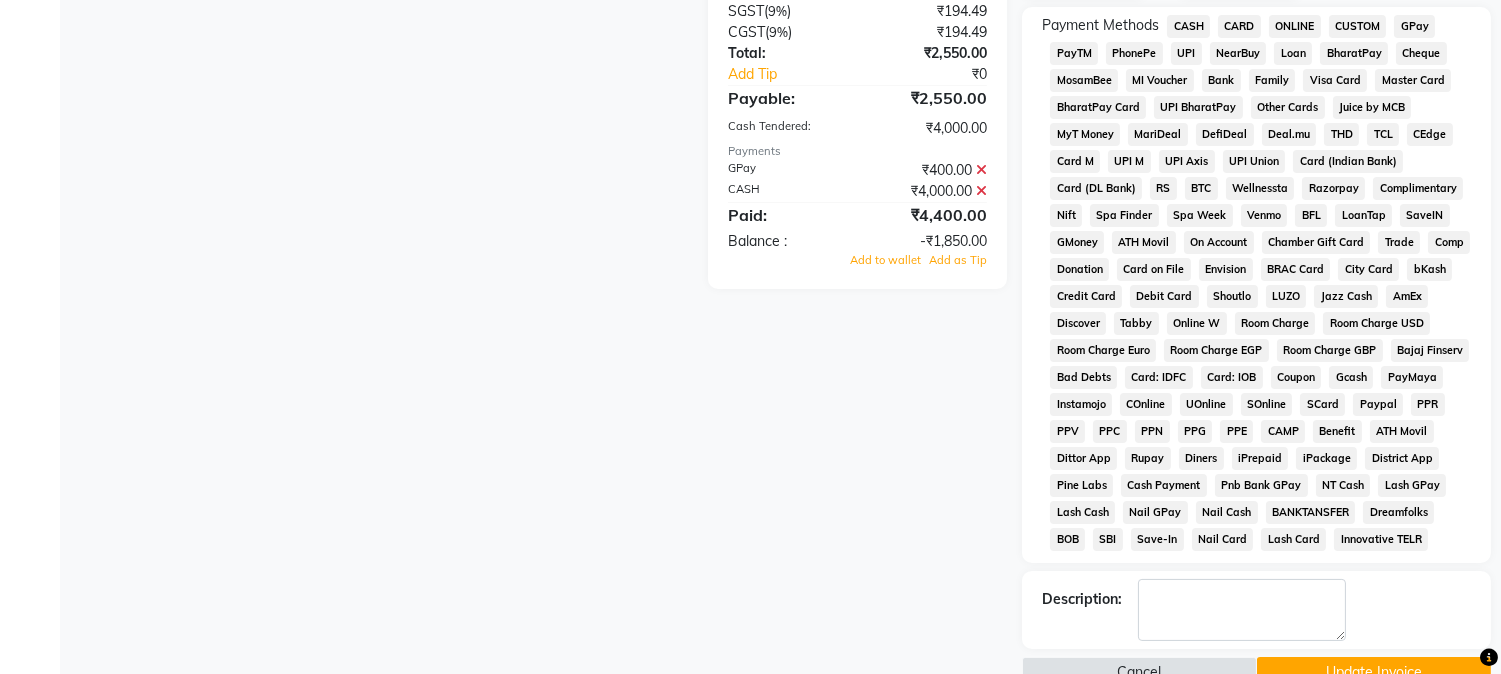 click 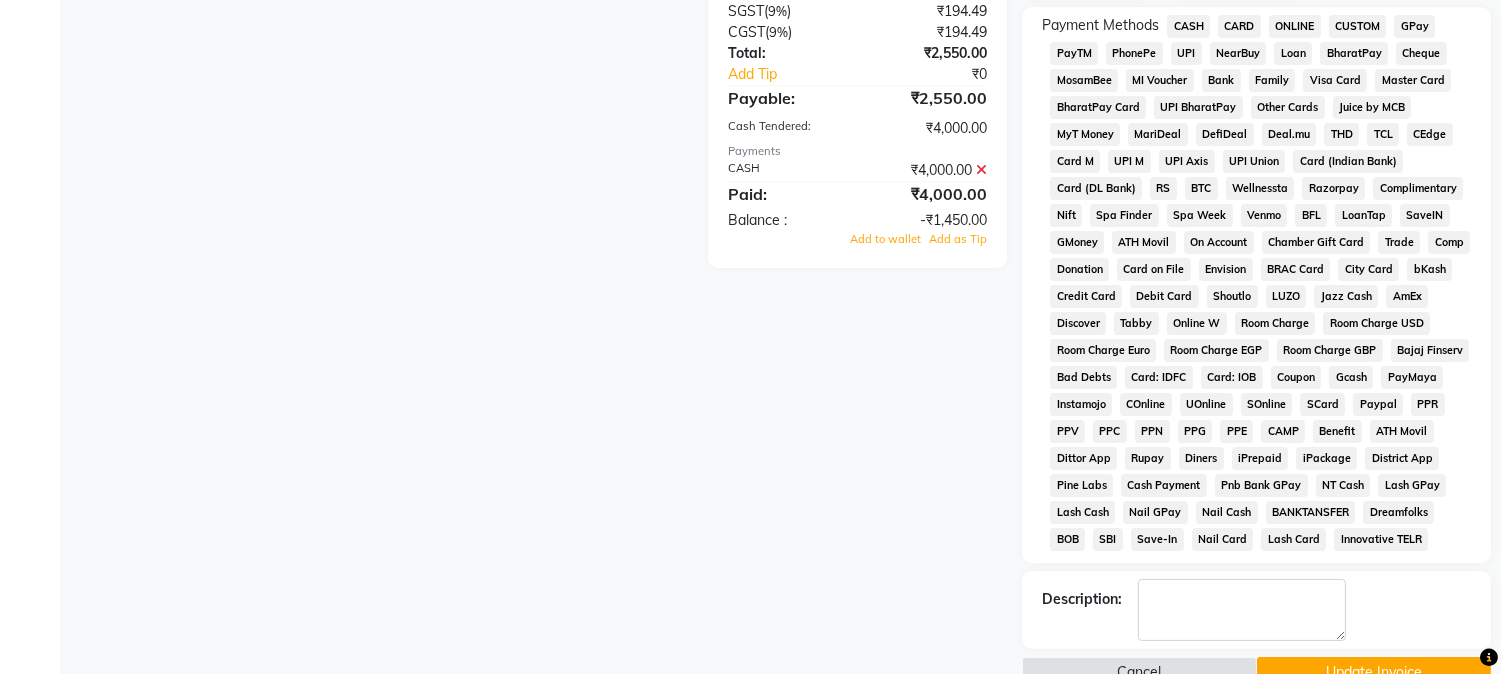 click 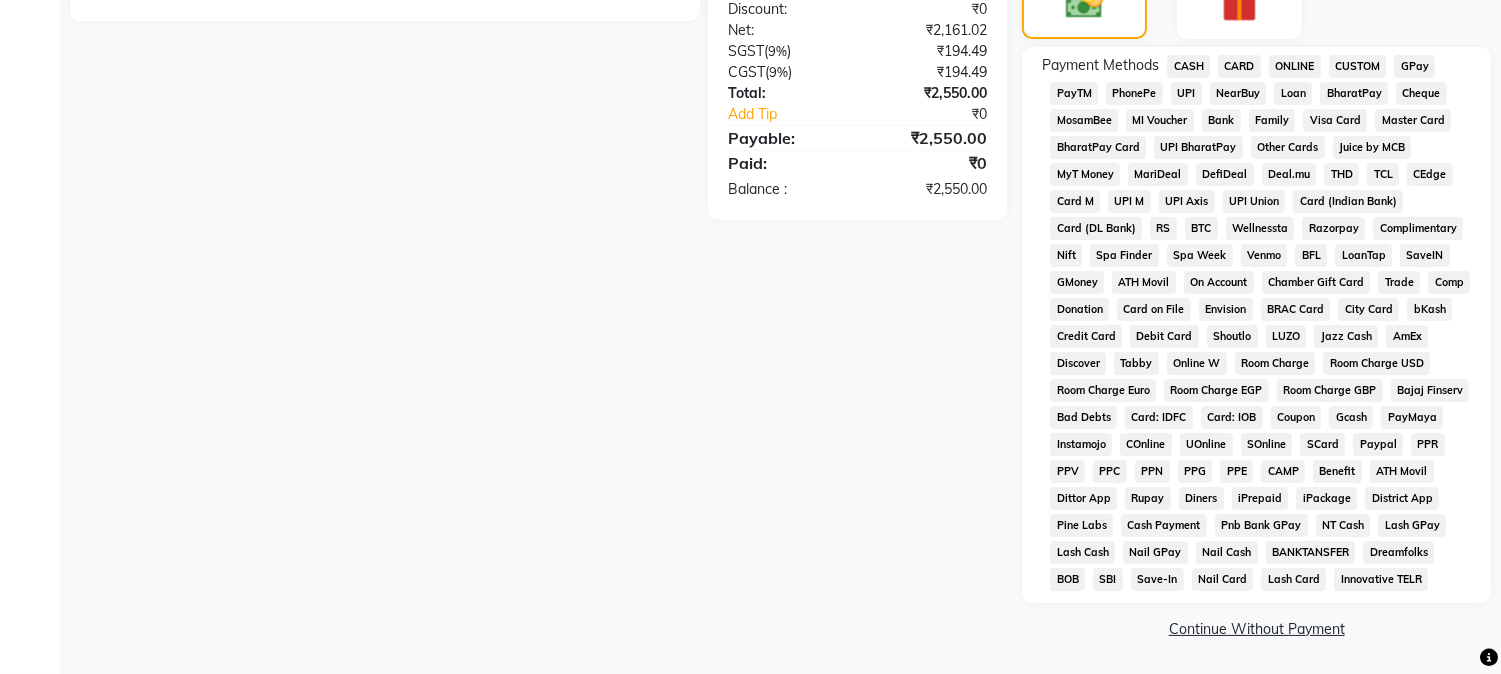 scroll, scrollTop: 553, scrollLeft: 0, axis: vertical 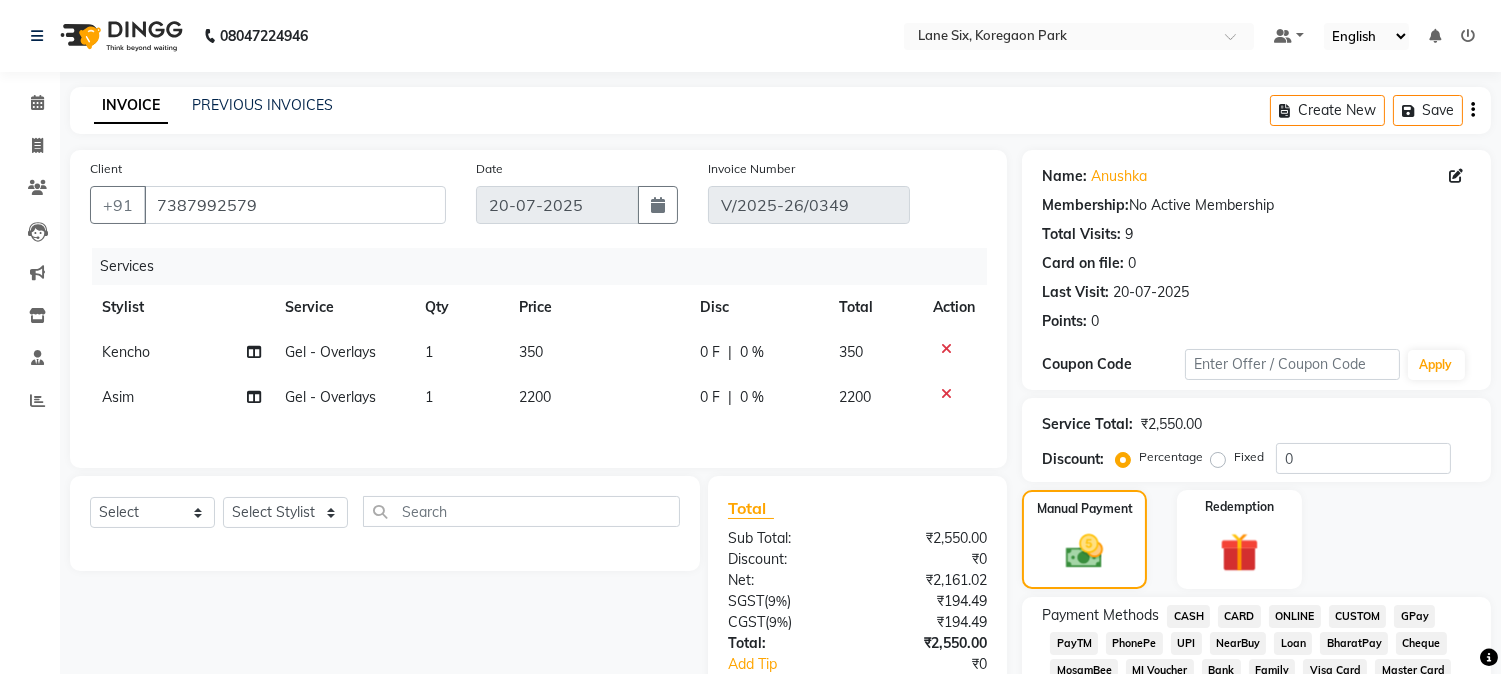 click 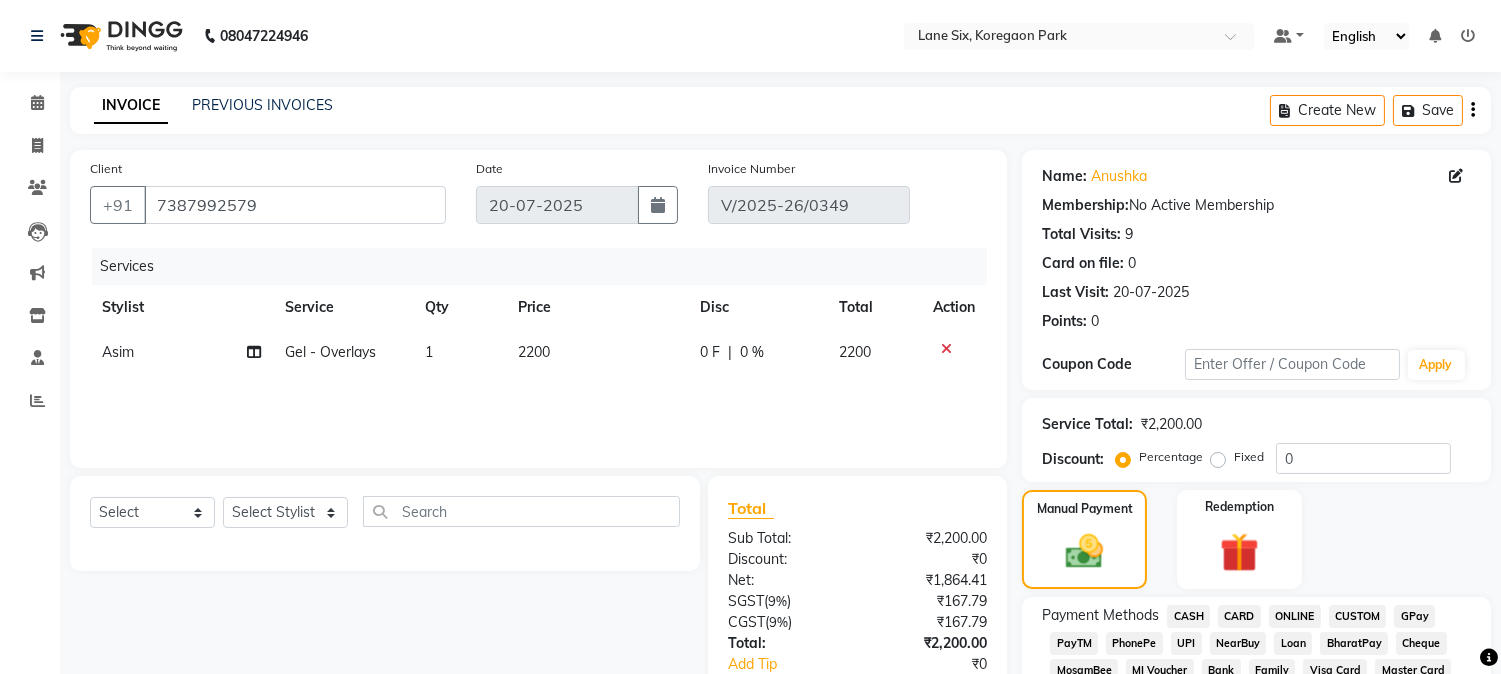 click 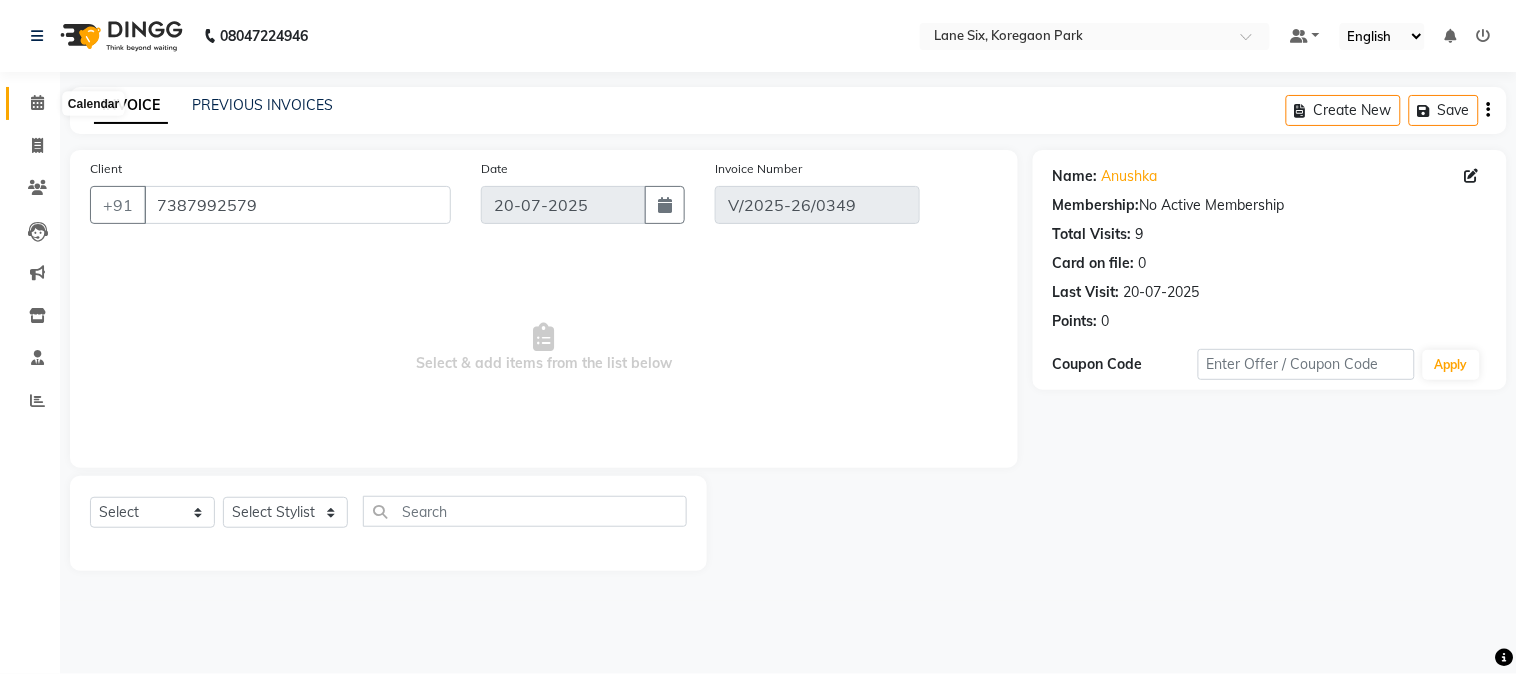 click 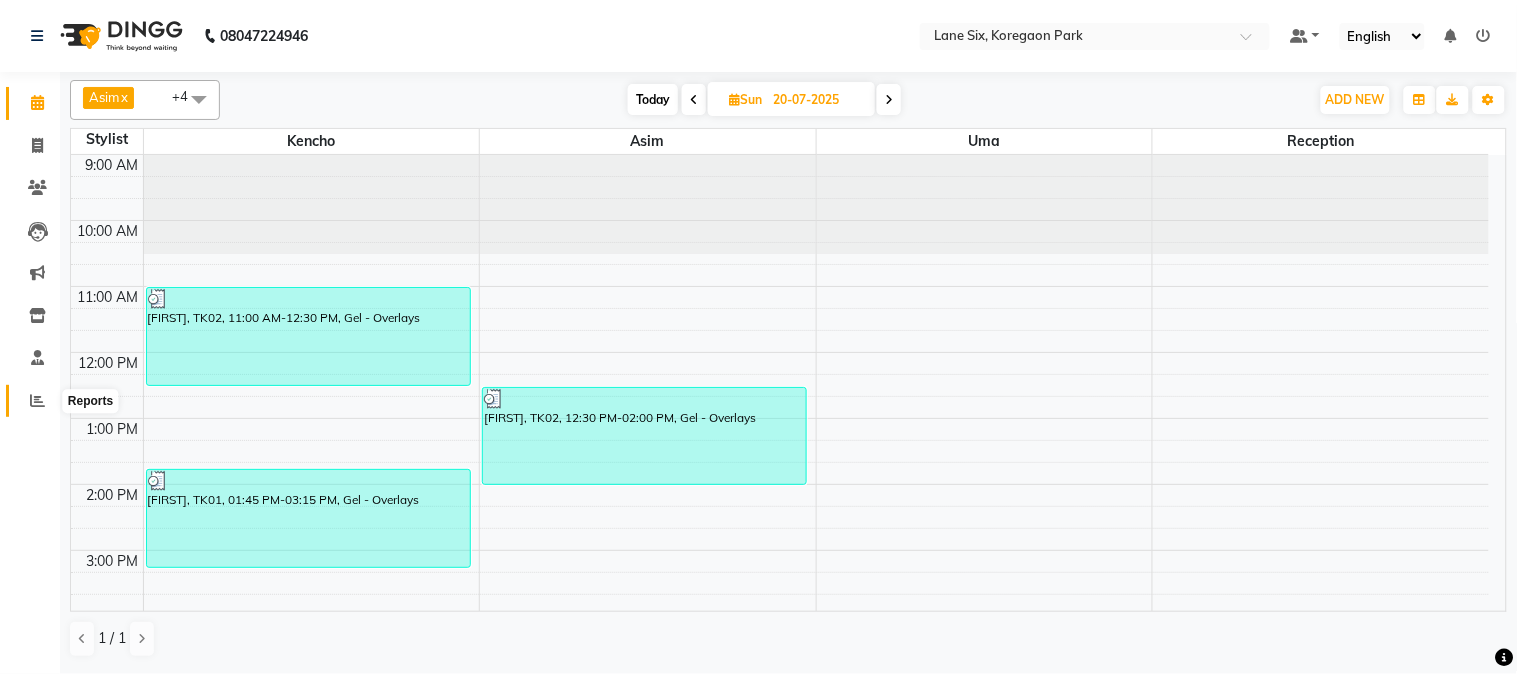 click 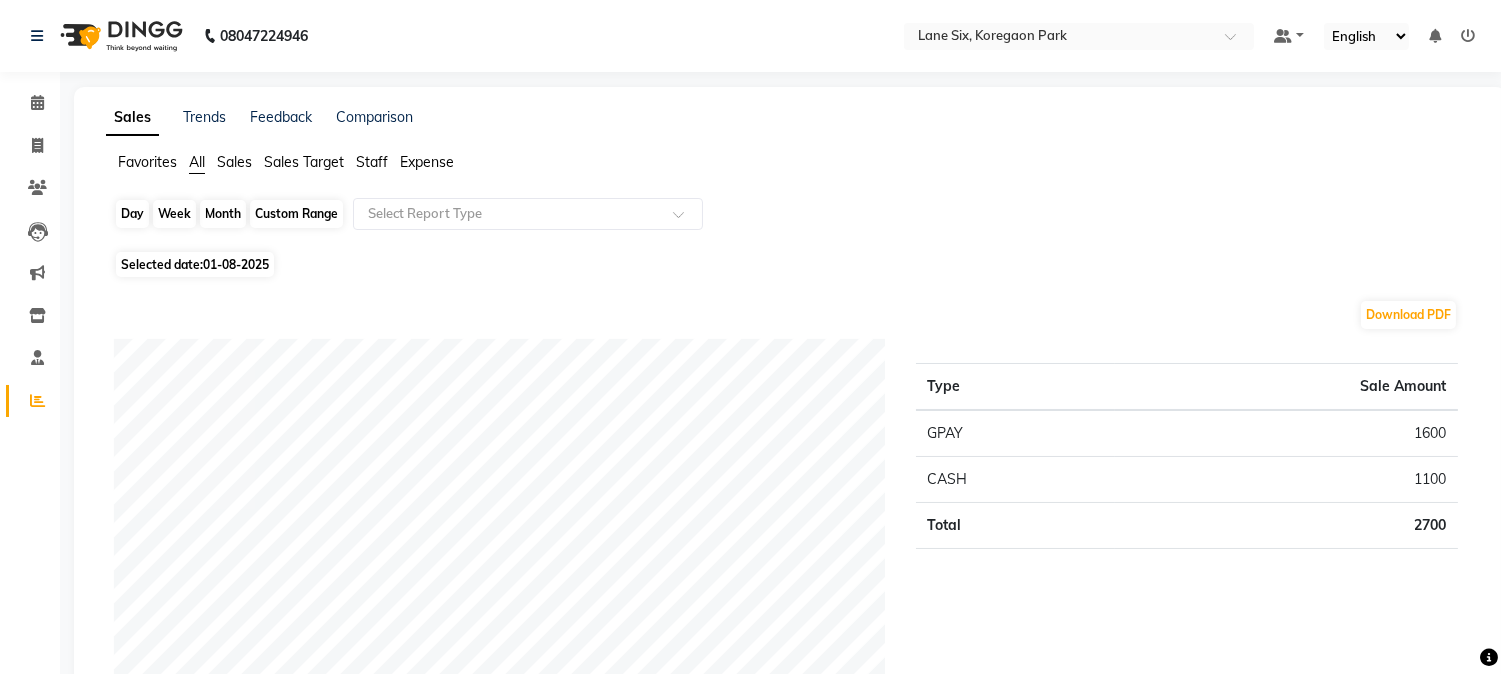 click on "Day" 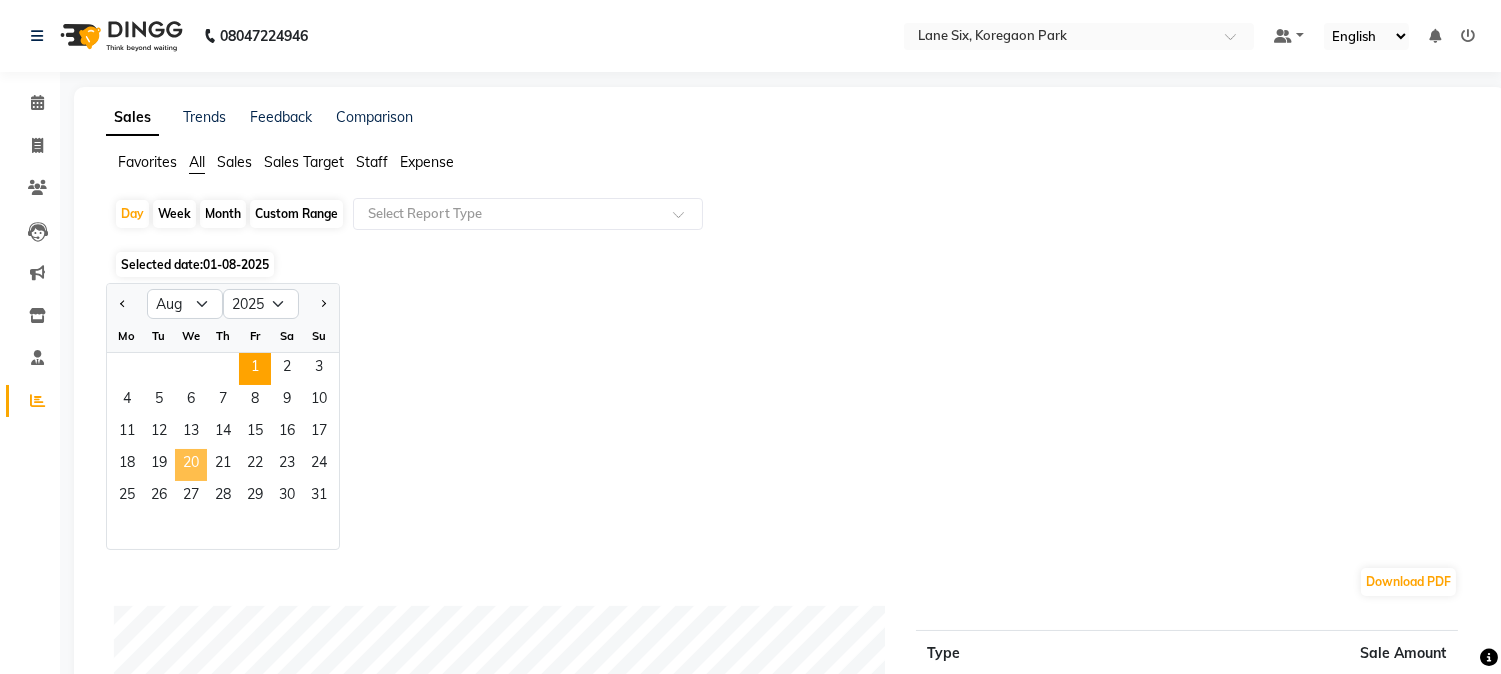 click on "20" 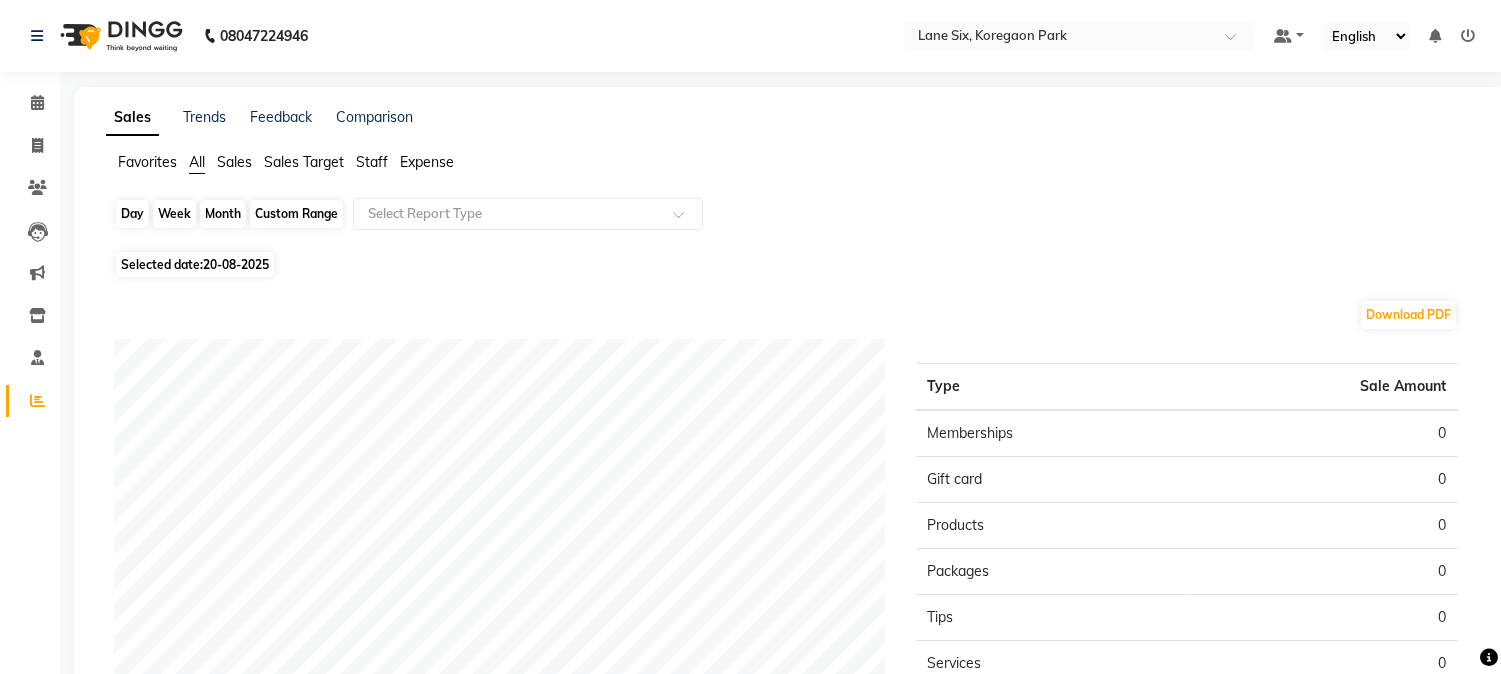 click on "Day" 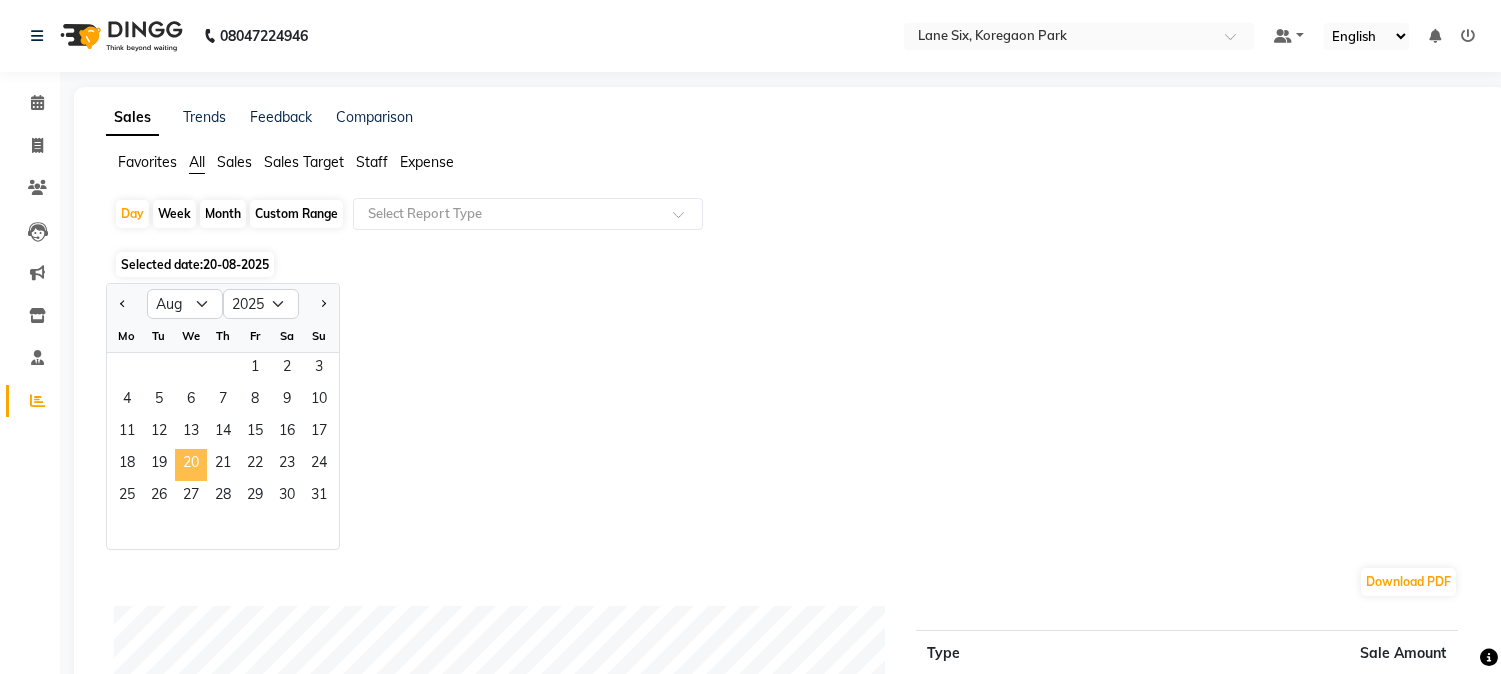 click on "20" 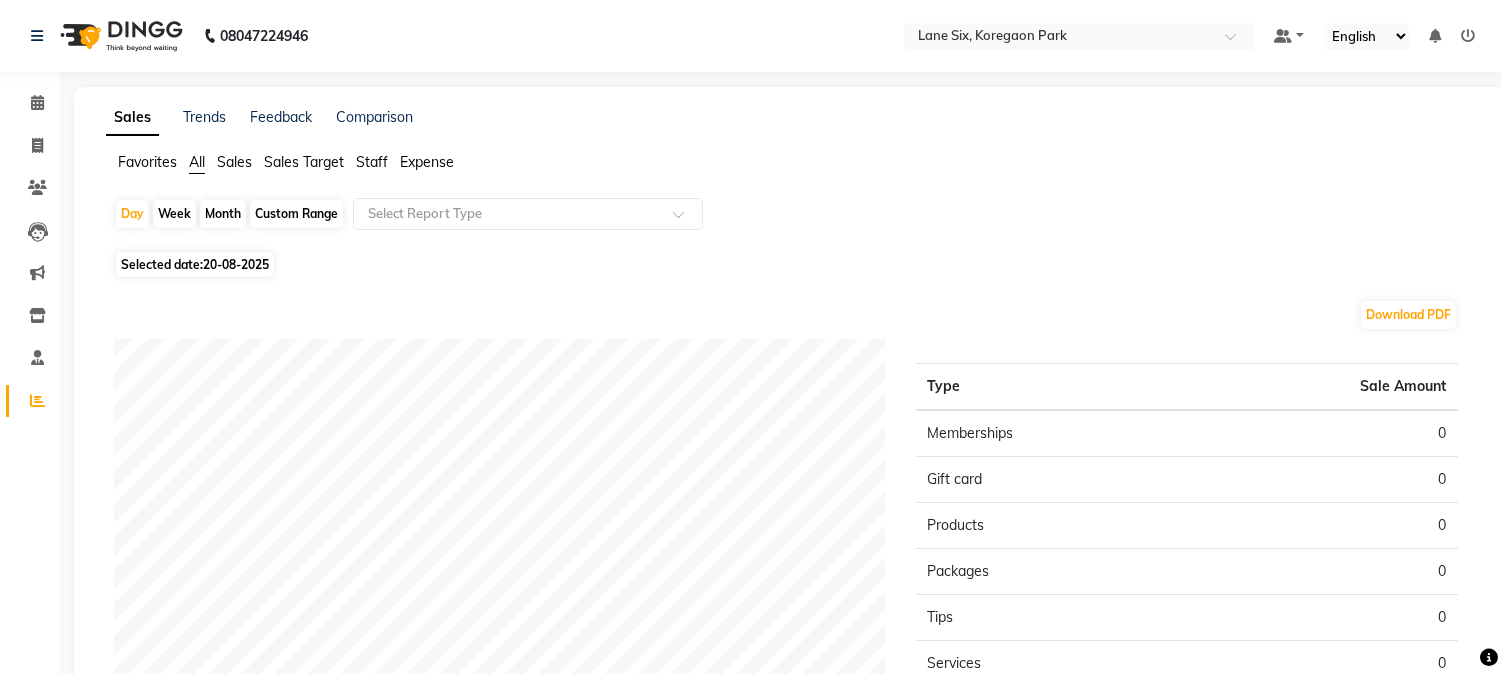 scroll, scrollTop: 312, scrollLeft: 0, axis: vertical 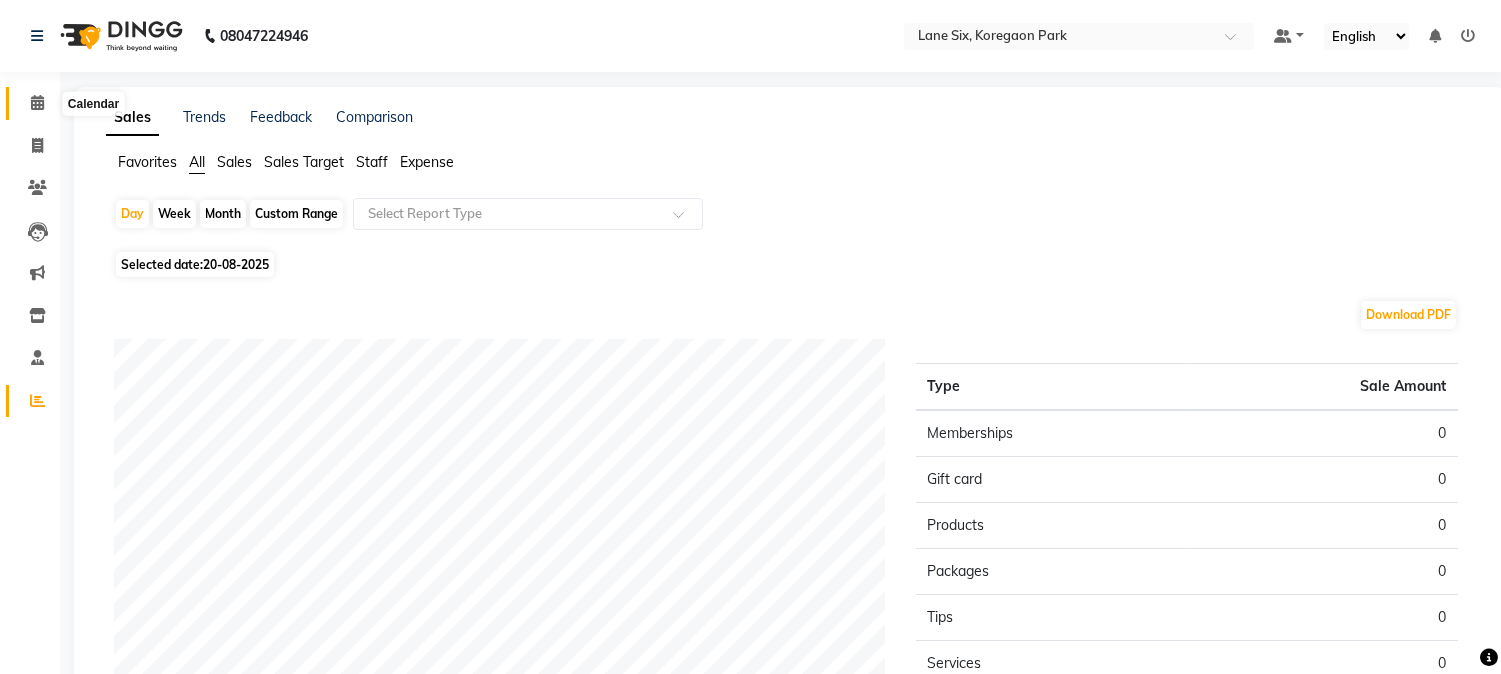 click 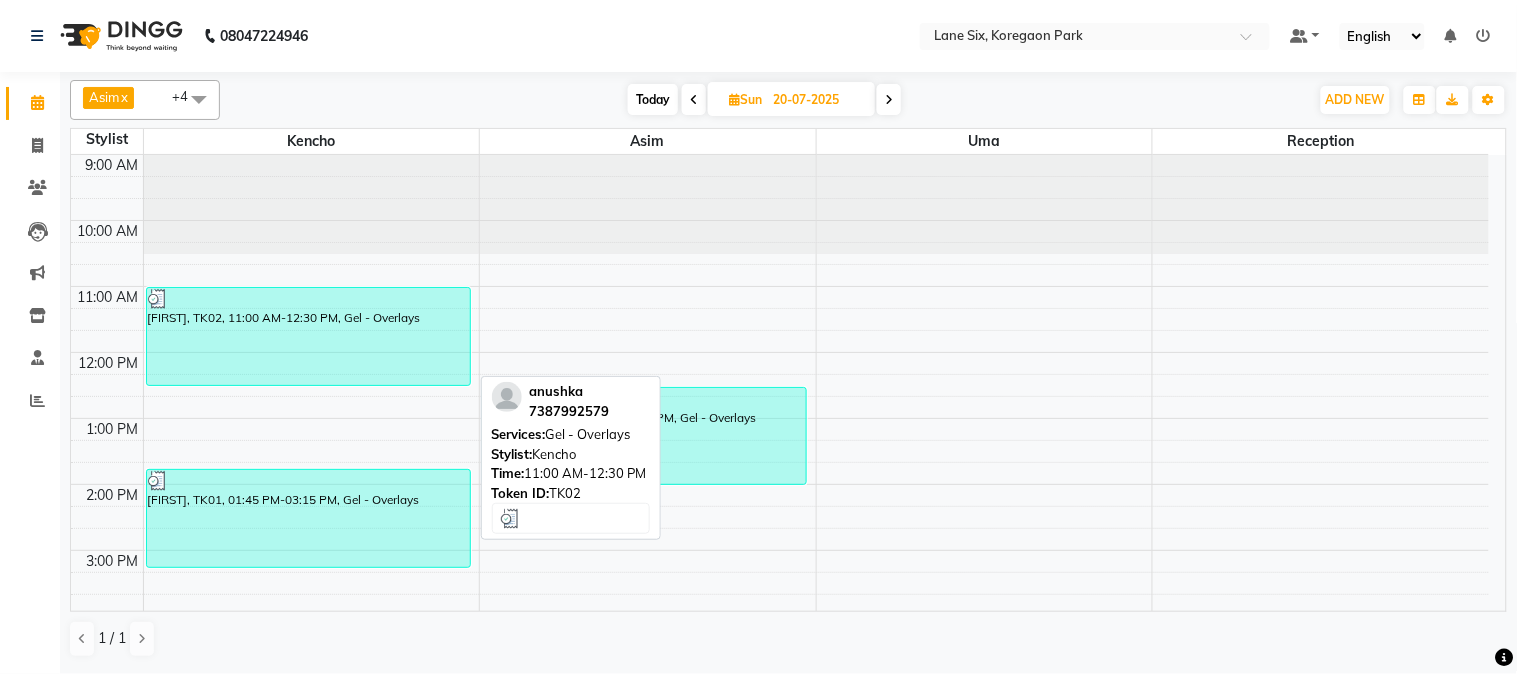 click on "[FIRST], TK02, 11:00 AM-12:30 PM, Gel - Overlays" at bounding box center (308, 336) 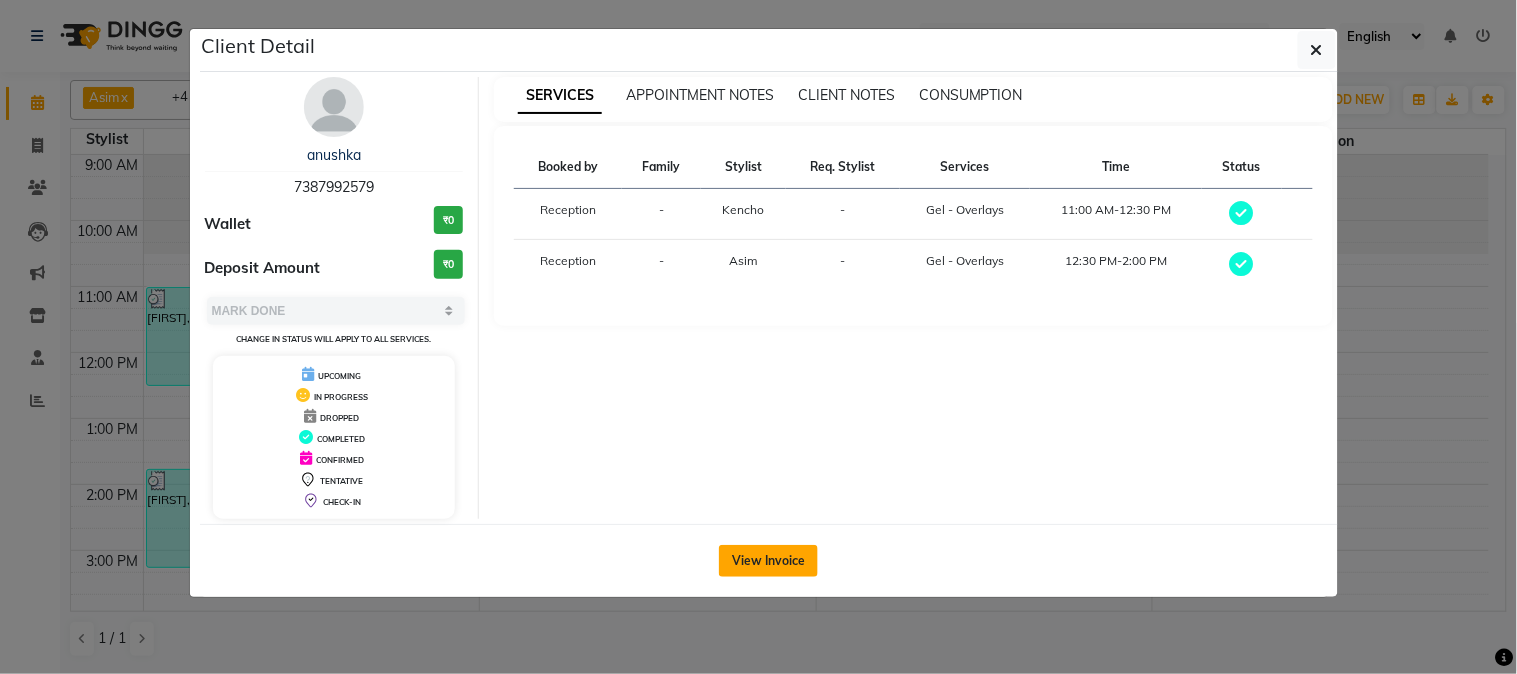 click on "View Invoice" 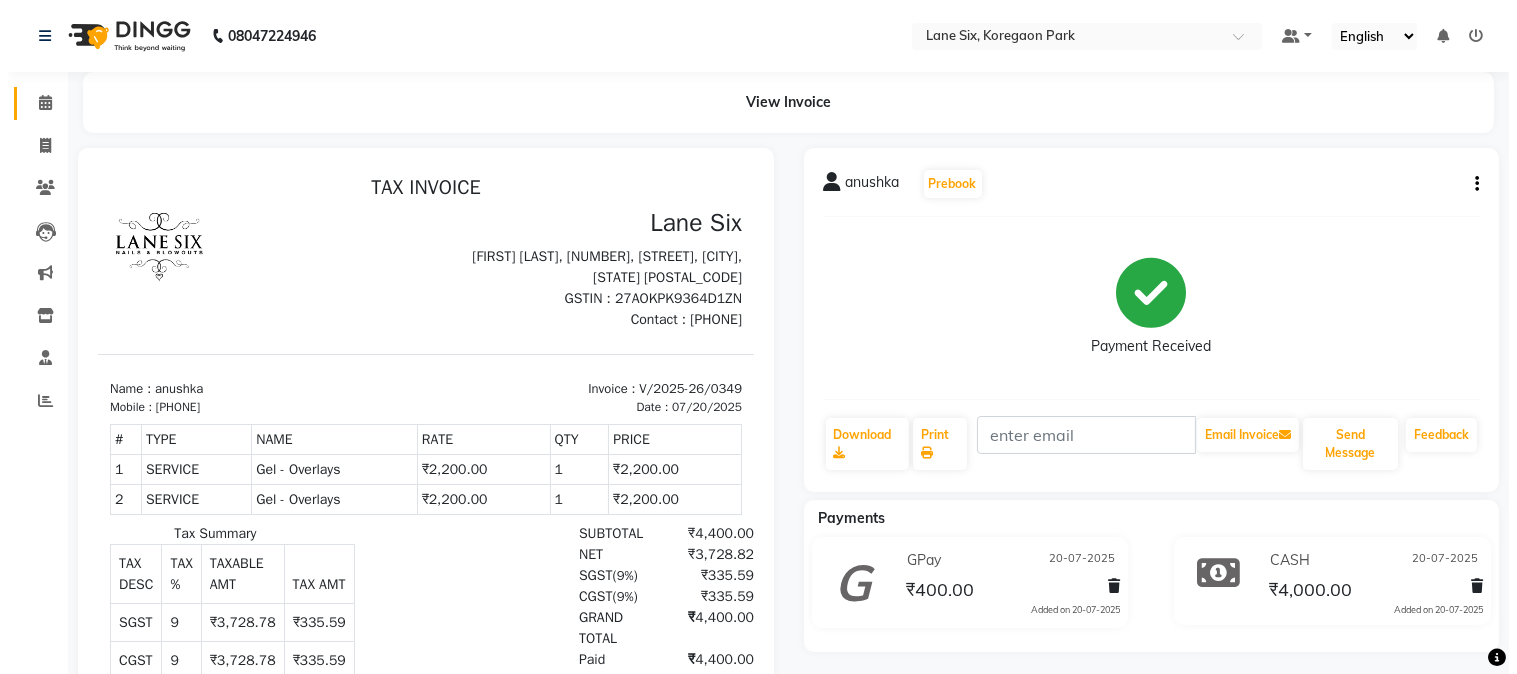 scroll, scrollTop: 0, scrollLeft: 0, axis: both 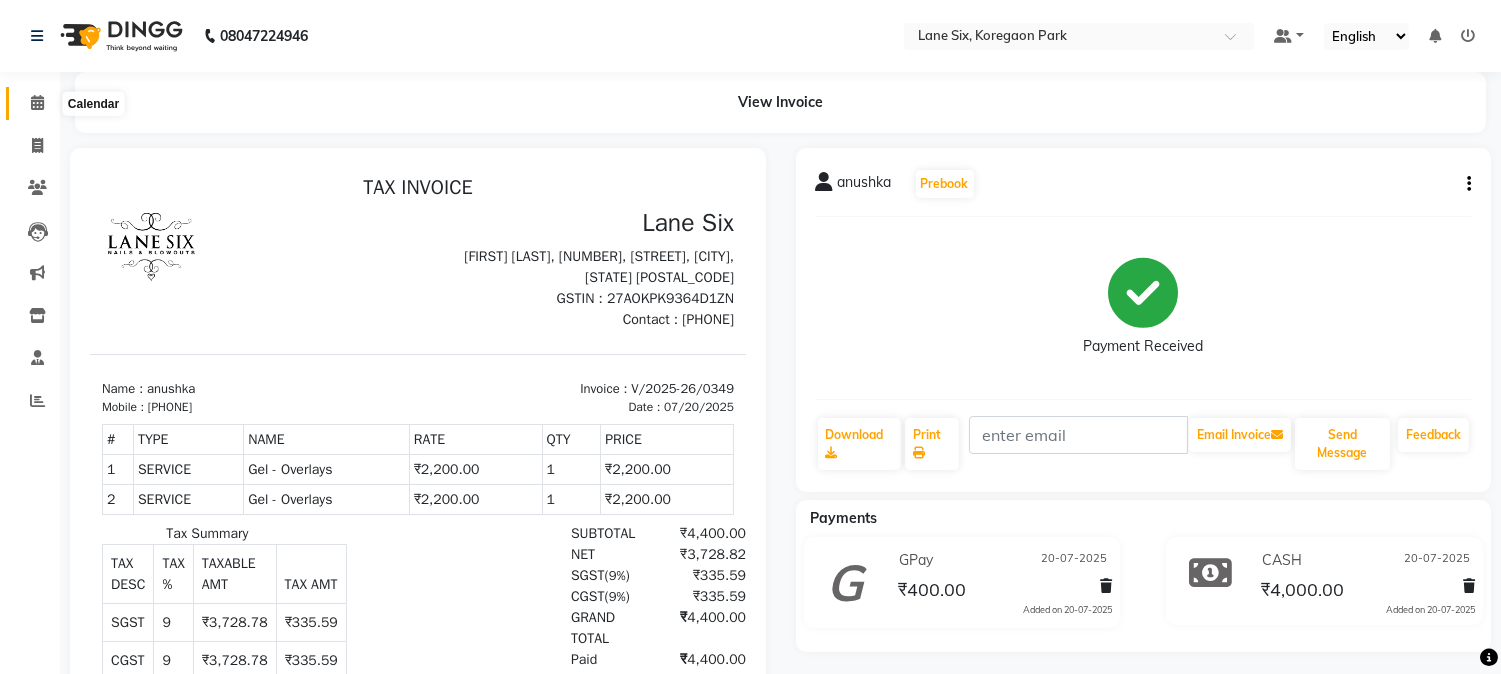 click 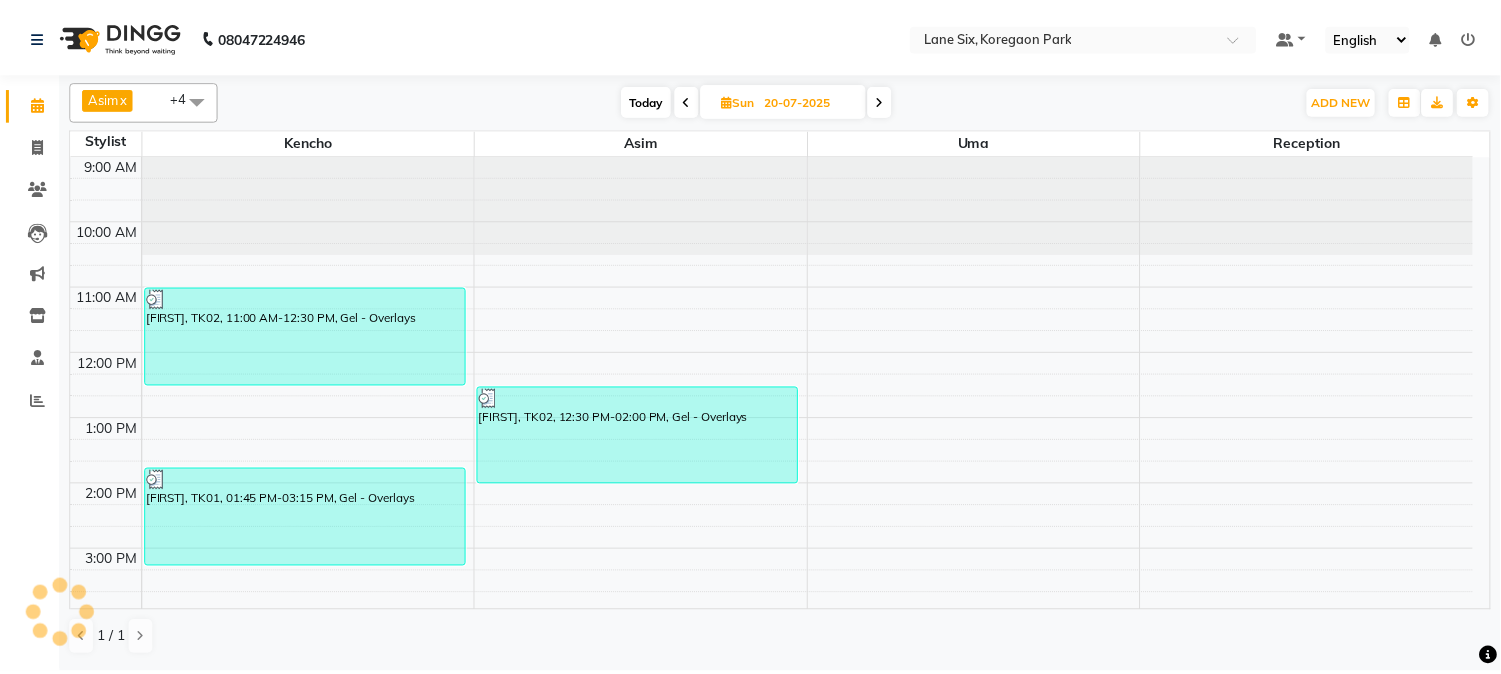 scroll, scrollTop: 0, scrollLeft: 0, axis: both 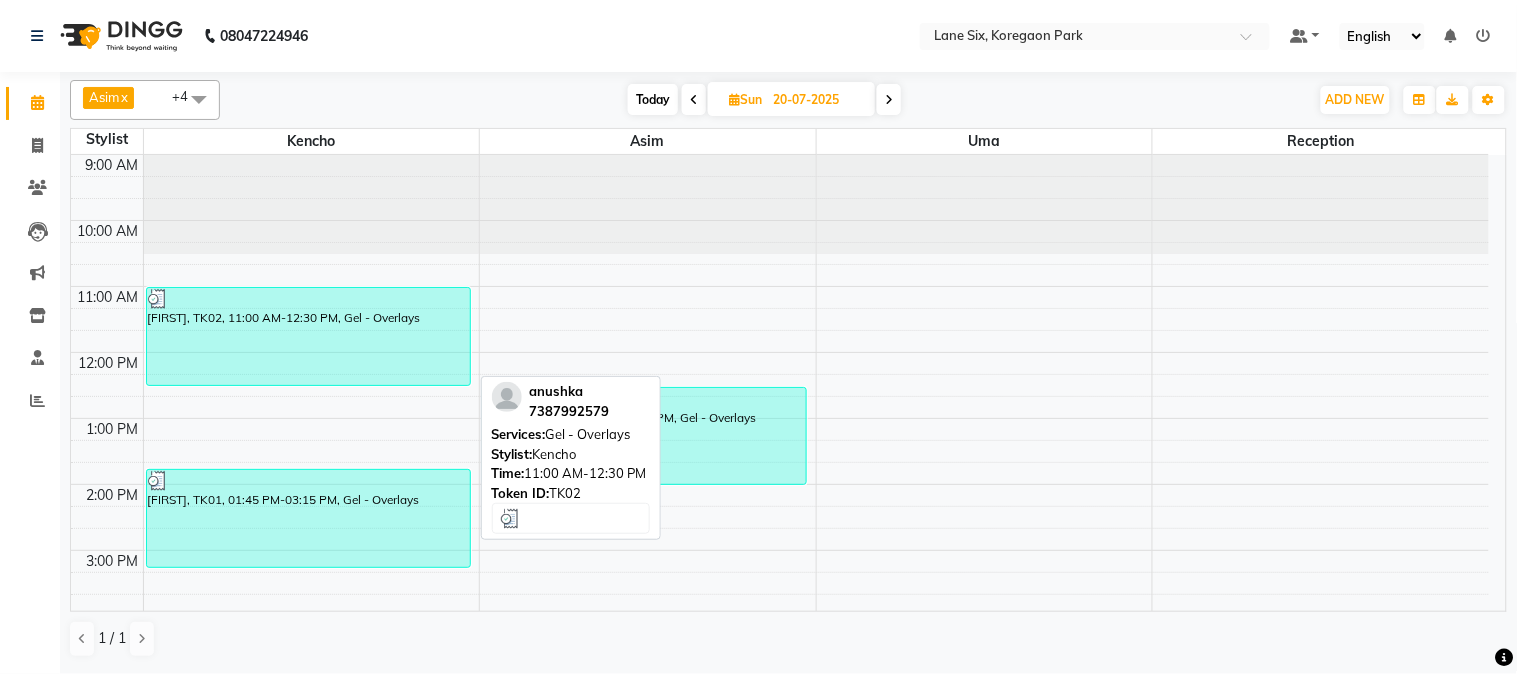 click on "[FIRST], TK02, 11:00 AM-12:30 PM, Gel - Overlays" at bounding box center [308, 336] 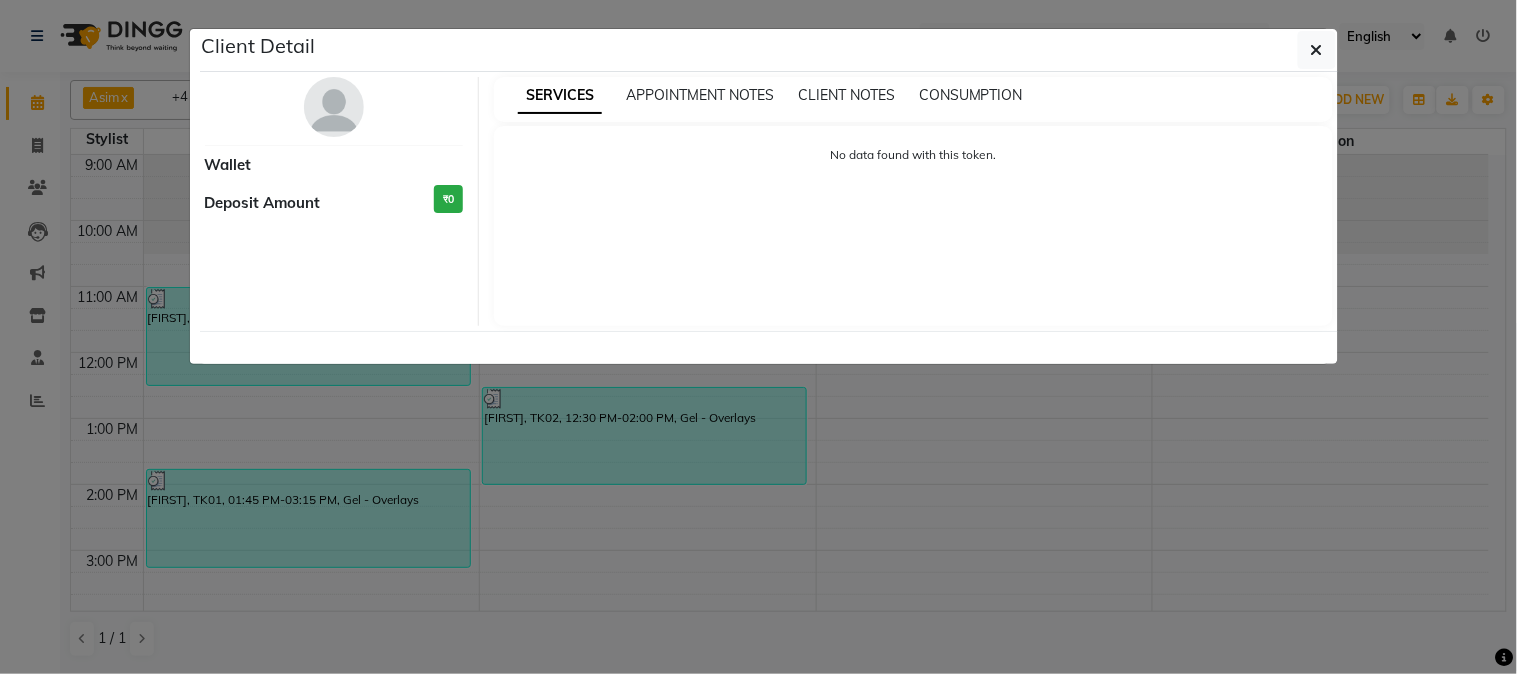 select on "3" 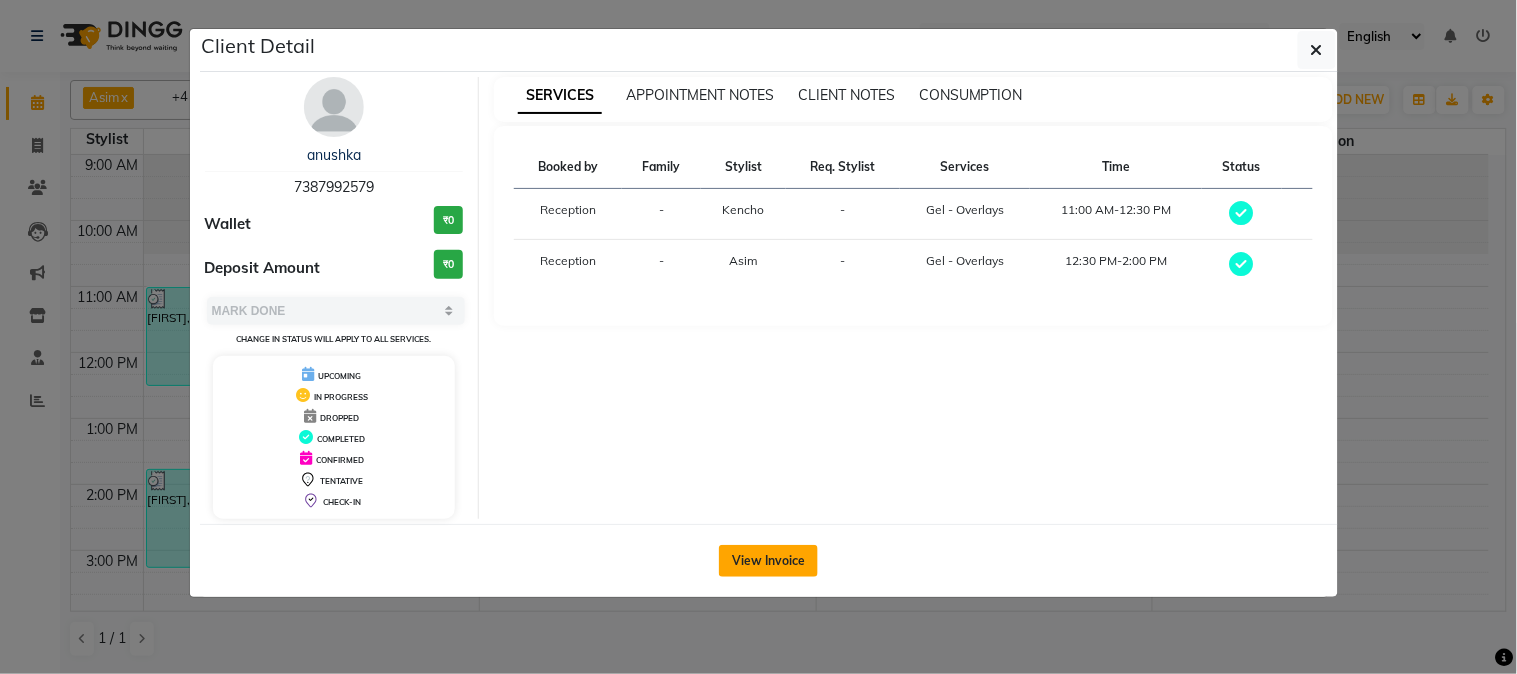 click on "View Invoice" 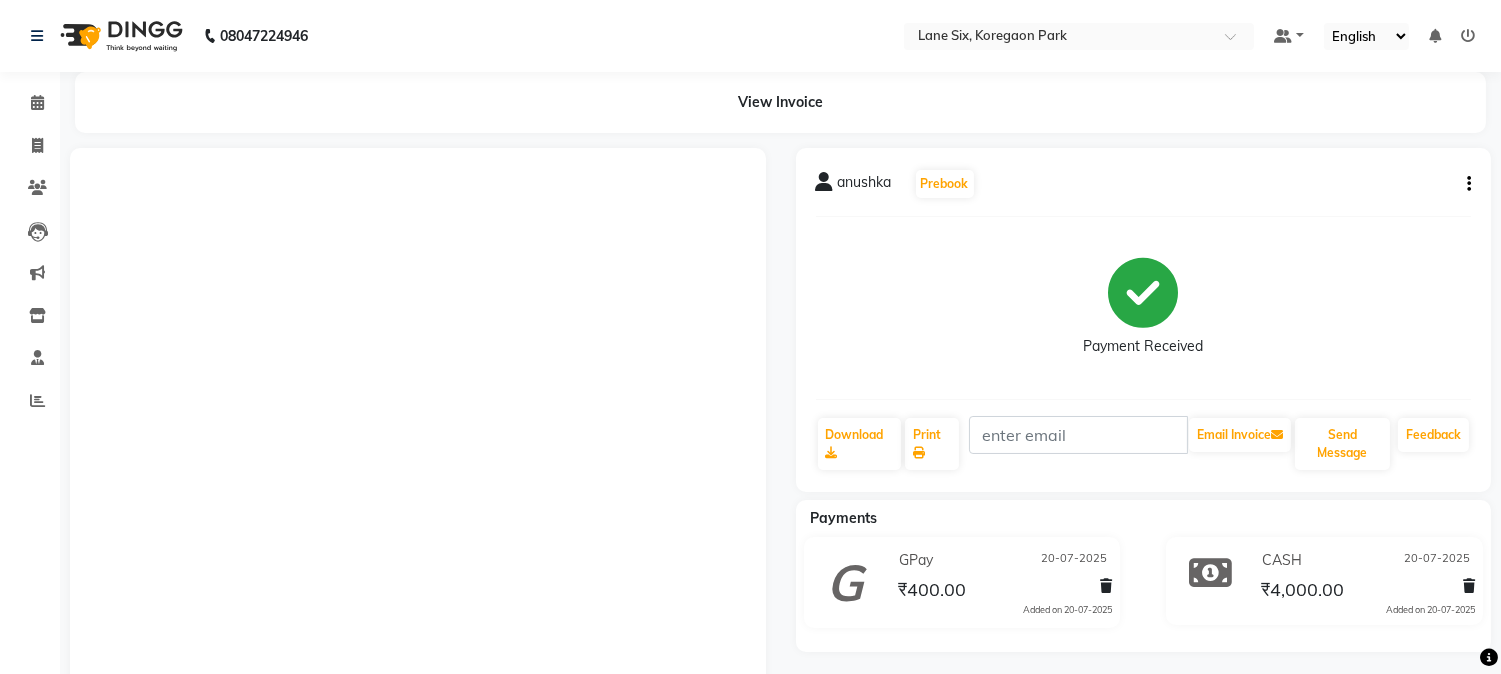 click 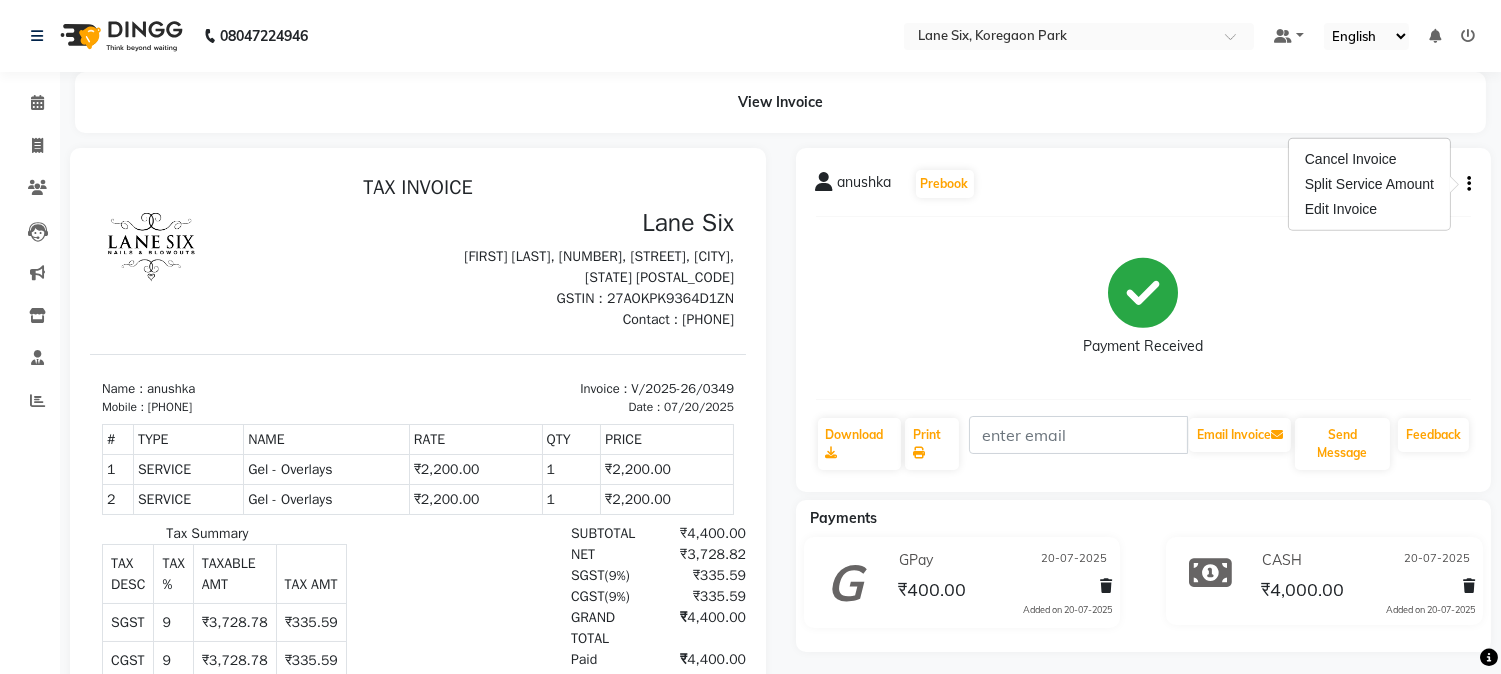 scroll, scrollTop: 0, scrollLeft: 0, axis: both 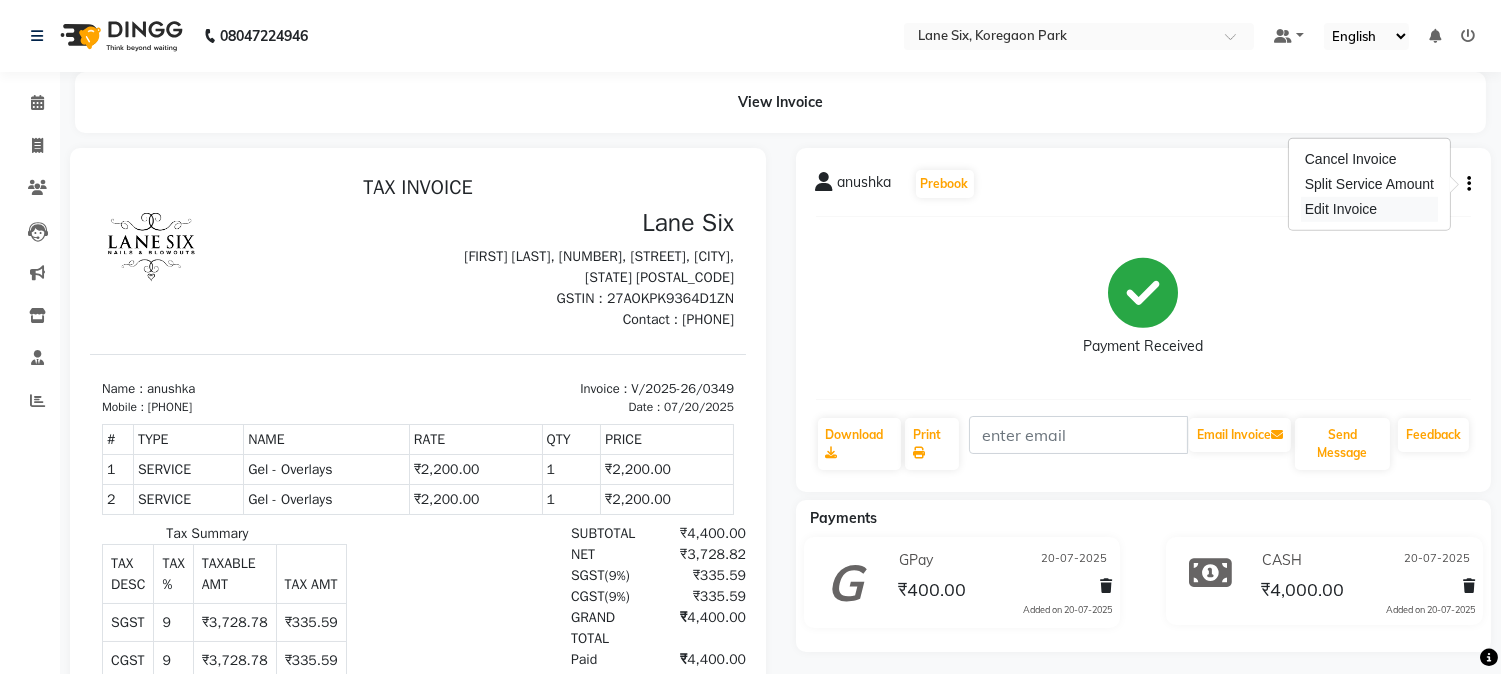 click on "Edit Invoice" at bounding box center (1369, 209) 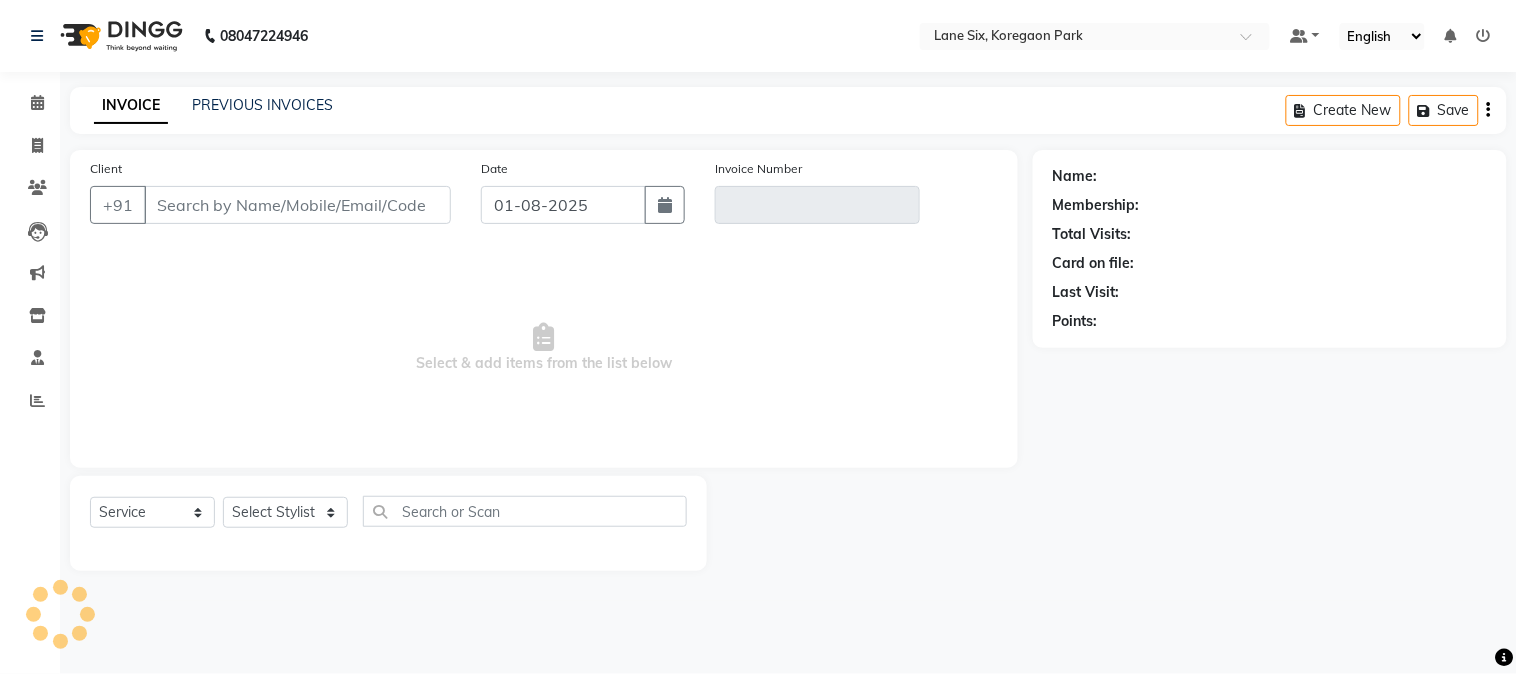type on "7387992579" 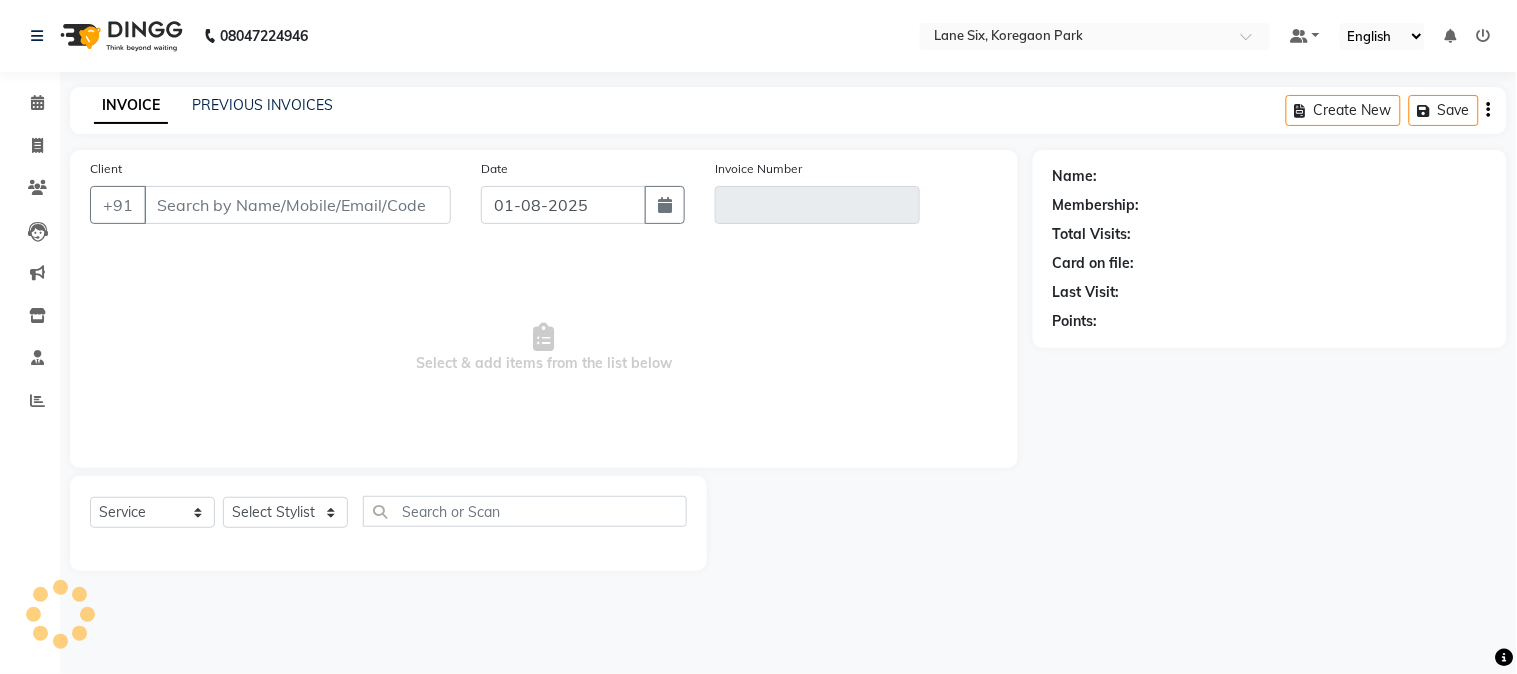 type on "V/2025-26/0349" 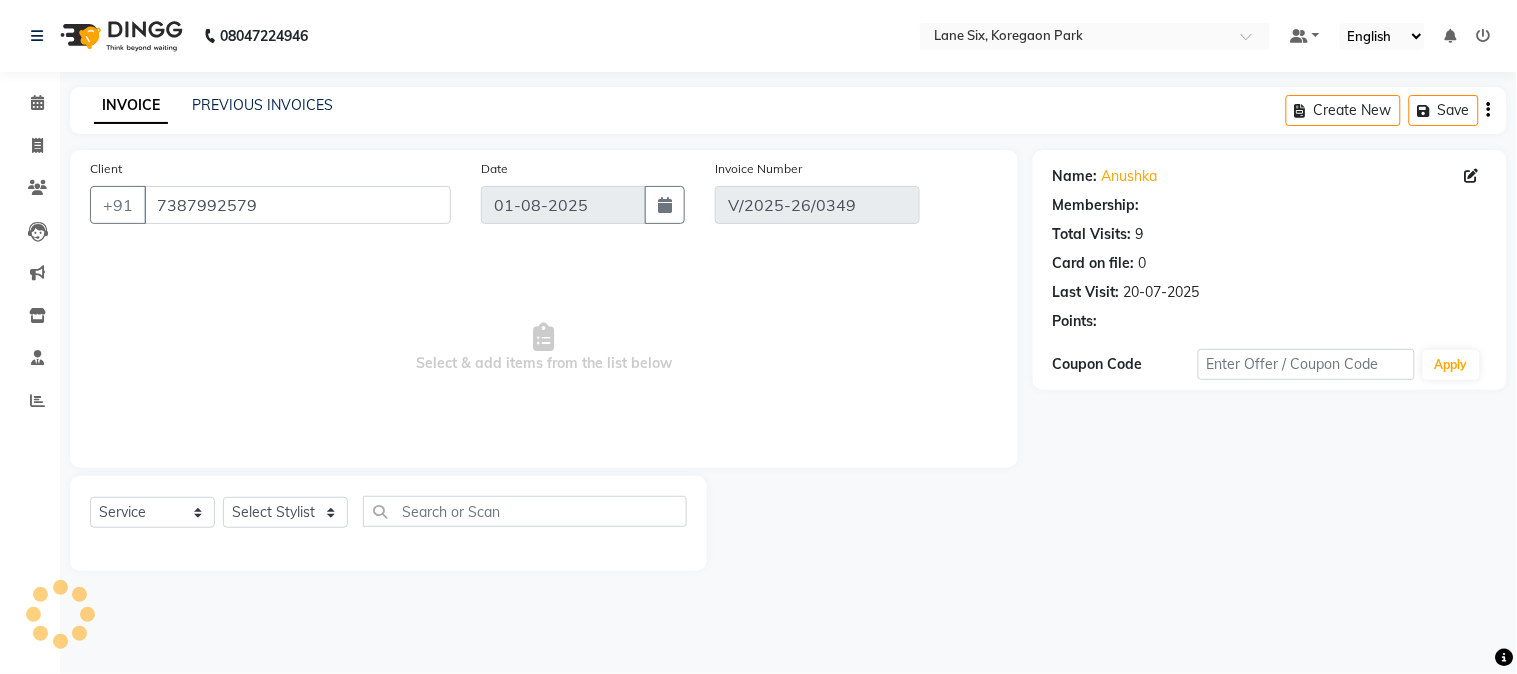 type on "20-07-2025" 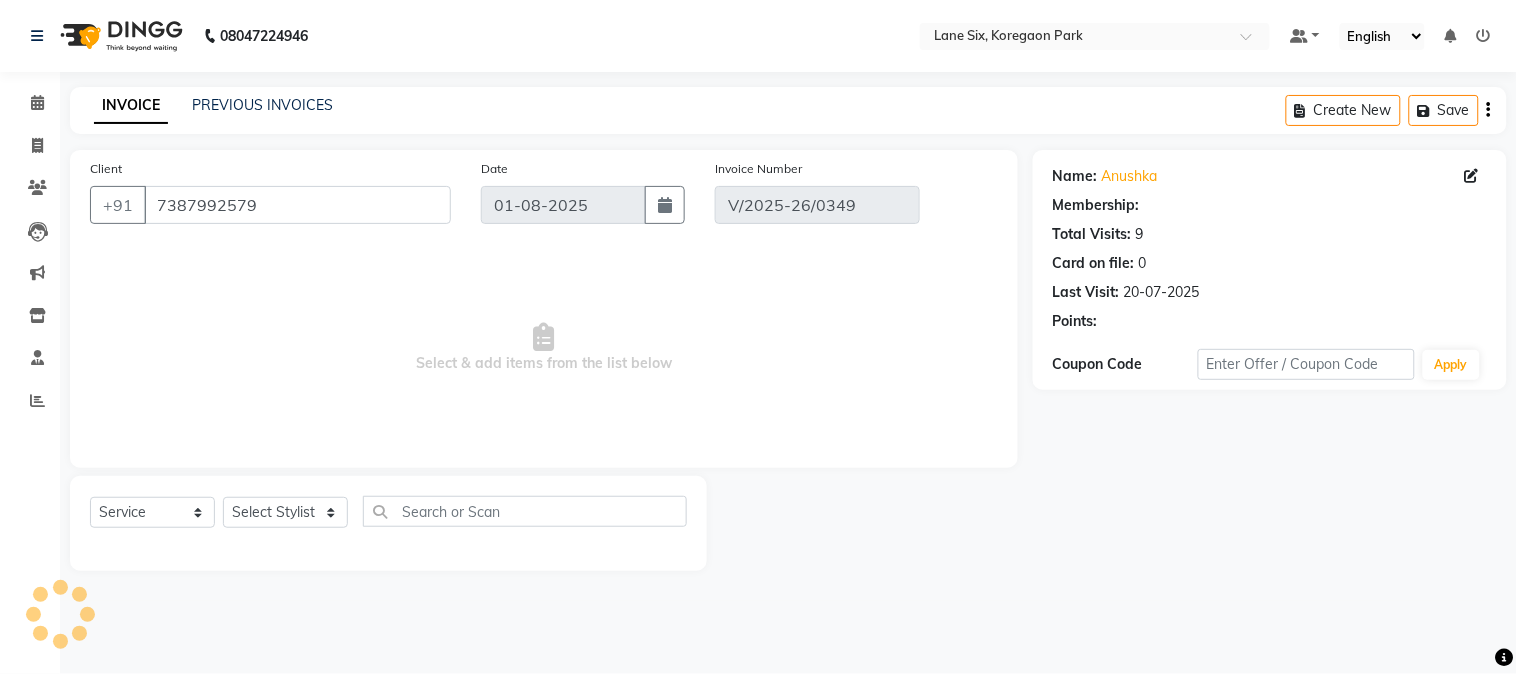 select on "select" 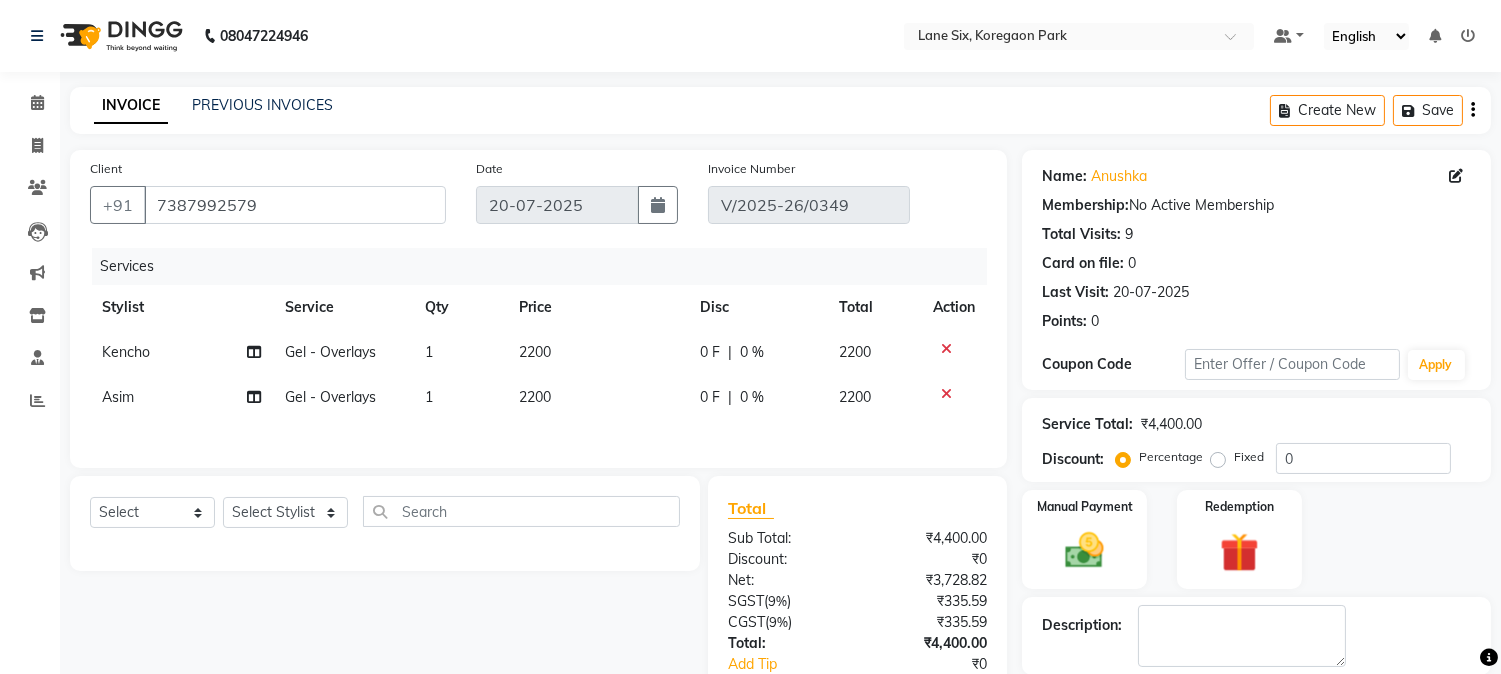 click on "2200" 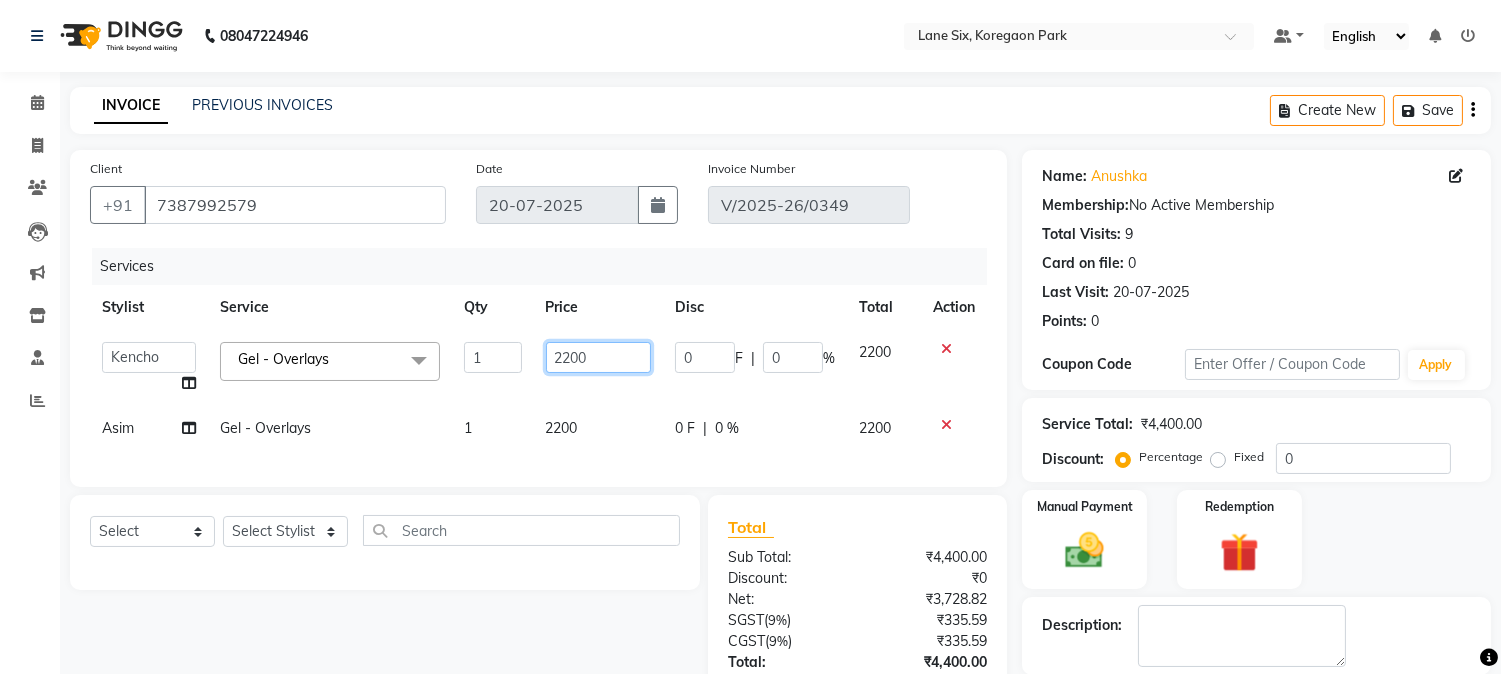 click on "2200" 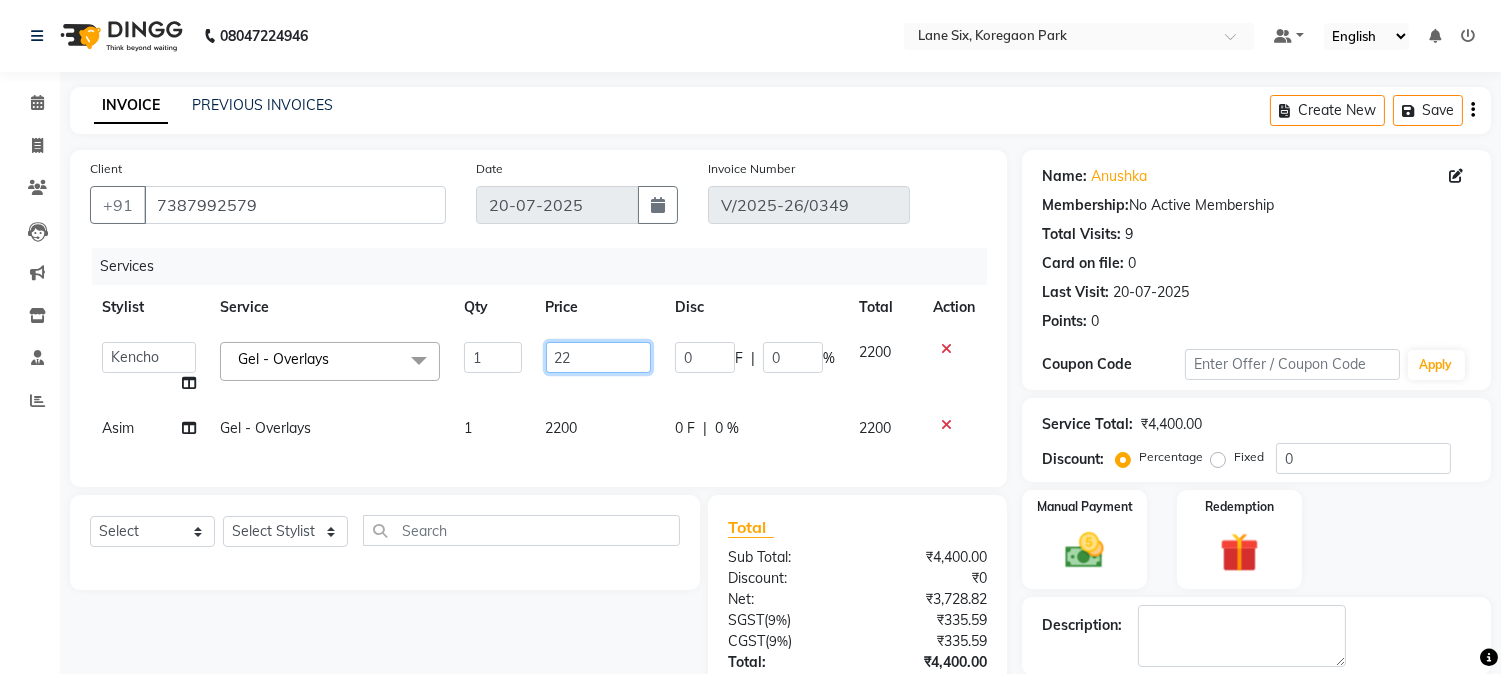 type on "2" 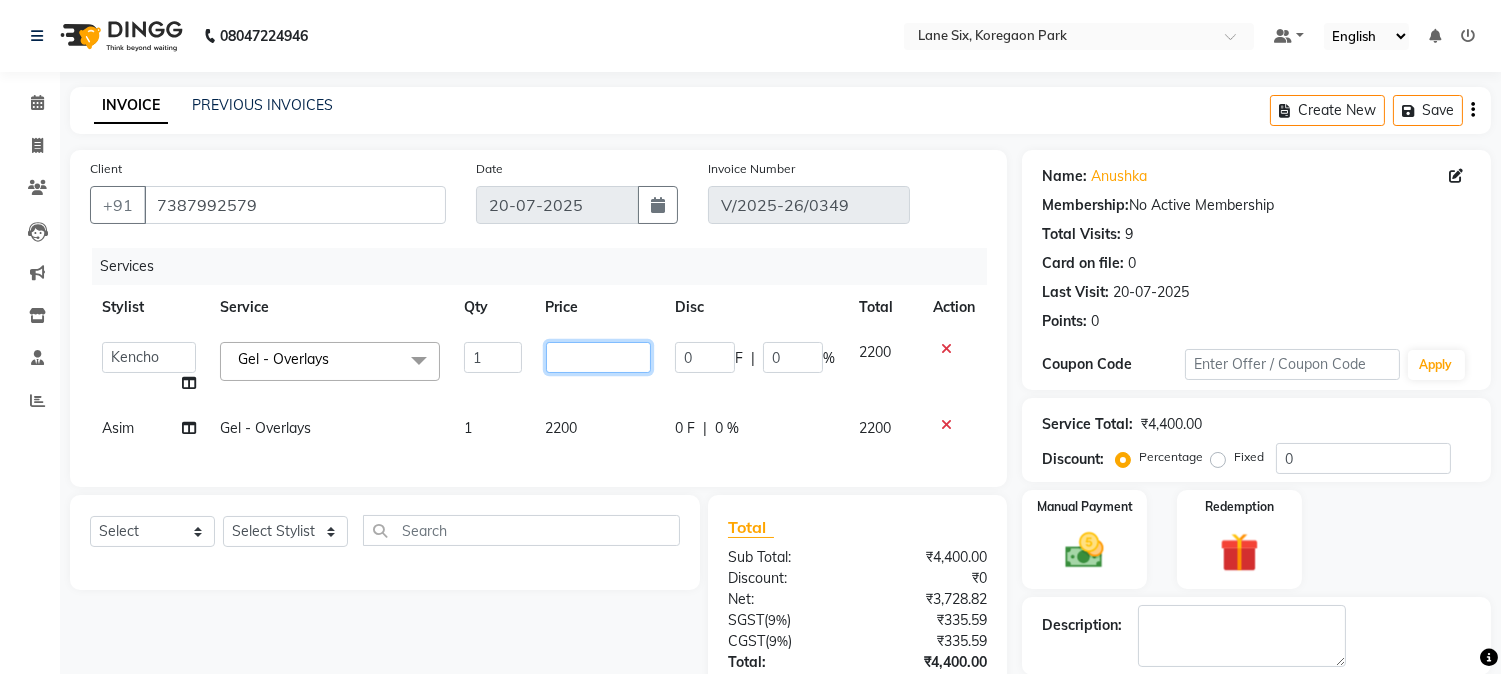 type on "1" 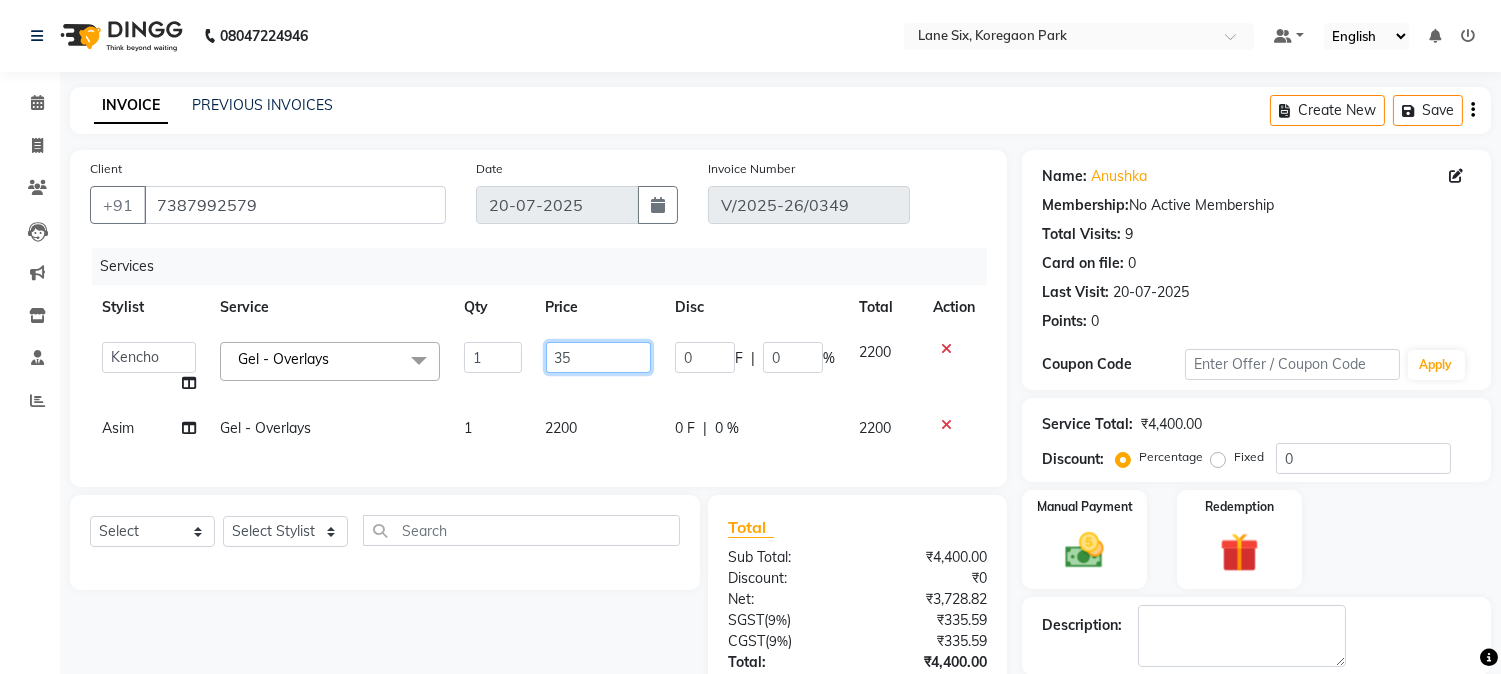 type on "350" 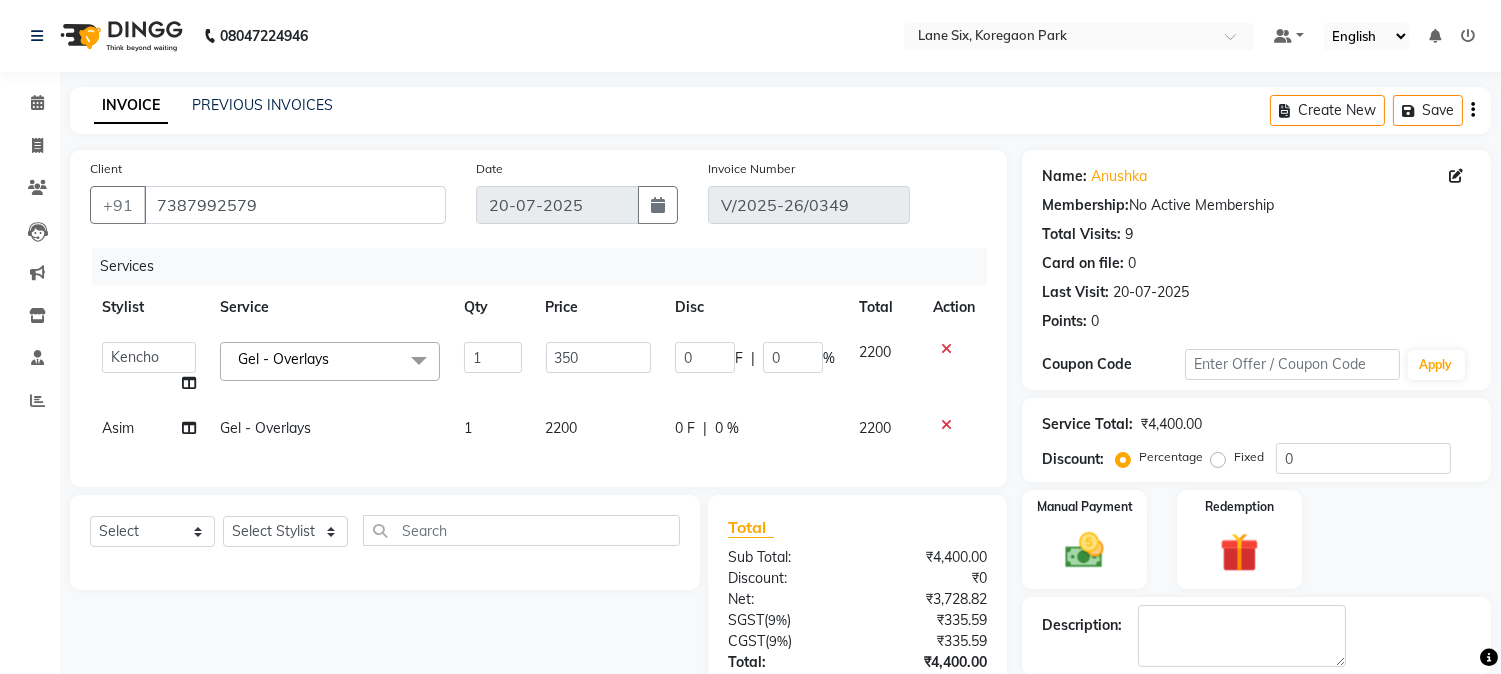 click on "Services Stylist Service Qty Price Disc Total Action  Archana   Asim   Kencho   Prashant    Reception    Uma  Gel - Overlays  x Wash & Blow Dry (Female) Moroccan Oil Shampoo, Conditioner & Blow Dry (Female) Hair Wash (Female) Wash Cut & Blow Dry (Female) Fringe Trim (Female) Tongs / Ironing / Curling (Female) Moroccan Oil Shampoo, Conditioner & Blow Dry (Male) Hair Wash (Male) Wash Cut & Blow Dry (Male) Beard Trim (Male) Kids Hair Cut (Female) (Female) Kids Hair Cut (Male) (Male) Hair Cut (Male) Hair Cut (Female) Blowout Keralusious Hair Spa (Female) Aroma Hair Spa (Female) Hydrate My Hair - Moroccan (Female) Deep Conditioning (Female) Keralusious Hair Spa (Male) Aroma Hair Spa (Male) Hydrate My Hair - Moroccan (Male) Straightening Hair Botox Olaplex Dandruff Relief Dead Sea Mud For Scalp Balancing Hair Loss Control Majirel Root Touch Up Majirel Global Color Majirel Crown Touchup Inoa Root Touch Up Inoa Global Color Inoa Crown Touchup Highlights Full Crown Highlights Regular Manicure Spa Manicure Heela Peel" 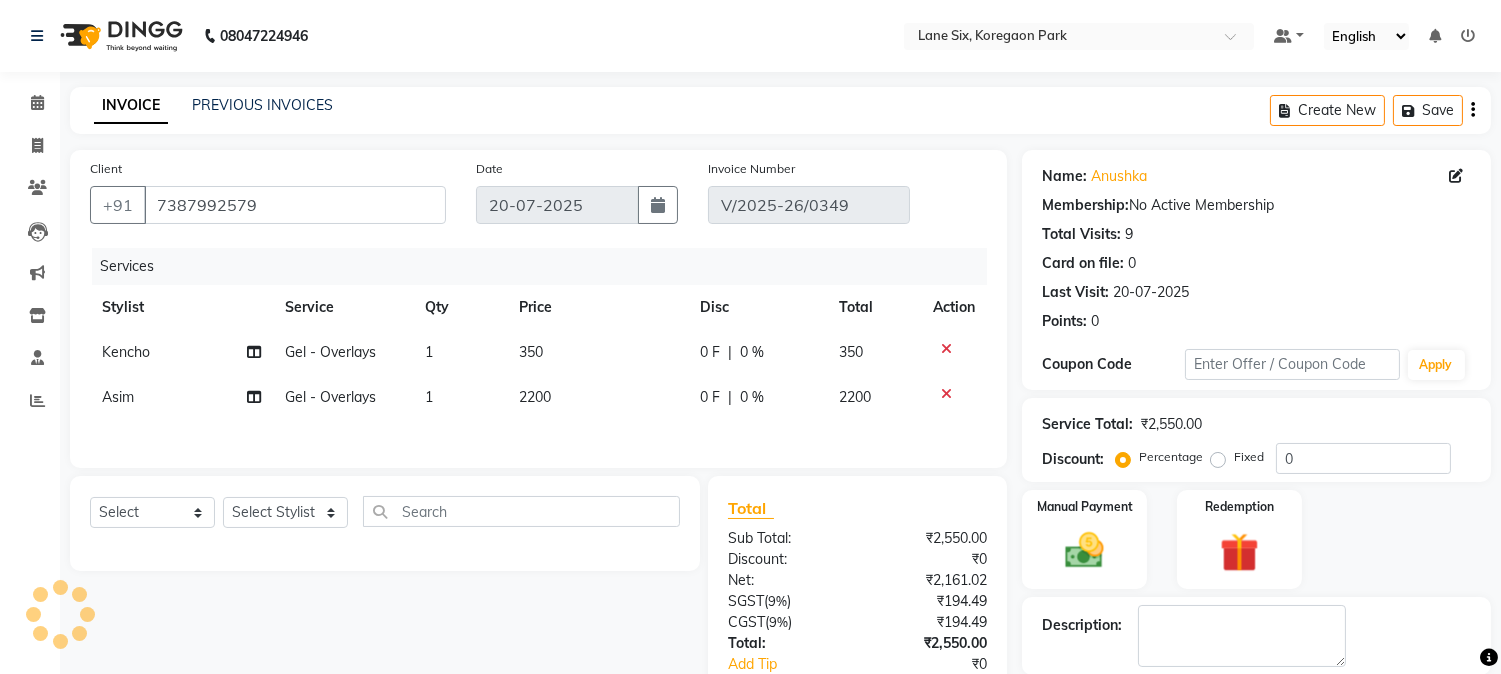 click on "2200" 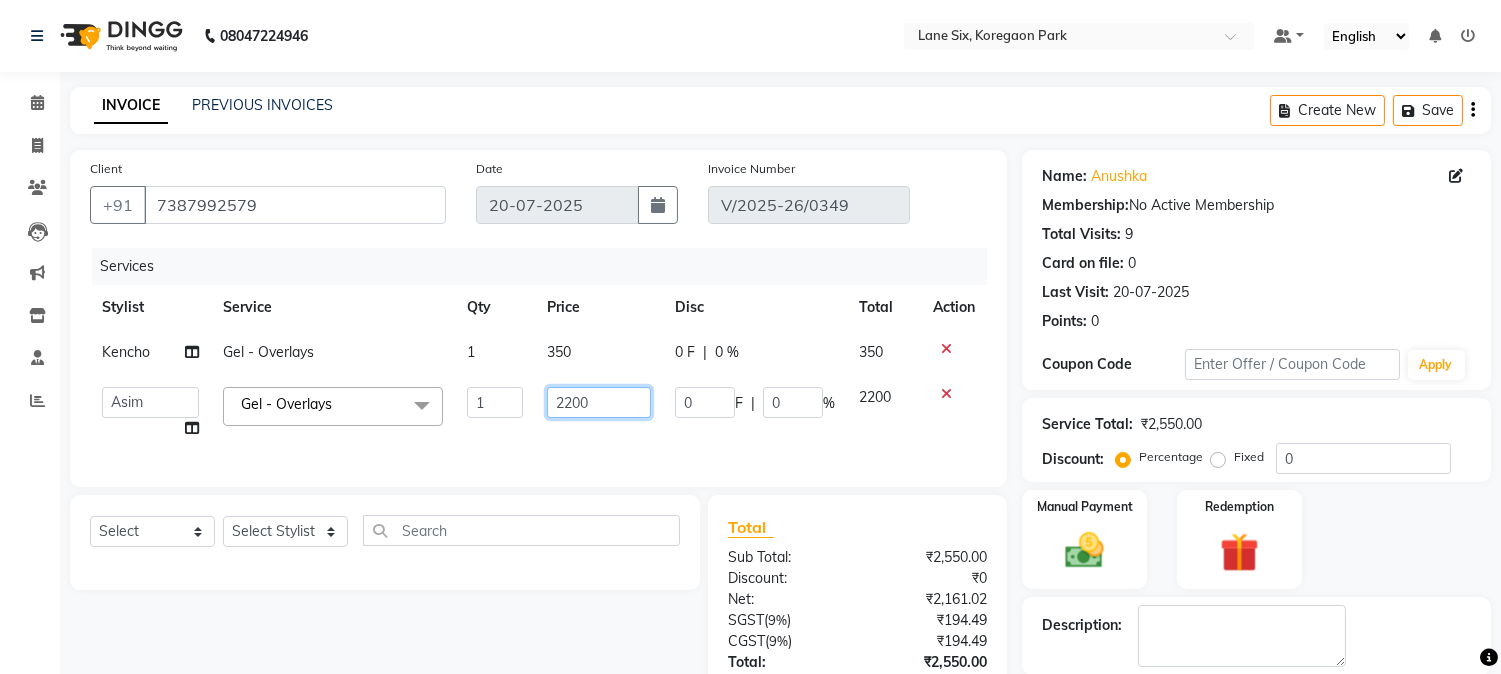 click on "2200" 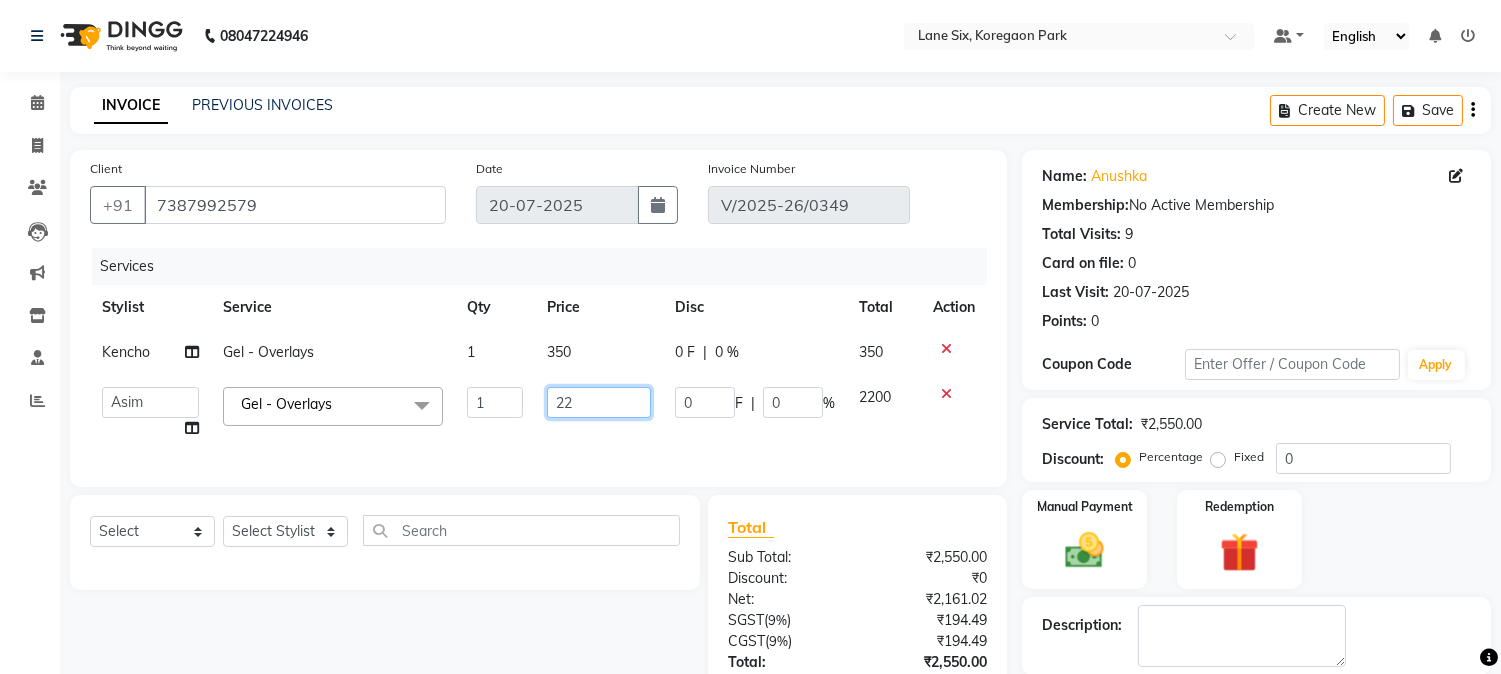 type on "2" 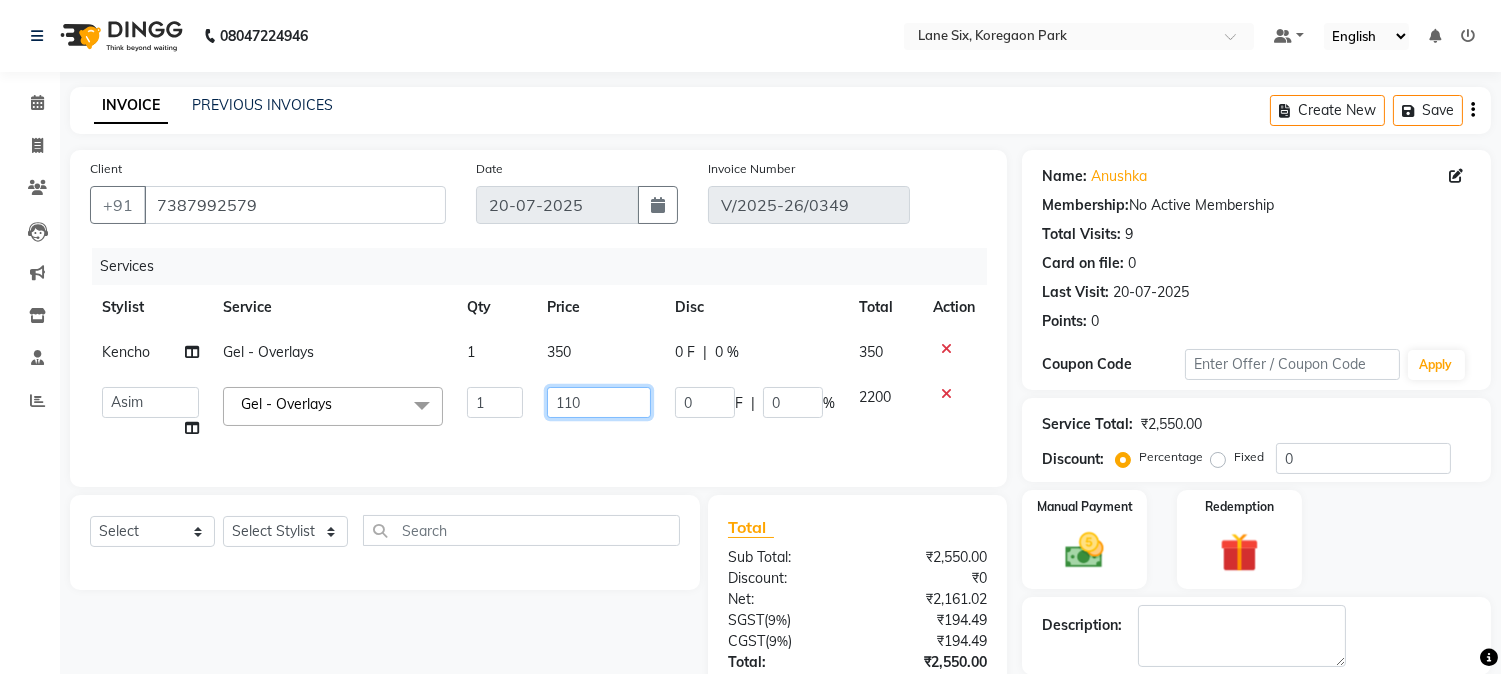 type on "1100" 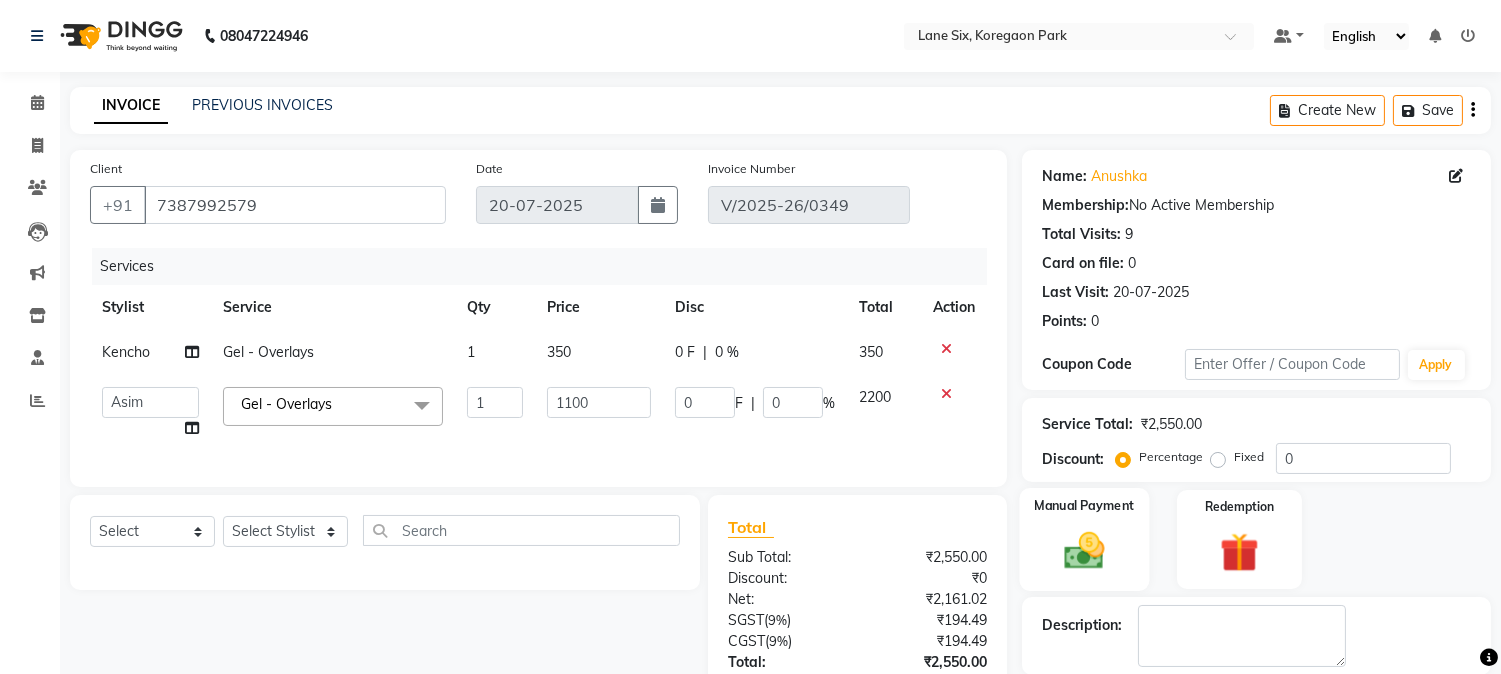click 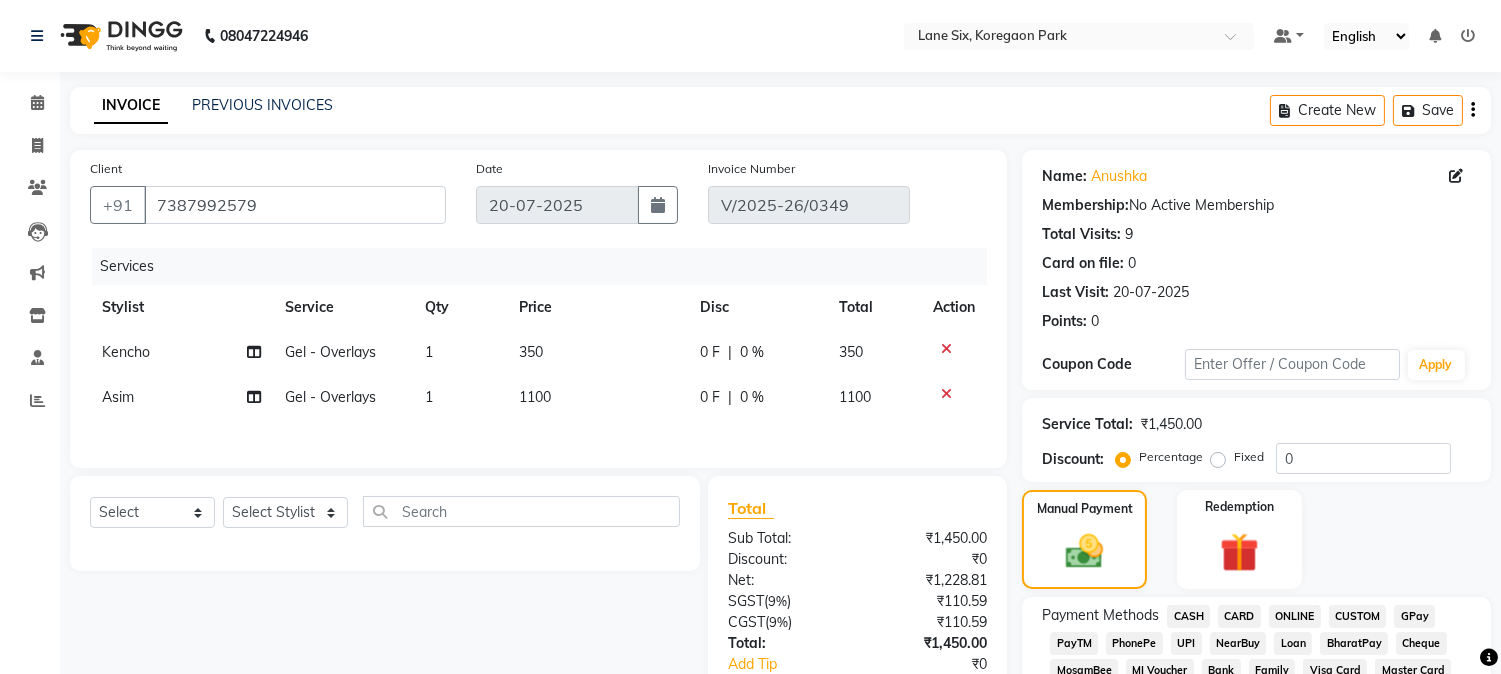 scroll, scrollTop: 590, scrollLeft: 0, axis: vertical 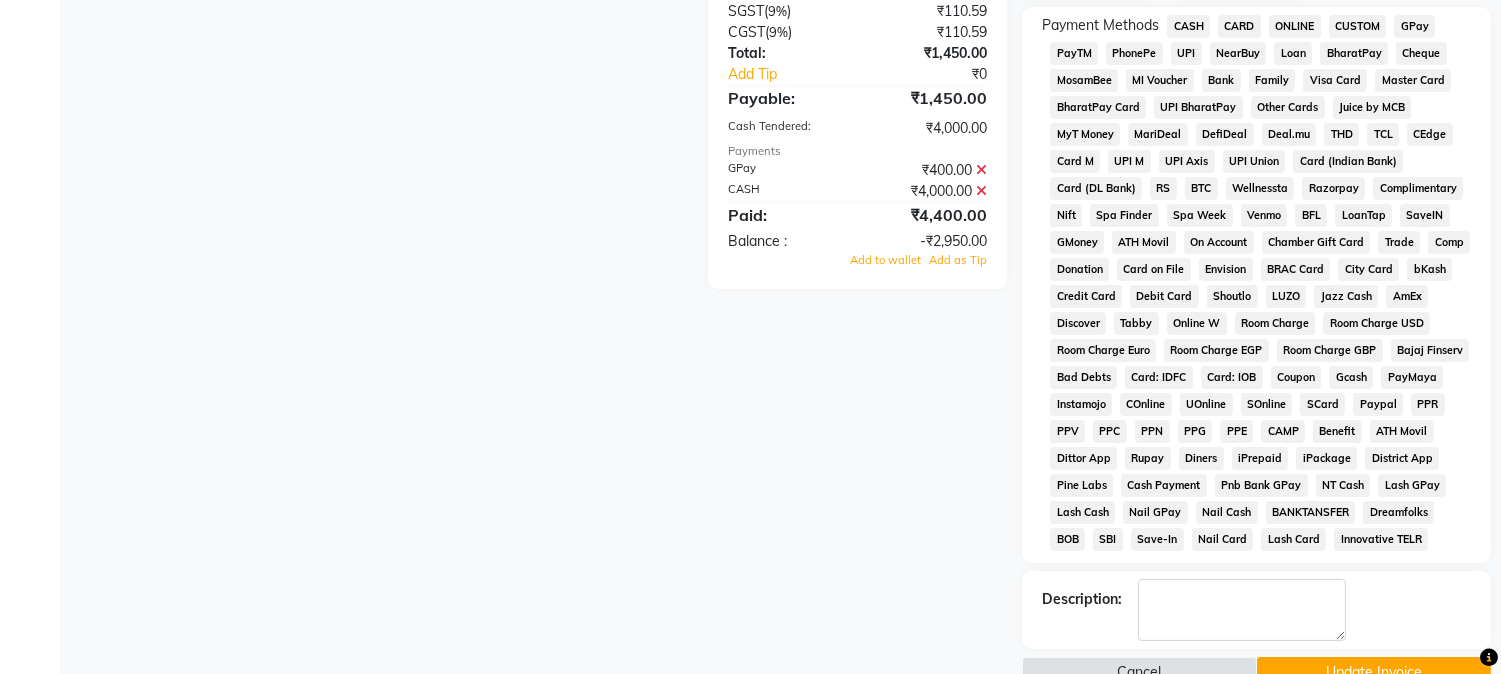 click 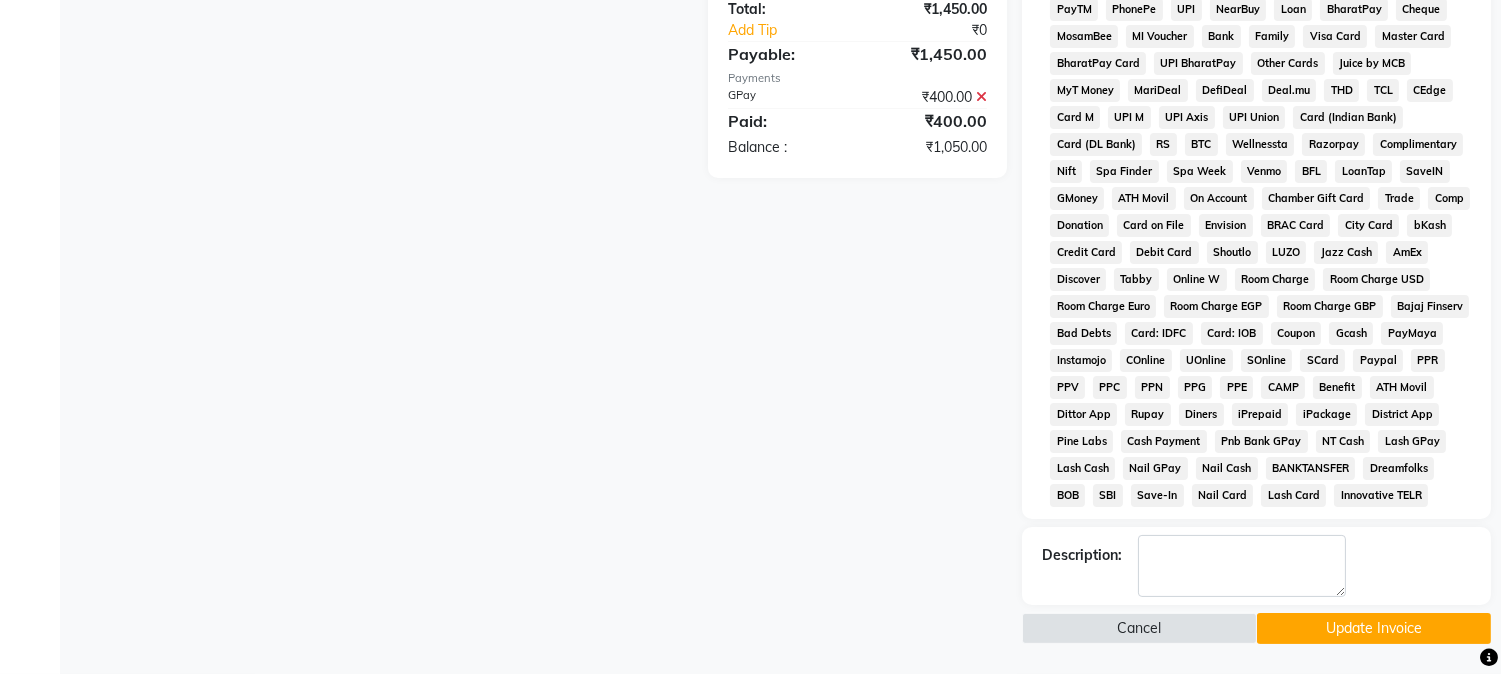 scroll, scrollTop: 47, scrollLeft: 0, axis: vertical 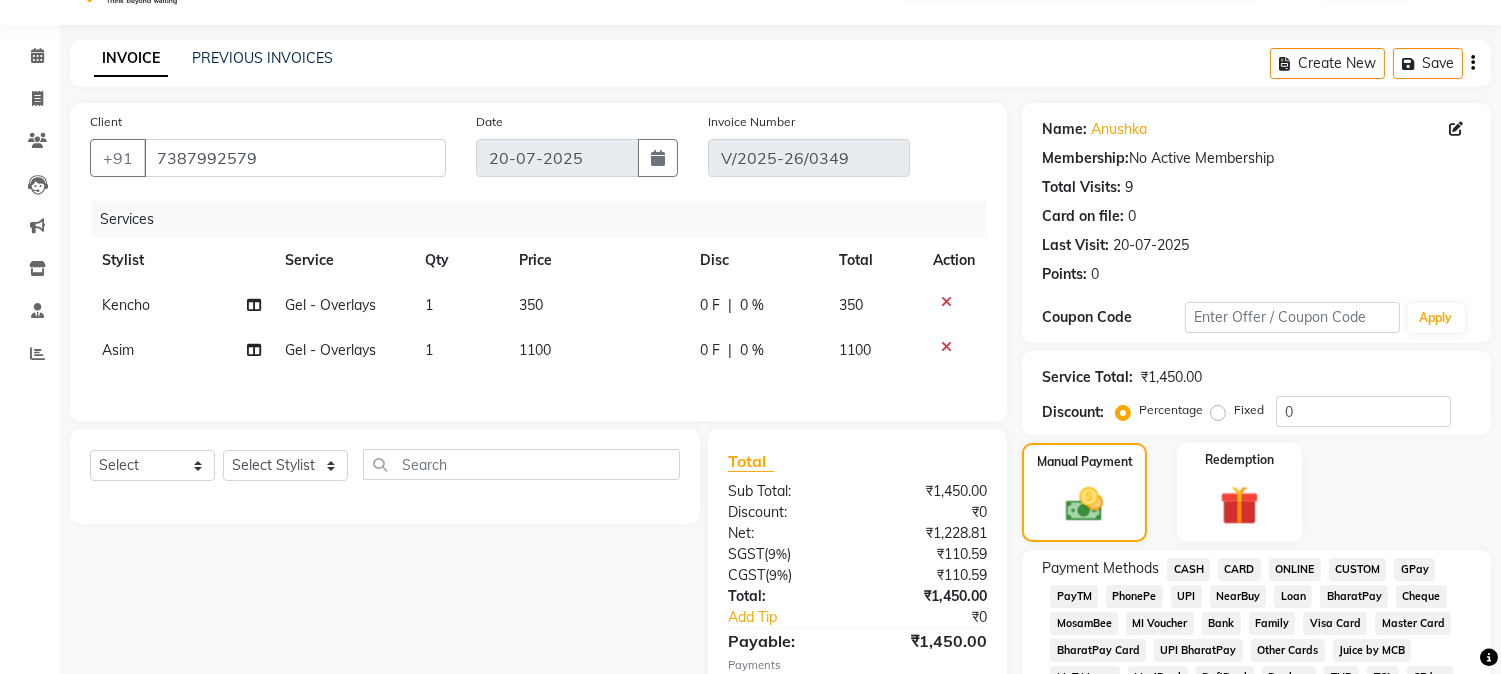 click on "CASH" 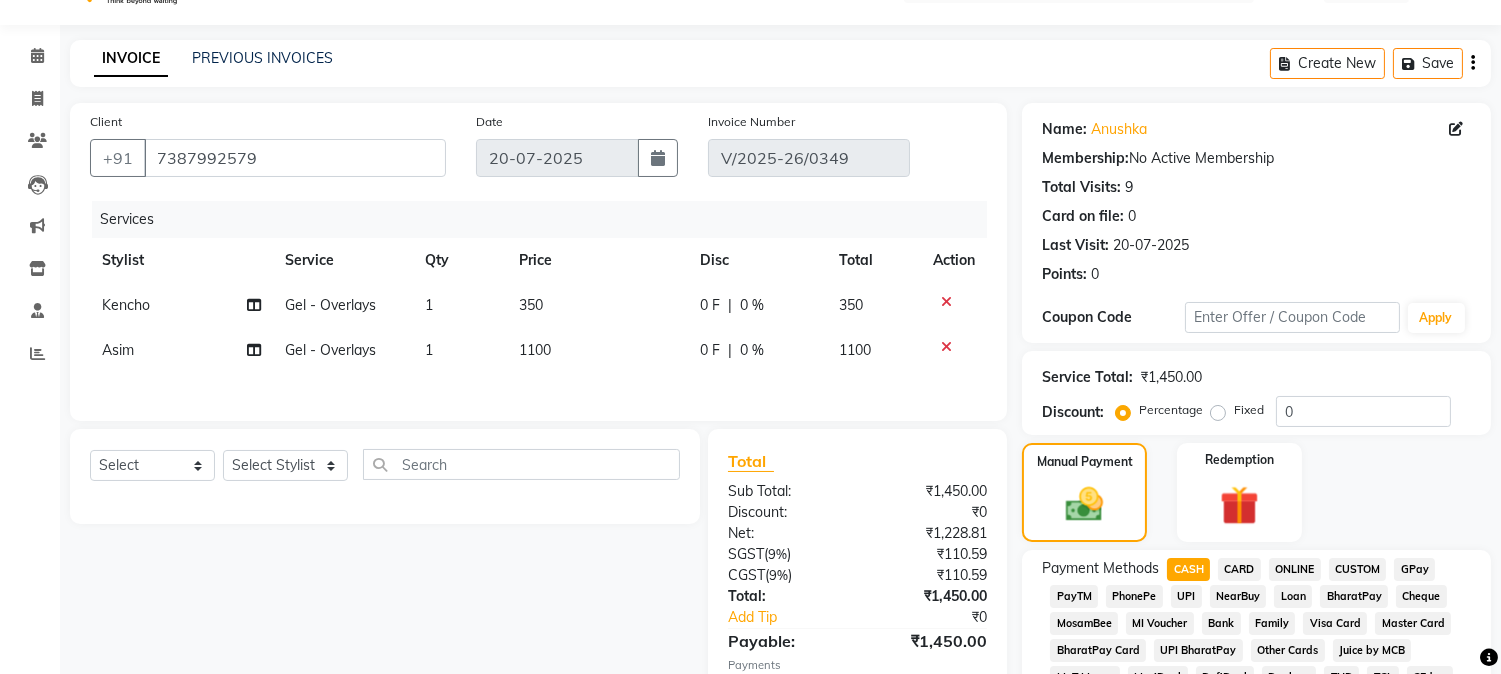 scroll, scrollTop: 637, scrollLeft: 0, axis: vertical 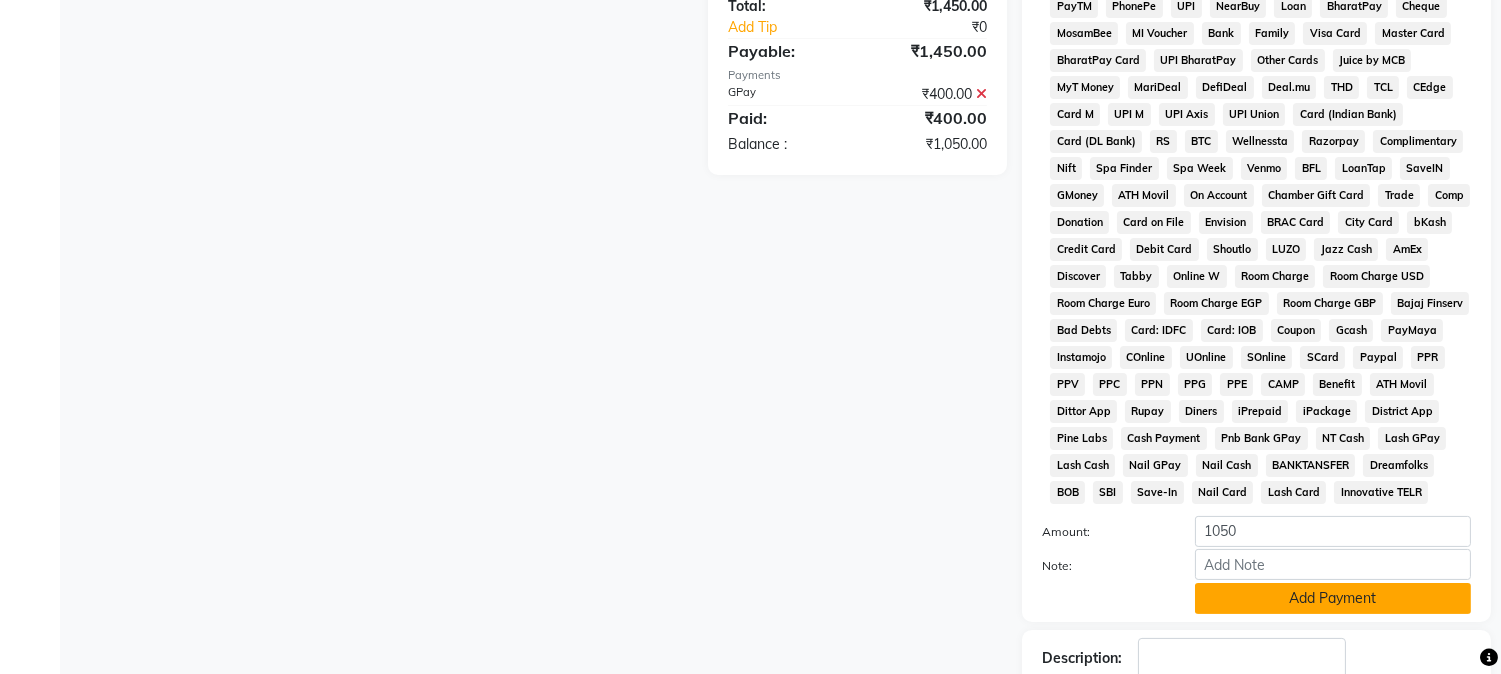 click on "Add Payment" 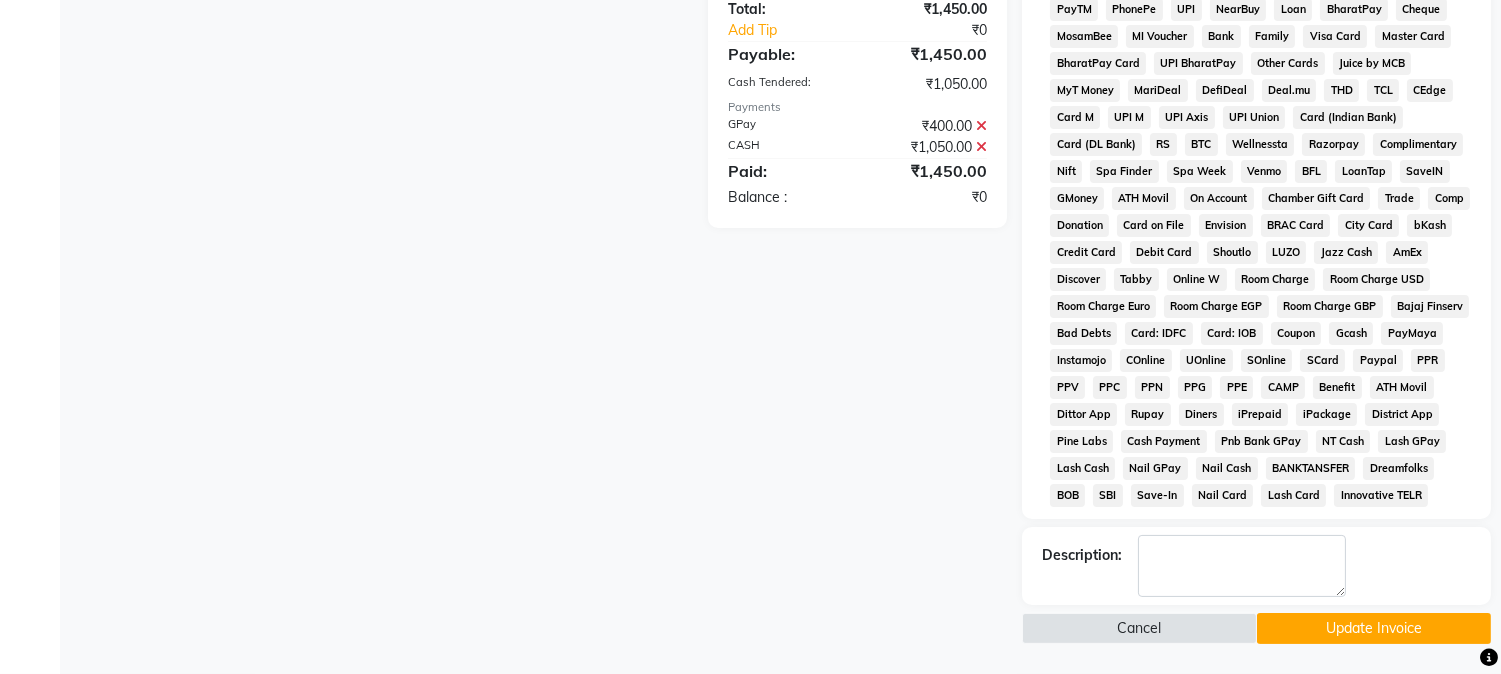 click on "Update Invoice" 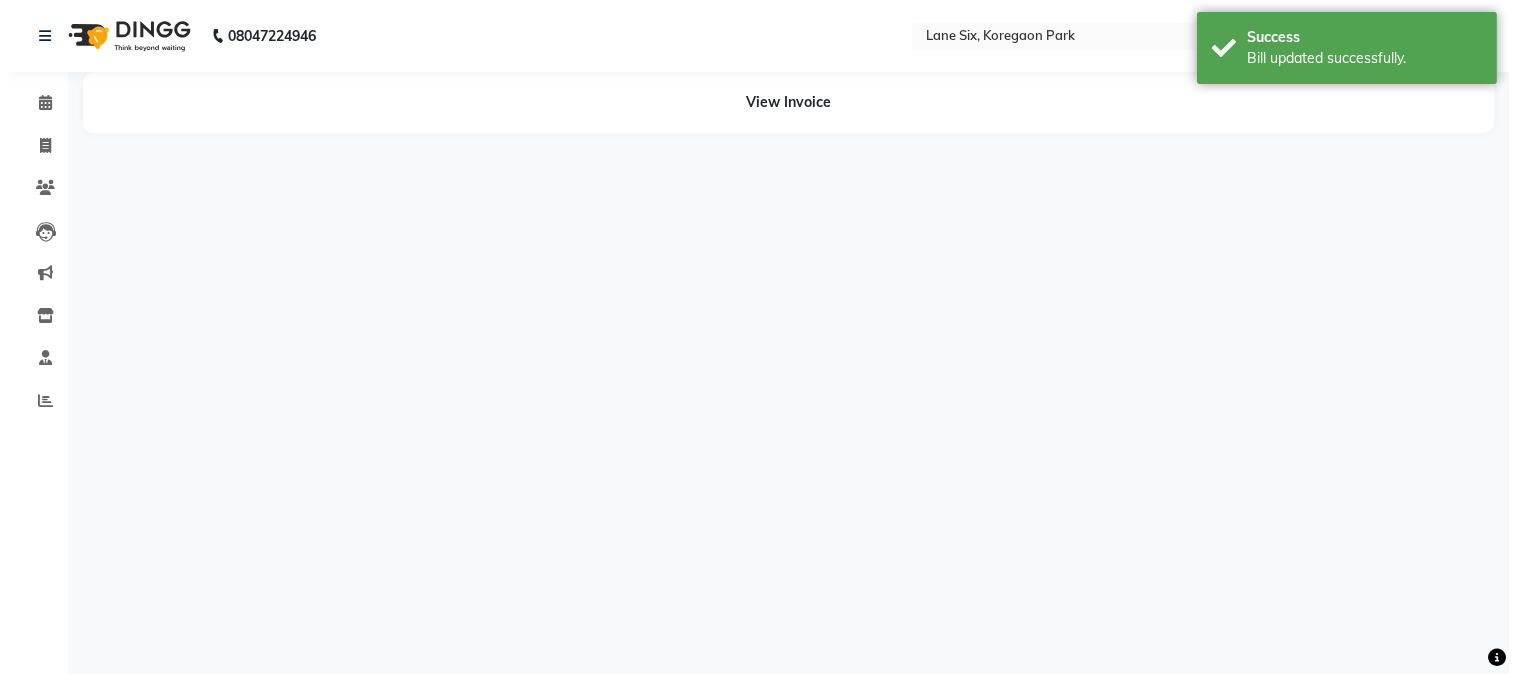 scroll, scrollTop: 0, scrollLeft: 0, axis: both 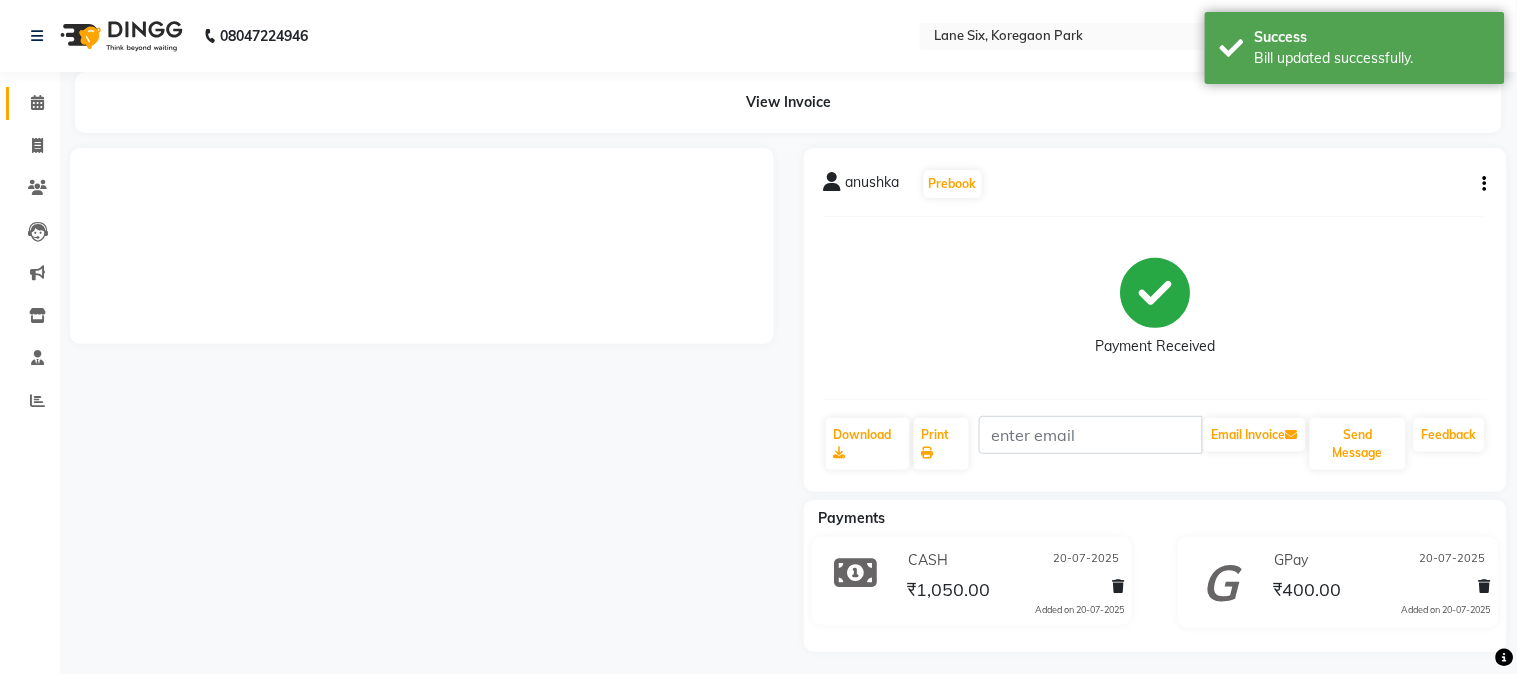 click 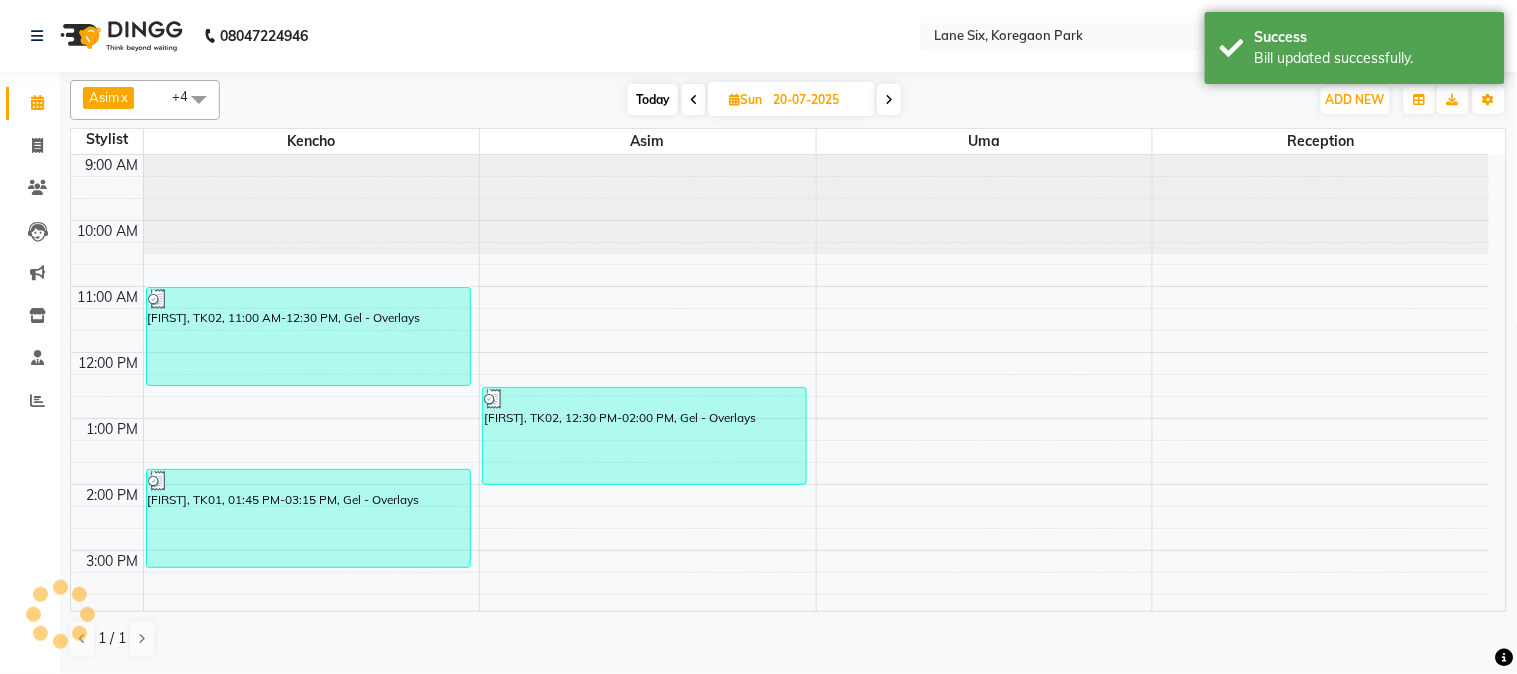scroll, scrollTop: 0, scrollLeft: 0, axis: both 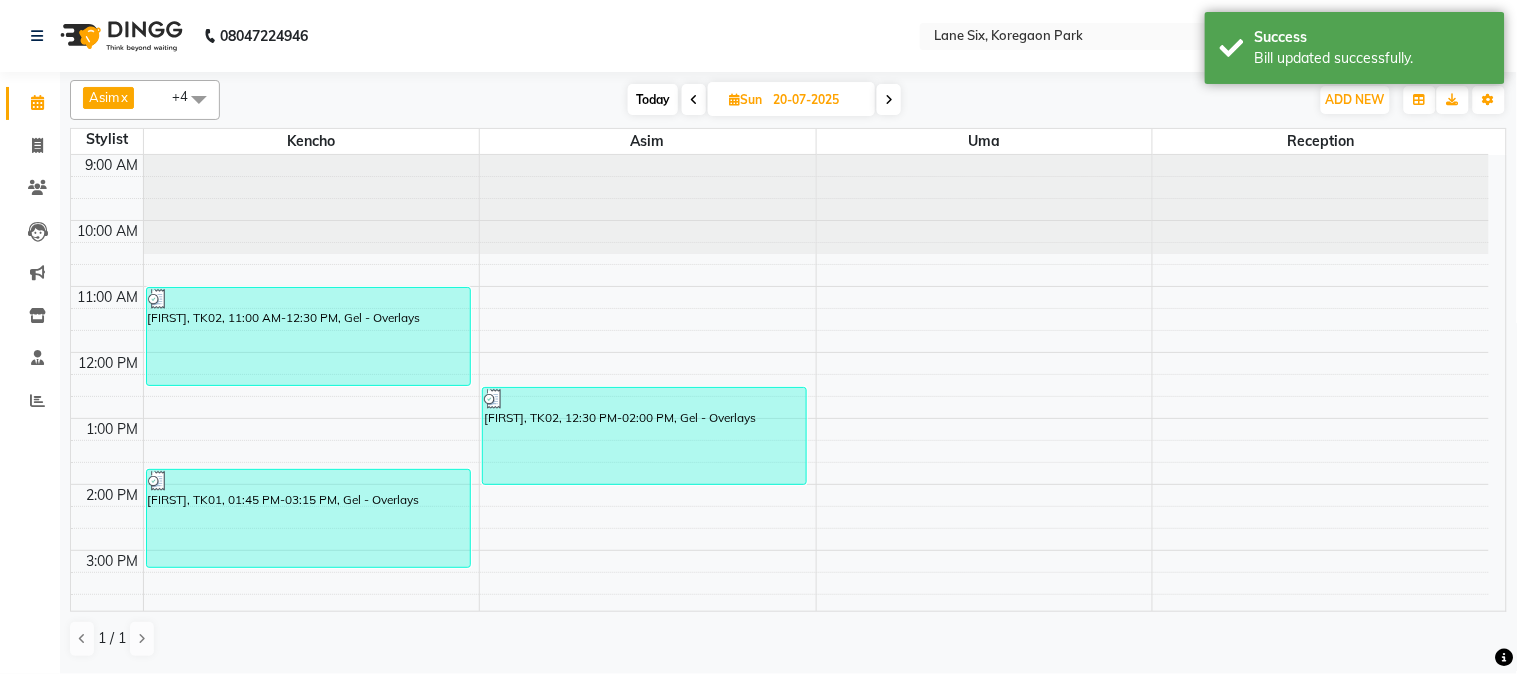 click on "Today" at bounding box center [653, 99] 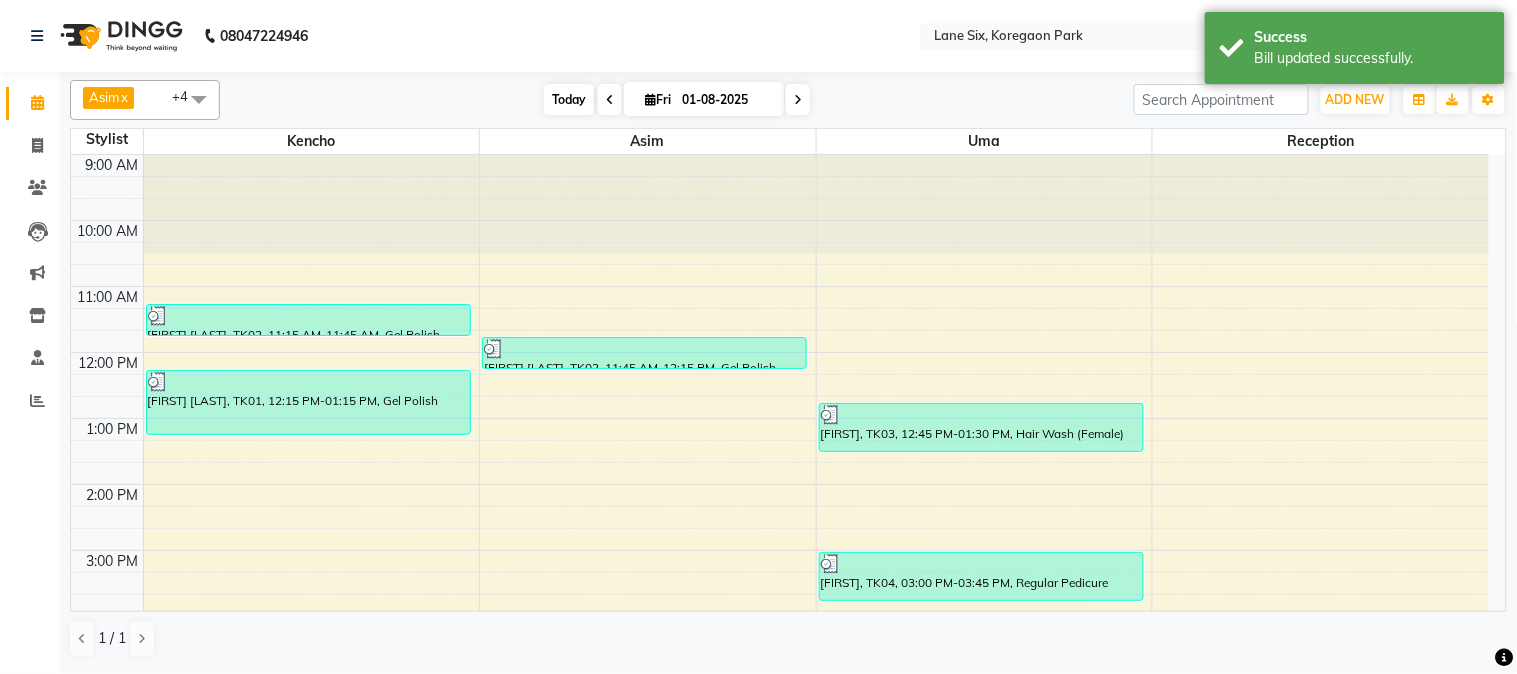 scroll, scrollTop: 272, scrollLeft: 0, axis: vertical 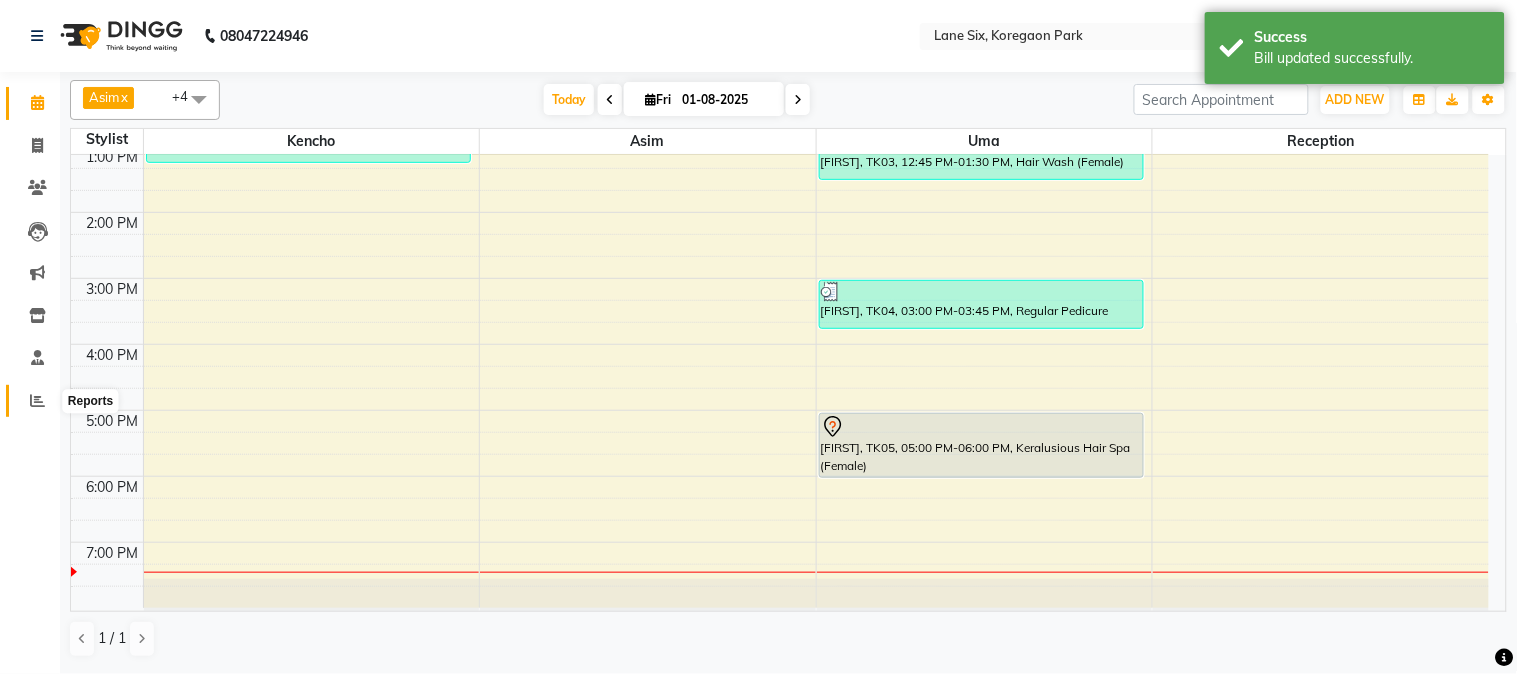 click 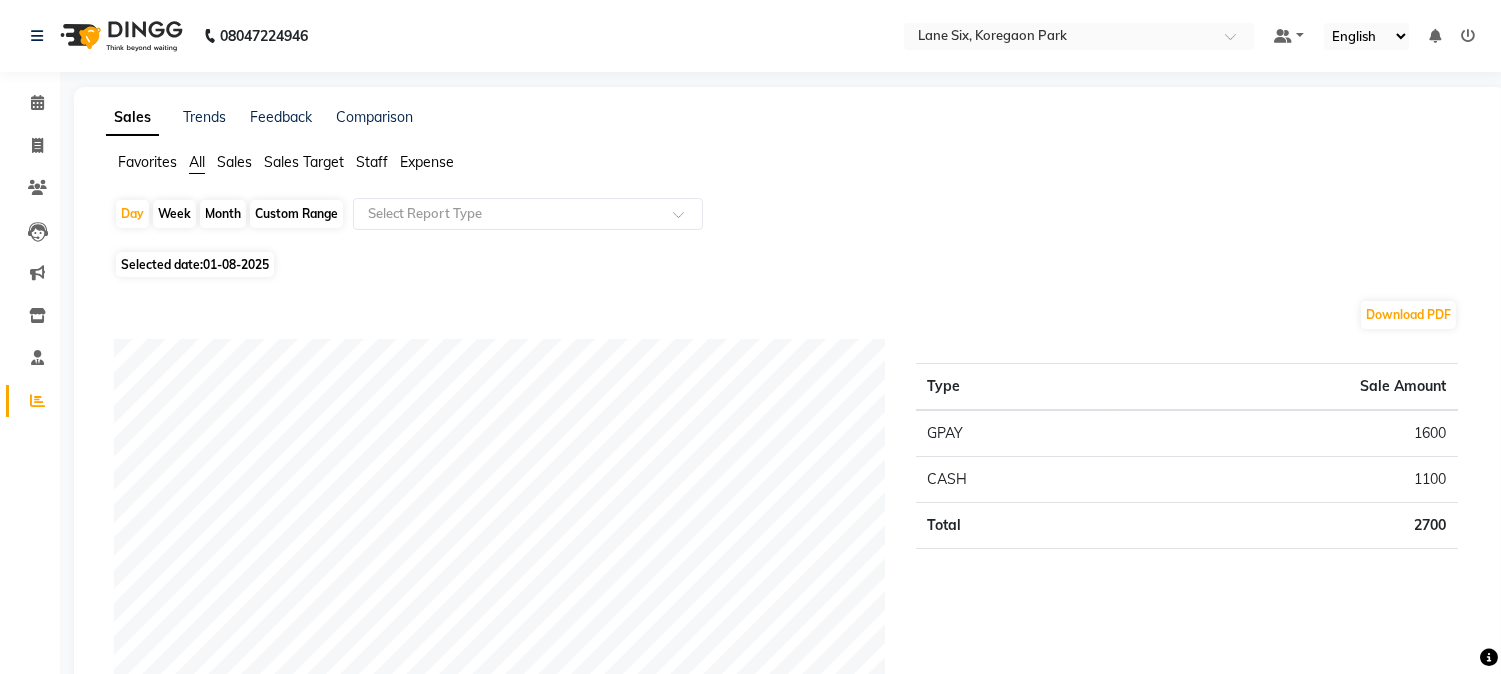 click on "Month" 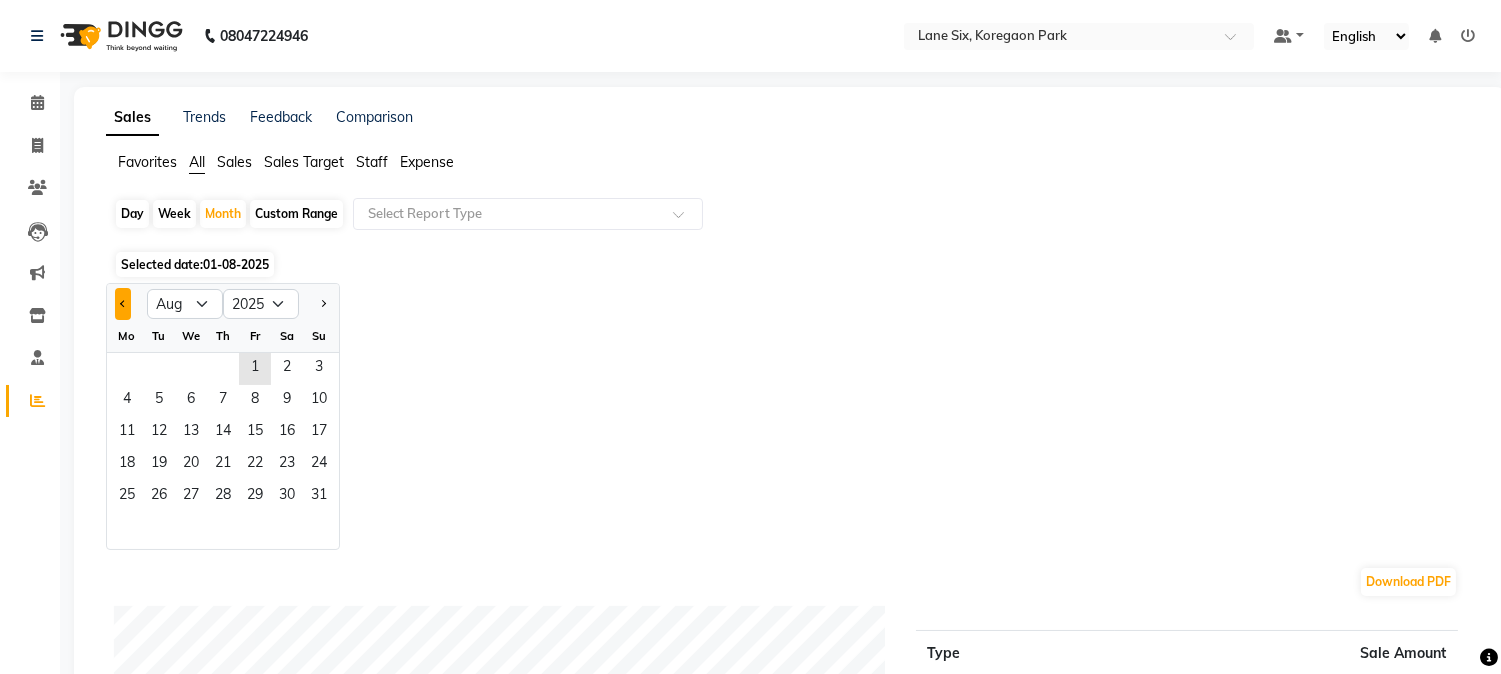 click 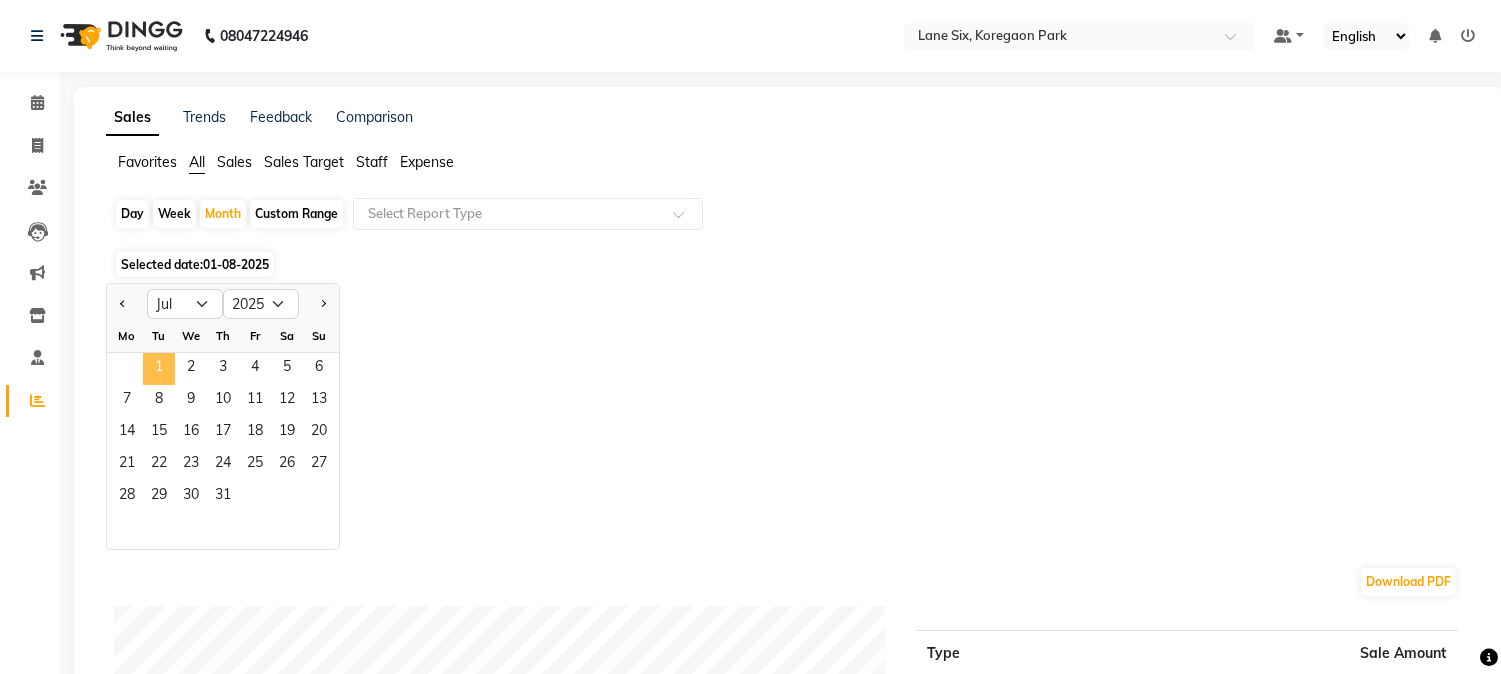 click on "1" 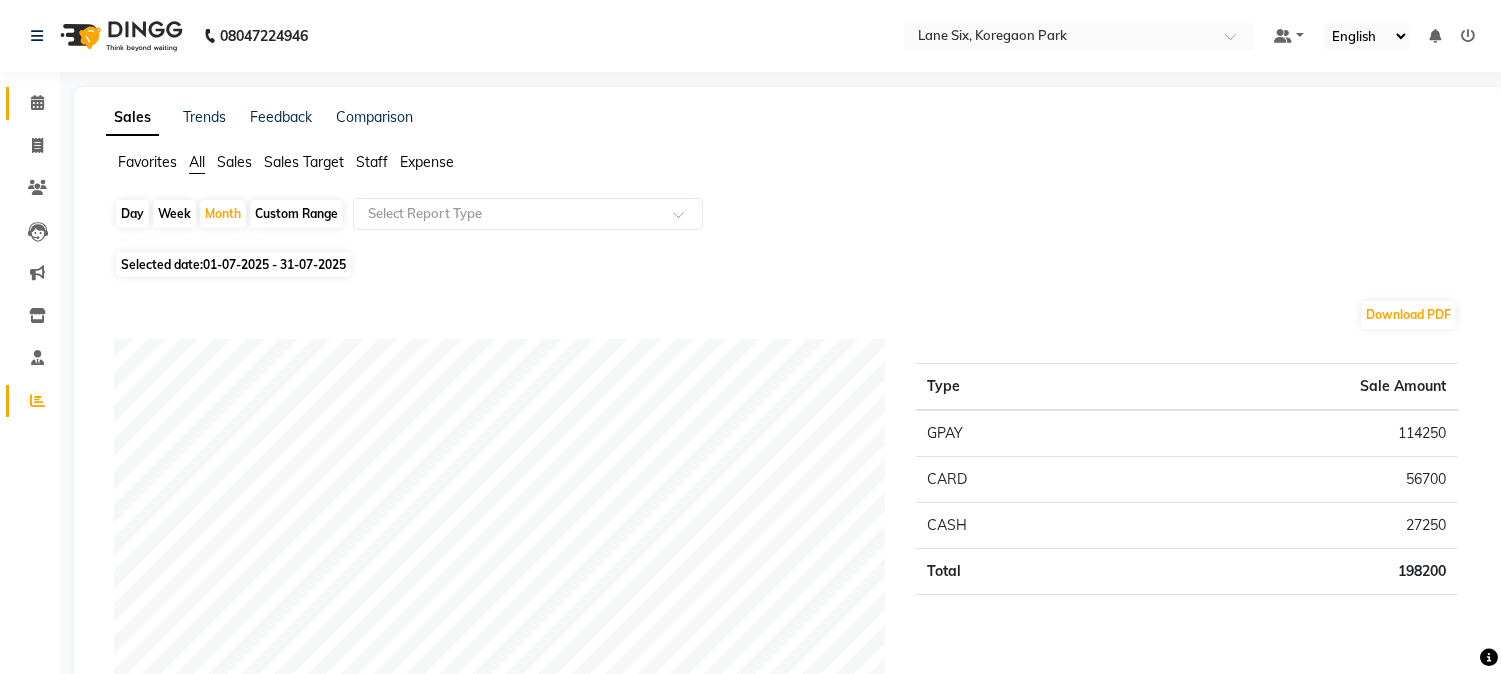 click on "Calendar" 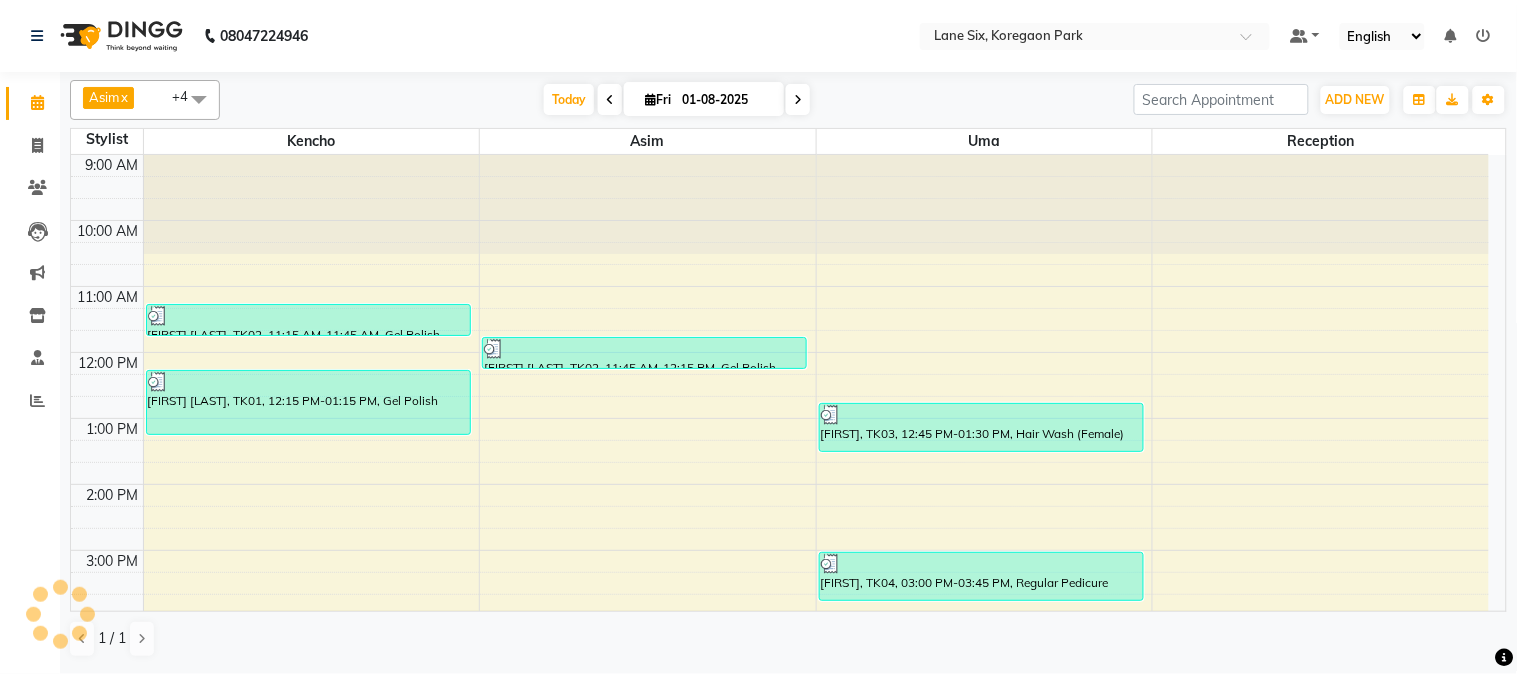 scroll, scrollTop: 0, scrollLeft: 0, axis: both 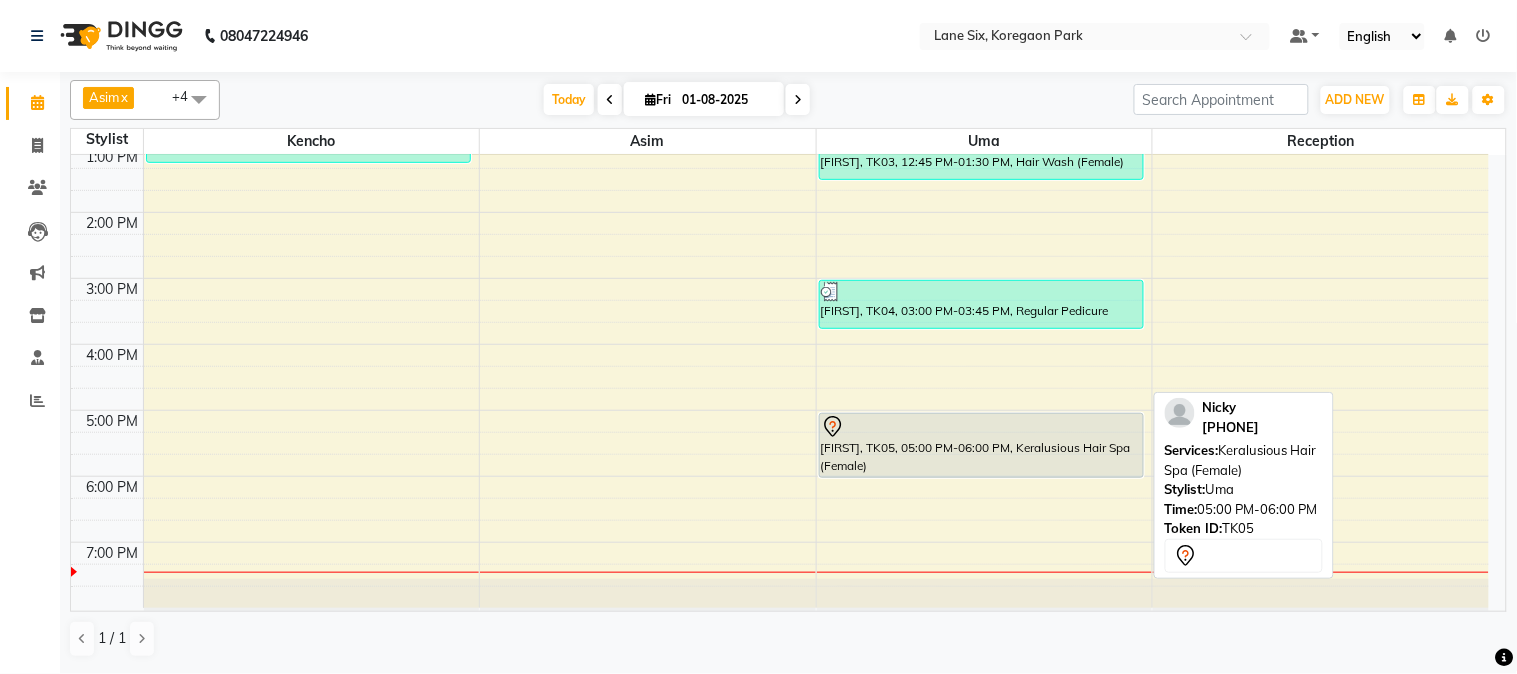 click at bounding box center [981, 477] 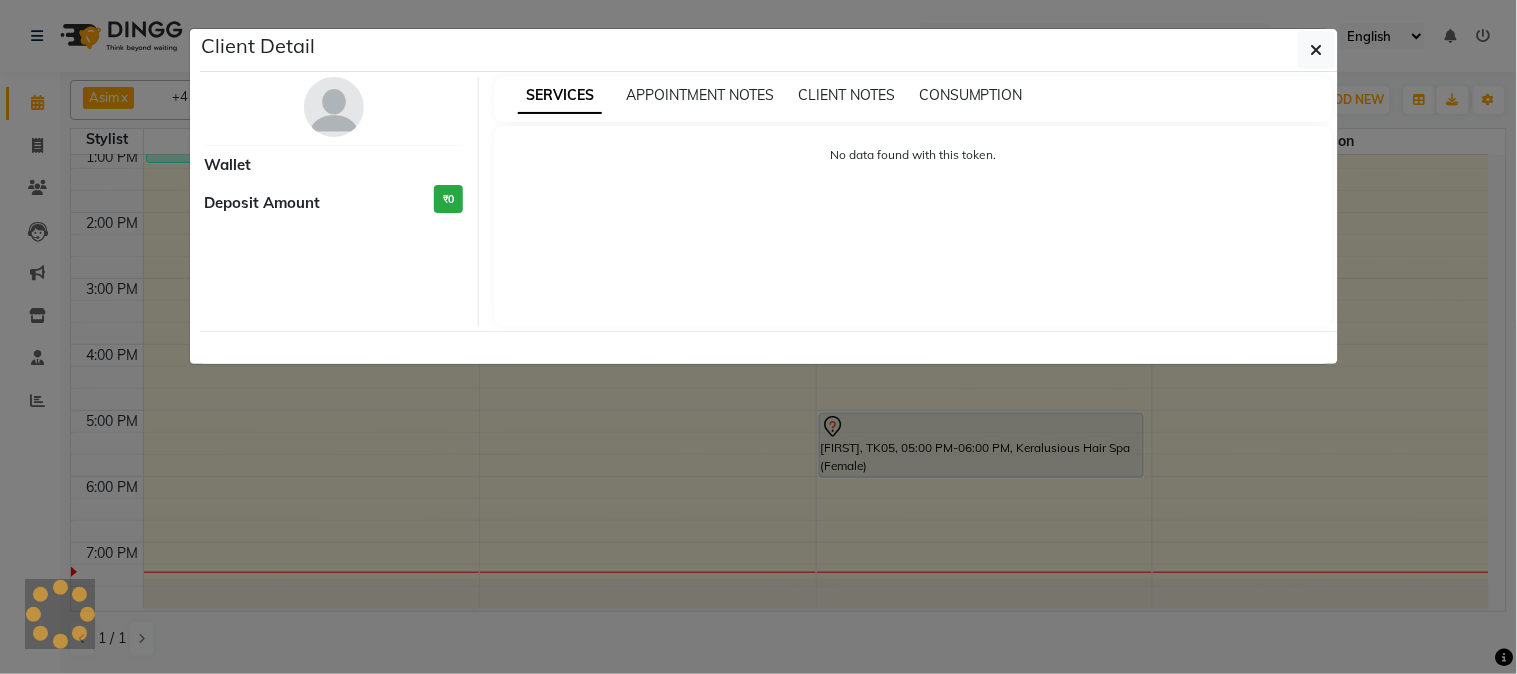 select on "7" 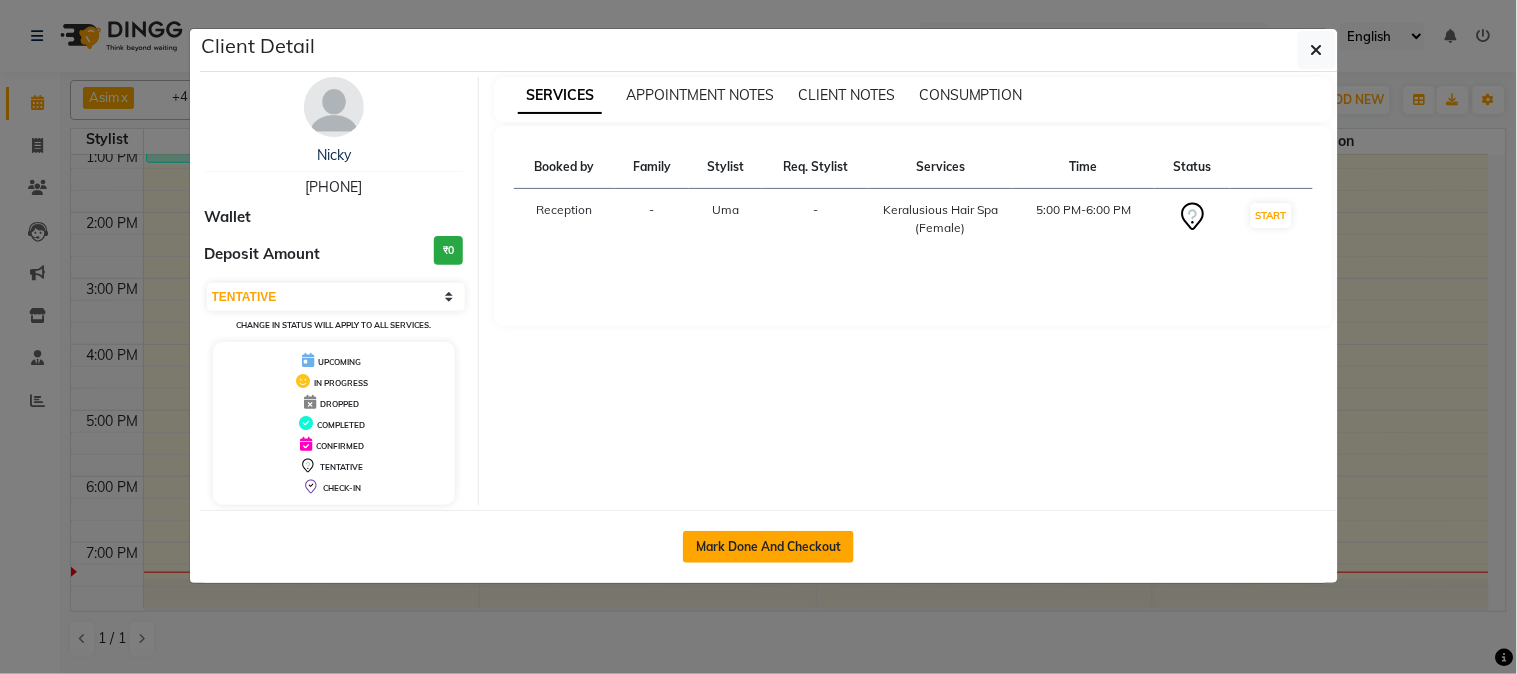 click on "Mark Done And Checkout" 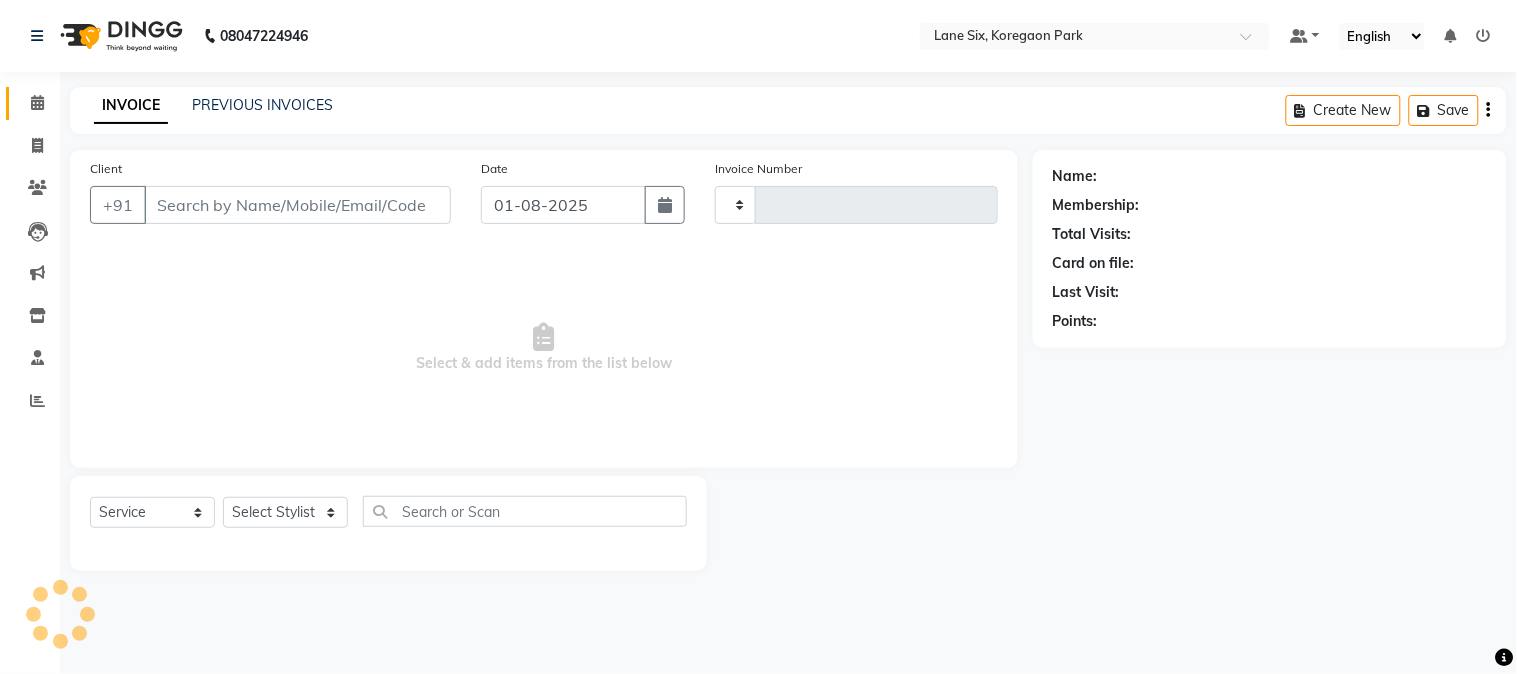 type on "0390" 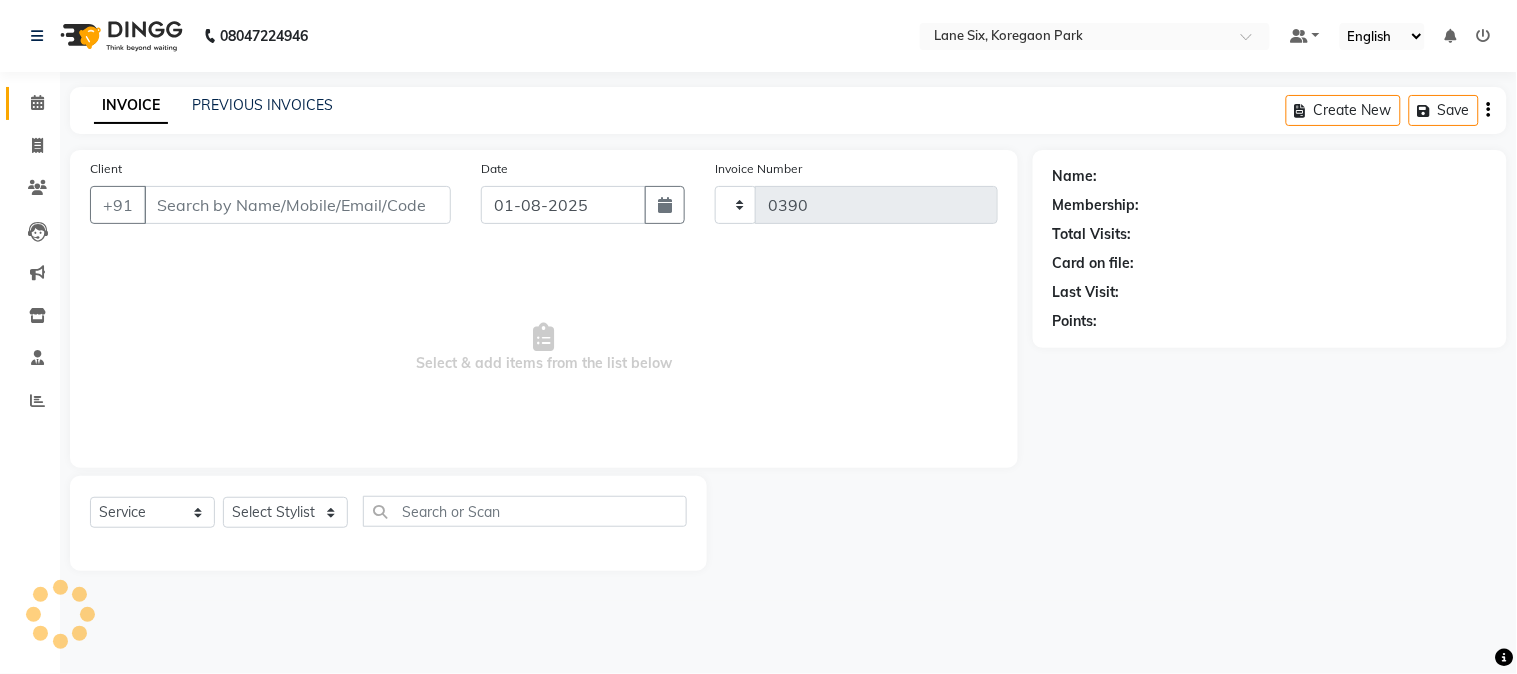 select on "664" 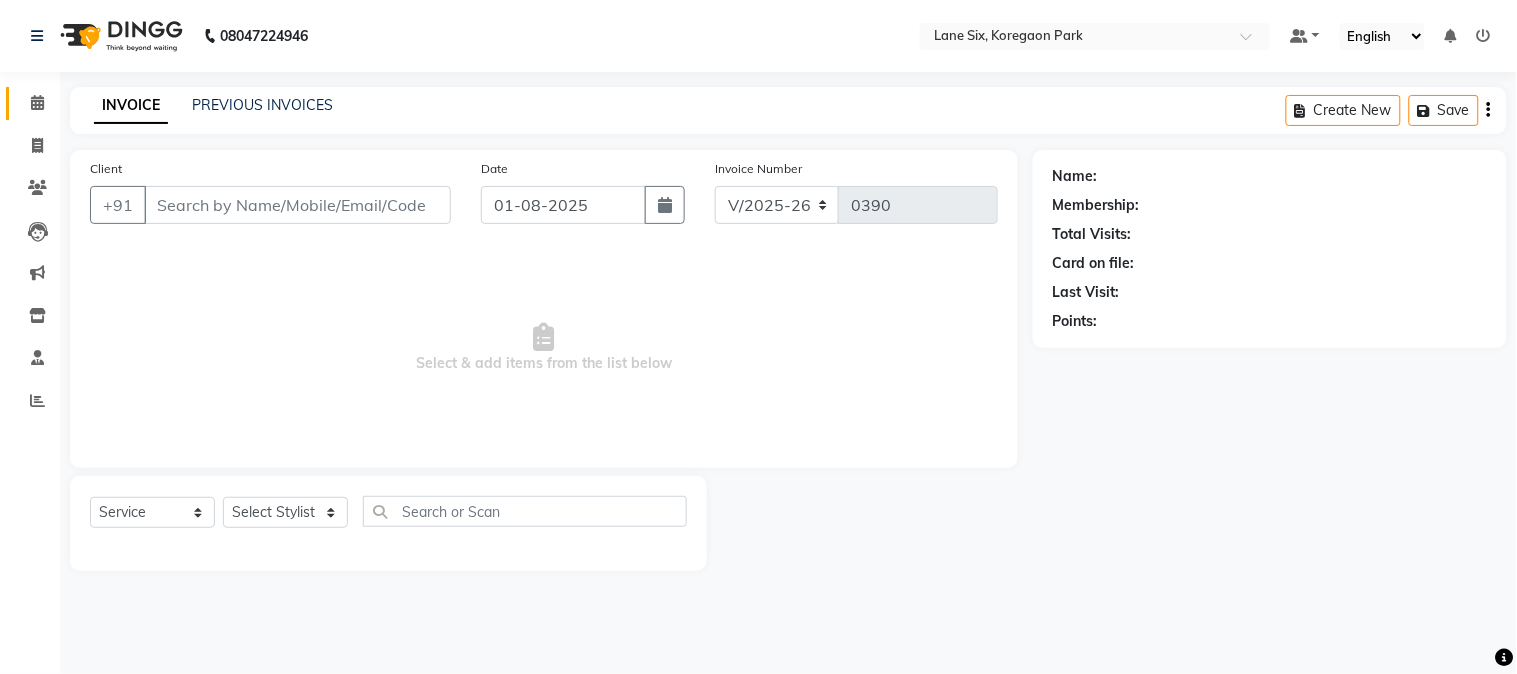 type on "[PHONE]" 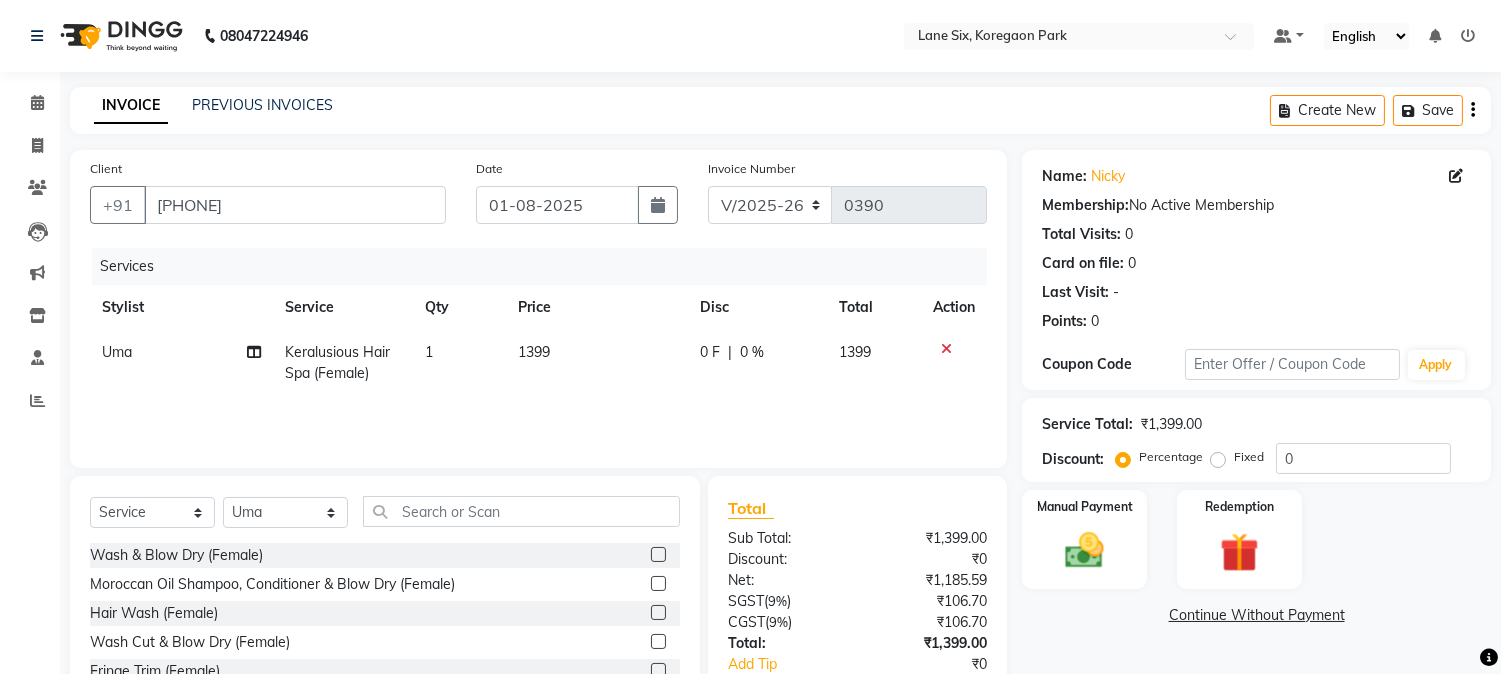 click on "1399" 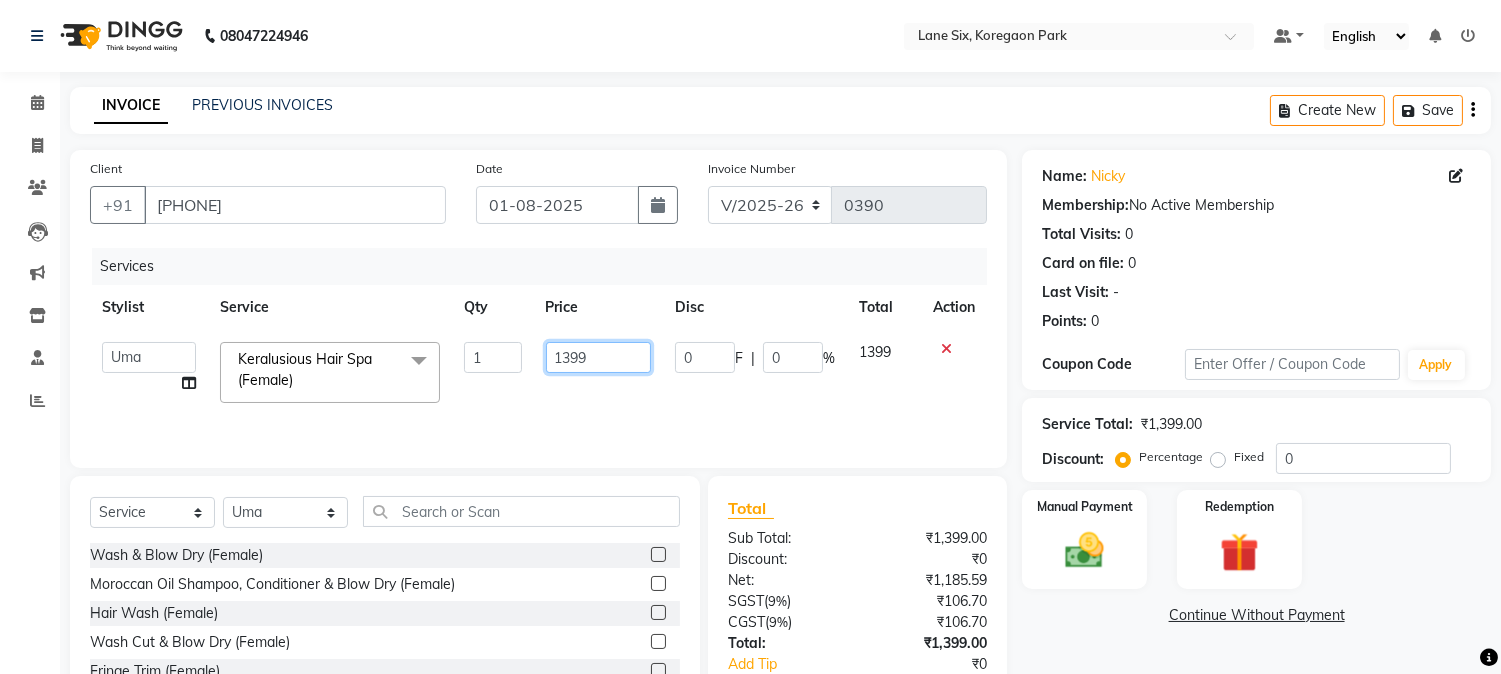 click on "1399" 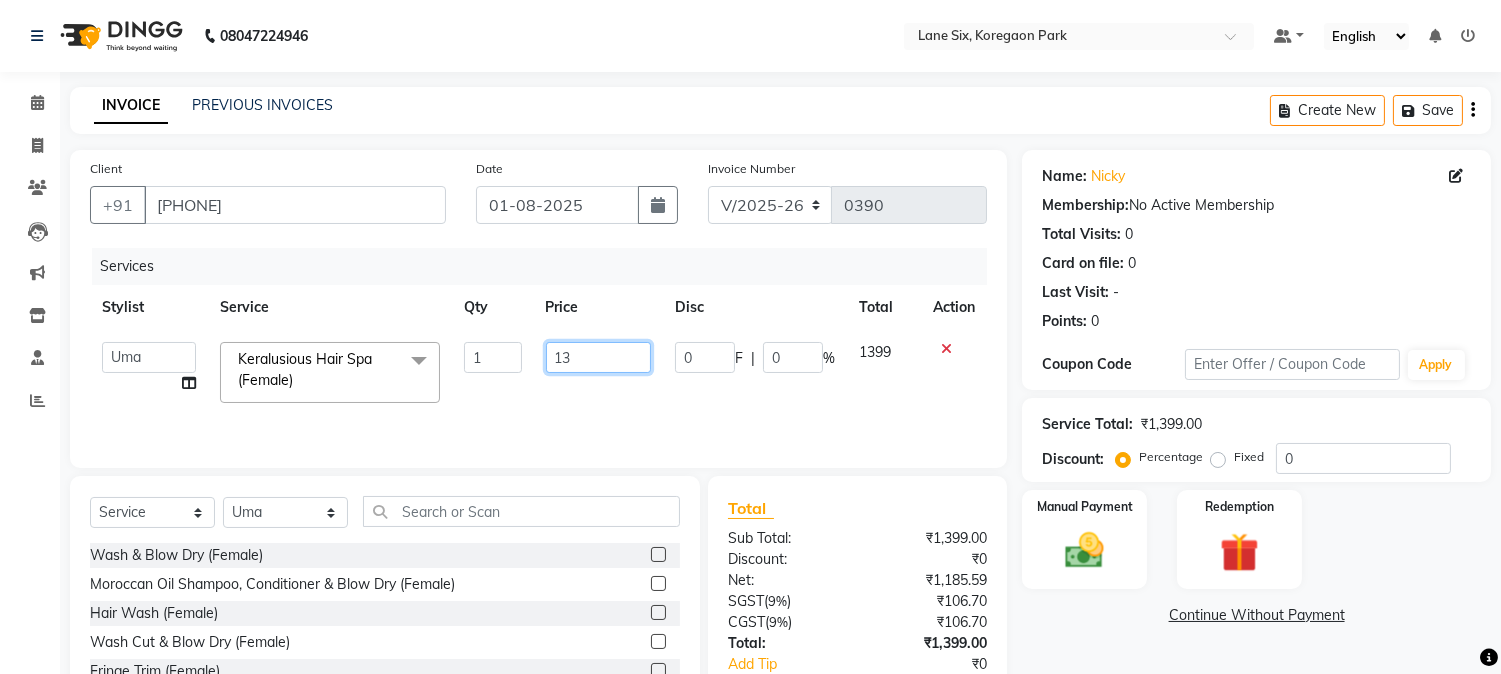 type on "1" 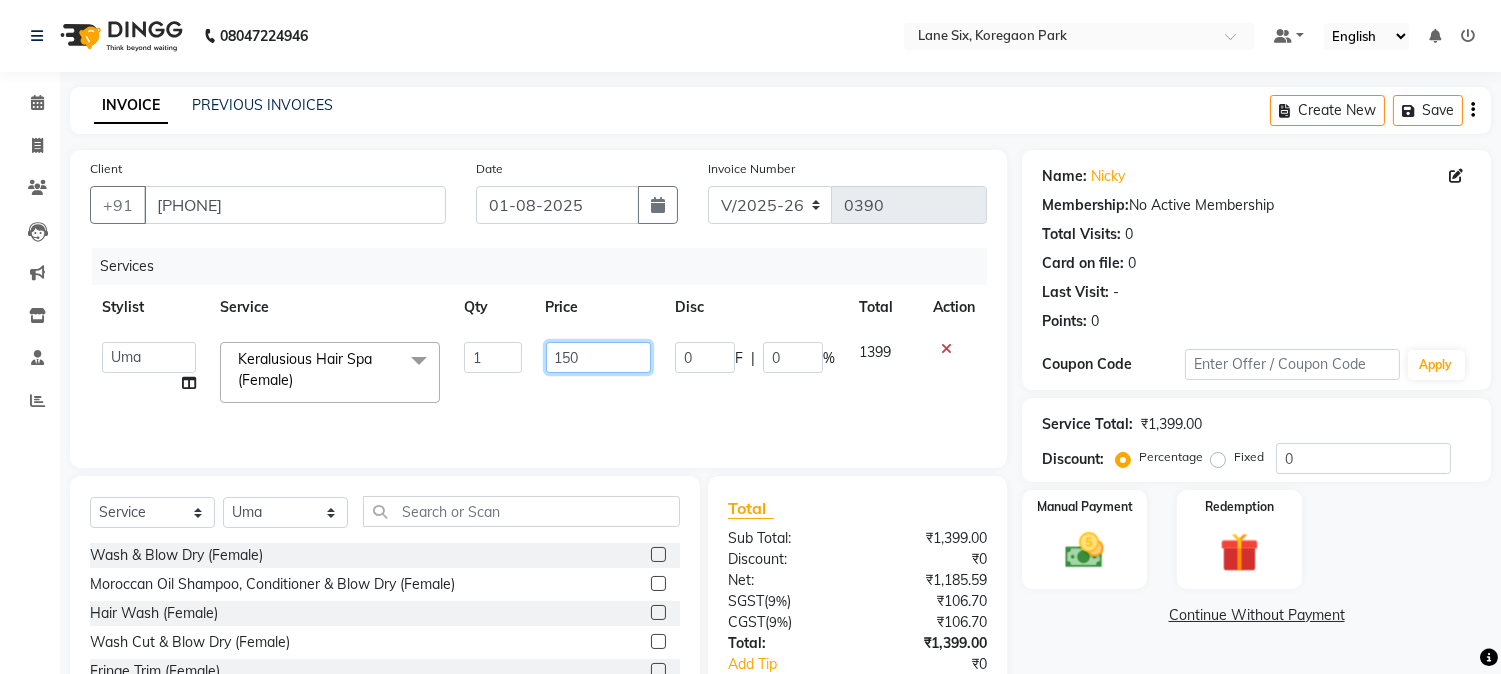 type on "1500" 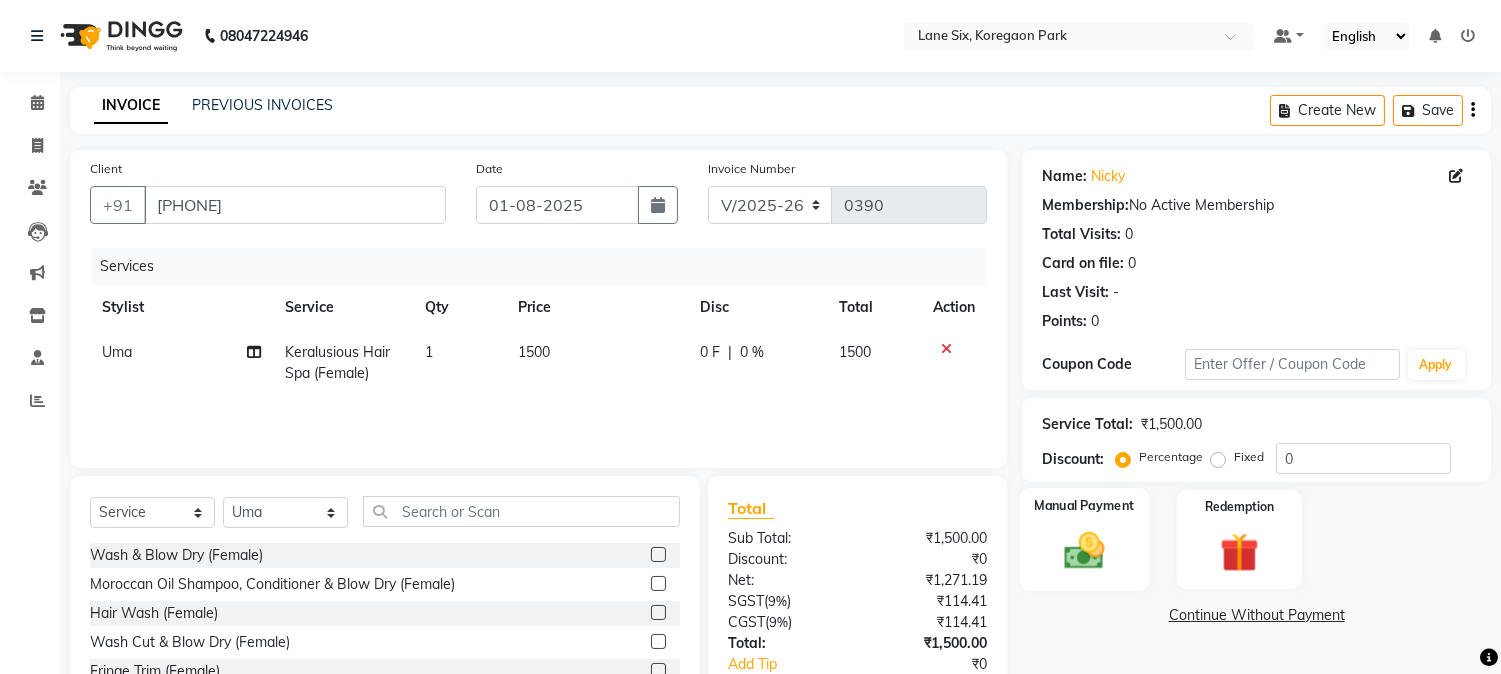 click on "Manual Payment" 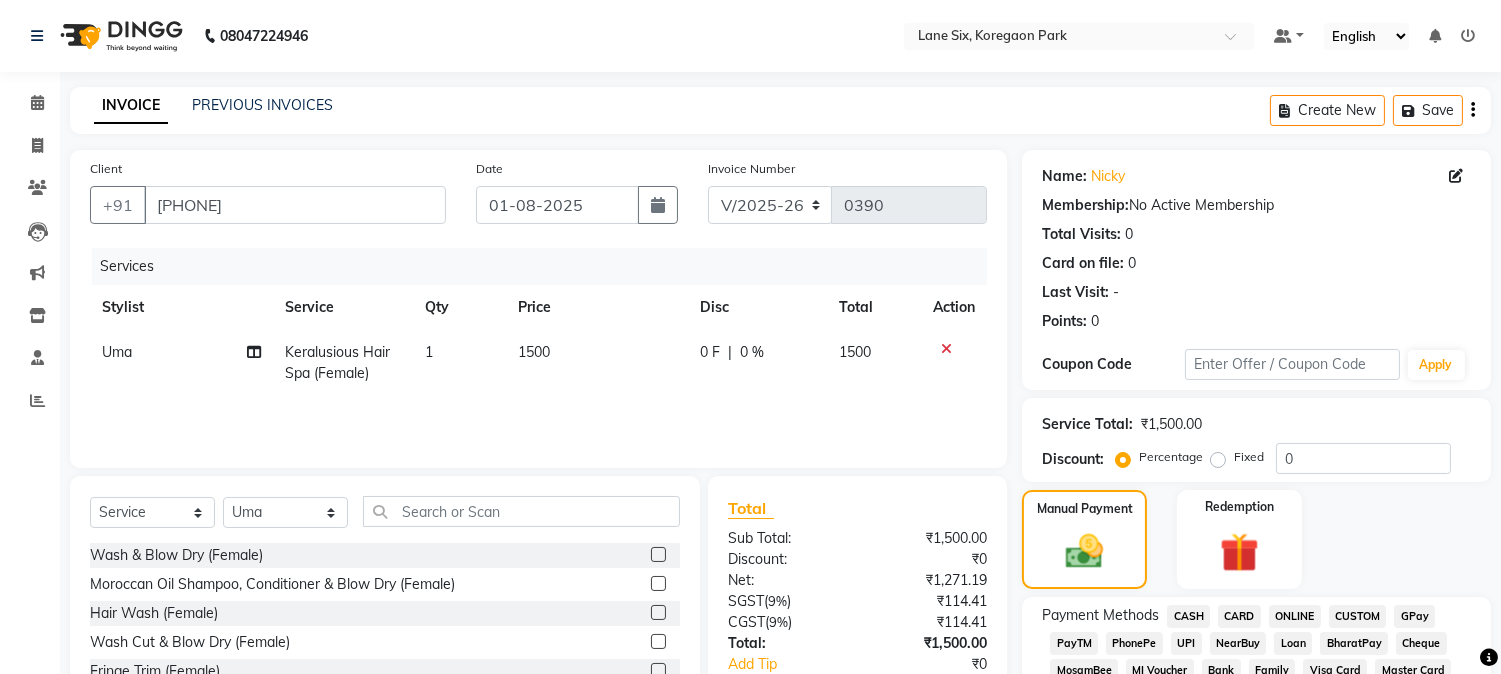 click on "CARD" 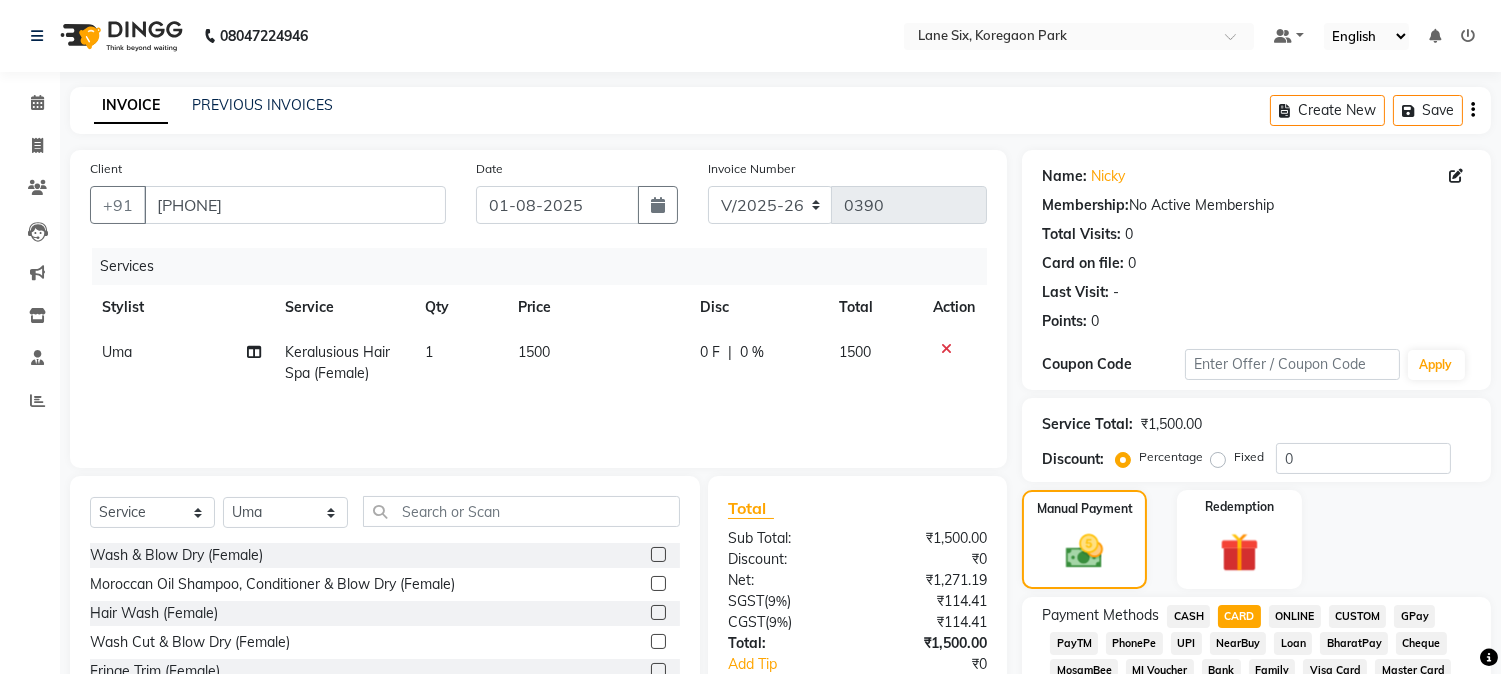 scroll, scrollTop: 590, scrollLeft: 0, axis: vertical 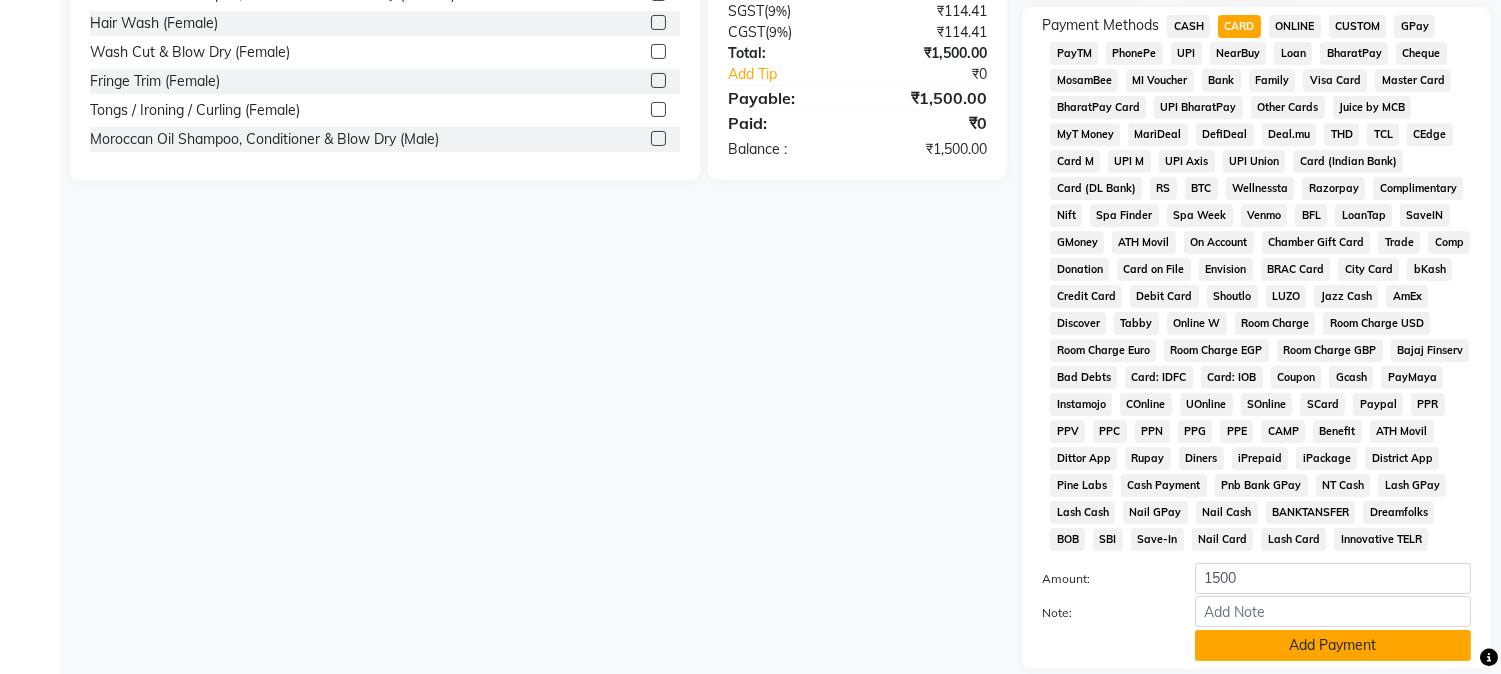 click on "Add Payment" 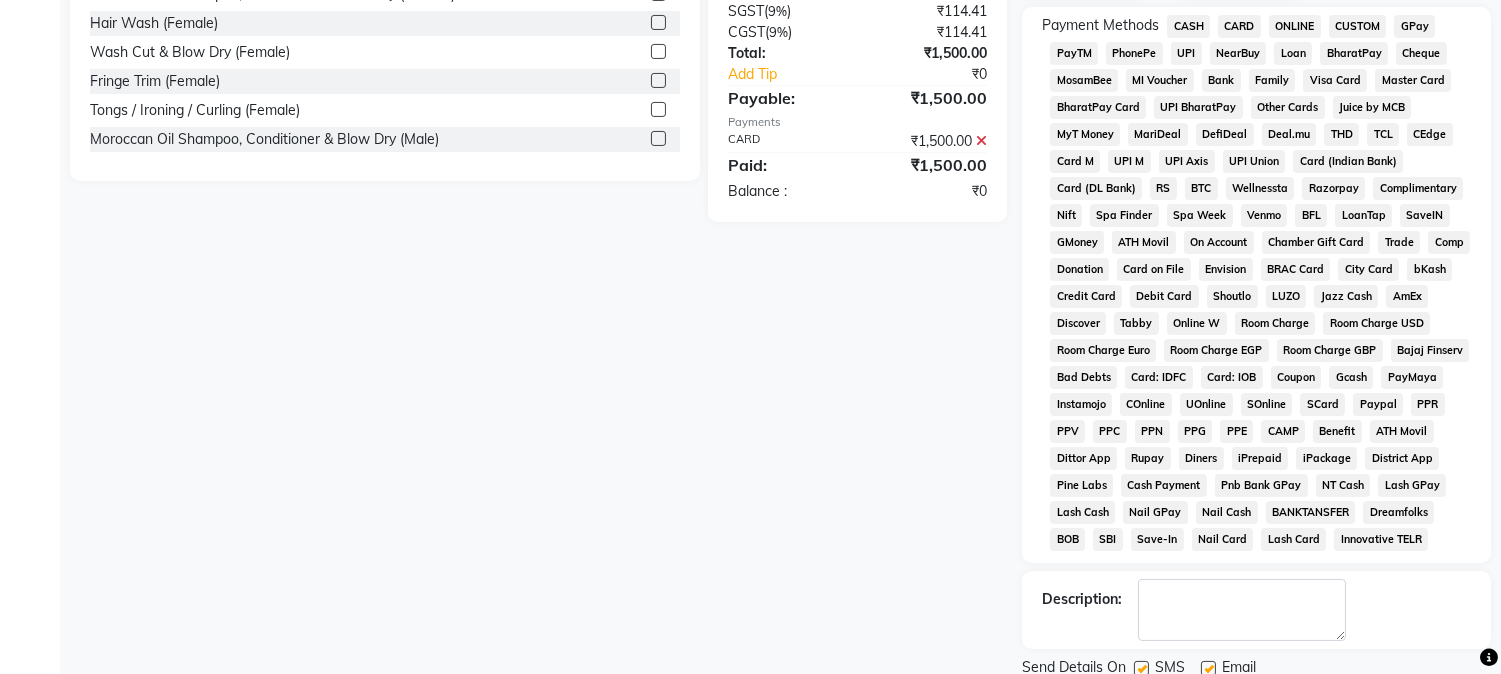click on "Name: Nicky  Membership:  No Active Membership  Total Visits:  0 Card on file:  0 Last Visit:   - Points:   0  Coupon Code Apply Service Total:  ₹1,500.00  Discount:  Percentage   Fixed  0 Manual Payment Redemption Payment Methods  CASH   CARD   ONLINE   CUSTOM   GPay   PayTM   PhonePe   UPI   NearBuy   Loan   BharatPay   Cheque   MosamBee   MI Voucher   Bank   Family   Visa Card   Master Card   BharatPay Card   UPI BharatPay   Other Cards   Juiceથી MCB   MyT Money   MariDeal   DefiDeal   Deal.mu   THD   TCL   CEdge   Card M   UPI M   UPI Axis   UPI Union   Card (Indian Bank)   Card (DL Bank)   RS   BTC   Wellnessta   Razorpay   Complimentary   Nift   Spa Finder   Spa Week   Venmo   BFL   LoanTap   SaveIN   GMoney   ATH Movil   On Account   Chamber Gift Card   Trade   Comp   Donation   Card on File   Envision   BRAC Card   City Card   bKash   Credit Card   Debit Card   Shoutlo   LUZO   Jazz Cash   AmEx   Discover   Tabby   Online W   Room Charge   Room Charge USD   Room Charge Euro   Room Charge EGP   PPR" 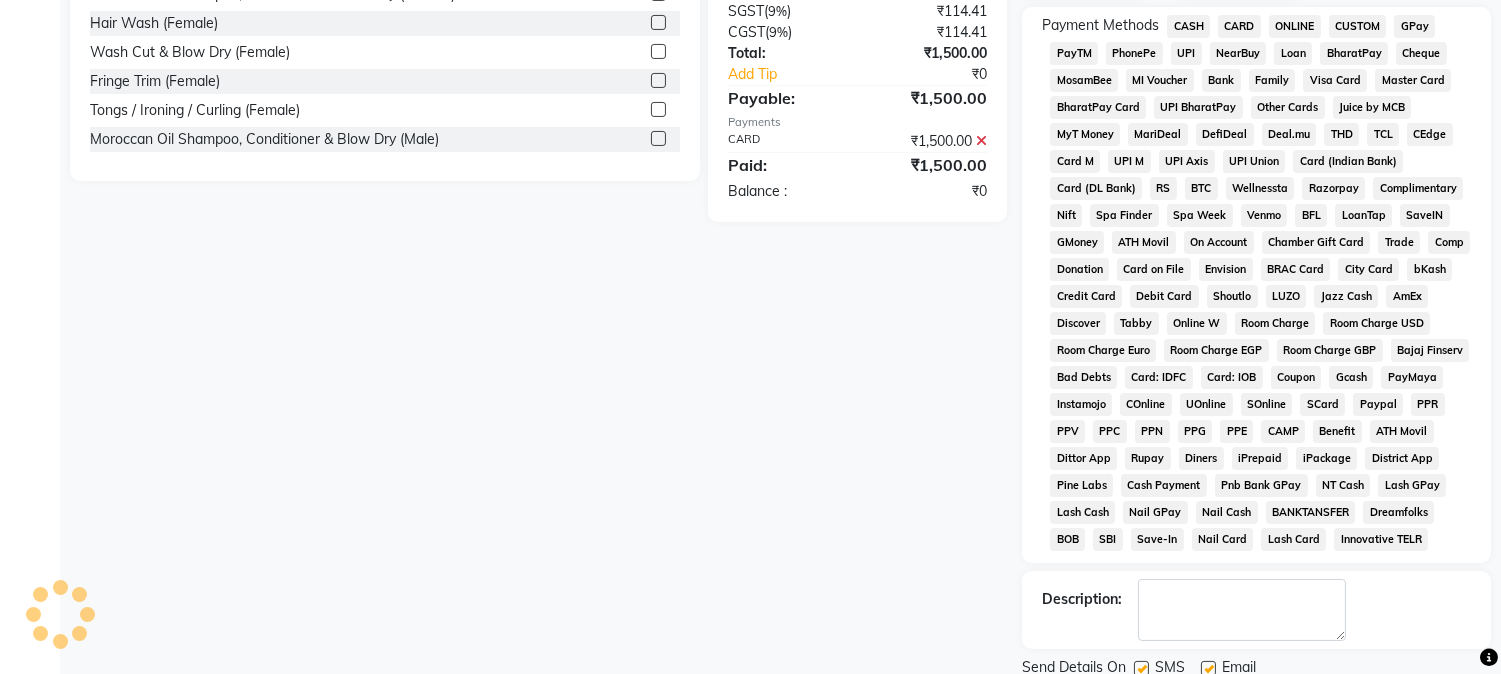 scroll, scrollTop: 666, scrollLeft: 0, axis: vertical 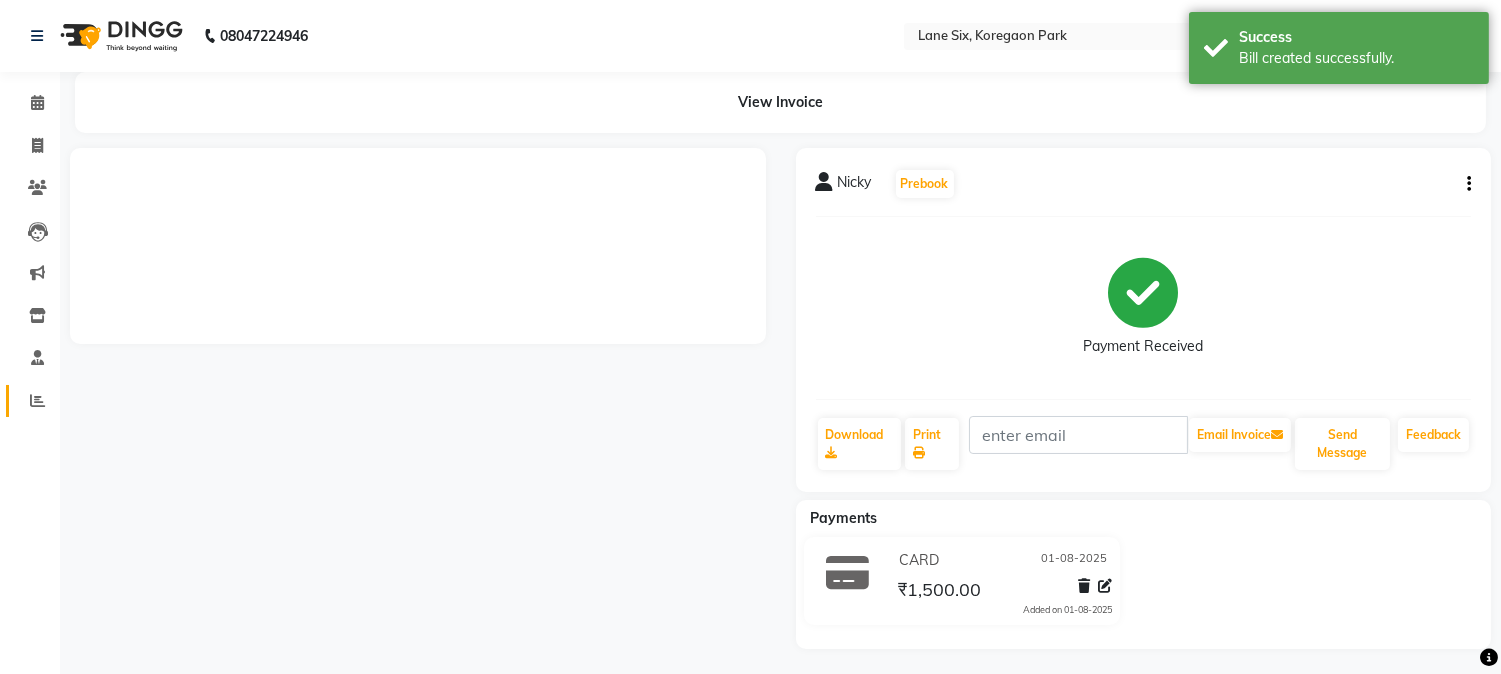 click on "Reports" 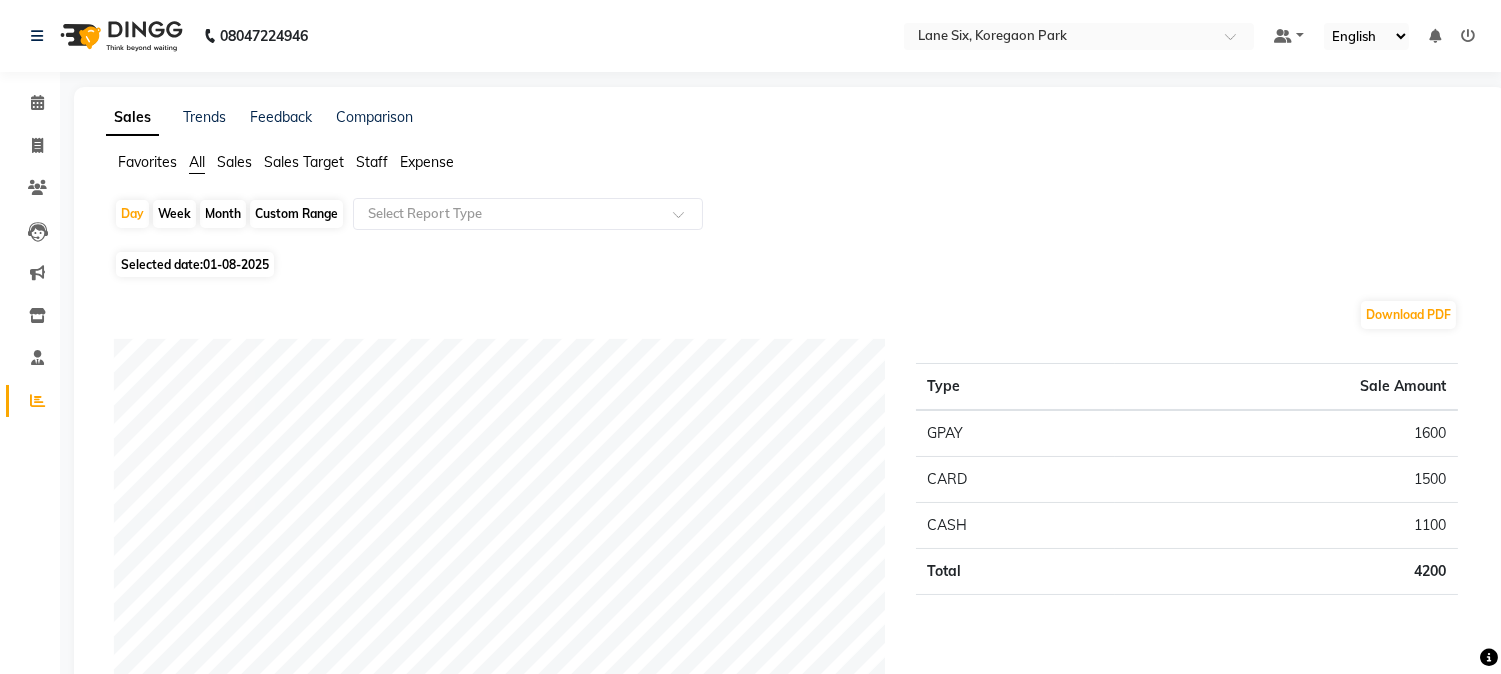 click on "Month" 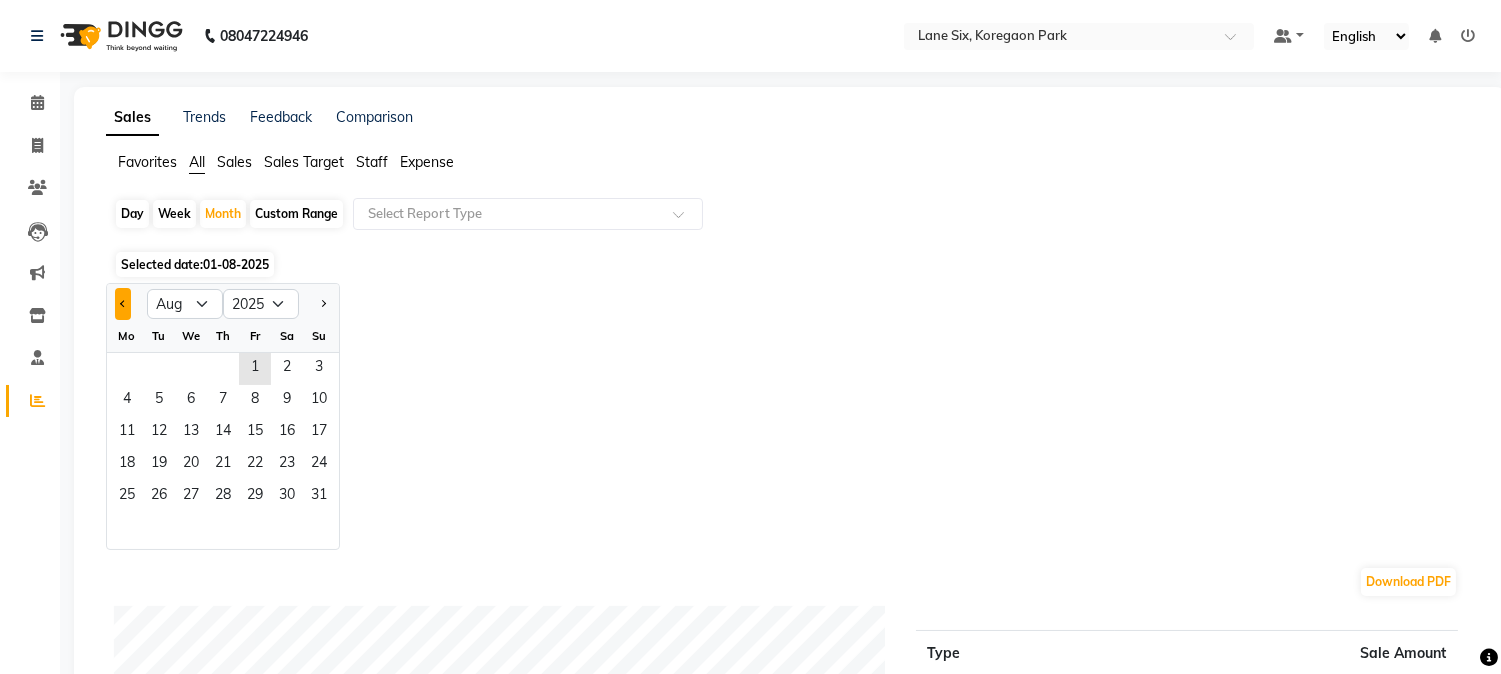 click 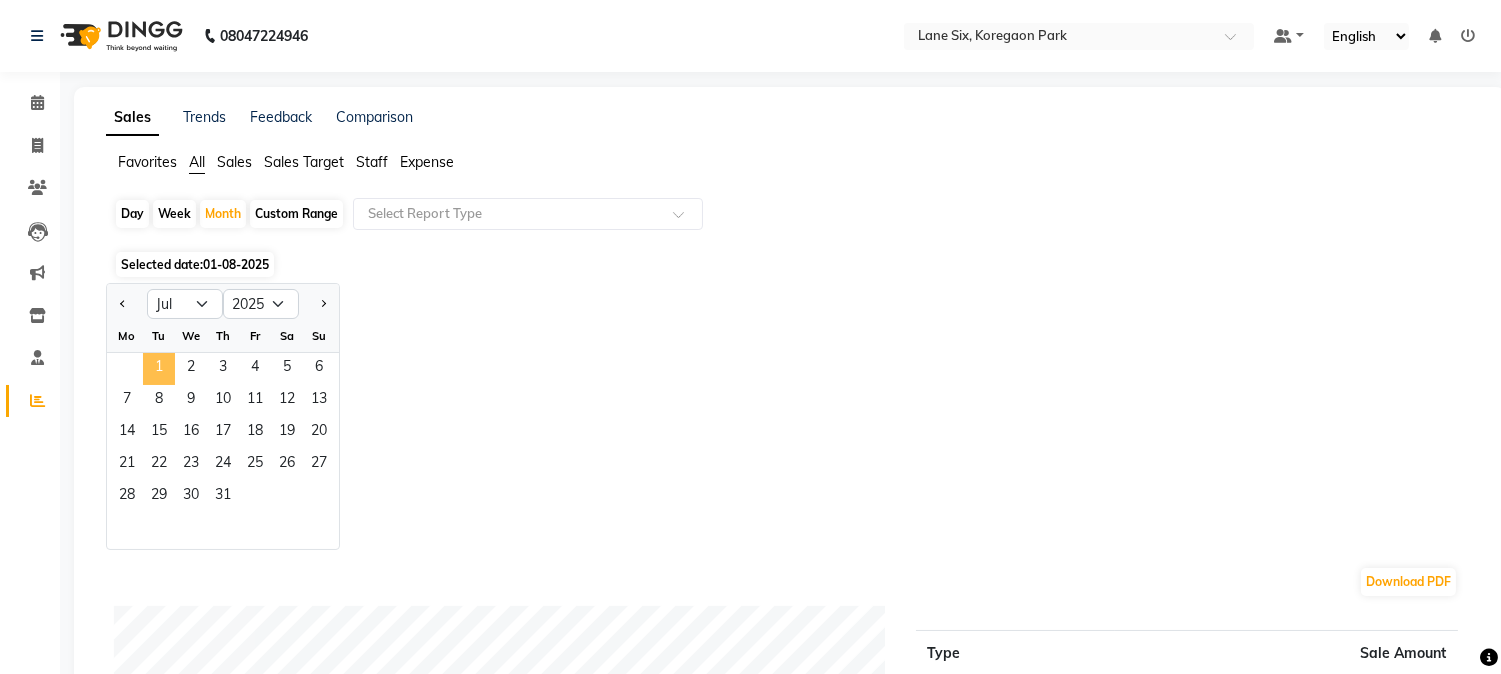 click on "1" 